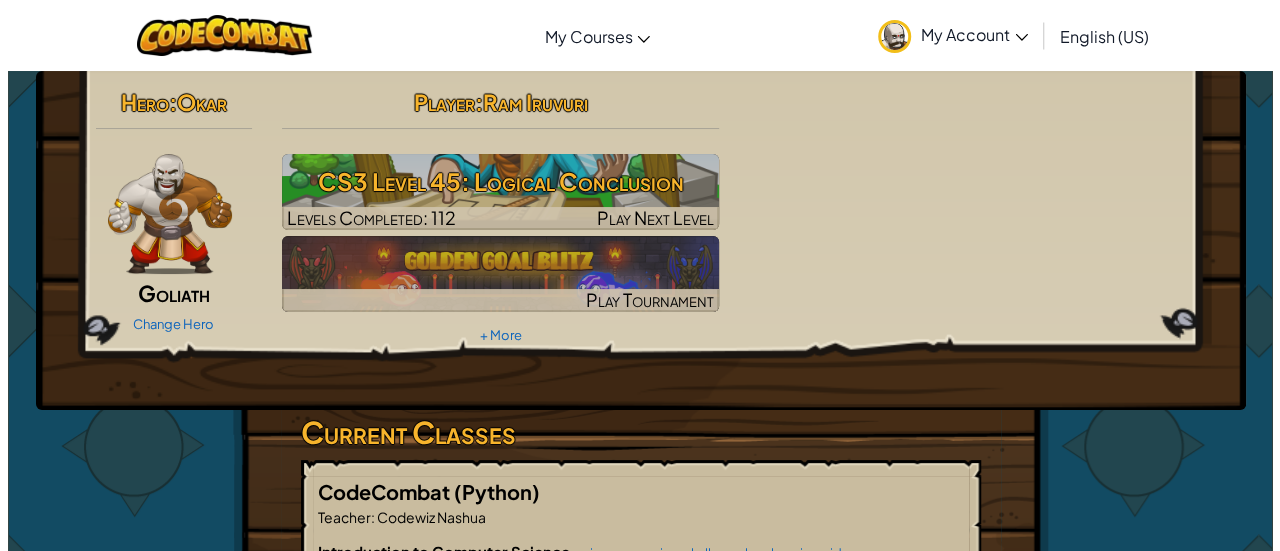 scroll, scrollTop: 0, scrollLeft: 0, axis: both 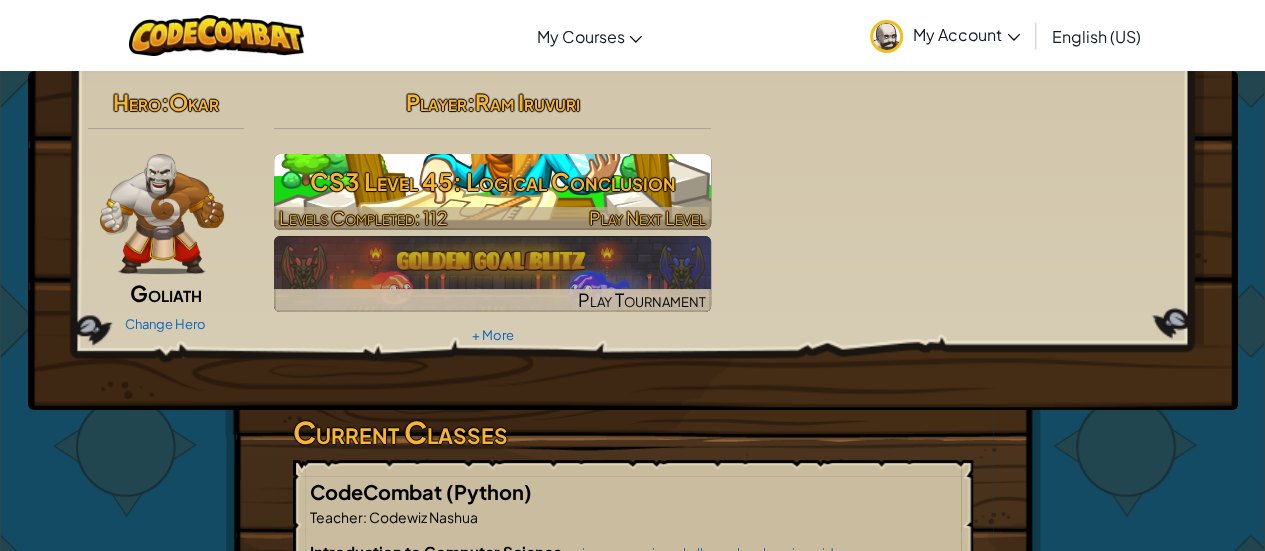 click on "CS3 Level 45: Logical Conclusion" at bounding box center (492, 181) 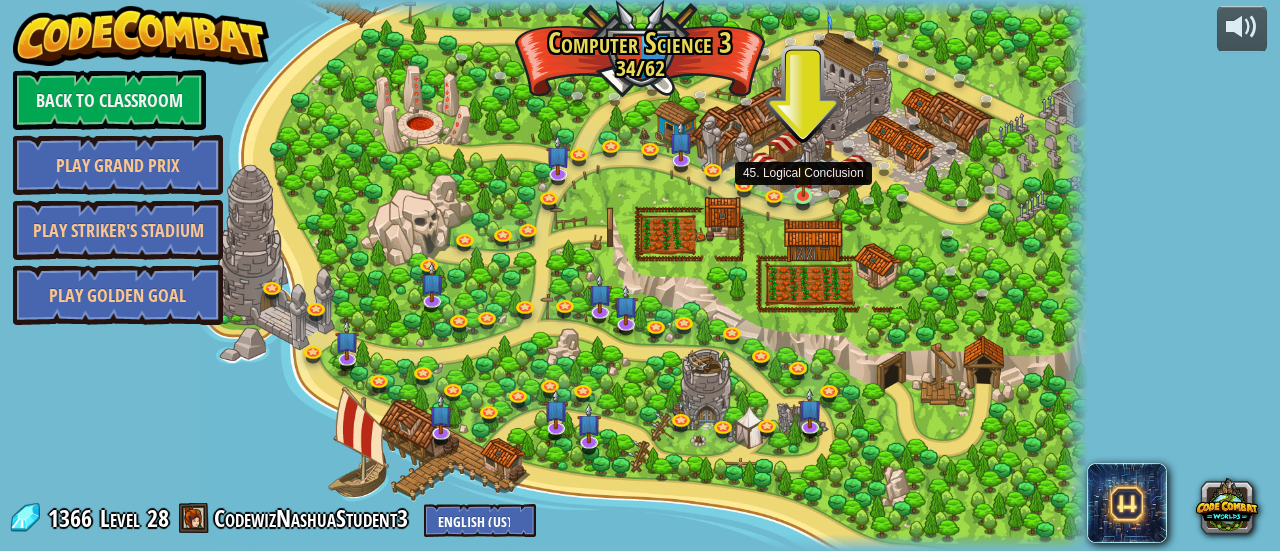 click at bounding box center (803, 174) 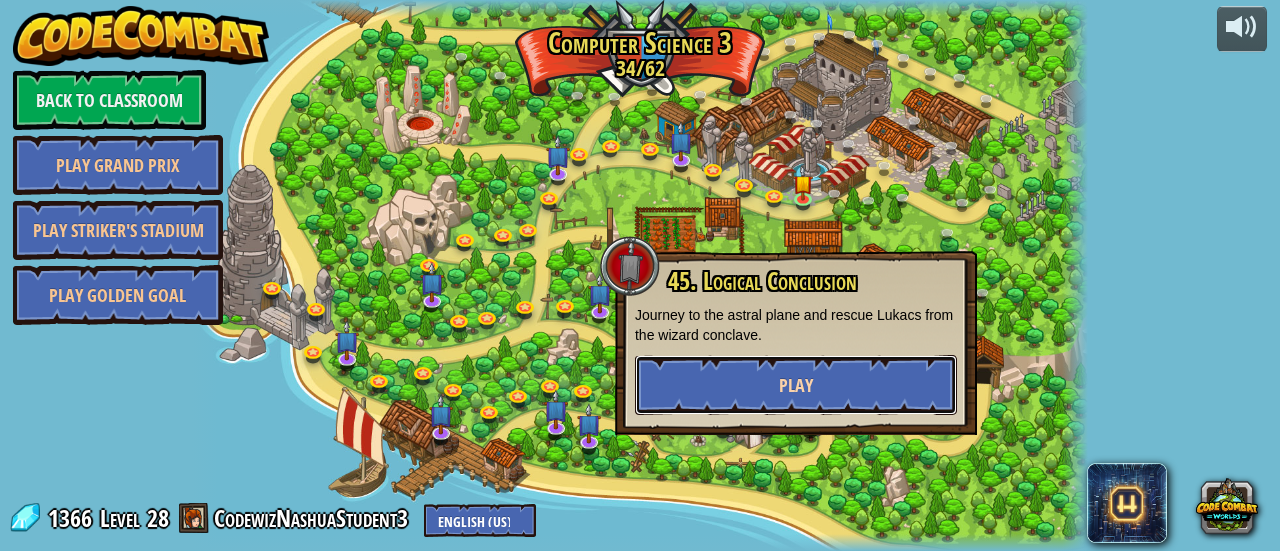 click on "Play" at bounding box center (796, 385) 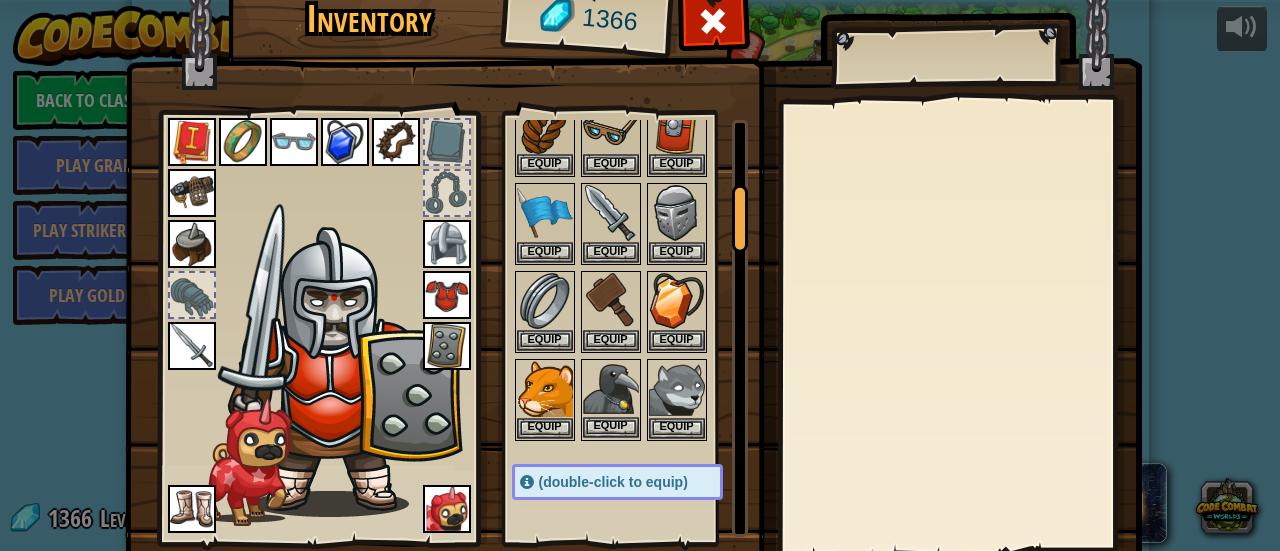 scroll, scrollTop: 400, scrollLeft: 0, axis: vertical 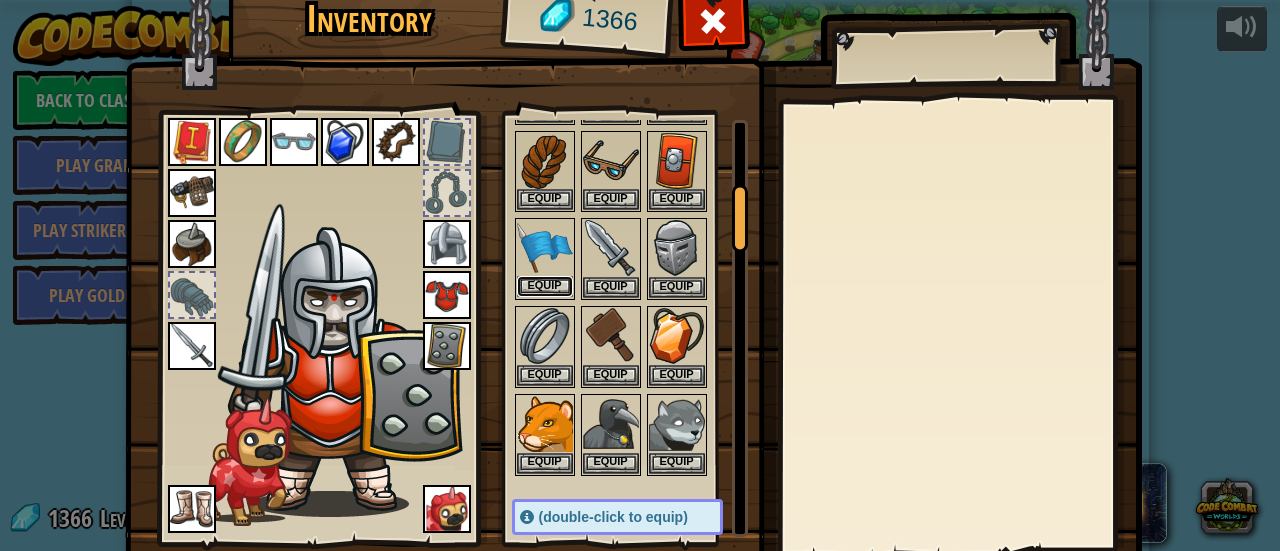 click on "Equip" at bounding box center (545, 286) 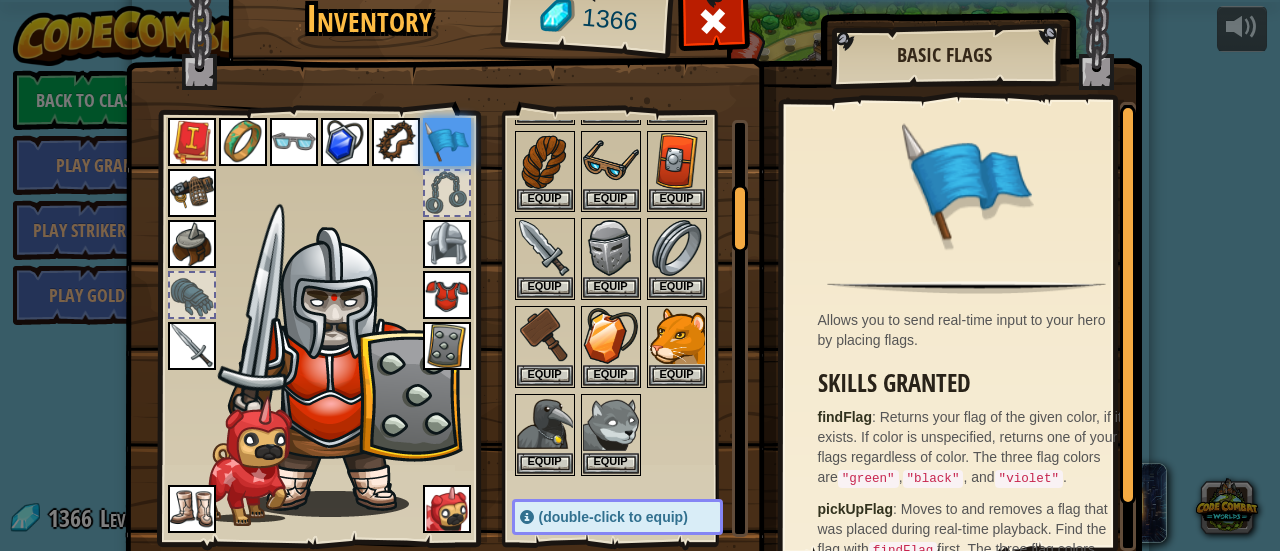 click at bounding box center (192, 142) 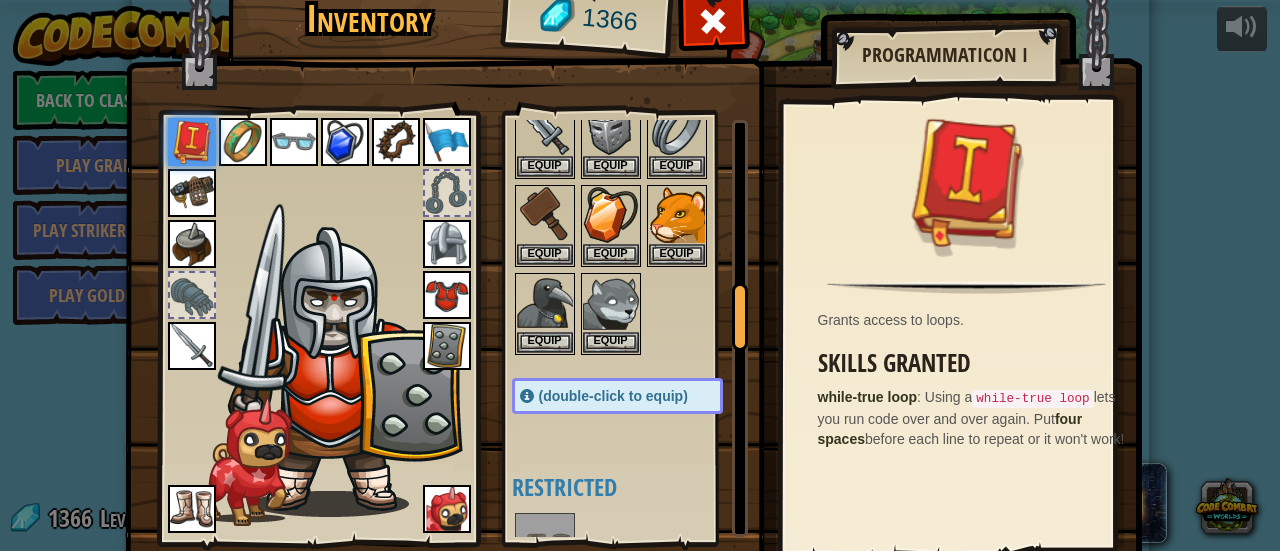 scroll, scrollTop: 1042, scrollLeft: 0, axis: vertical 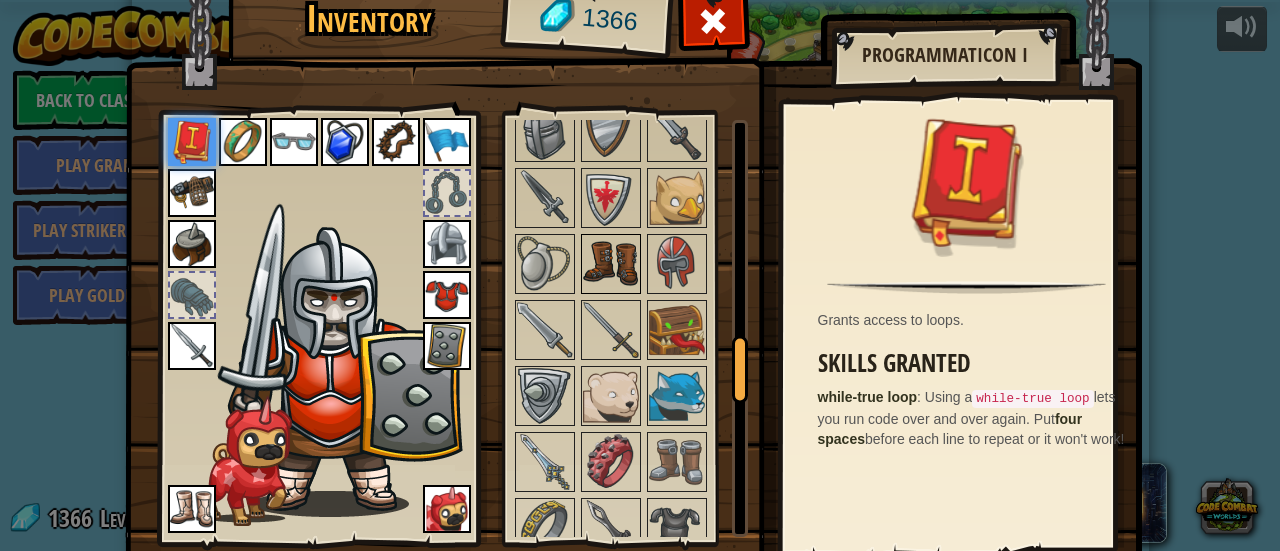 click at bounding box center (611, 264) 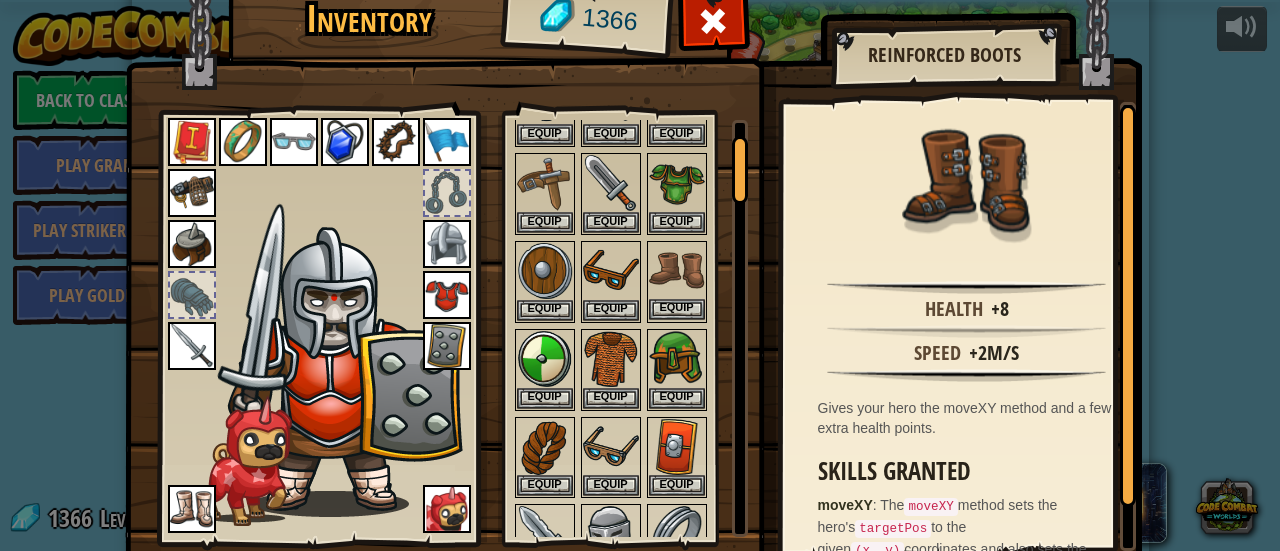 scroll, scrollTop: 85, scrollLeft: 0, axis: vertical 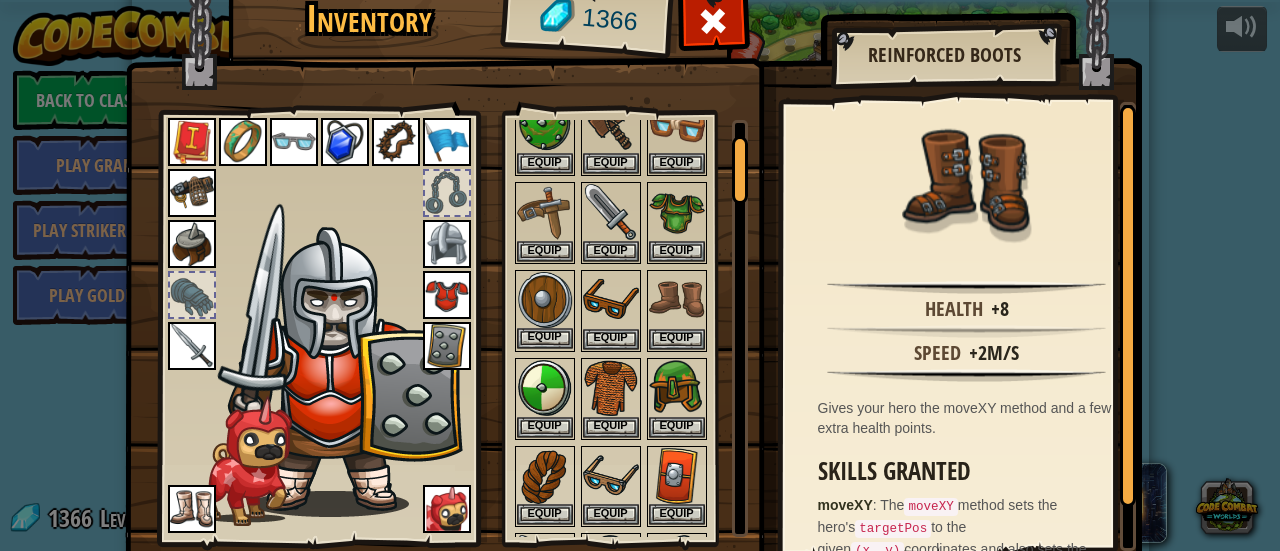 click on "Equip" at bounding box center (545, 311) 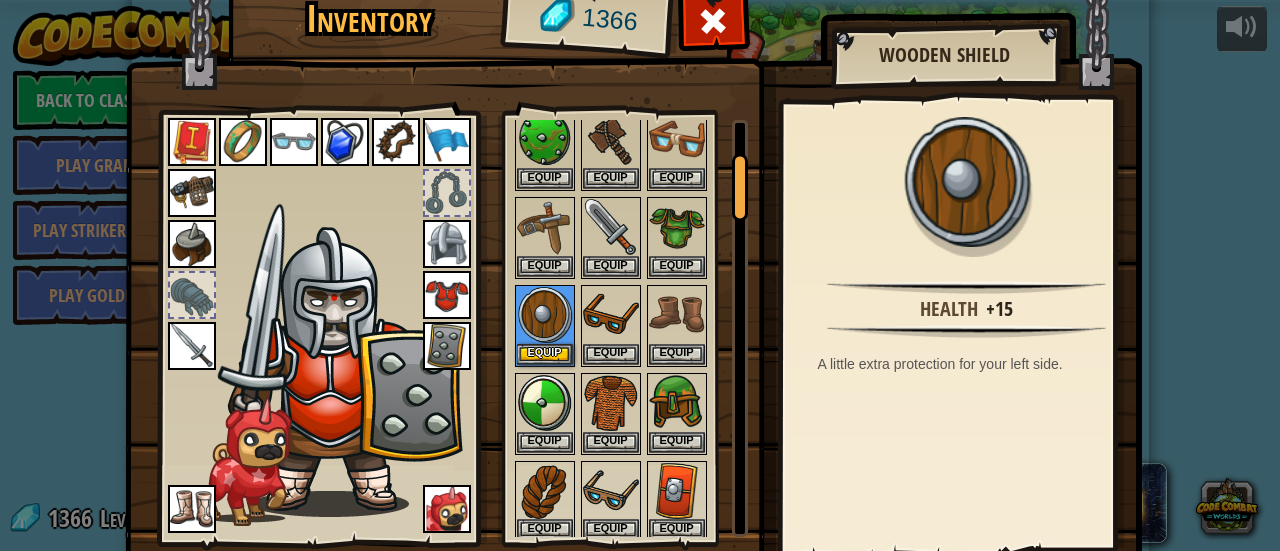 scroll, scrollTop: 200, scrollLeft: 0, axis: vertical 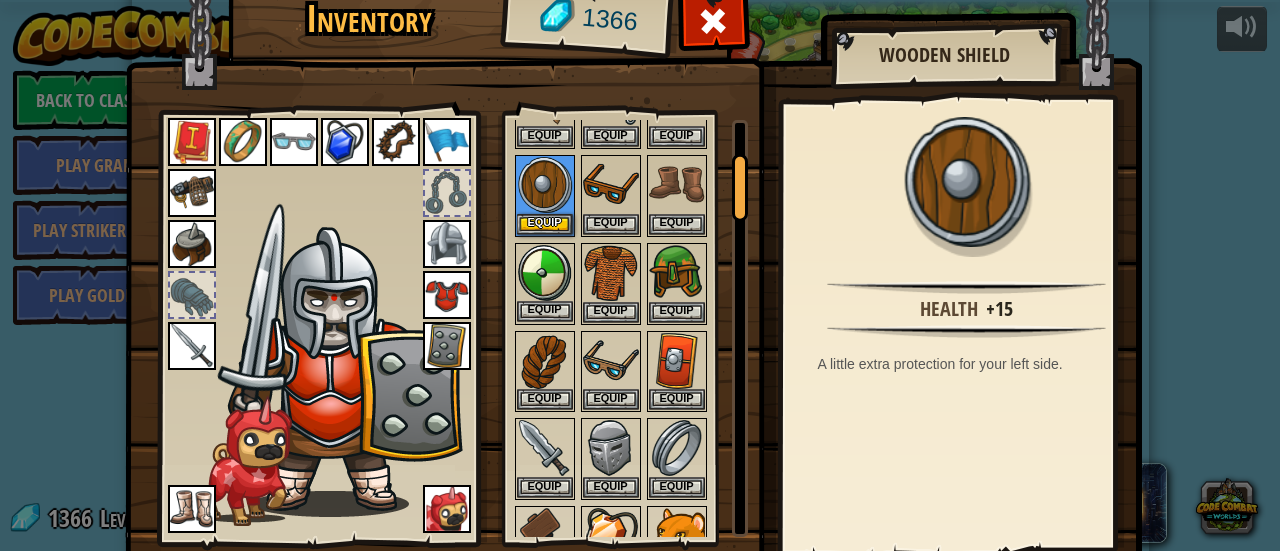 click at bounding box center [545, 273] 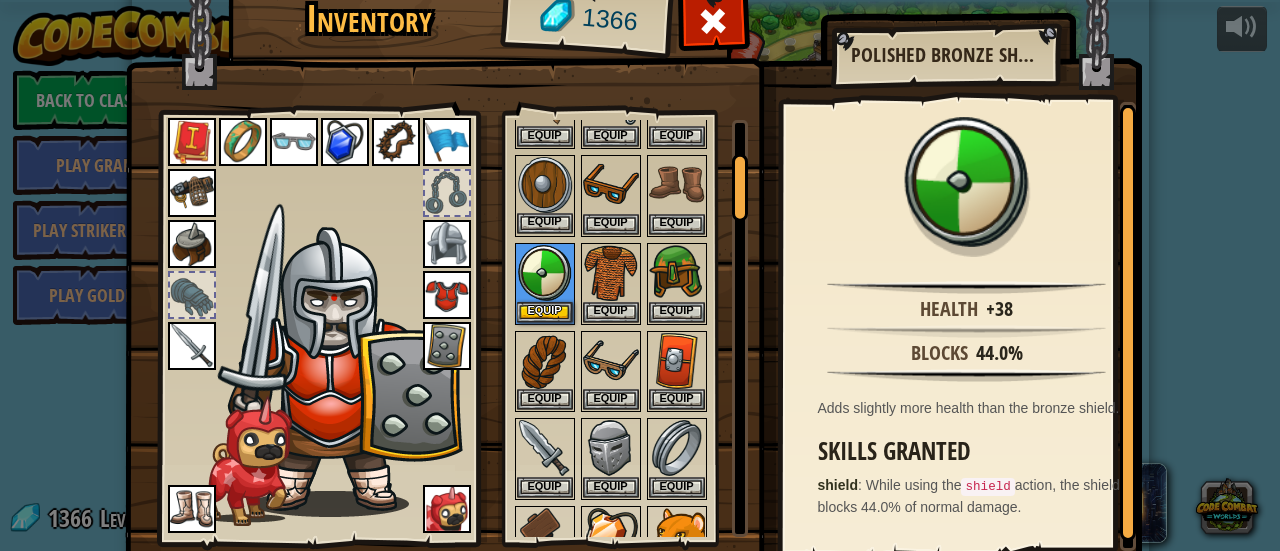 click at bounding box center [545, 185] 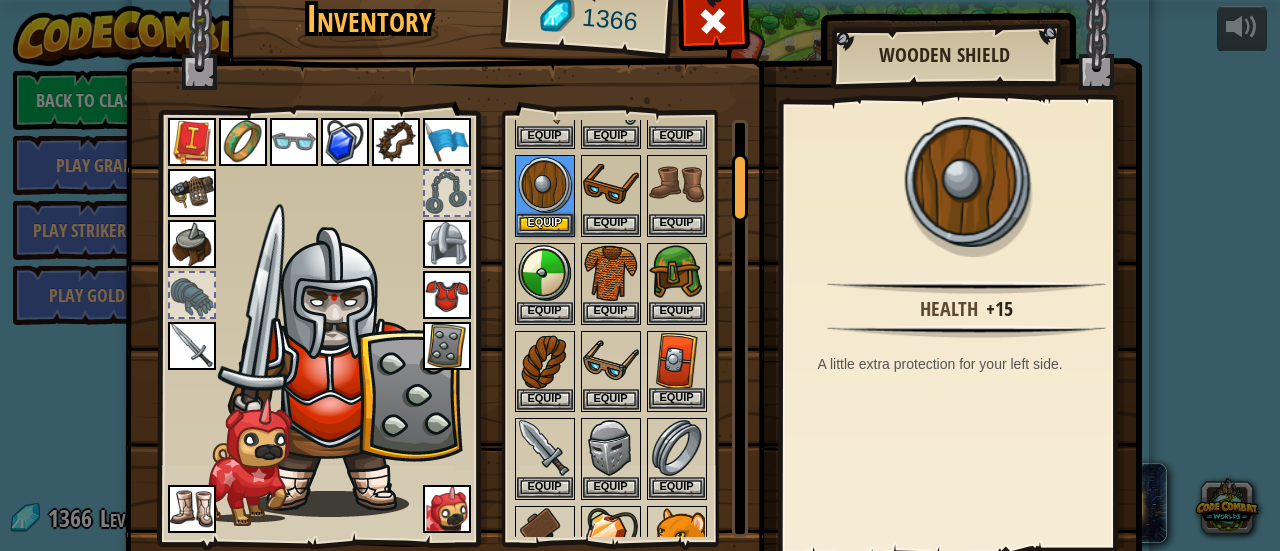 click at bounding box center (677, 361) 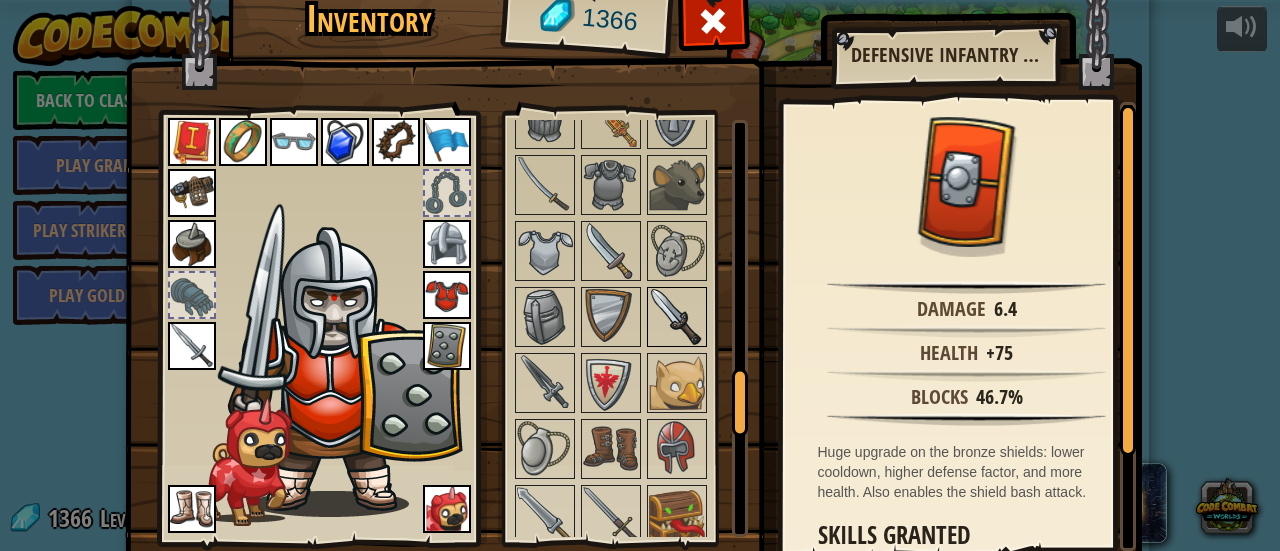 scroll, scrollTop: 1600, scrollLeft: 0, axis: vertical 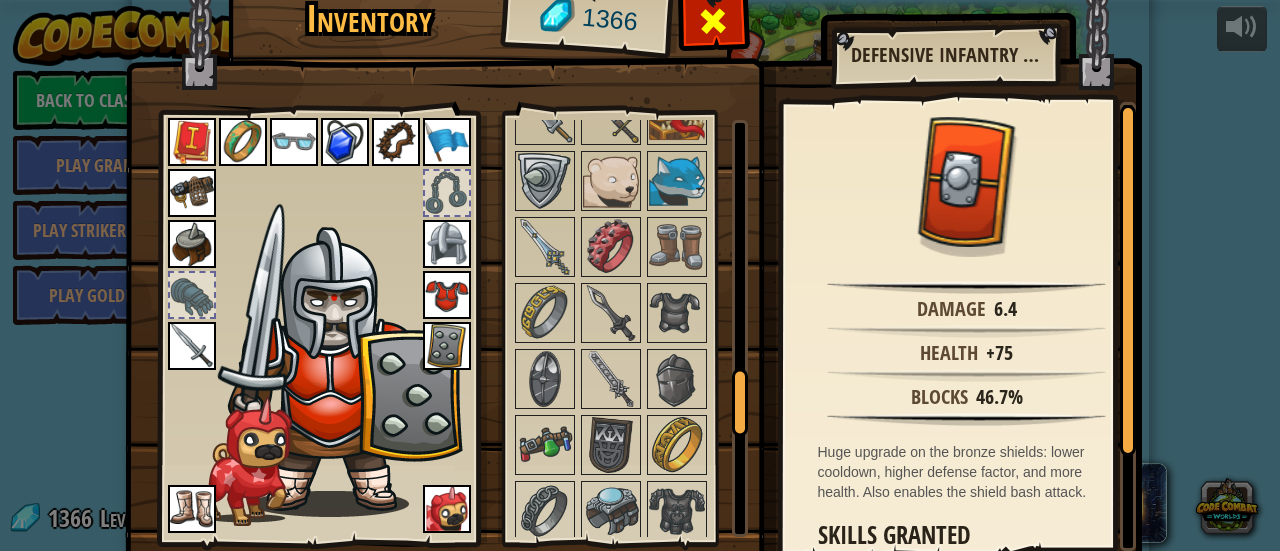 click at bounding box center [713, 21] 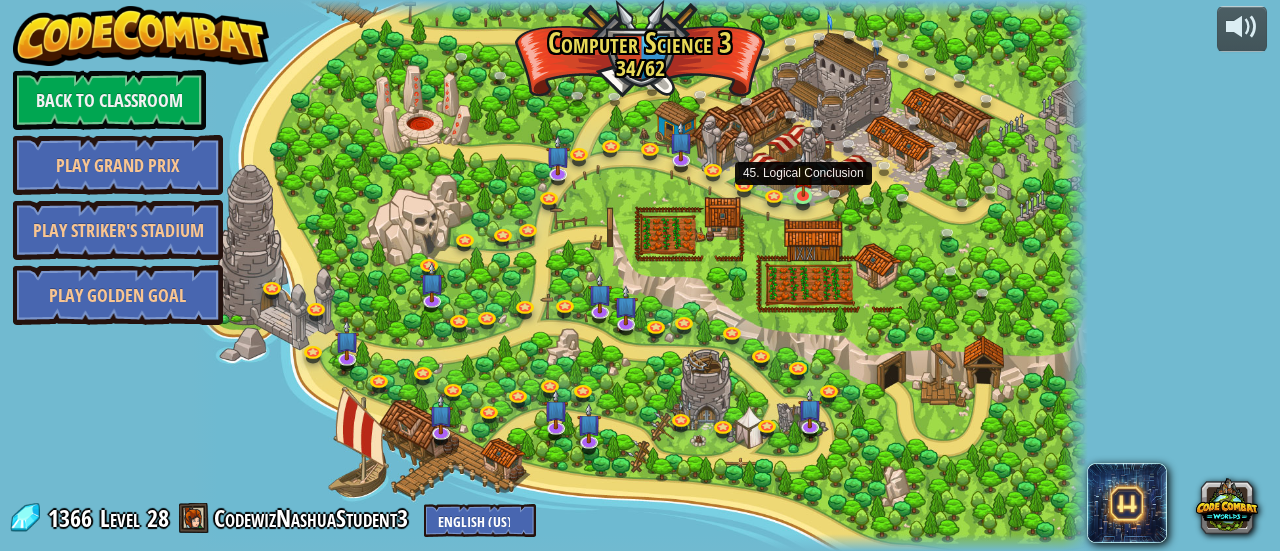 click at bounding box center (803, 174) 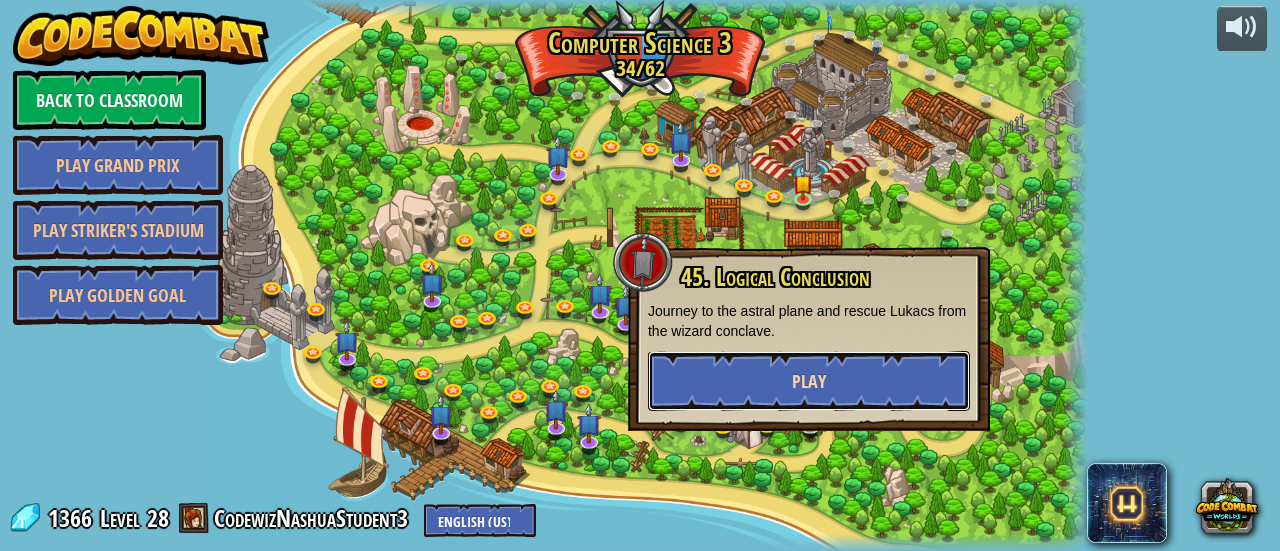 drag, startPoint x: 801, startPoint y: 401, endPoint x: 802, endPoint y: 387, distance: 14.035668 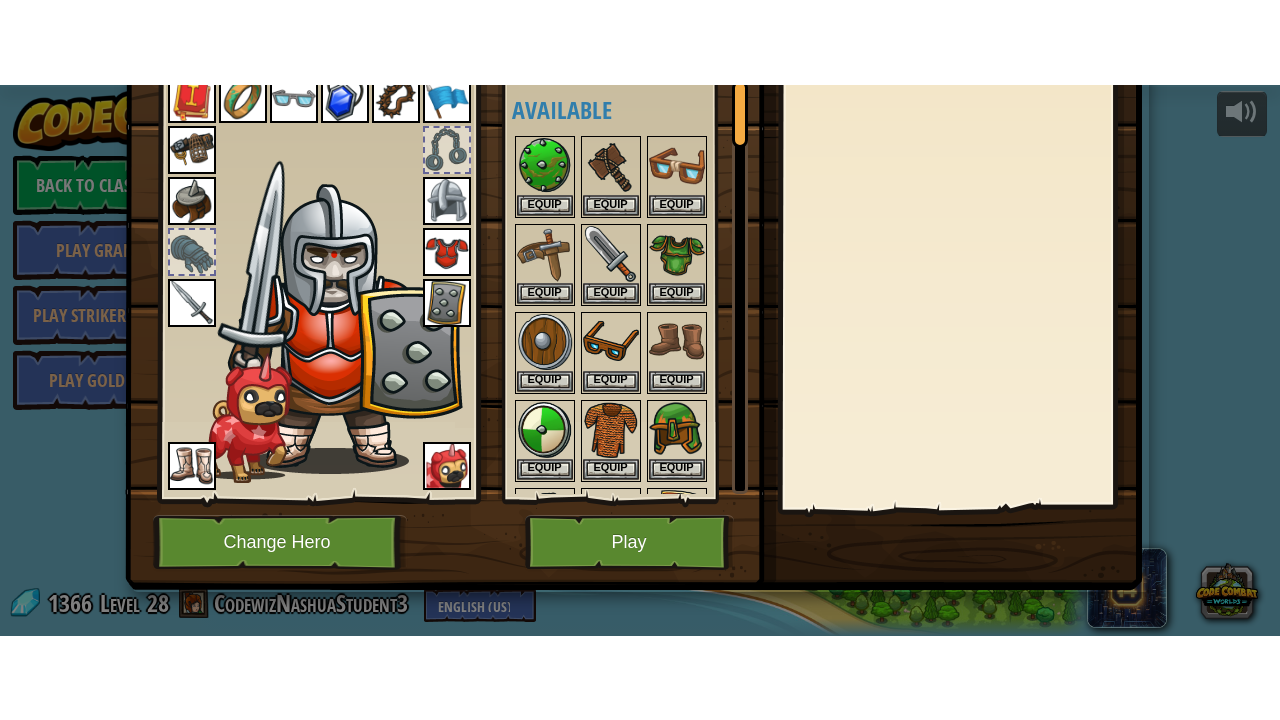 scroll, scrollTop: 138, scrollLeft: 0, axis: vertical 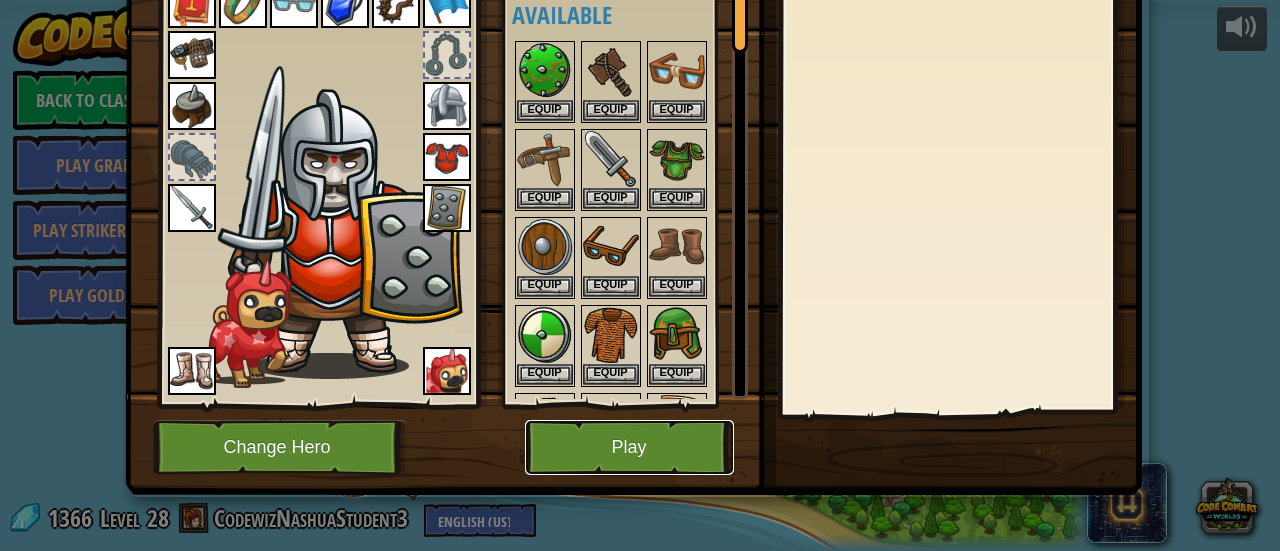 click on "Play" at bounding box center (629, 447) 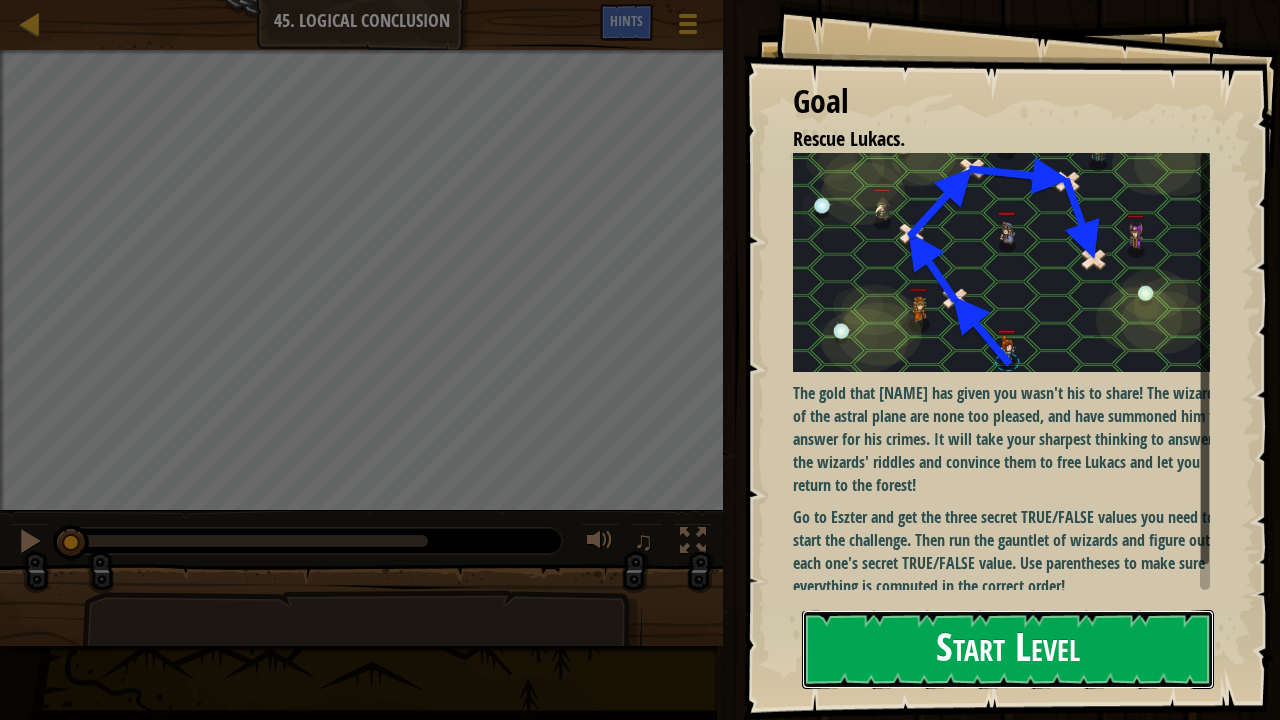 drag, startPoint x: 895, startPoint y: 646, endPoint x: 878, endPoint y: 642, distance: 17.464249 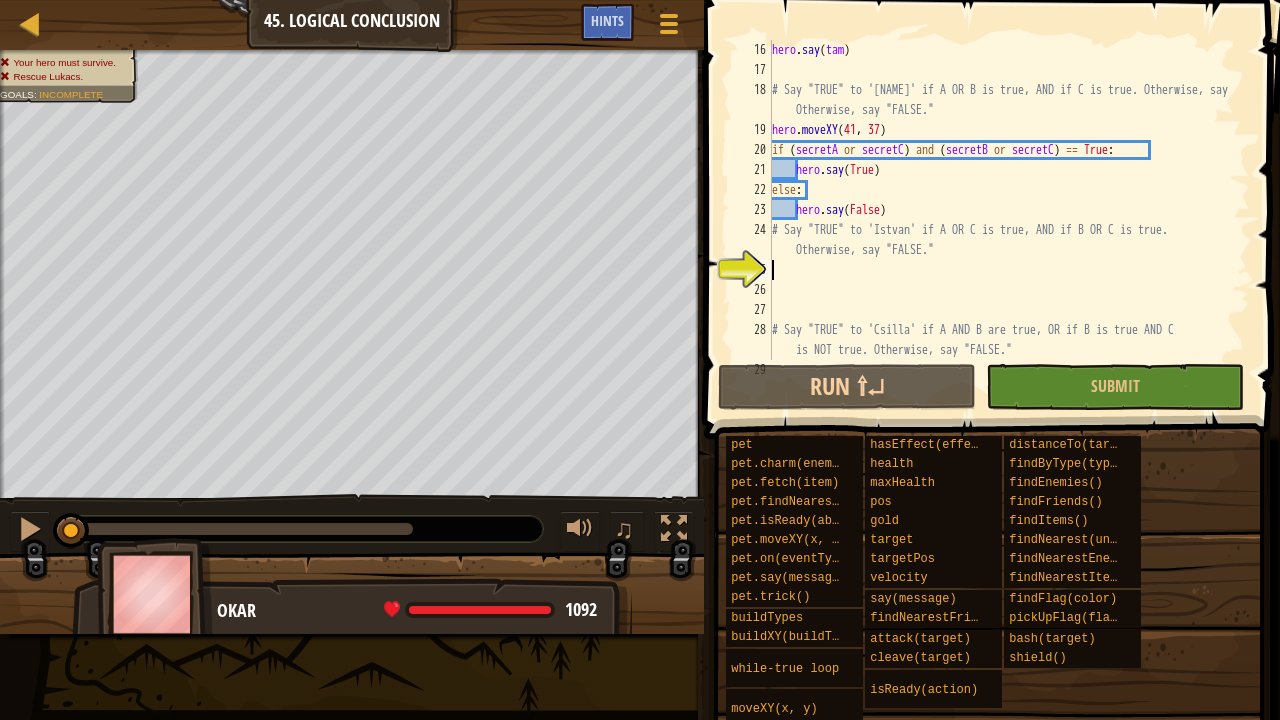 scroll, scrollTop: 380, scrollLeft: 0, axis: vertical 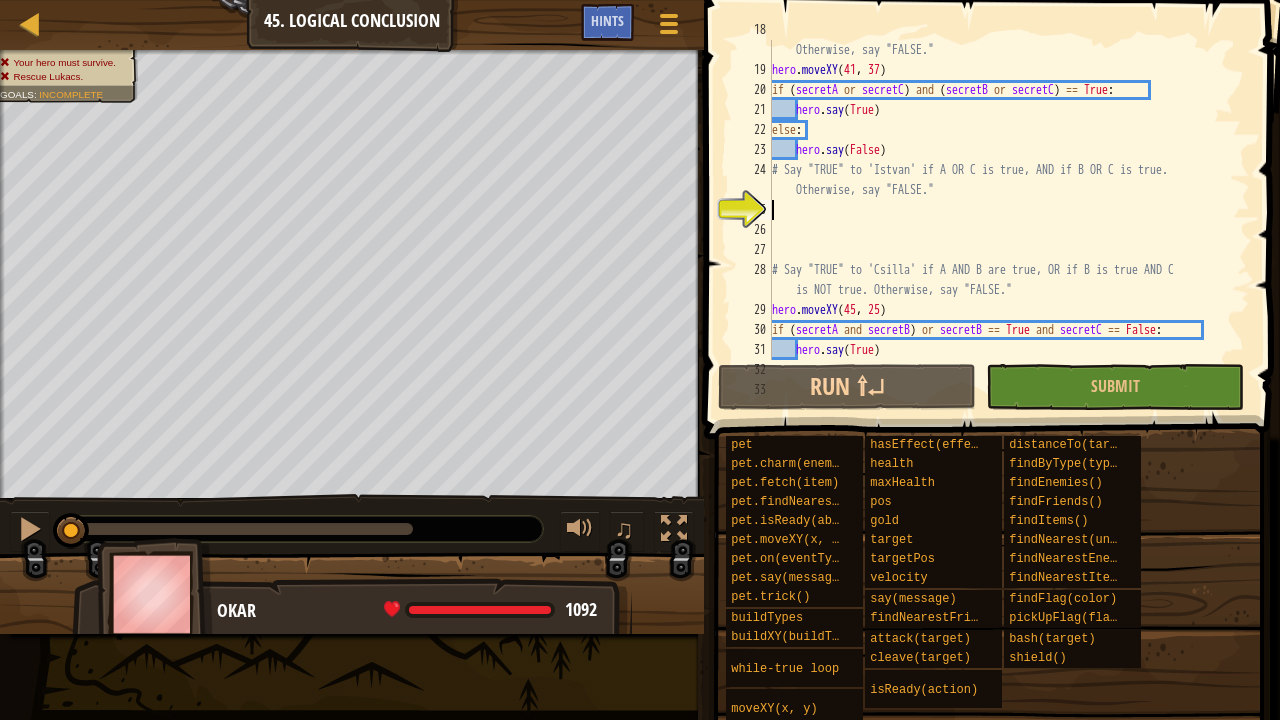 click on "Say "TRUE" to '[NAME]' if A OR B is true, AND if C is true. Otherwise, say "FALSE." hero.moveXY(41, 37) if (secretA or secretC) and (secretB or secretC) == True: hero.say(True) else: hero.say(False) # Say "TRUE" to '[NAME]' if A OR C is true, AND if B OR C is true. Otherwise, say "FALSE." # Say "TRUE" to '[NAME]' if A AND B are true, OR if B is true AND C is NOT true. Otherwise, say "FALSE." hero.moveXY(45, 25) if (secretA and secretB) or secretB == True and secretC == False: hero.say(True) else:" at bounding box center [1001, 210] 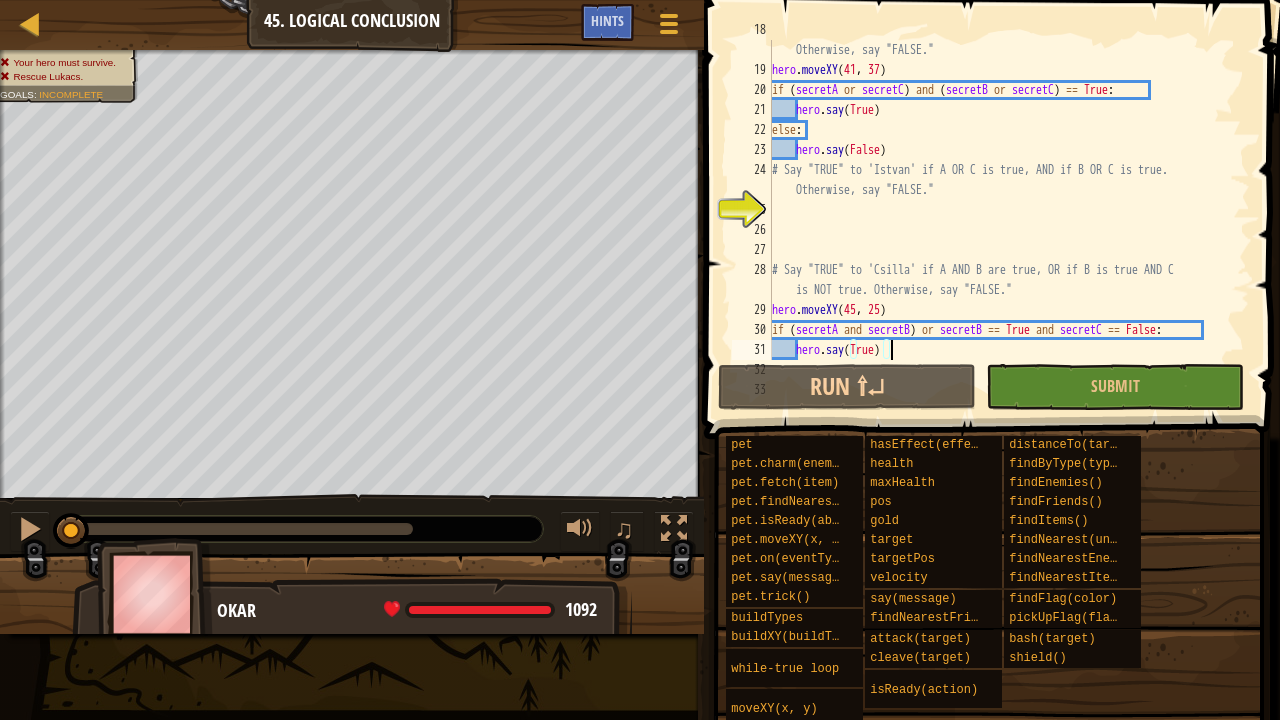 click on "Say "TRUE" to '[NAME]' if A OR B is true, AND if C is true. Otherwise, say "FALSE." hero.moveXY(41, 37) if (secretA or secretC) and (secretB or secretC) == True: hero.say(True) else: hero.say(False) # Say "TRUE" to '[NAME]' if A OR C is true, AND if B OR C is true. Otherwise, say "FALSE." # Say "TRUE" to '[NAME]' if A AND B are true, OR if B is true AND C is NOT true. Otherwise, say "FALSE." hero.moveXY(45, 25) if (secretA and secretB) or secretB == True and secretC == False: hero.say(True) else:" at bounding box center [1001, 210] 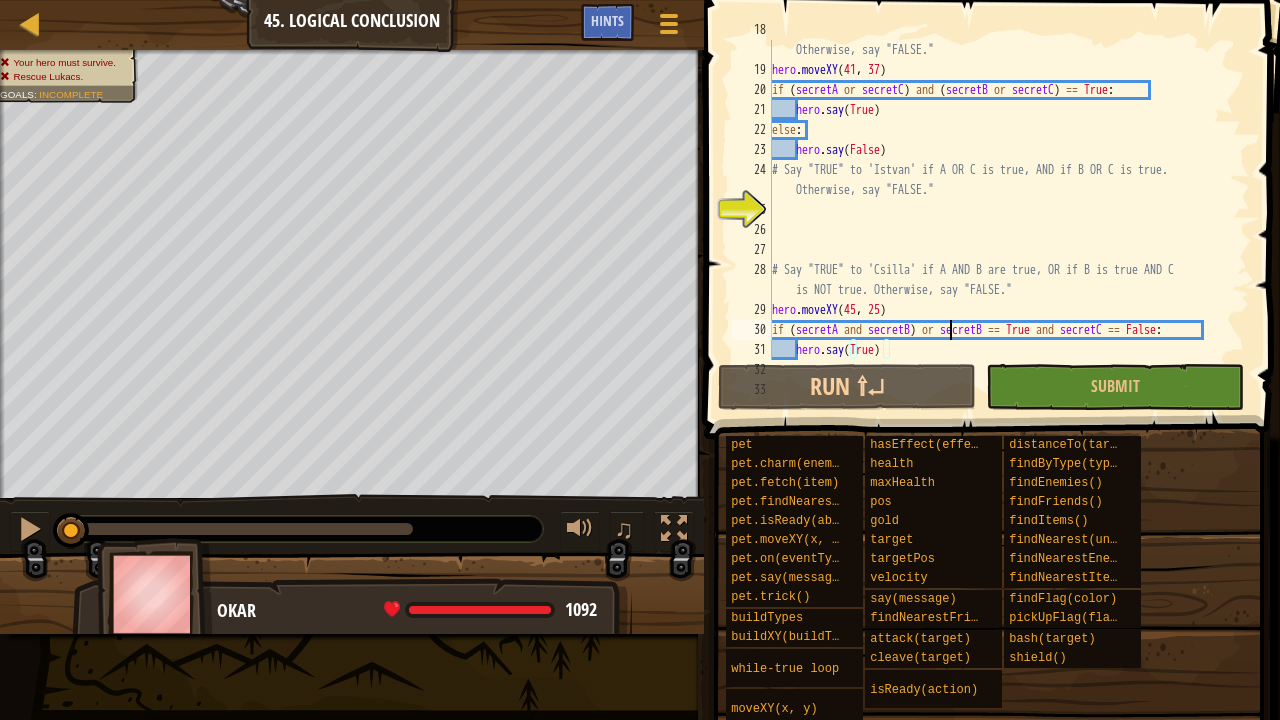 click on "Say "TRUE" to '[NAME]' if A OR B is true, AND if C is true. Otherwise, say "FALSE." hero.moveXY(41, 37) if (secretA or secretC) and (secretB or secretC) == True: hero.say(True) else: hero.say(False) # Say "TRUE" to '[NAME]' if A OR C is true, AND if B OR C is true. Otherwise, say "FALSE." # Say "TRUE" to '[NAME]' if A AND B are true, OR if B is true AND C is NOT true. Otherwise, say "FALSE." hero.moveXY(45, 25) if (secretA and secretB) or secretB == True and secretC == False: hero.say(True) else:" at bounding box center (1001, 210) 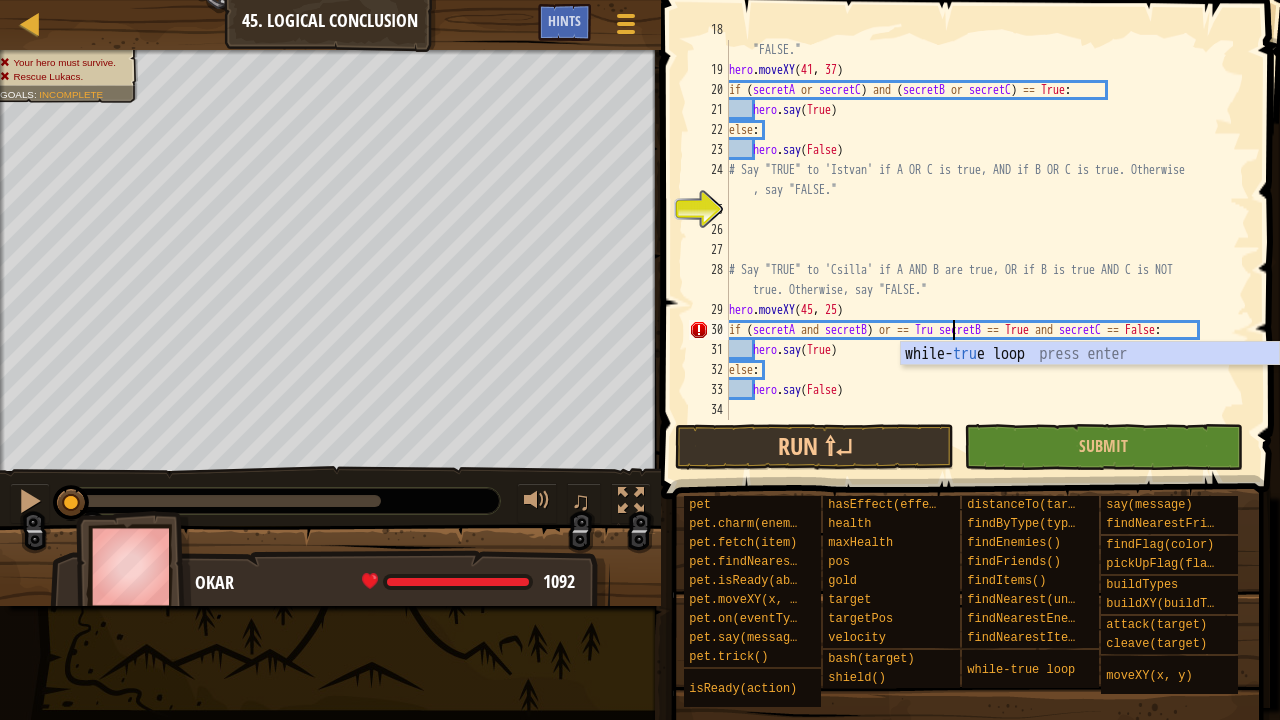 scroll, scrollTop: 9, scrollLeft: 19, axis: both 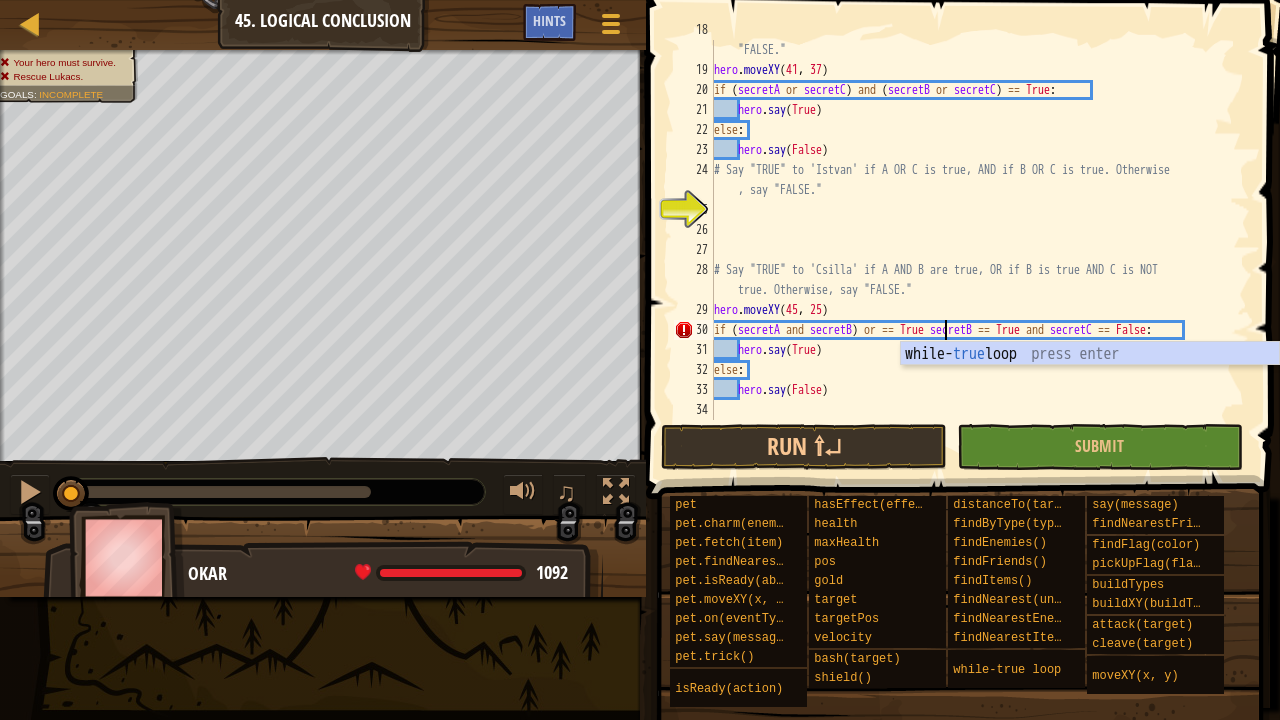 click on "# Say "TRUE" to '[NAME]' if A OR B is true, AND if C is true. Otherwise, say       "FALSE." hero . moveXY ( 41 ,   37 ) if   ( secretA   or   secretC )   and   ( secretB   or   secretC )   ==   True :      hero . say ( True ) else :      hero . say ( False ) # Say "TRUE" to '[NAME]' if A OR C is true, AND if B OR C is true. Otherwise      , say "FALSE." # Say "TRUE" to '[NAME]' if A AND B are true, OR if B is true AND C is NOT       true. Otherwise, say "FALSE." hero . moveXY ( 45 ,   25 ) if   ( secretA   and   secretB )   or   ==   True   secretB   ==   True   and   secretC   ==   False :      hero . say ( True ) else :      hero . say ( False )" at bounding box center (972, 240) 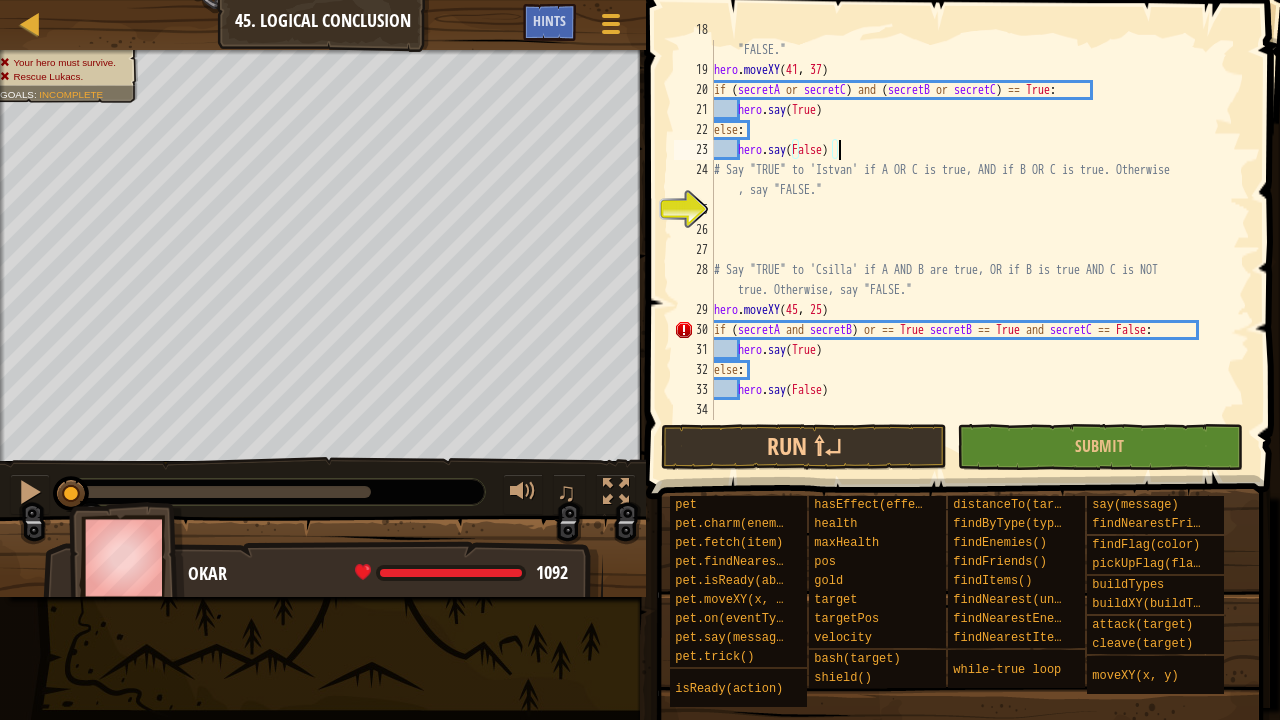 scroll, scrollTop: 9, scrollLeft: 9, axis: both 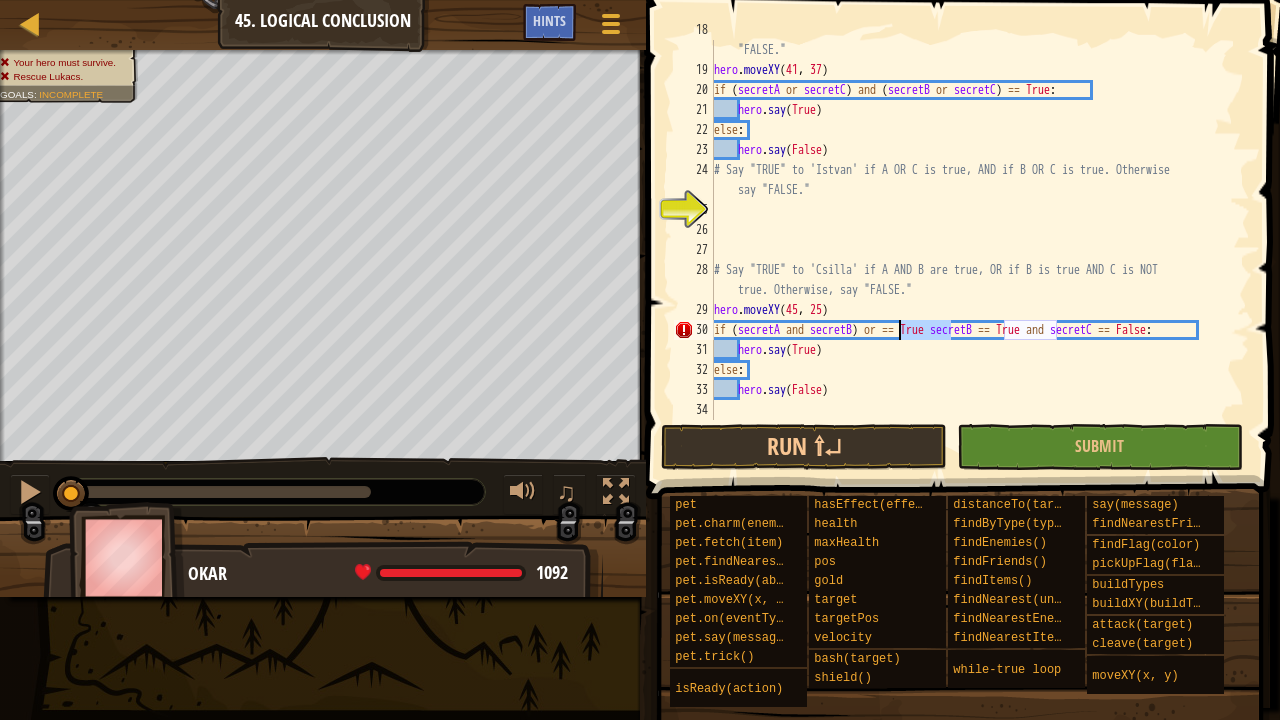 drag, startPoint x: 950, startPoint y: 335, endPoint x: 897, endPoint y: 332, distance: 53.08484 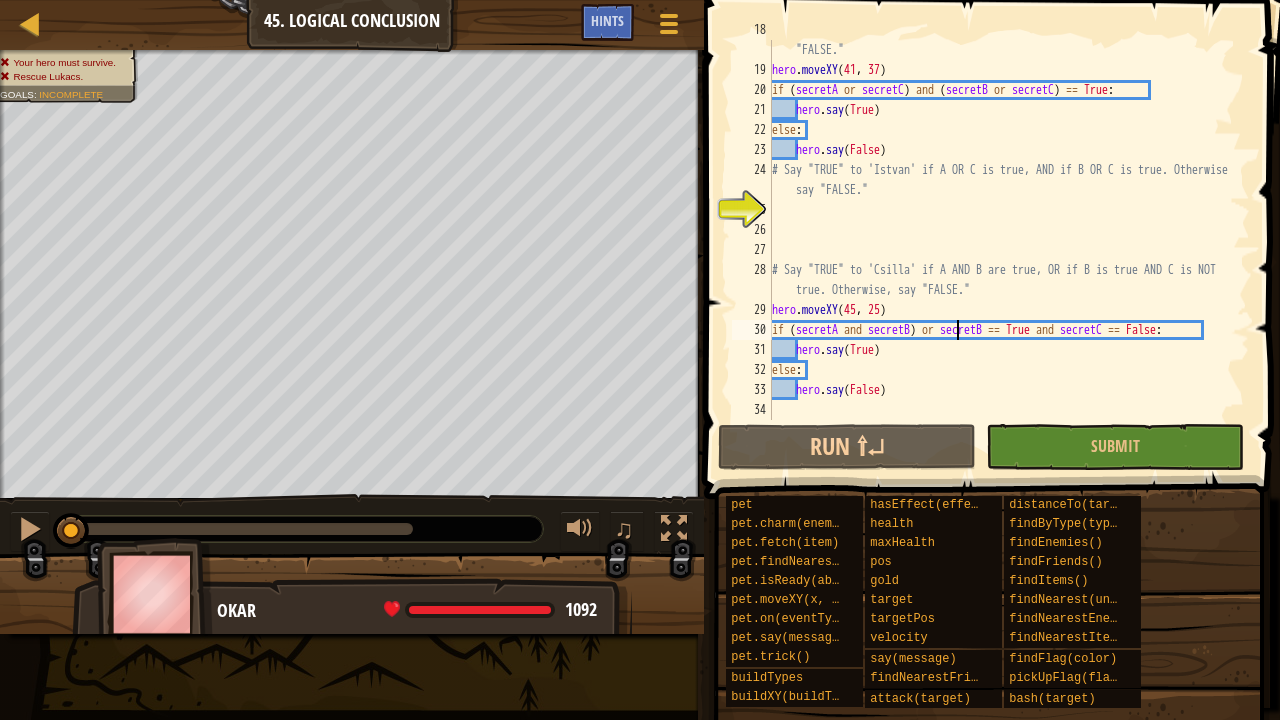 click on "if (secretA and secretB) or secretB == True and secretC == False: 18 19 20 21 22 23 24 25 26 27 28 29 30 31 32 33 34 # Say "TRUE" to 'Zsofi' if A OR B is true, AND if C is true. Otherwise, say       "FALSE." hero . say ( True ) else : hero . say ( False ) # Say "TRUE" to 'Istvan' if A OR C is true, AND if B OR C is true. Otherwise,       say "FALSE." # Say "TRUE" to 'Csilla' if A AND B are true, OR if B is true AND C is NOT       true. Otherwise, say "FALSE." hero . moveXY ( 45 ,   25 ) if   ( secretA   and   secretB )   or   secretB   ==   True   and   secretC   ==   False :      hero . say ( True ) else : hero . say ( False )     Unexpected token: expected and_test but found T_EQEQUAL while parsing or_test Code Saved Programming language : Python Run ⇧↵ Submit Done Statement   /  Call   /  equals" at bounding box center (989, 289) 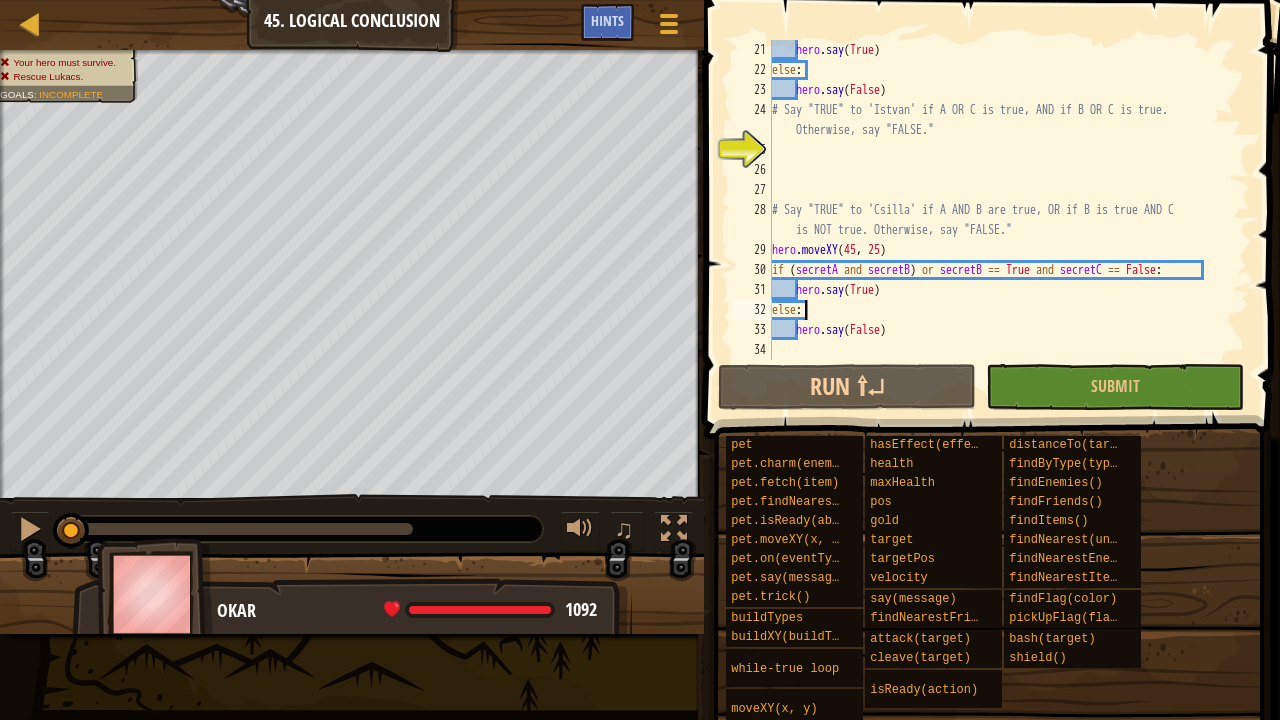 click on "hero . say ( True ) else :      hero . say ( False ) # Say "TRUE" to 'Istvan' if A OR C is true, AND if B OR C is true.       Otherwise, say "FALSE." # Say "TRUE" to 'Csilla' if A AND B are true, OR if B is true AND C is NOT true. Otherwise, say "FALSE." hero . moveXY ( 45 ,   25 ) if   ( secretA   and   secretB )   or   secretB   ==   True   and   secretC   ==   False :      hero . say ( True ) else : hero . say ( False )" at bounding box center [1001, 220] 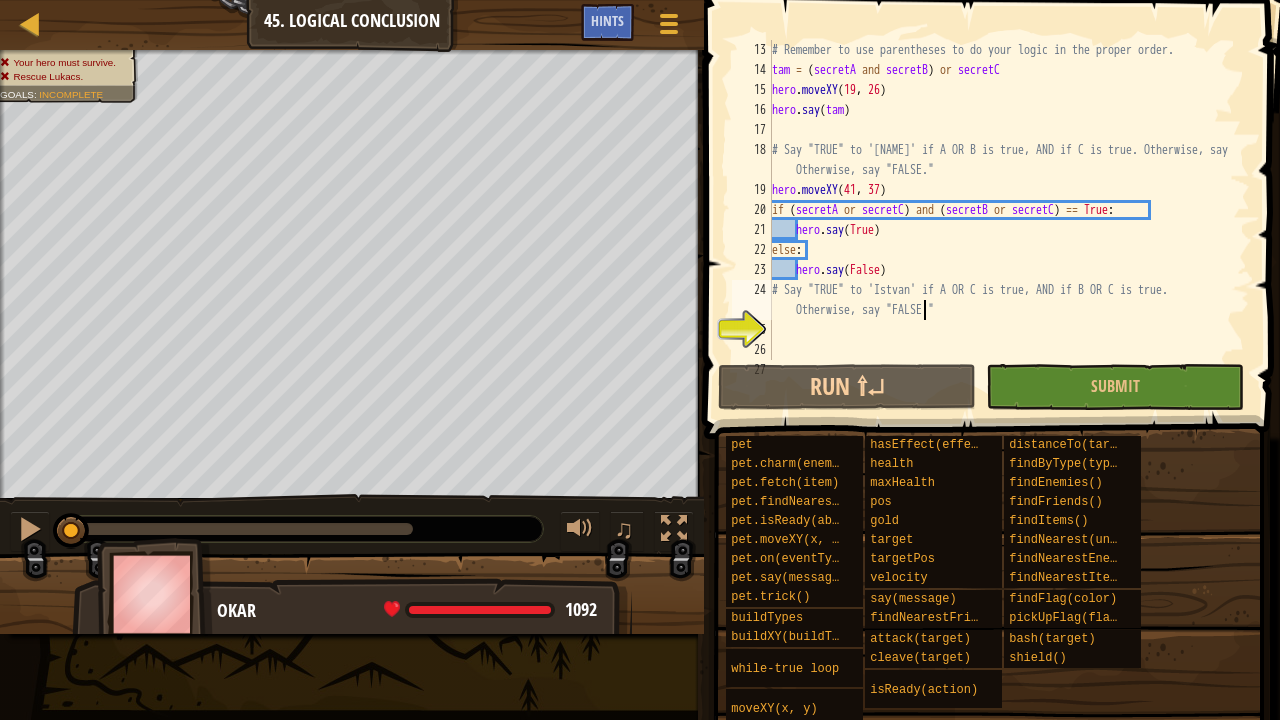 scroll, scrollTop: 260, scrollLeft: 0, axis: vertical 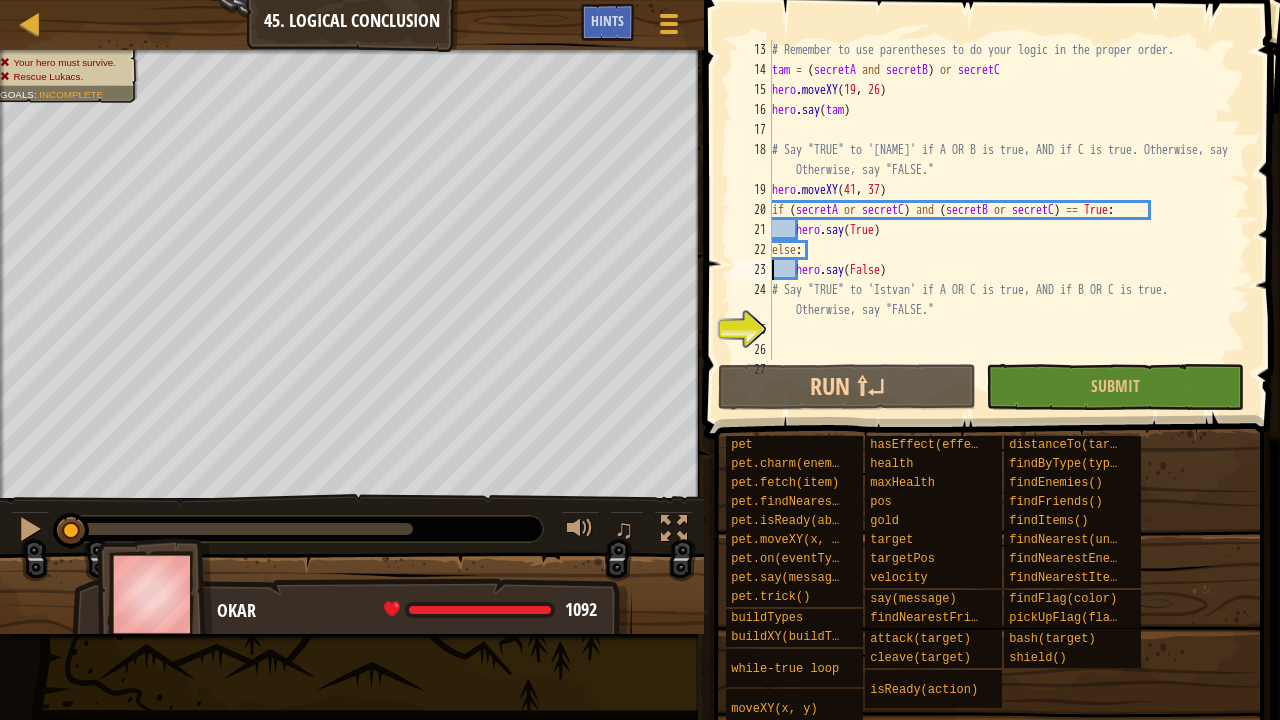 click on "# Remember to use parentheses to do your logic in the proper order. tam   =   ( secretA   and   secretB )   or   secretC hero . moveXY ( 19 ,   26 ) hero . say ( tam ) # Say "TRUE" to 'Zsofi' if A OR B is true, AND if C is true.       Otherwise, say "FALSE." hero . moveXY ( 41 ,   37 ) if   ( secretA   or   secretC )   and   ( secretB   or   secretC )   ==   True :      hero . say ( True ) else :      hero . say ( False ) # Say "TRUE" to 'Istvan' if A OR C is true, AND if B OR C is true.       Otherwise, say "FALSE."" at bounding box center [1001, 220] 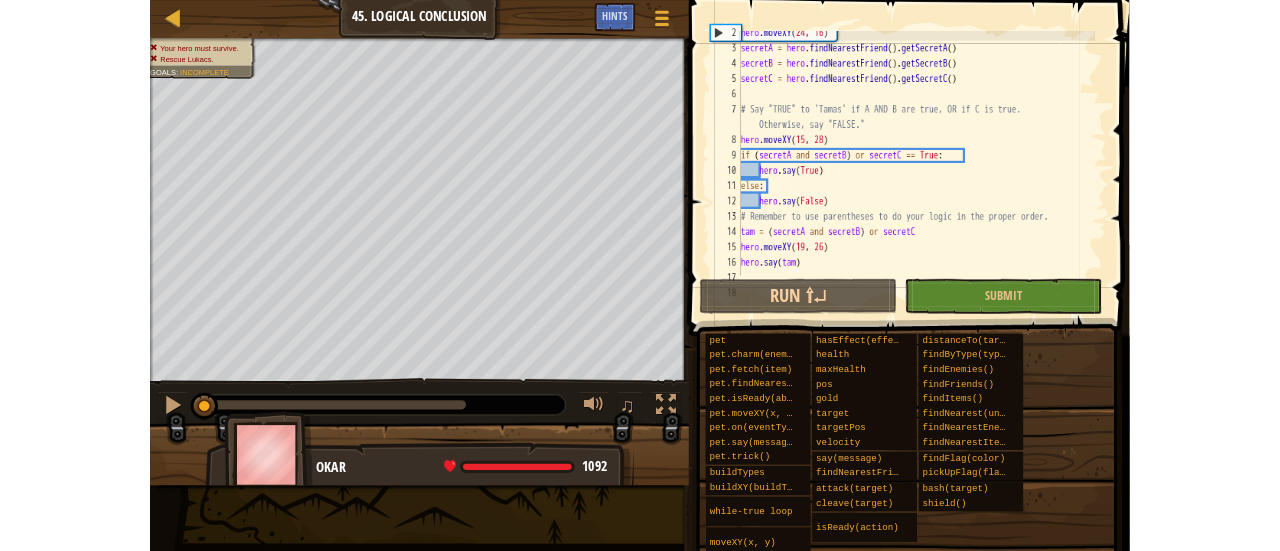 scroll, scrollTop: 0, scrollLeft: 0, axis: both 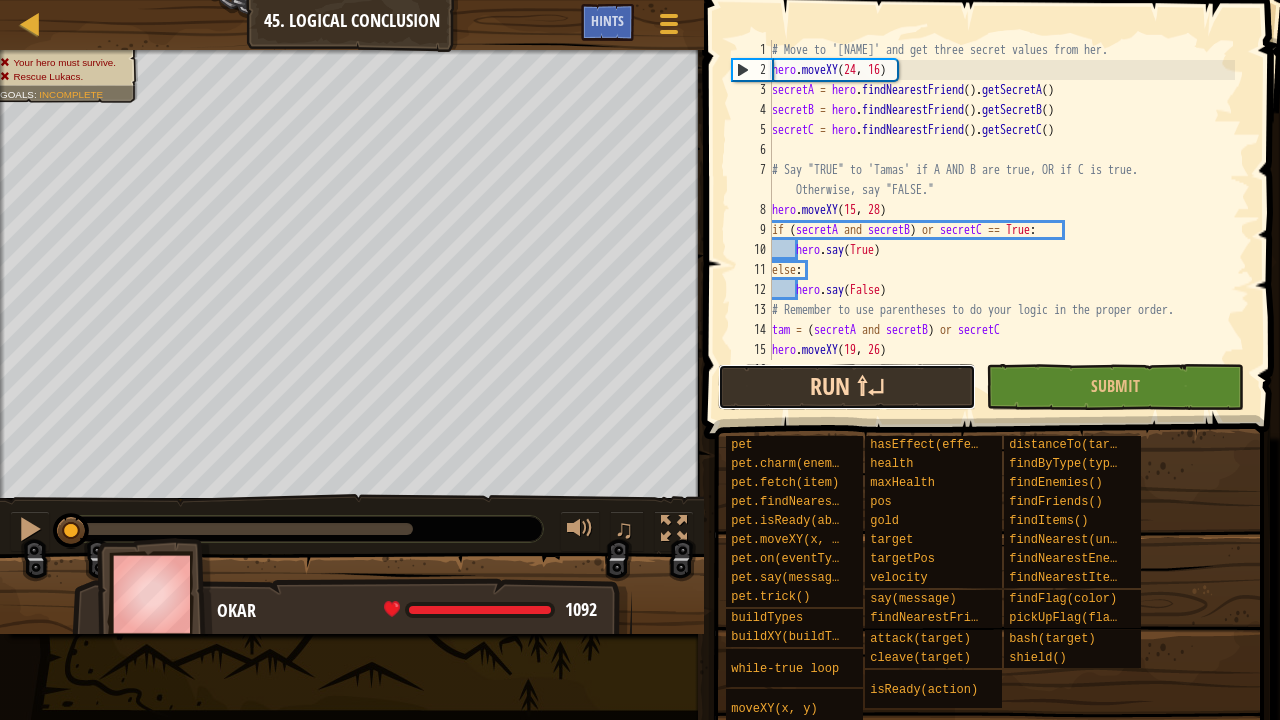 click on "Run ⇧↵" at bounding box center (847, 387) 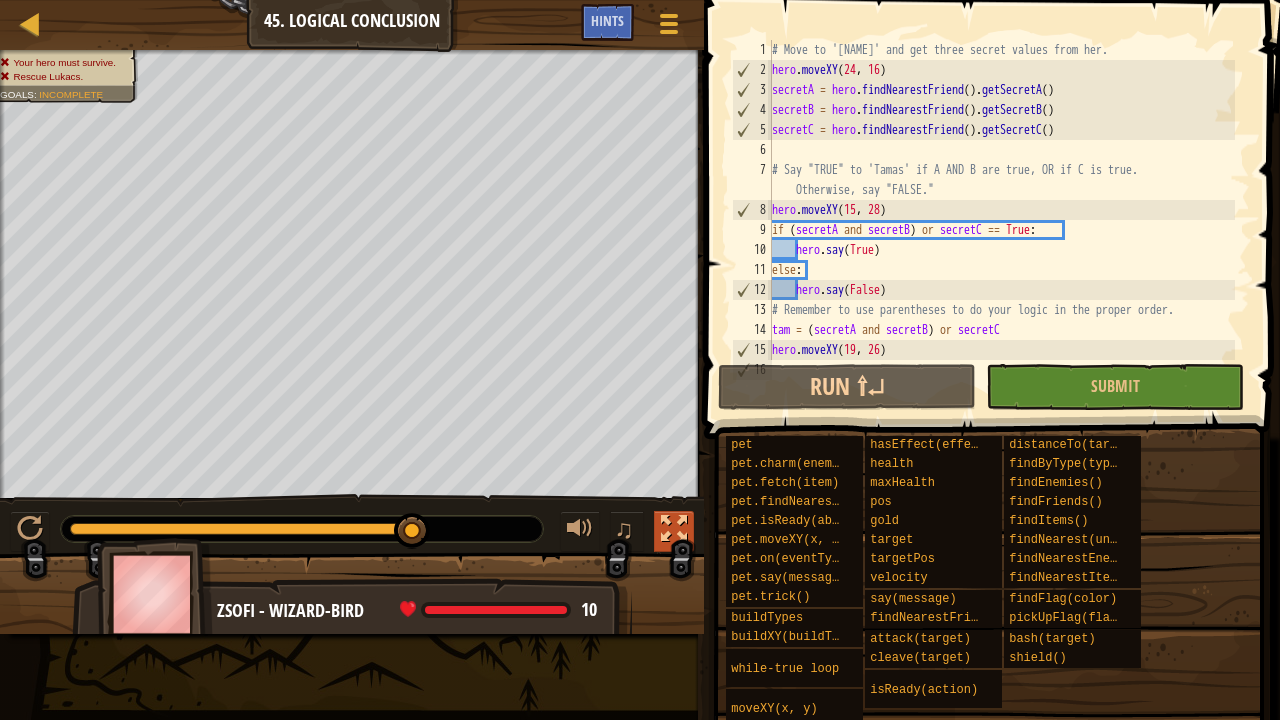 drag, startPoint x: 654, startPoint y: 522, endPoint x: 669, endPoint y: 529, distance: 16.552946 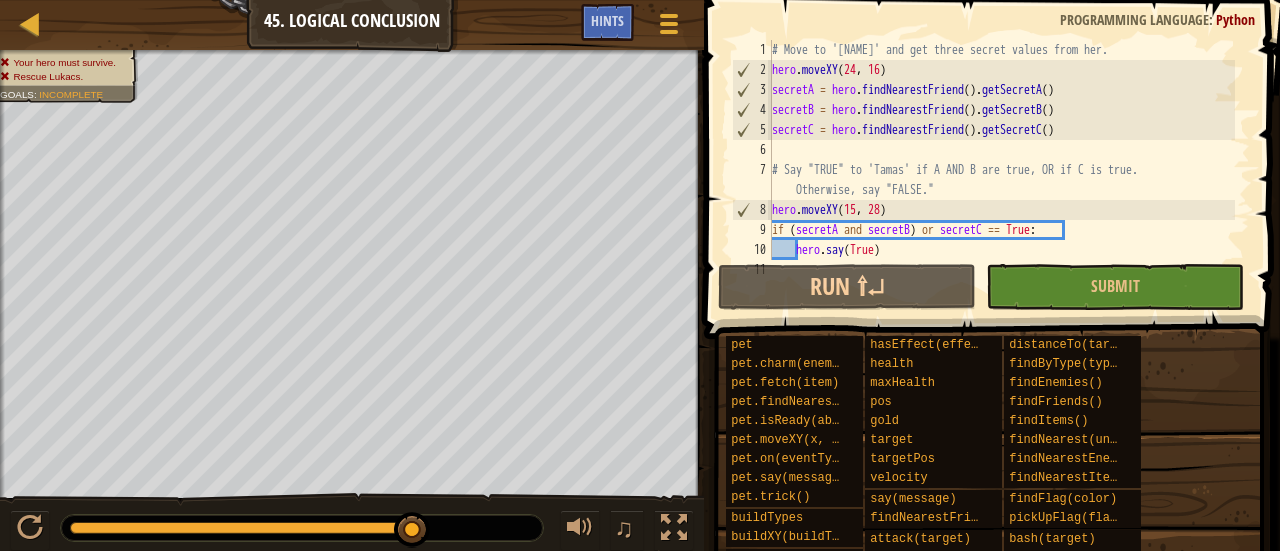 click on "♫" at bounding box center (352, 523) 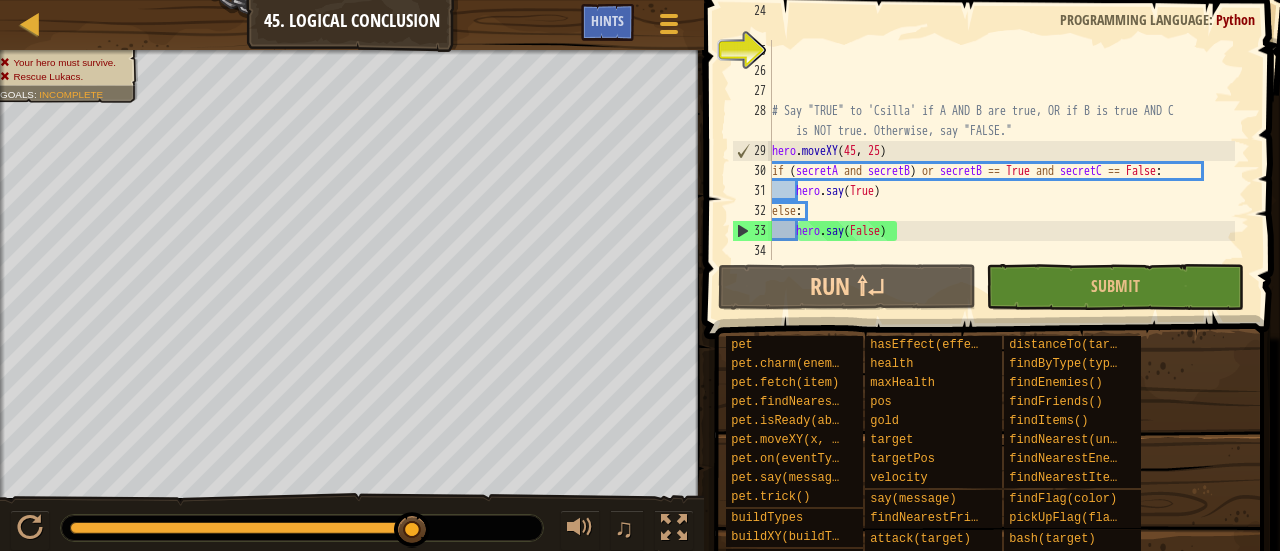 scroll, scrollTop: 540, scrollLeft: 0, axis: vertical 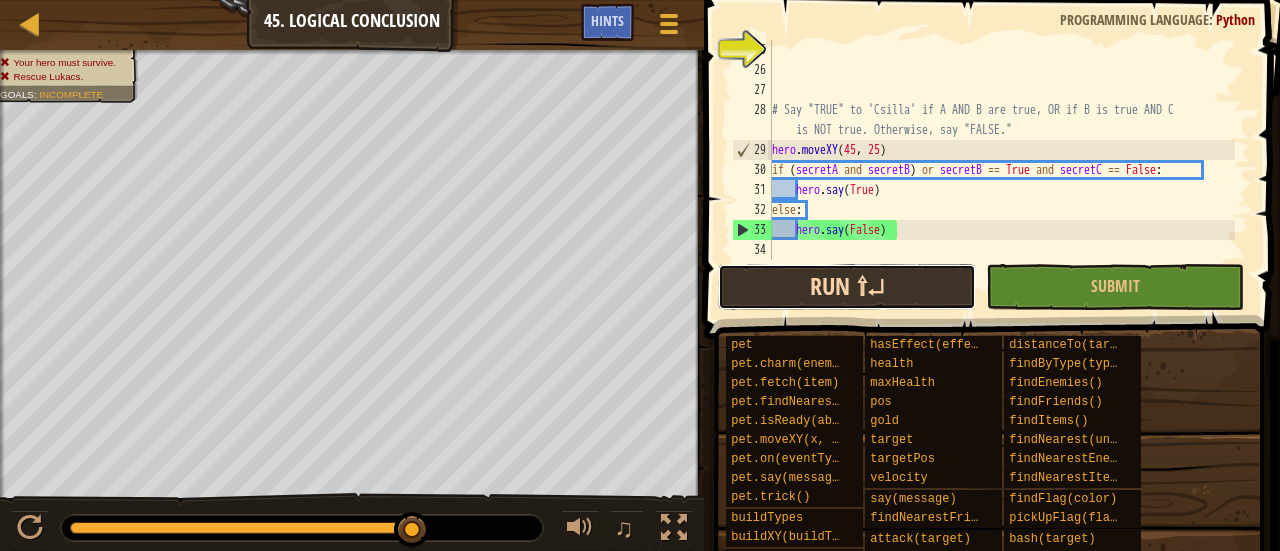 click on "Run ⇧↵" at bounding box center (847, 287) 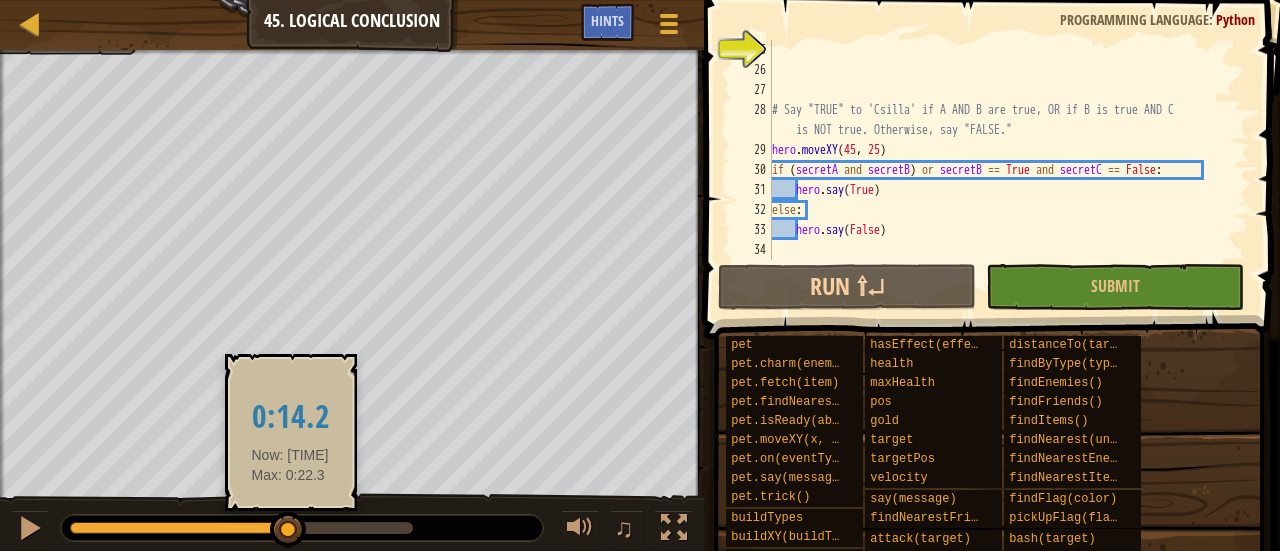 click at bounding box center [241, 528] 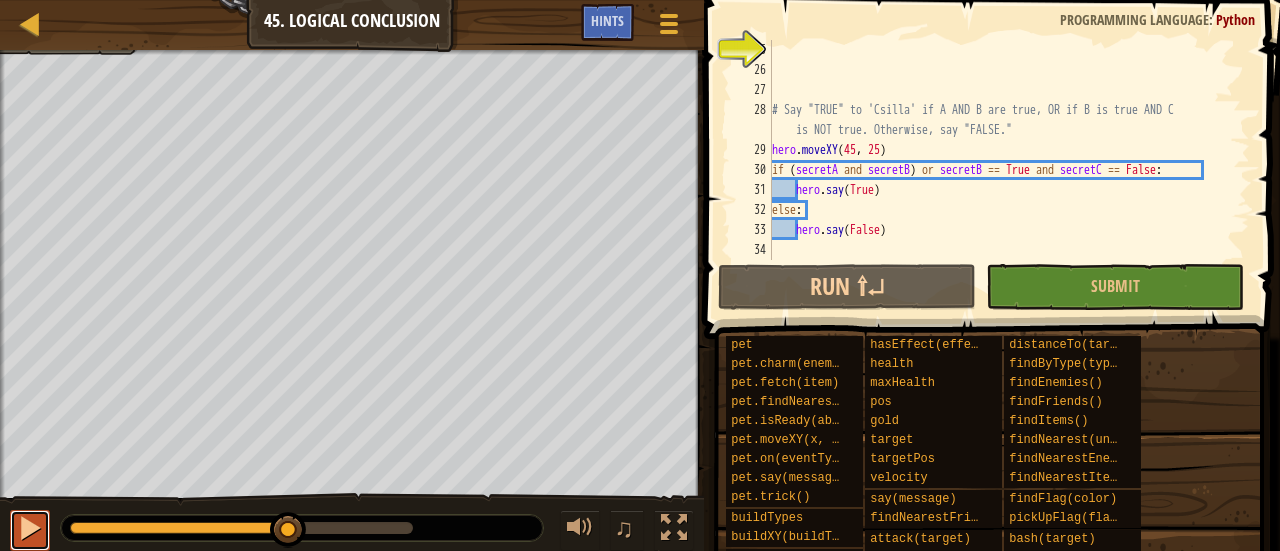 click at bounding box center (30, 528) 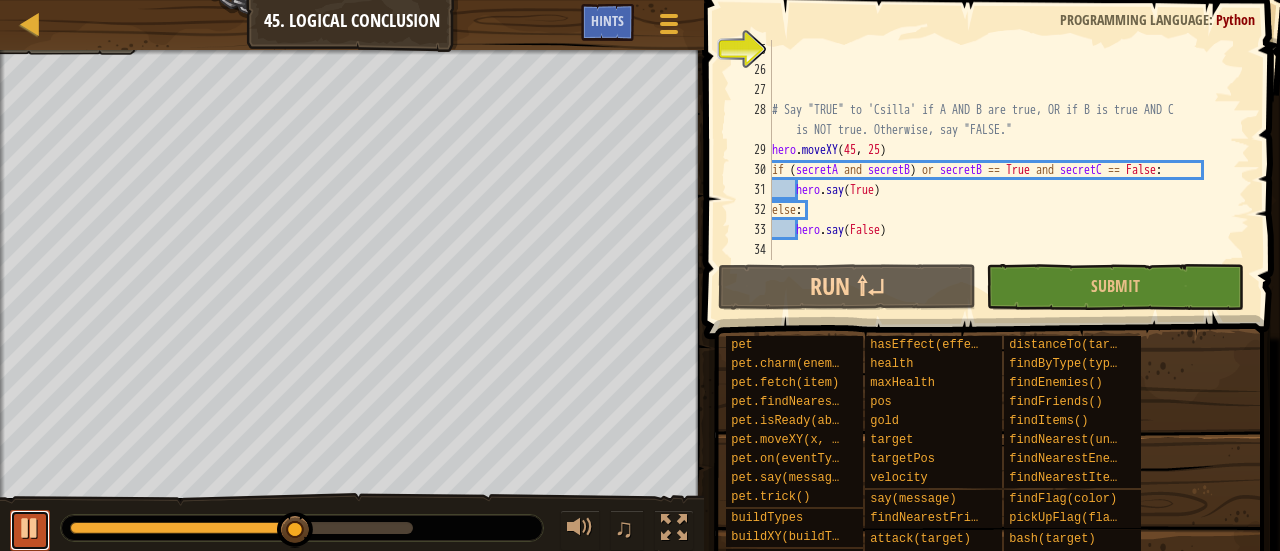 click at bounding box center [30, 528] 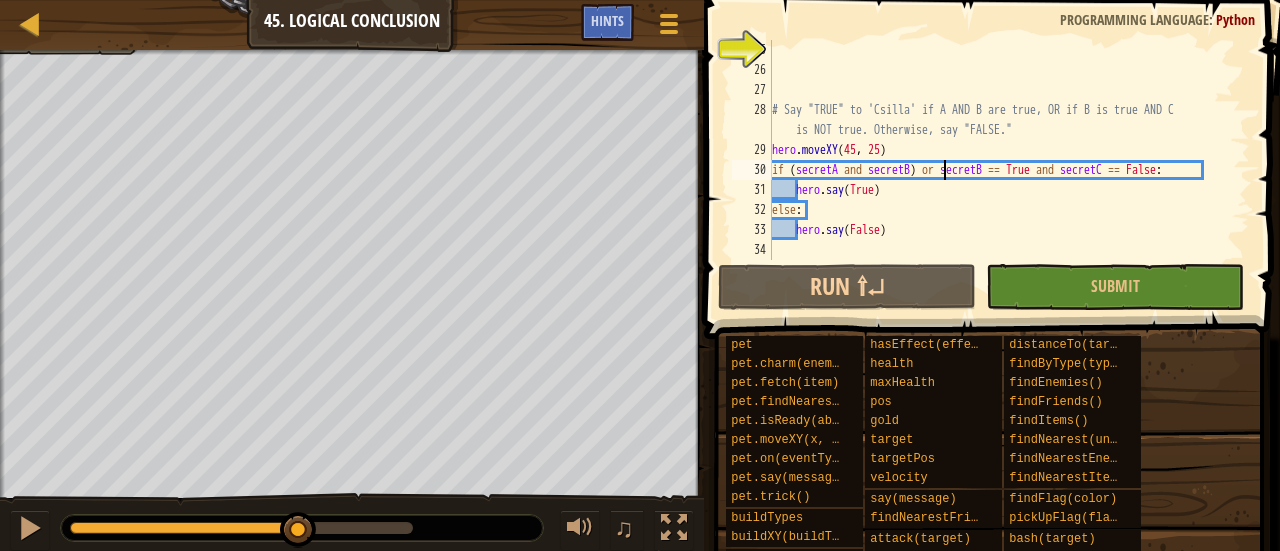 click on "# Say "TRUE" to 'Csilla' if A AND B are true, OR if B is true AND C       is NOT true. Otherwise, say "FALSE." hero . moveXY ( 45 ,   25 ) if   ( secretA   and   secretB )   or   secretB   ==   True   and   secretC   ==   False :      hero . say ( True ) else :      hero . say ( False )" at bounding box center [1001, 170] 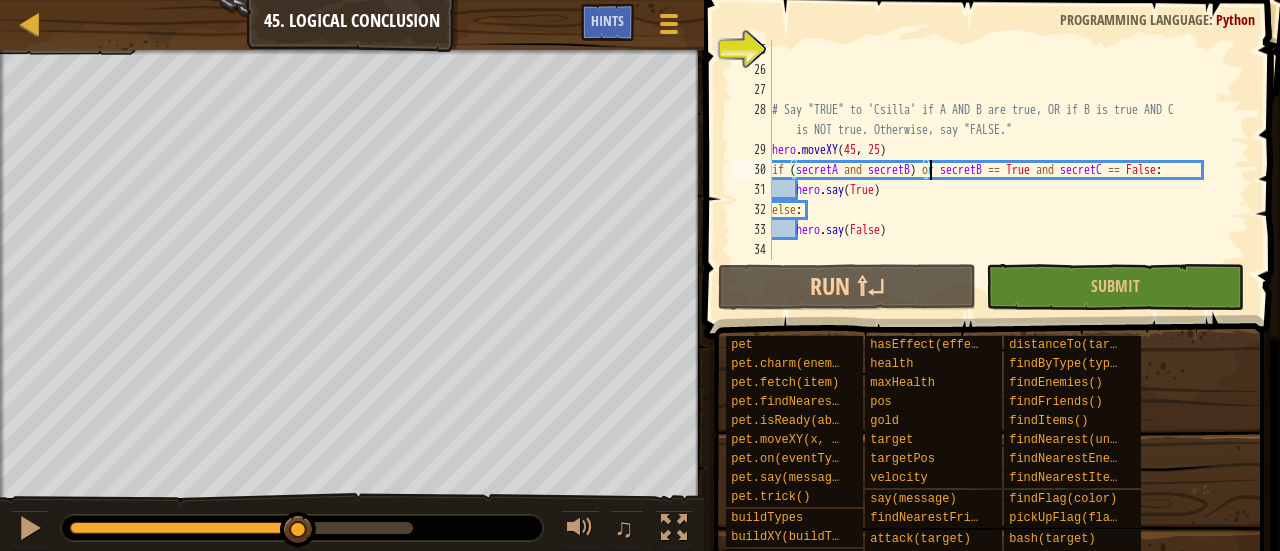 click on "# Say "TRUE" to 'Csilla' if A AND B are true, OR if B is true AND C       is NOT true. Otherwise, say "FALSE." hero . moveXY ( 45 ,   25 ) if   ( secretA   and   secretB )   or   secretB   ==   True   and   secretC   ==   False :      hero . say ( True ) else :      hero . say ( False )" at bounding box center (1001, 170) 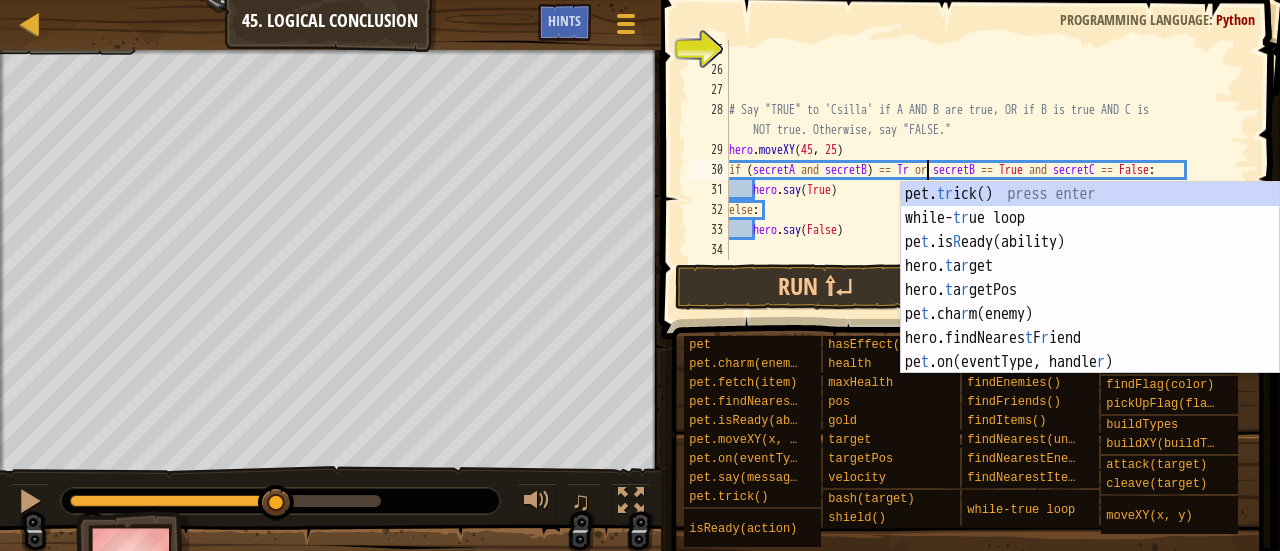 scroll, scrollTop: 9, scrollLeft: 17, axis: both 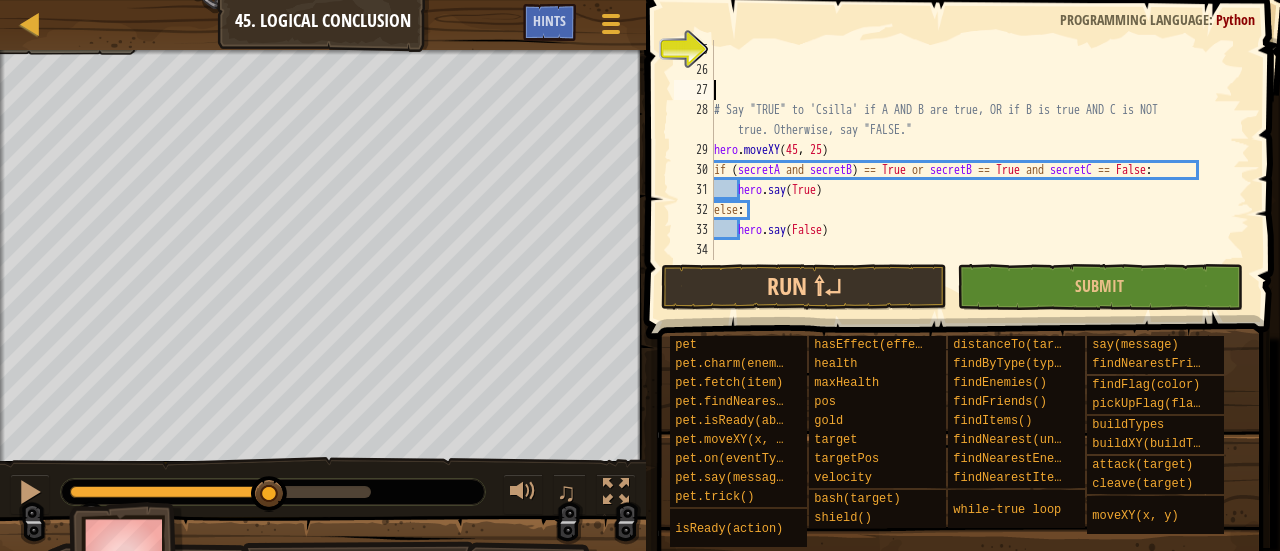 drag, startPoint x: 1070, startPoint y: 94, endPoint x: 1081, endPoint y: 125, distance: 32.89377 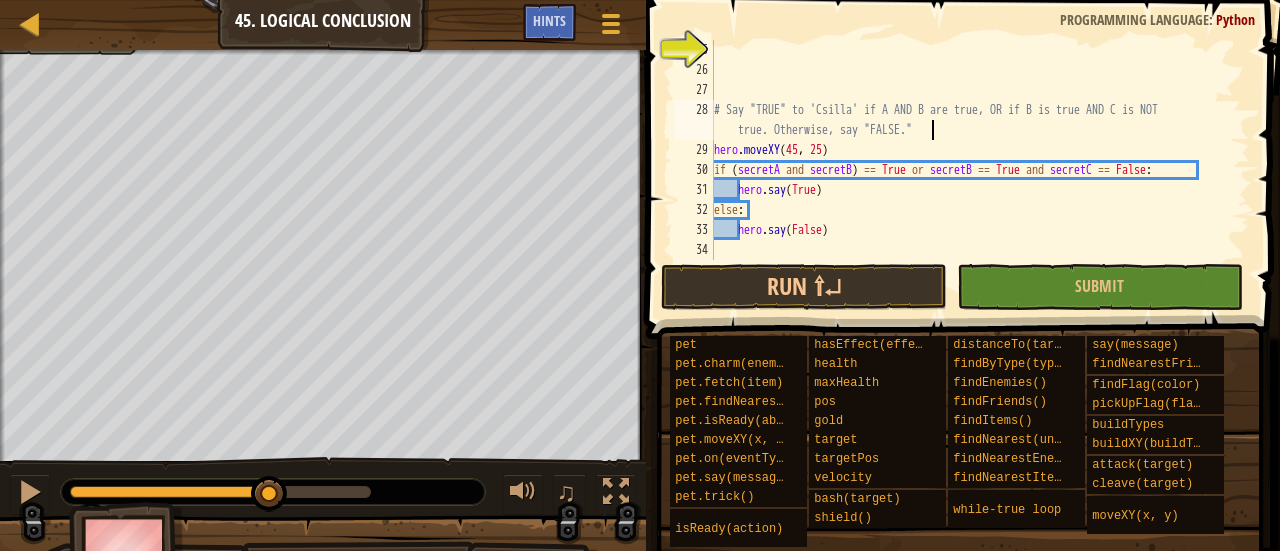 click on "Say "TRUE" to '[NAME]' if A AND B are true, OR if B is true AND C is NOT true. Otherwise, say "FALSE." hero.moveXY(45, 25) if (secretA and secretB) == True or secretB == True and secretC == False: hero.say(True) else: hero.say(False)" at bounding box center [972, 170] 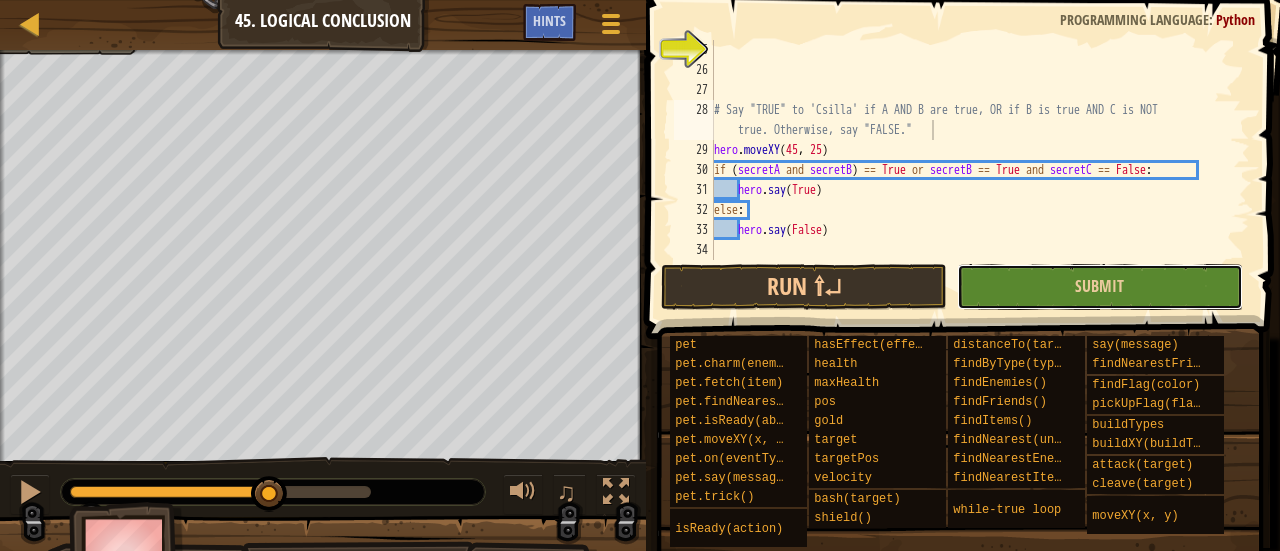 click on "Submit" at bounding box center (1100, 287) 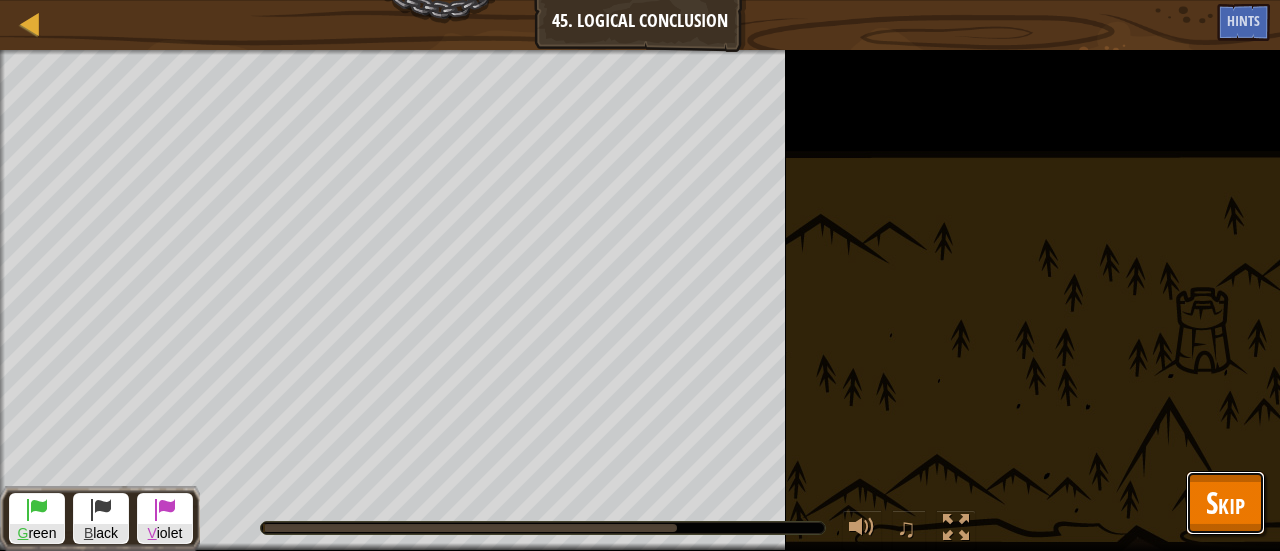click on "Skip" at bounding box center (1225, 502) 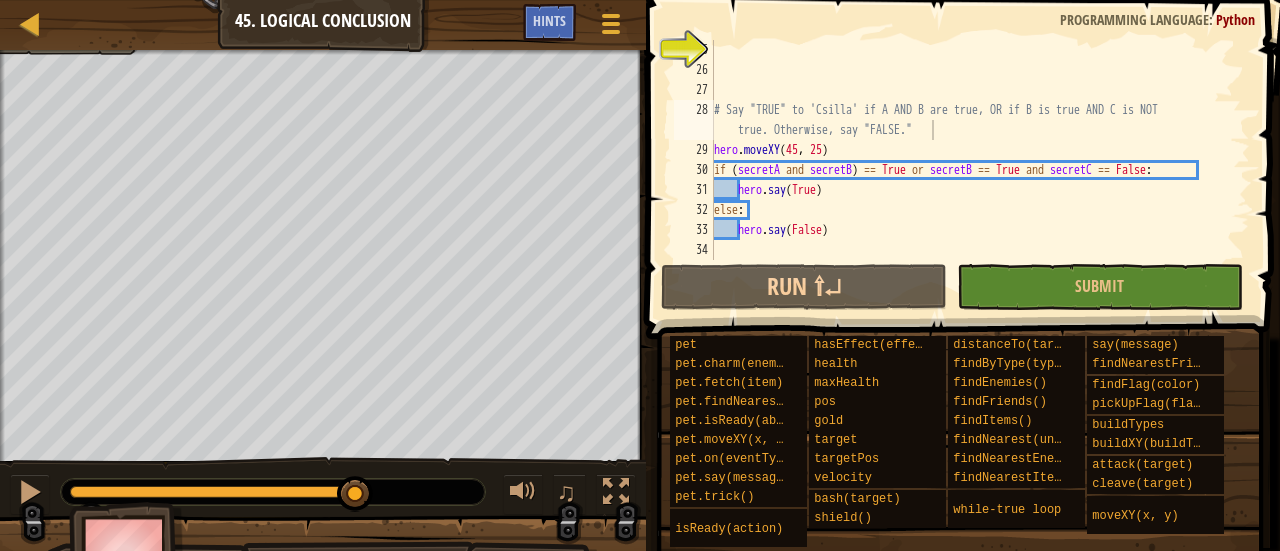 click at bounding box center (273, 492) 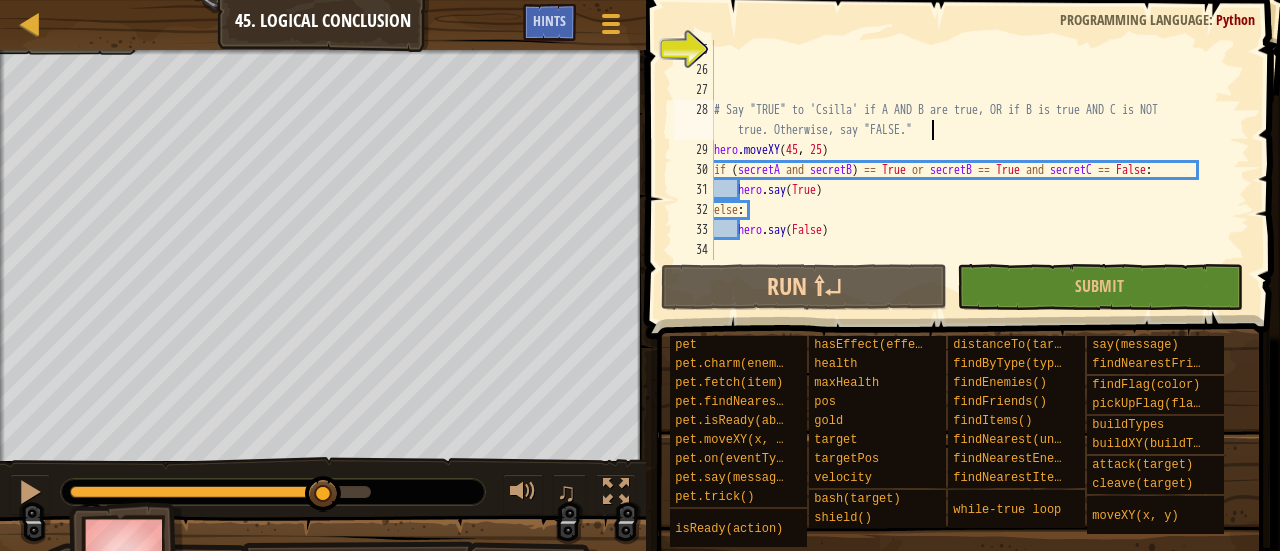 click at bounding box center (197, 492) 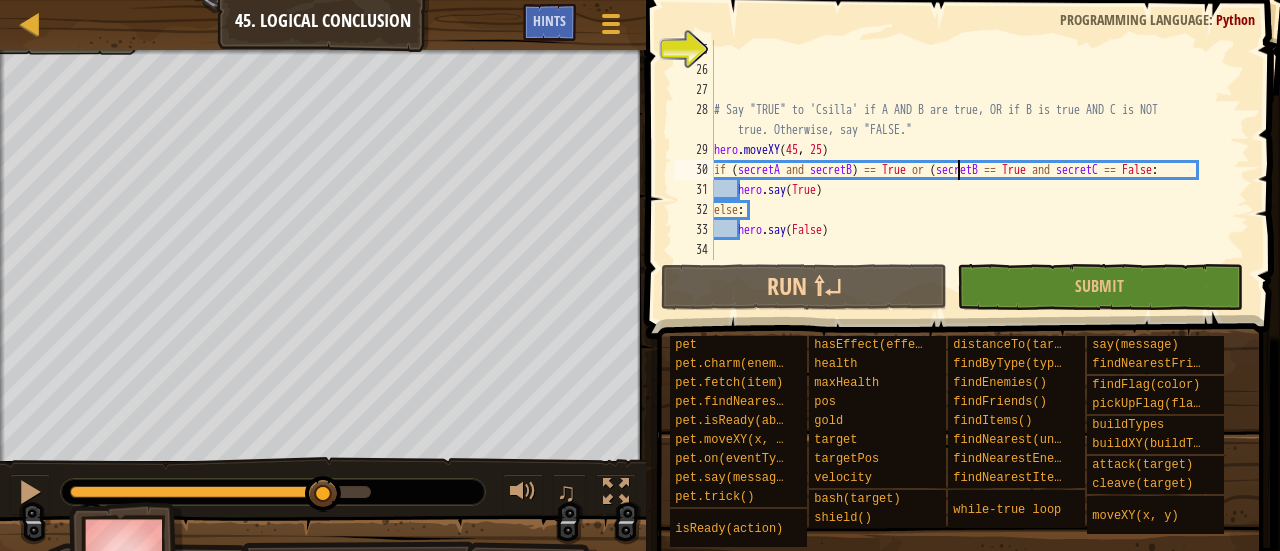 scroll, scrollTop: 9, scrollLeft: 20, axis: both 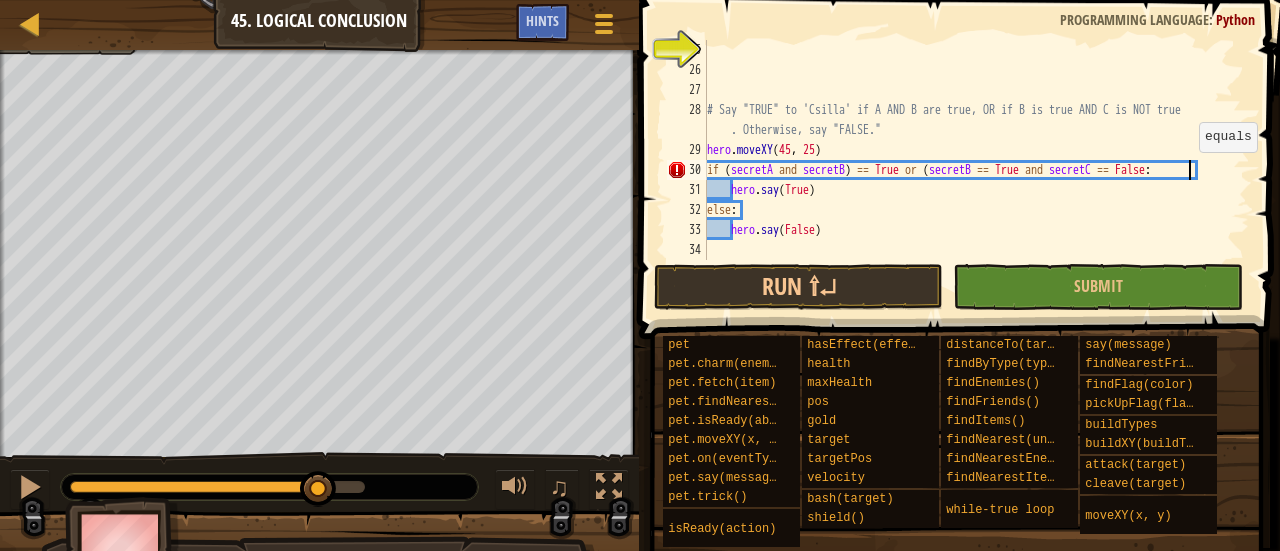 click on "# Say "TRUE" to 'Csilla' if A AND B are true, OR if B is true AND C is NOT true      . Otherwise, say "FALSE." hero . moveXY ( 45 ,   25 ) if   ( secretA   and   secretB )   ==   True   or   ( secretB   ==   True   and   secretC   ==   False :      hero . say ( True ) else :      hero . say ( False )" at bounding box center [969, 170] 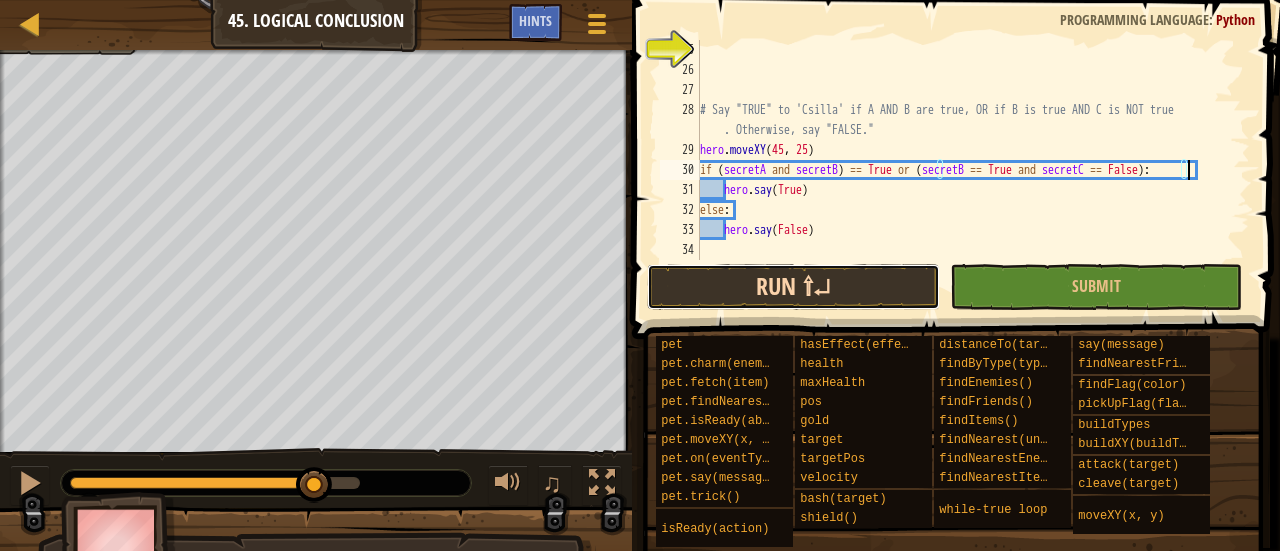 click on "Run ⇧↵" at bounding box center [793, 287] 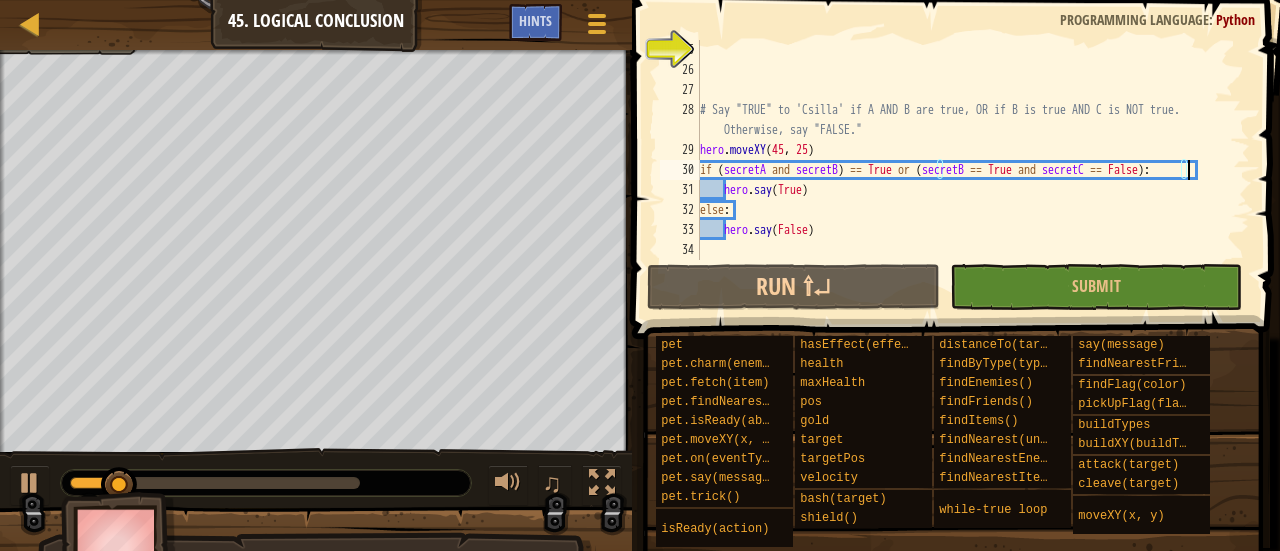 click at bounding box center (215, 483) 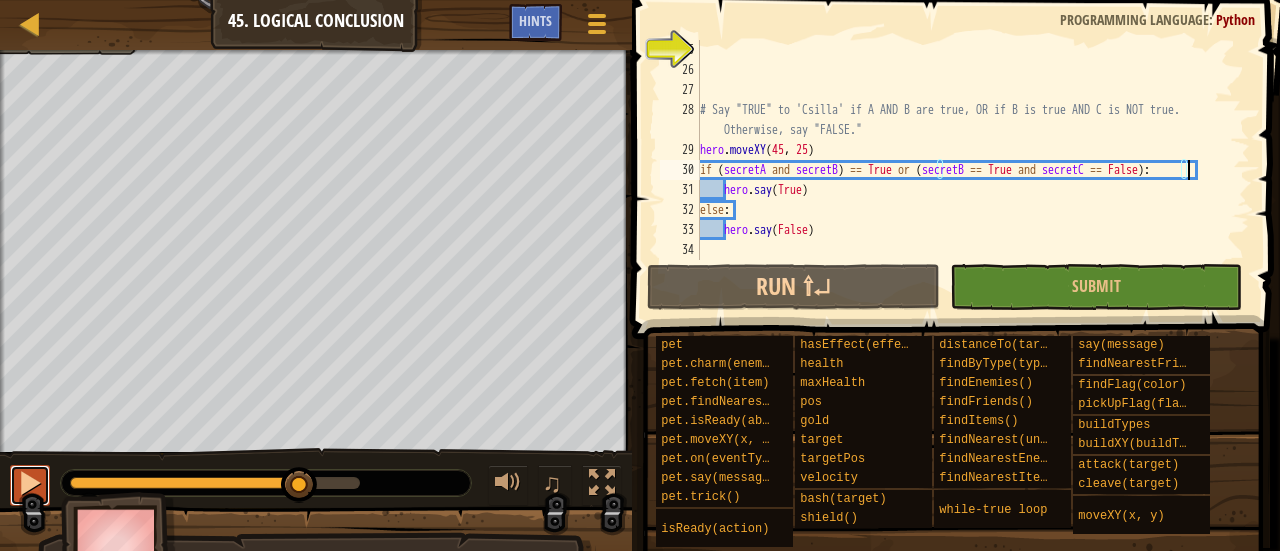 click at bounding box center (30, 483) 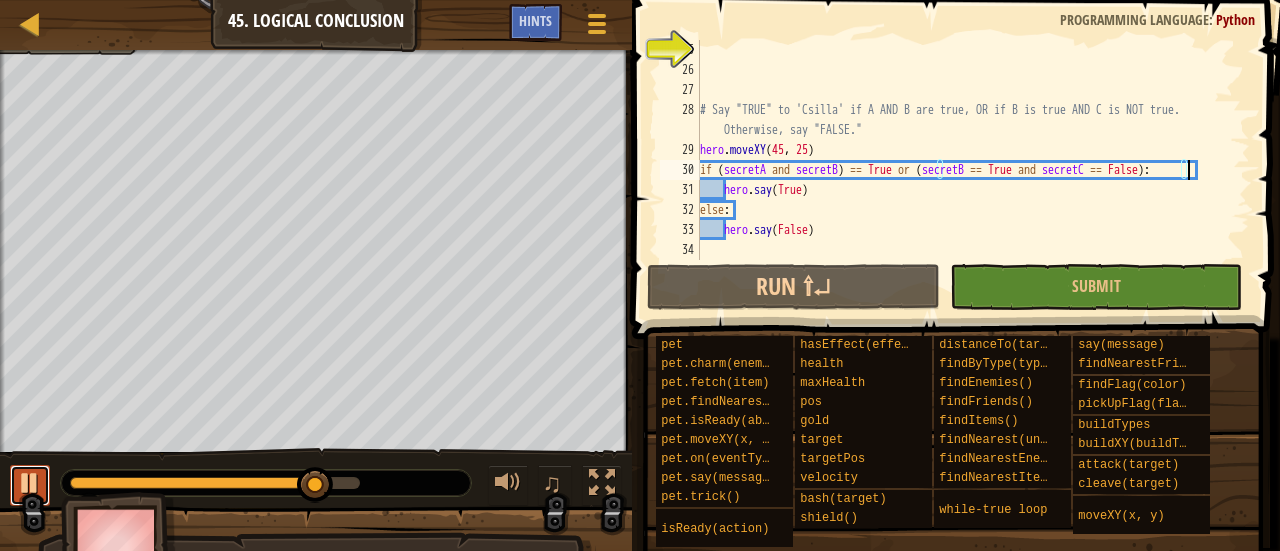 click at bounding box center (30, 483) 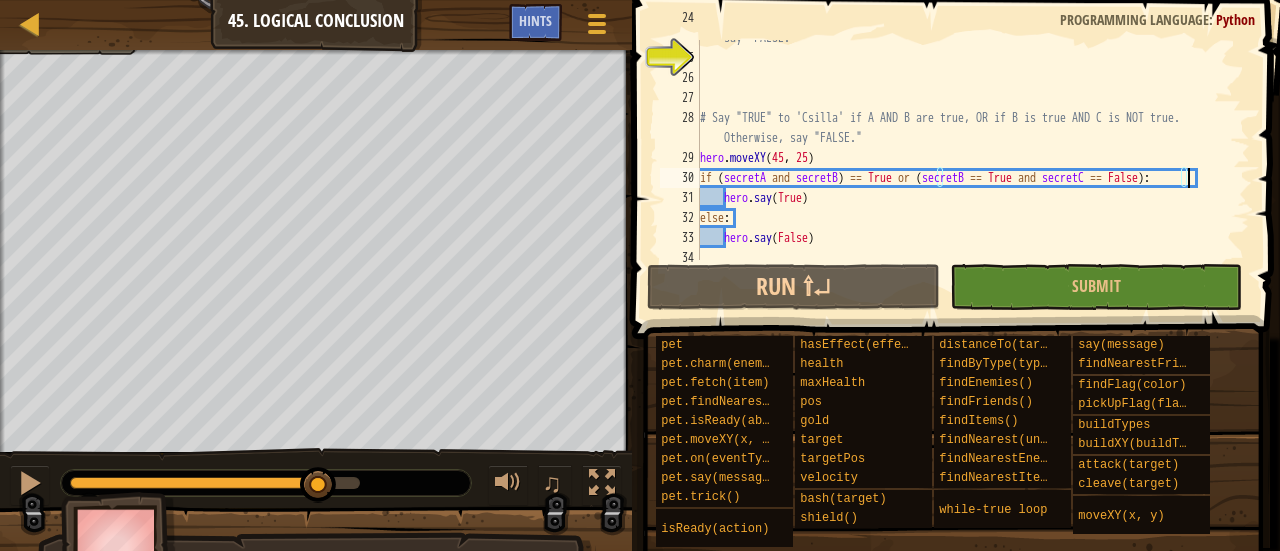 scroll, scrollTop: 540, scrollLeft: 0, axis: vertical 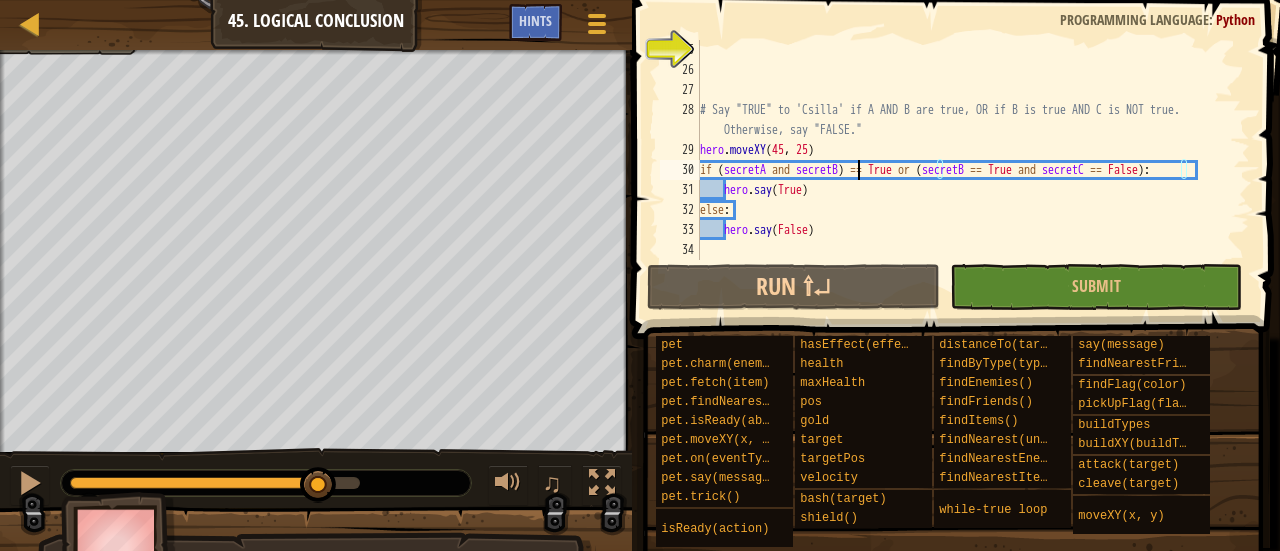 click on "# Say "TRUE" to 'Csilla' if A AND B are true, OR if B is true AND C is NOT true.       Otherwise, say "FALSE." hero . moveXY ( 45 ,   25 ) if   ( secretA   and   secretB )   ==   True   or   ( secretB   ==   True   and   secretC   ==   False ) :      hero . say ( True ) else :      hero . say ( False )" at bounding box center (965, 170) 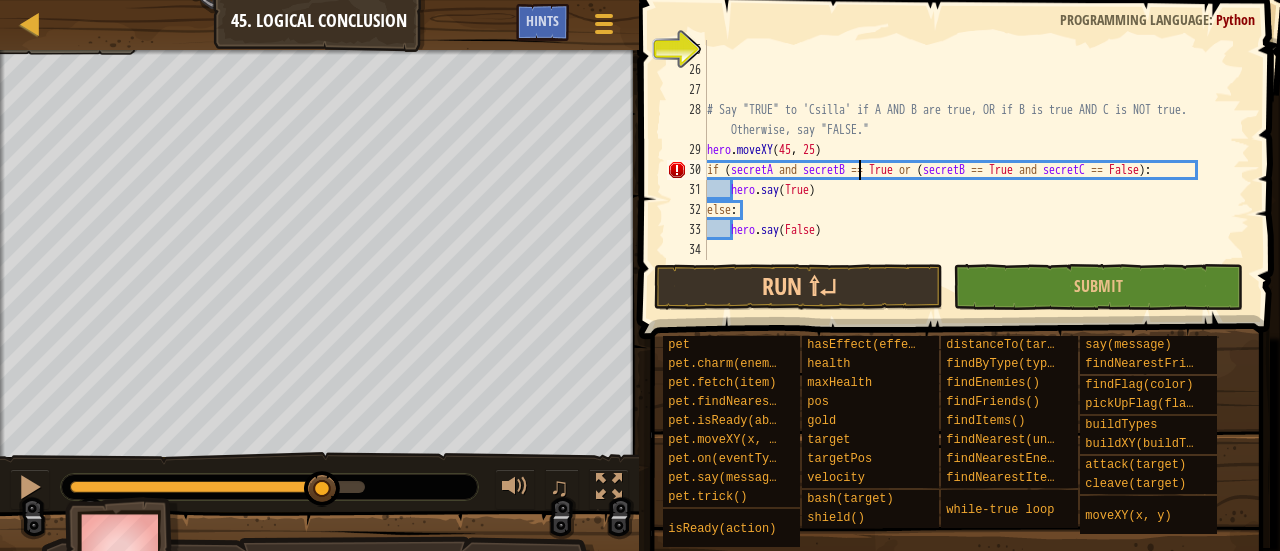 click on "# Say "TRUE" to '[NAME]' if A AND B are true, OR if B is true AND C is NOT true.       Otherwise, say "FALSE." hero . moveXY ( 45 ,   25 ) if   ( secretA   and   secretB   ==   True   or   ( secretB   ==   True   and   secretC   ==   False ) :      hero . say ( True ) else :      hero . say ( False )" at bounding box center (972, 170) 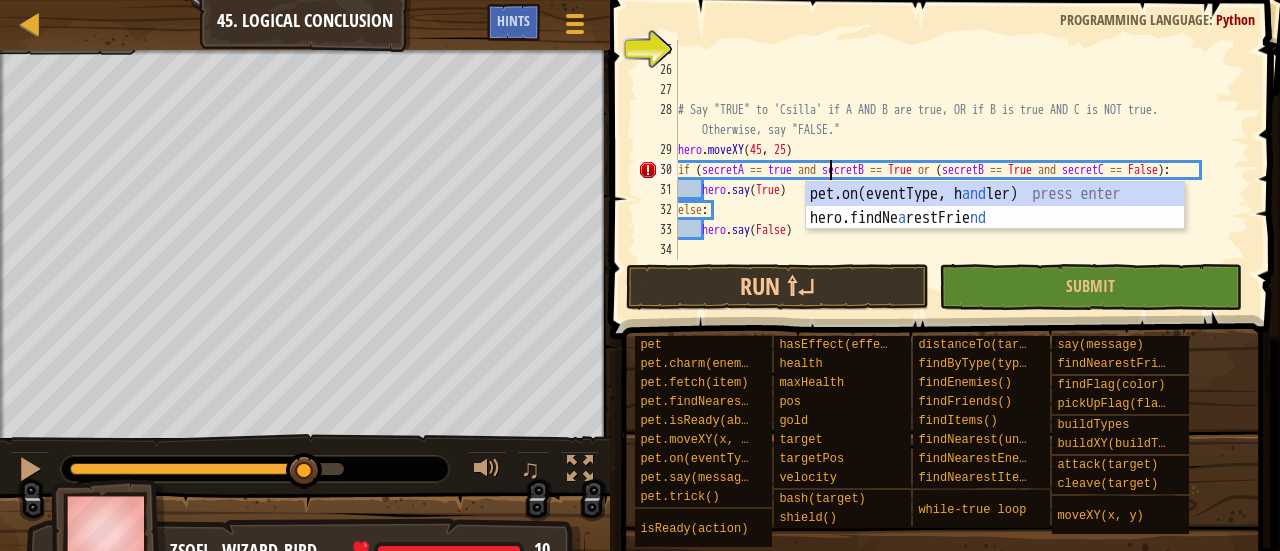 scroll, scrollTop: 9, scrollLeft: 12, axis: both 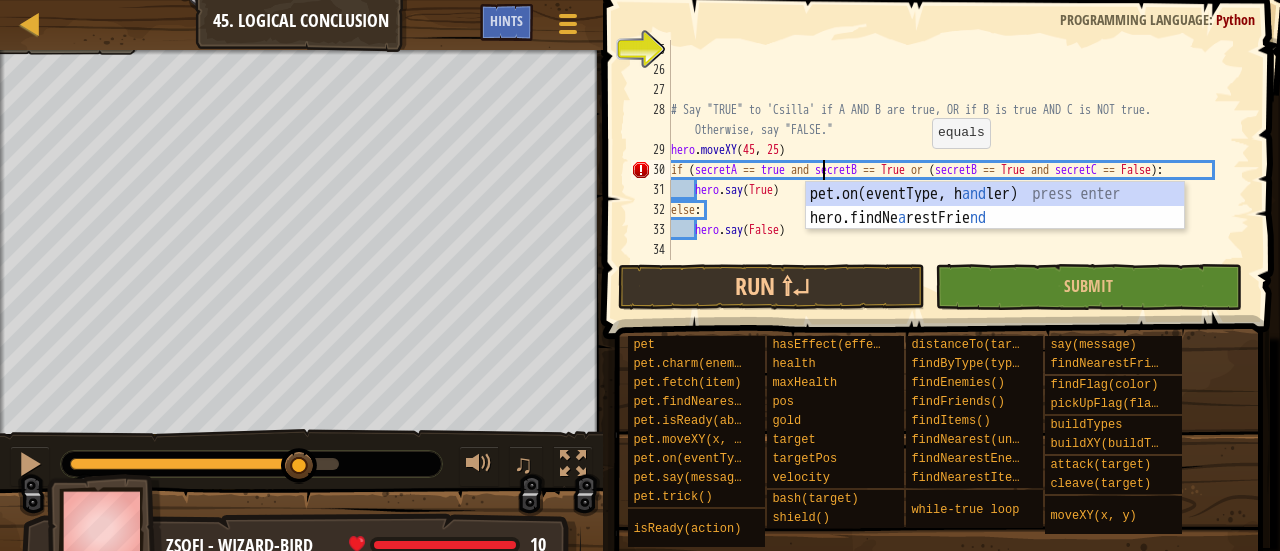 click on "Say "TRUE" to '[NAME]' if A AND B are true, OR if B is true AND C is NOT true. Otherwise, say "FALSE." hero.moveXY(45, 25) if (secretA == true and secretB == True or (secretB == True and secretC == False): hero.say(True) else: hero.say(False)" at bounding box center [951, 170] 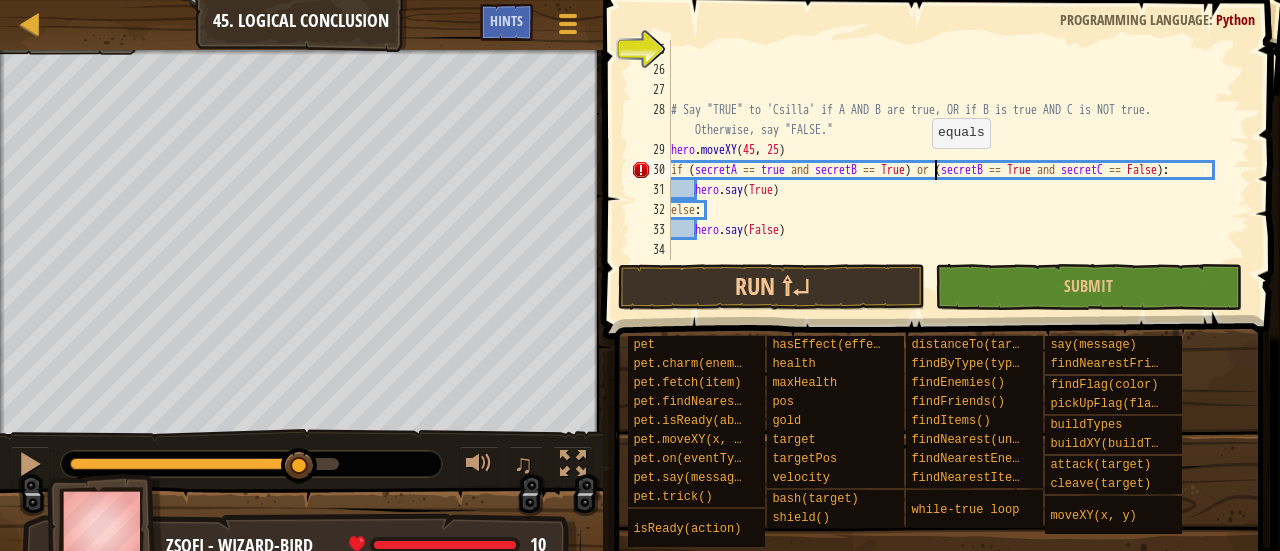 type on "if (secretA == true and secretB == True) or (secretB == True and secretC == False):" 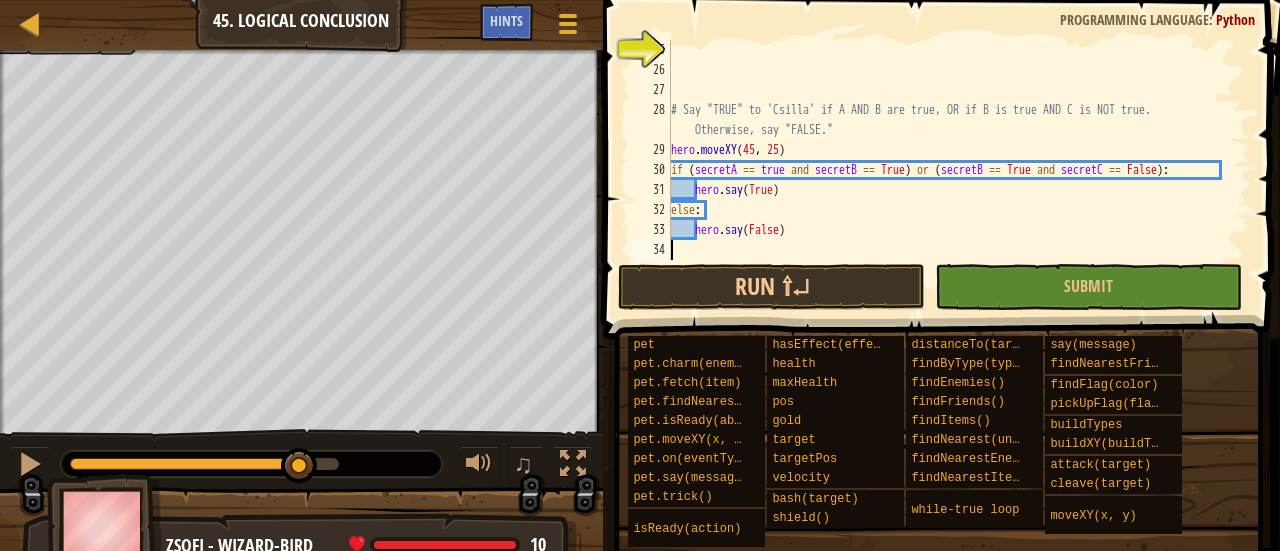 click on "# Say "TRUE" to '[NAME]' if A AND B are true, OR if B is true AND C is NOT true.       Otherwise, say "FALSE." hero . moveXY ( 45 ,   25 ) if   ( secretA   ==   true   and   secretB   ==   True )   or   ( secretB   ==   True   and   secretC   ==   False ) :      hero . say ( True ) else :      hero . say ( False )" at bounding box center (951, 170) 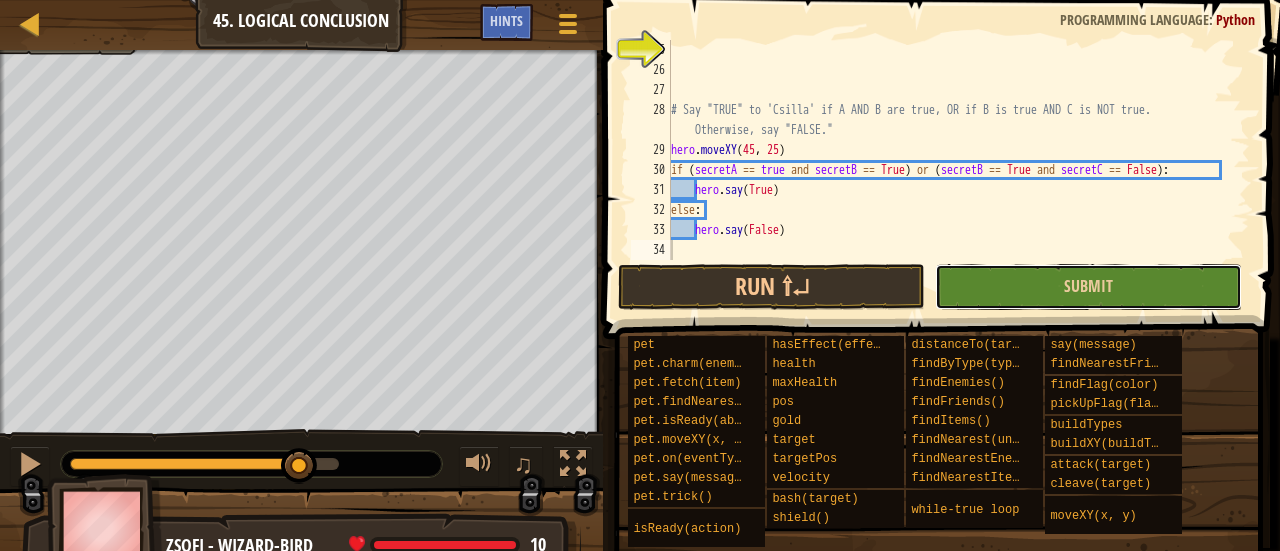 click on "Submit" at bounding box center [1088, 287] 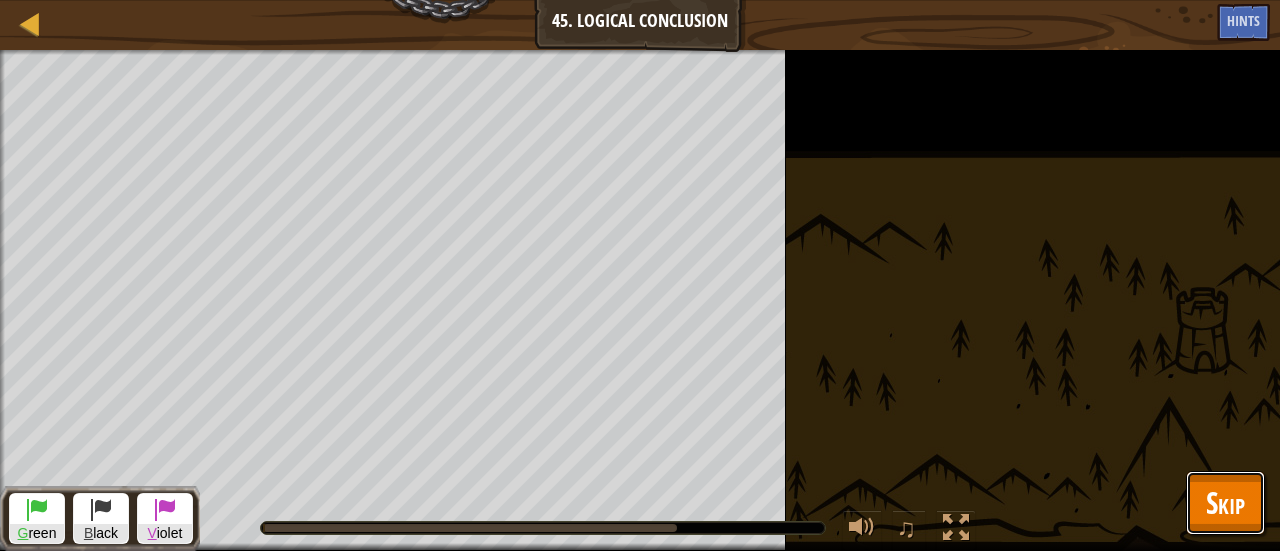click on "Skip" at bounding box center [1225, 502] 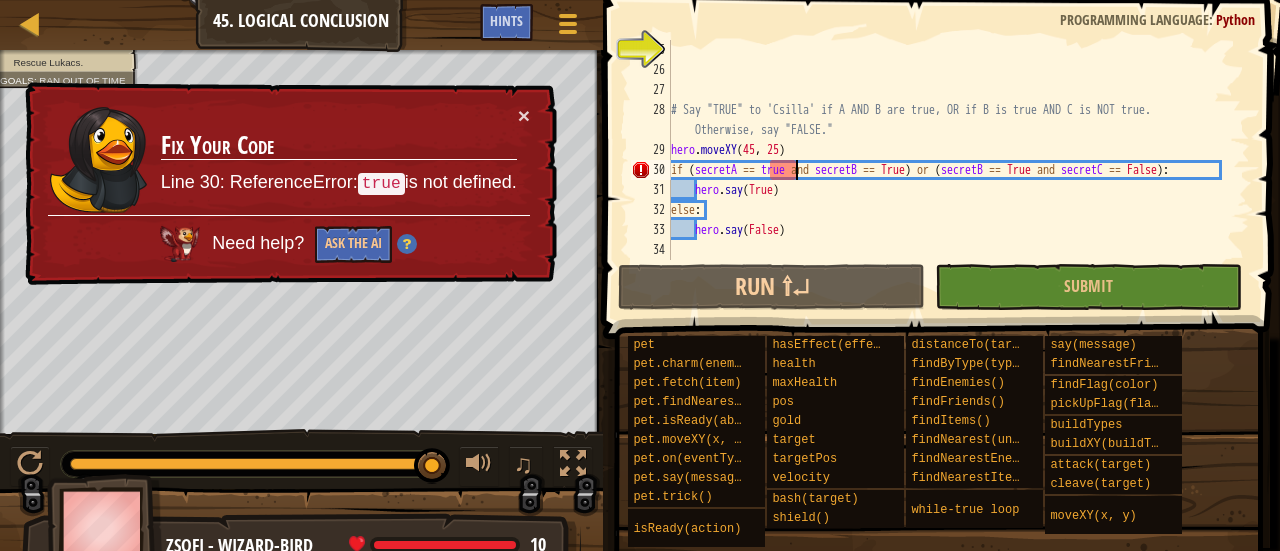 drag, startPoint x: 796, startPoint y: 175, endPoint x: 793, endPoint y: 161, distance: 14.3178215 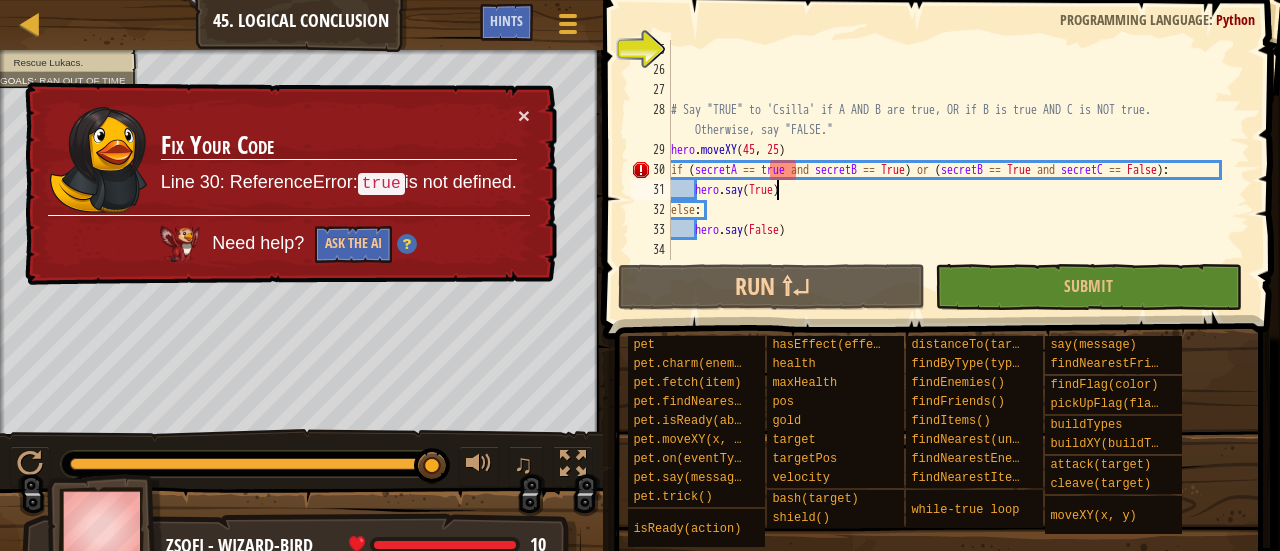 click on "# Say "TRUE" to '[NAME]' if A AND B are true, OR if B is true AND C is NOT true.       Otherwise, say "FALSE." hero . moveXY ( 45 ,   25 ) if   ( secretA   ==   true   and   secretB   ==   True )   or   ( secretB   ==   True   and   secretC   ==   False ) :      hero . say ( True ) else :      hero . say ( False )" at bounding box center (951, 170) 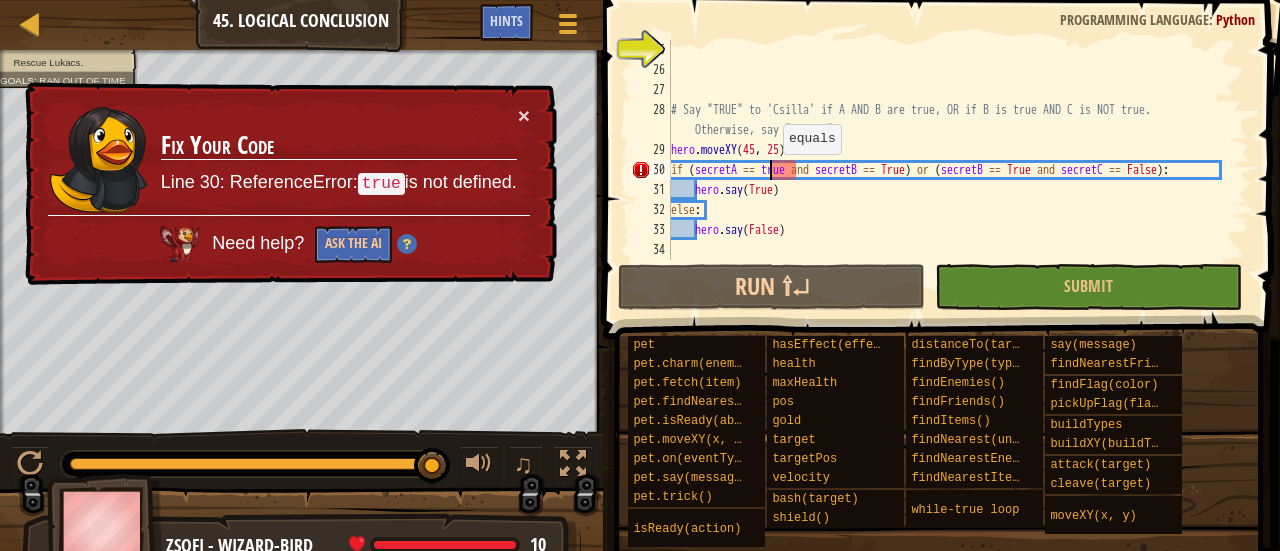 click on "# Say "TRUE" to '[NAME]' if A AND B are true, OR if B is true AND C is NOT true.       Otherwise, say "FALSE." hero . moveXY ( 45 ,   25 ) if   ( secretA   ==   true   and   secretB   ==   True )   or   ( secretB   ==   True   and   secretC   ==   False ) :      hero . say ( True ) else :      hero . say ( False )" at bounding box center [951, 170] 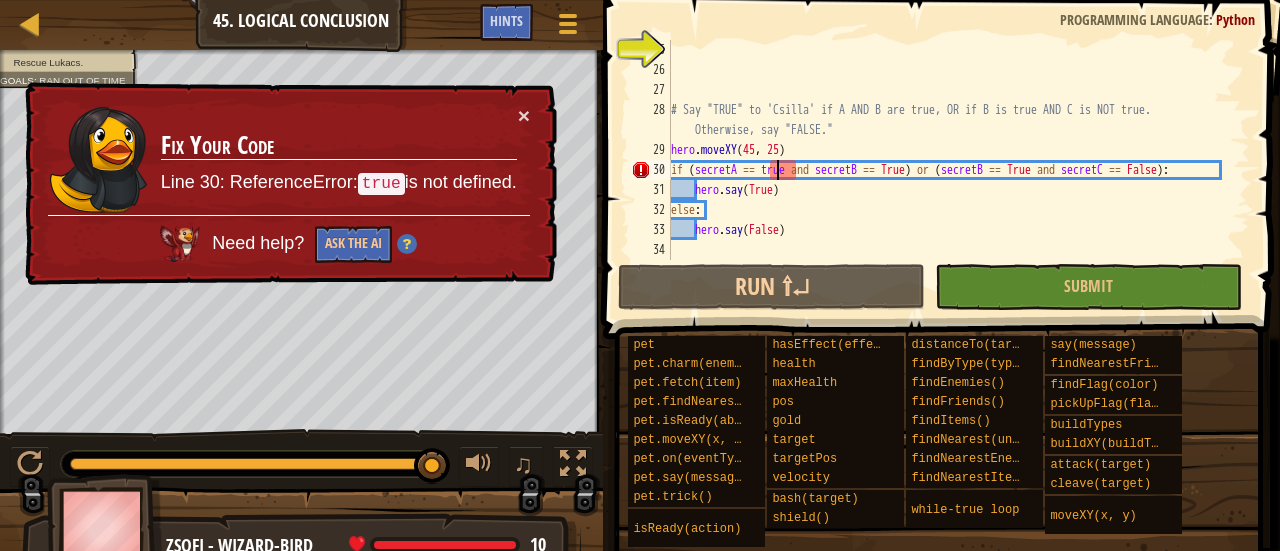 click on "# Say "TRUE" to '[NAME]' if A AND B are true, OR if B is true AND C is NOT true.       Otherwise, say "FALSE." hero . moveXY ( 45 ,   25 ) if   ( secretA   ==   true   and   secretB   ==   True )   or   ( secretB   ==   True   and   secretC   ==   False ) :      hero . say ( True ) else :      hero . say ( False )" at bounding box center (951, 170) 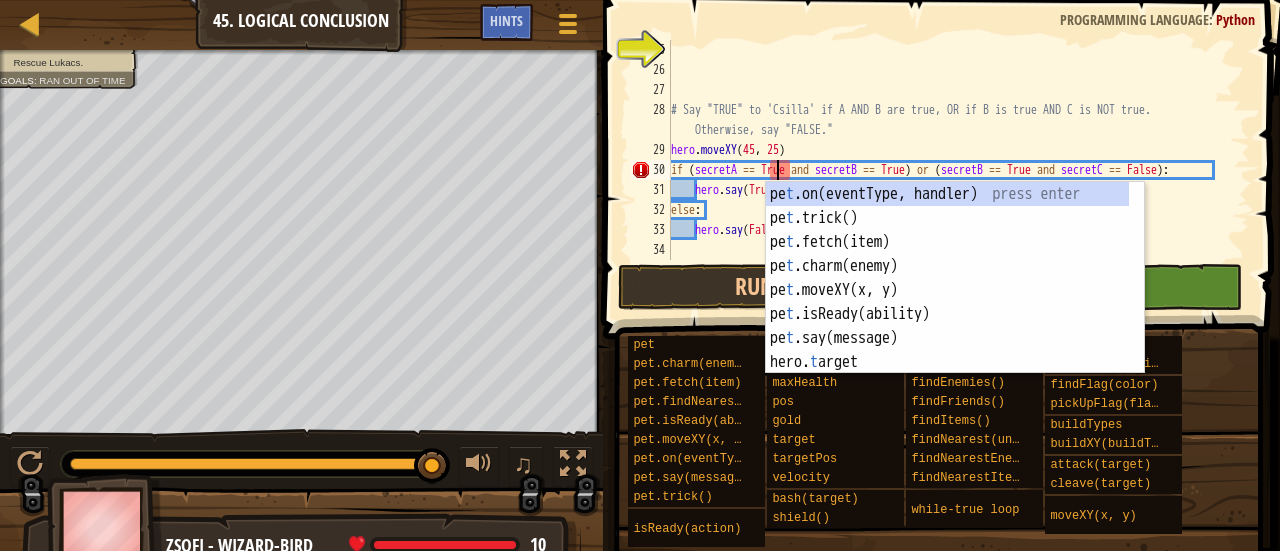 scroll, scrollTop: 9, scrollLeft: 8, axis: both 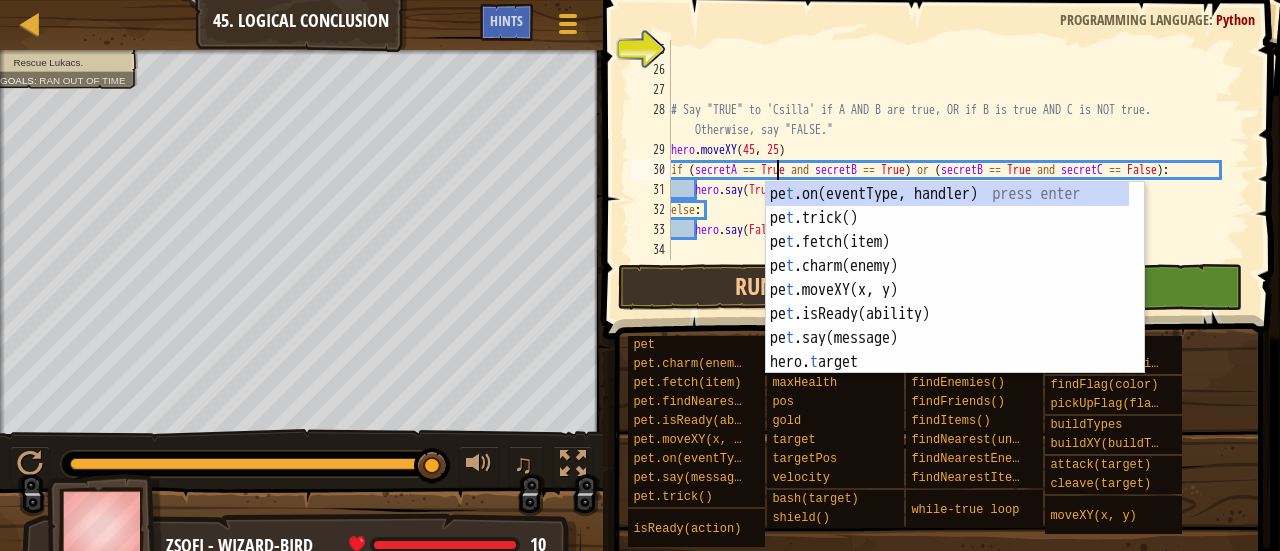 click on "hero . moveXY ( 45 ,   25 ) if   ( secretA   ==   True   and   secretB   ==   True )   or   ( secretB   ==   True   and   secretC   ==   False ) :      hero . say ( True ) else :      hero . say ( False )" at bounding box center (951, 170) 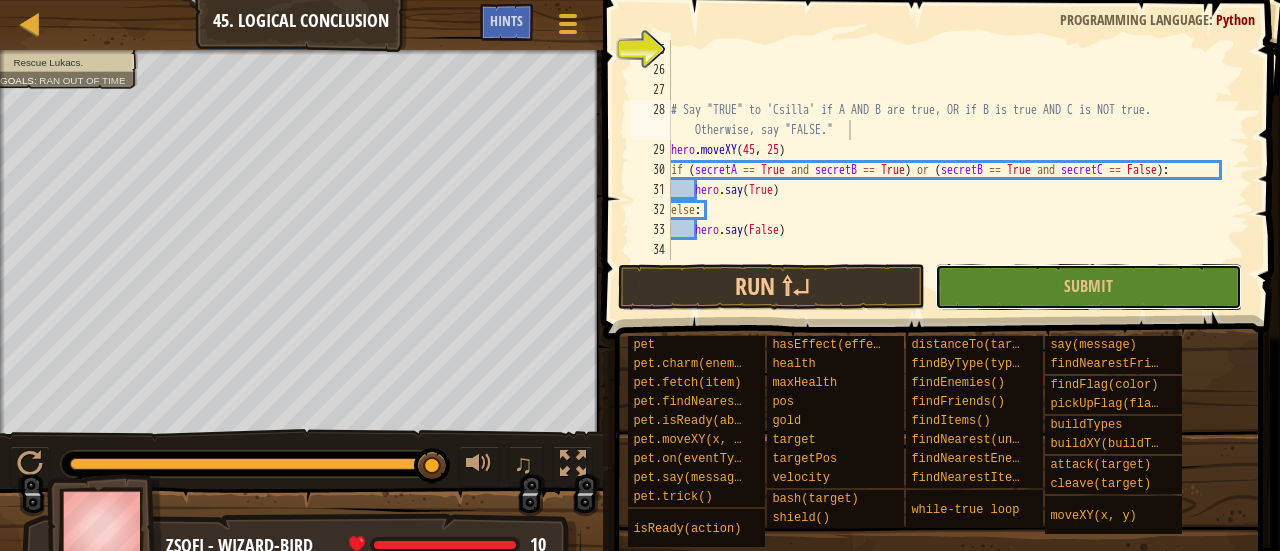 drag, startPoint x: 992, startPoint y: 297, endPoint x: 991, endPoint y: 283, distance: 14.035668 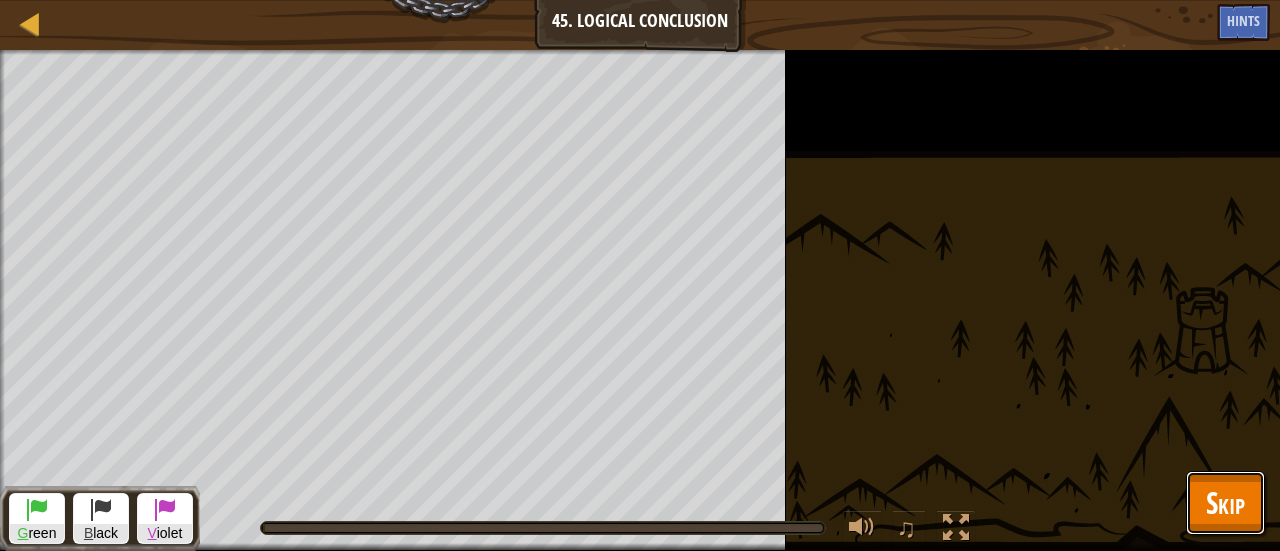 click on "Skip" at bounding box center [1225, 502] 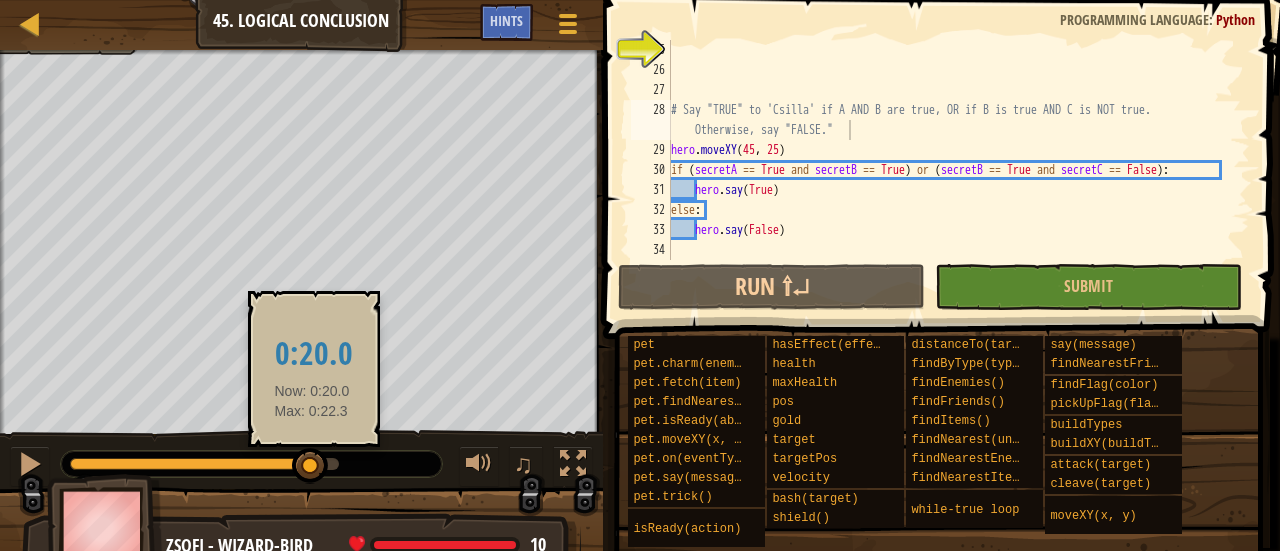 click at bounding box center (190, 464) 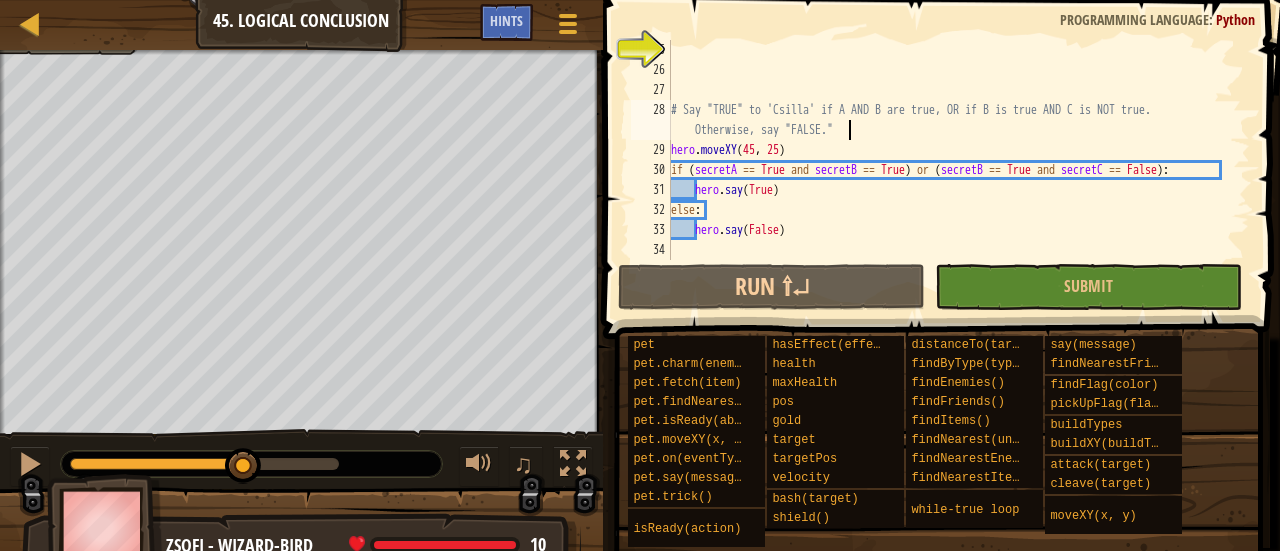click at bounding box center (157, 464) 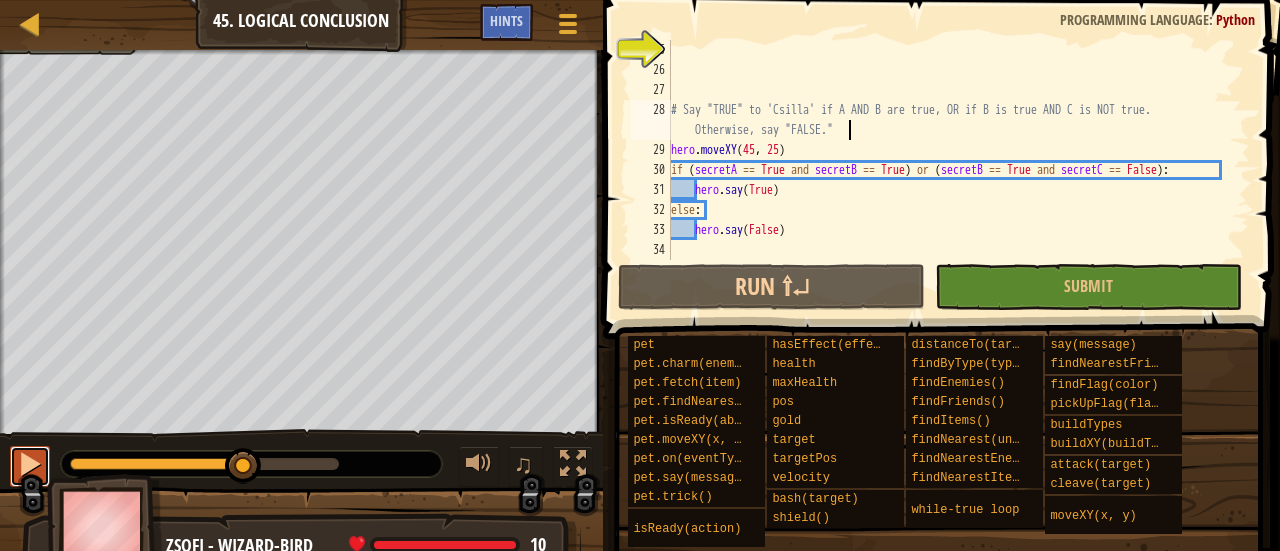 click at bounding box center (30, 464) 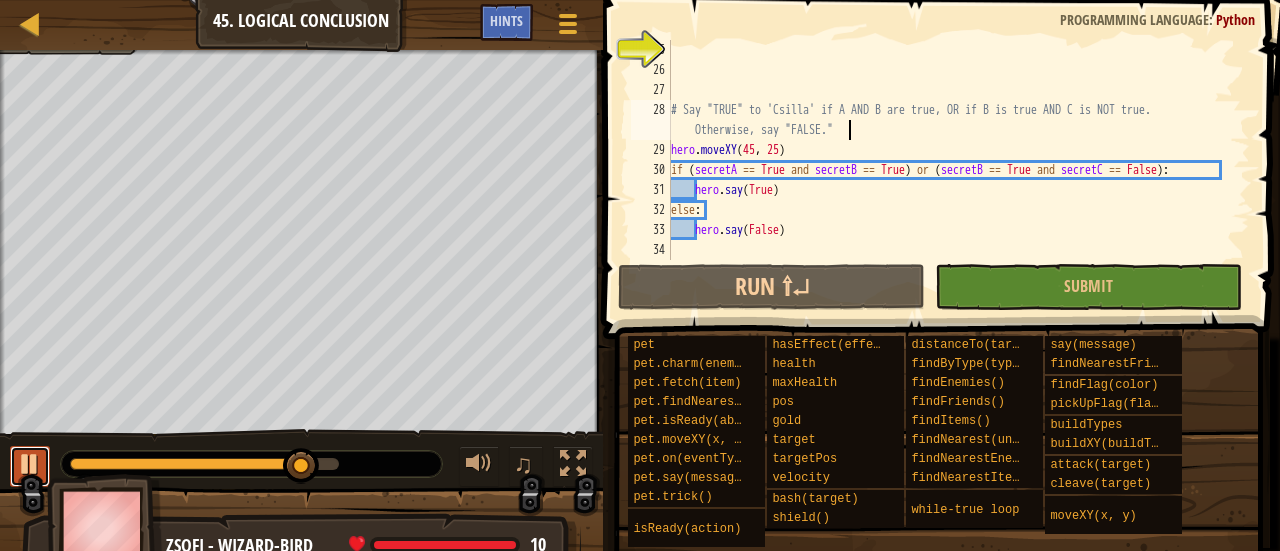 click at bounding box center (30, 464) 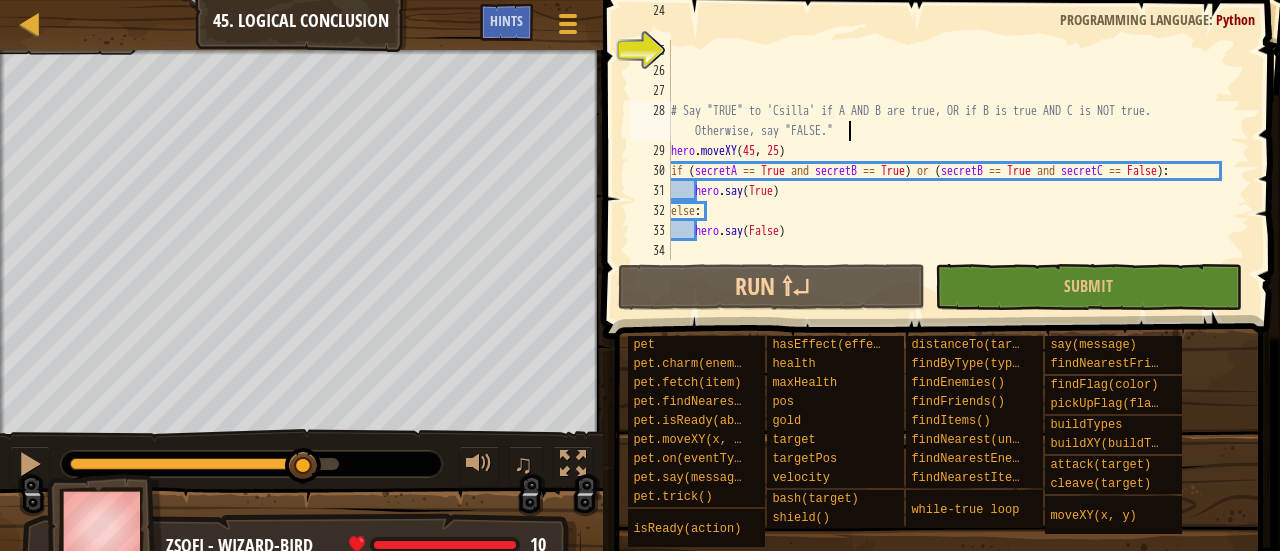 scroll, scrollTop: 519, scrollLeft: 0, axis: vertical 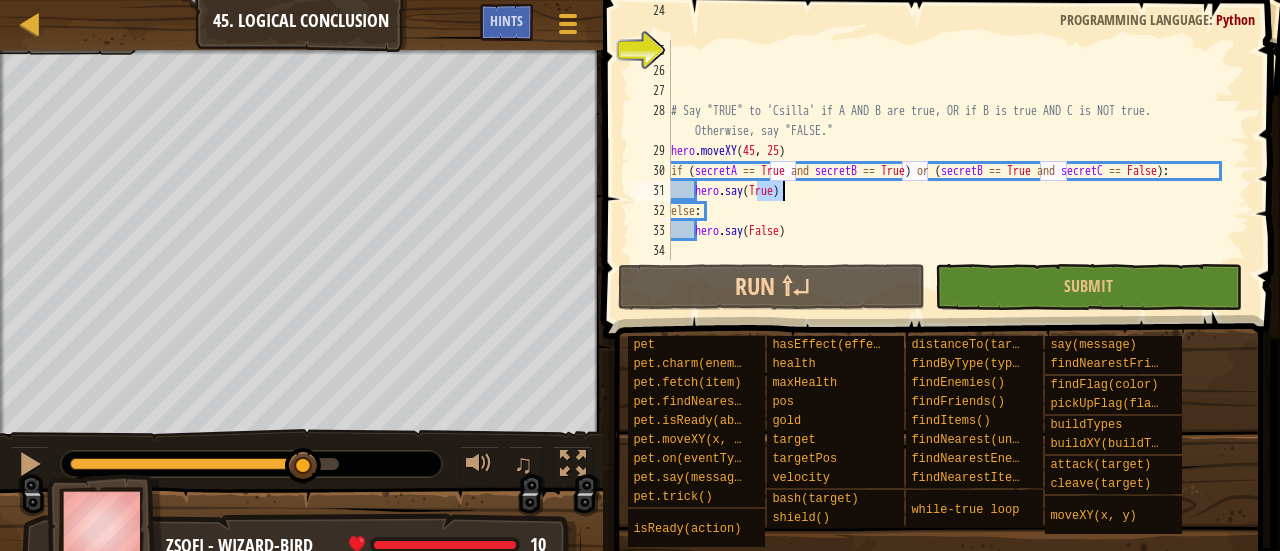 click on "# Say "TRUE" to '[NAME]' if A OR C is true, AND if B OR C is true. Otherwise, say       "FALSE." # Say "TRUE" to '[NAME]' if A AND B are true, OR if B is true AND C is NOT true.       Otherwise, say "FALSE." hero . moveXY ( 45 ,   25 ) if   ( secretA   ==   True   and   secretB   ==   True )   or   ( secretB   ==   True   and   secretC   ==   False ) :      hero . say ( True ) else :      hero . say ( False )" at bounding box center (951, 141) 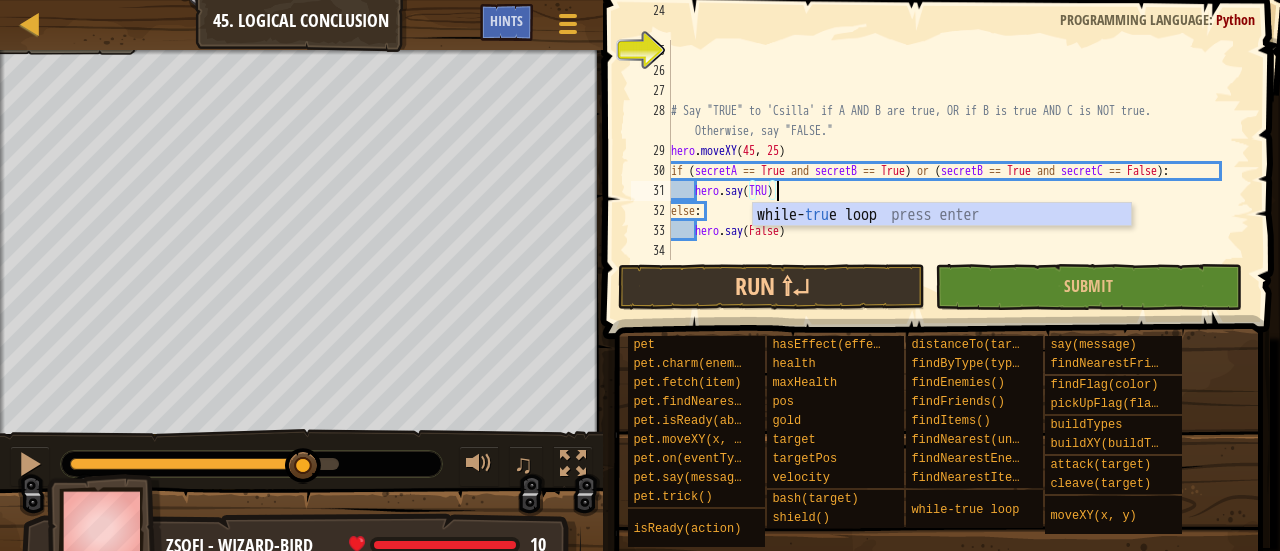 scroll, scrollTop: 9, scrollLeft: 8, axis: both 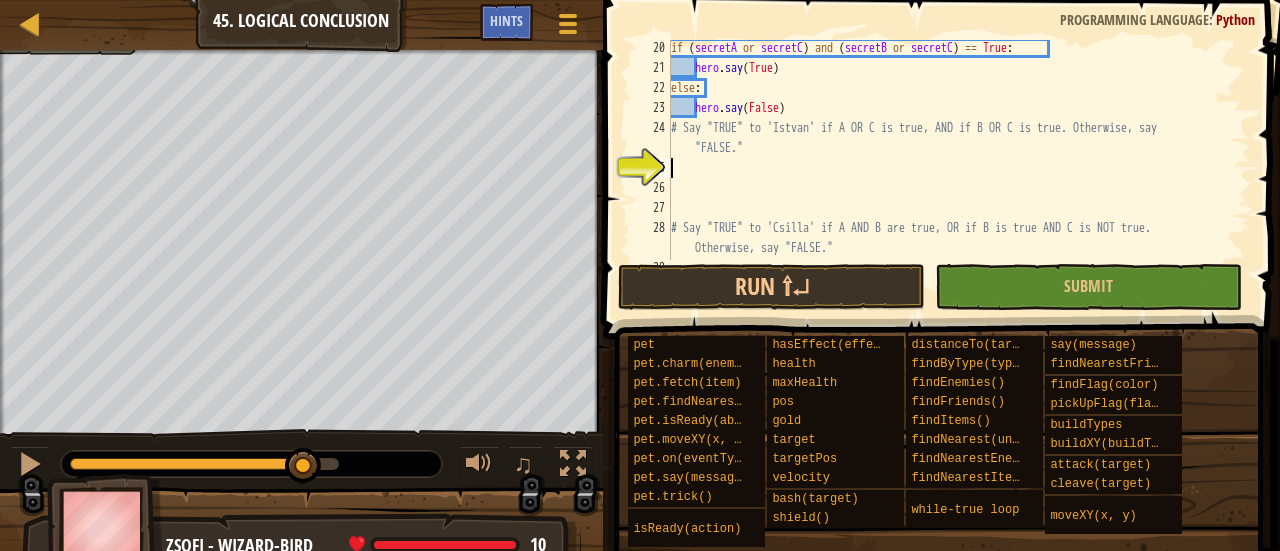 click on "if   ( secretA   or   secretC )   and   ( secretB   or   secretC )   ==   True :      hero . say ( True ) else :      hero . say ( False ) # Say "TRUE" to 'Istvan' if A OR C is true, AND if B OR C is true. Otherwise, say       "FALSE." # Say "TRUE" to 'Csilla' if A AND B are true, OR if B is true AND C is NOT true.       Otherwise, say "FALSE." hero . moveXY ( 45 ,   25 )" at bounding box center (951, 168) 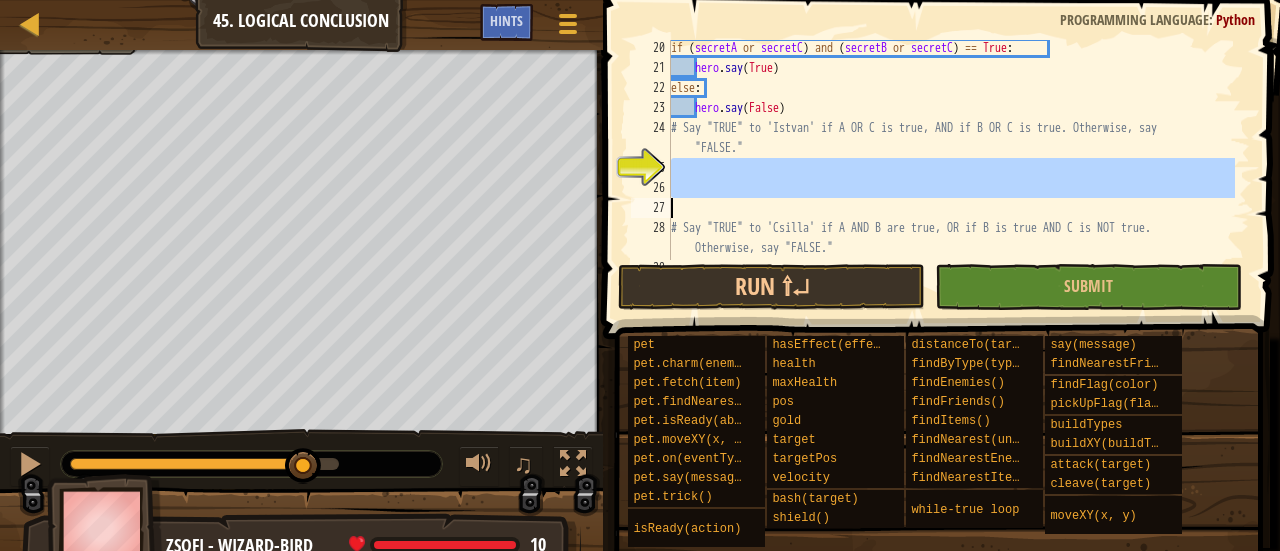 drag, startPoint x: 784, startPoint y: 169, endPoint x: 789, endPoint y: 211, distance: 42.296574 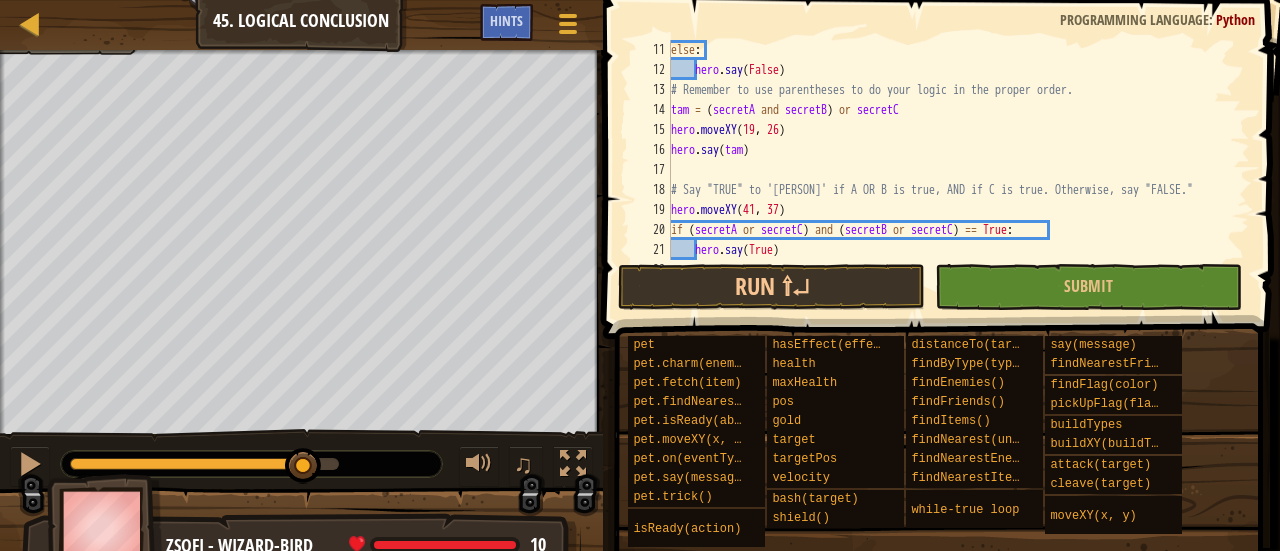 scroll, scrollTop: 220, scrollLeft: 0, axis: vertical 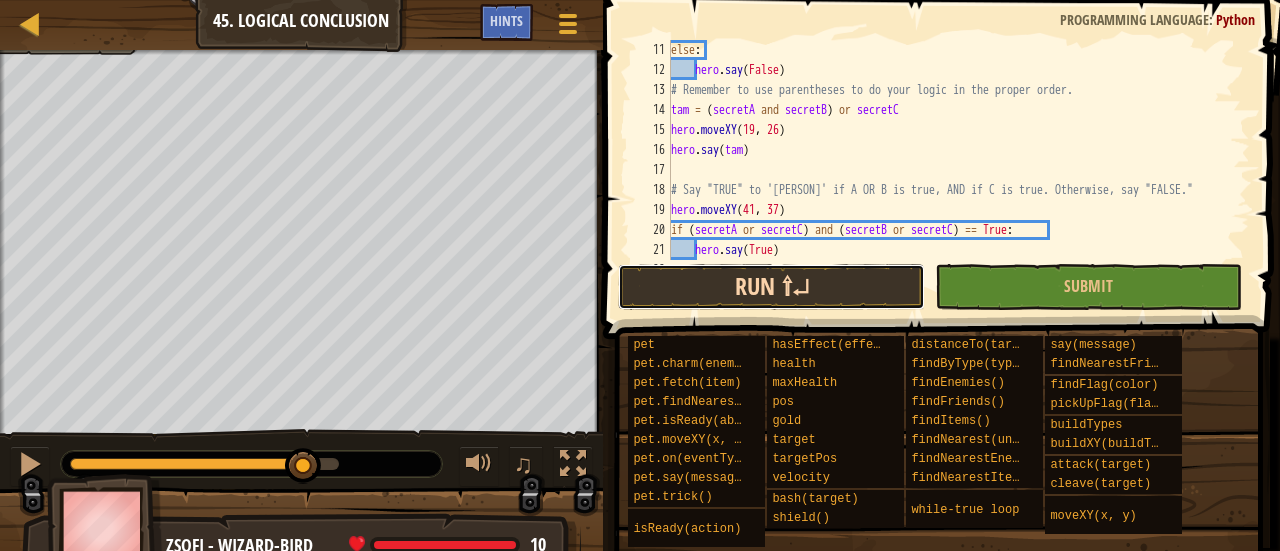 click on "Run ⇧↵" at bounding box center [771, 287] 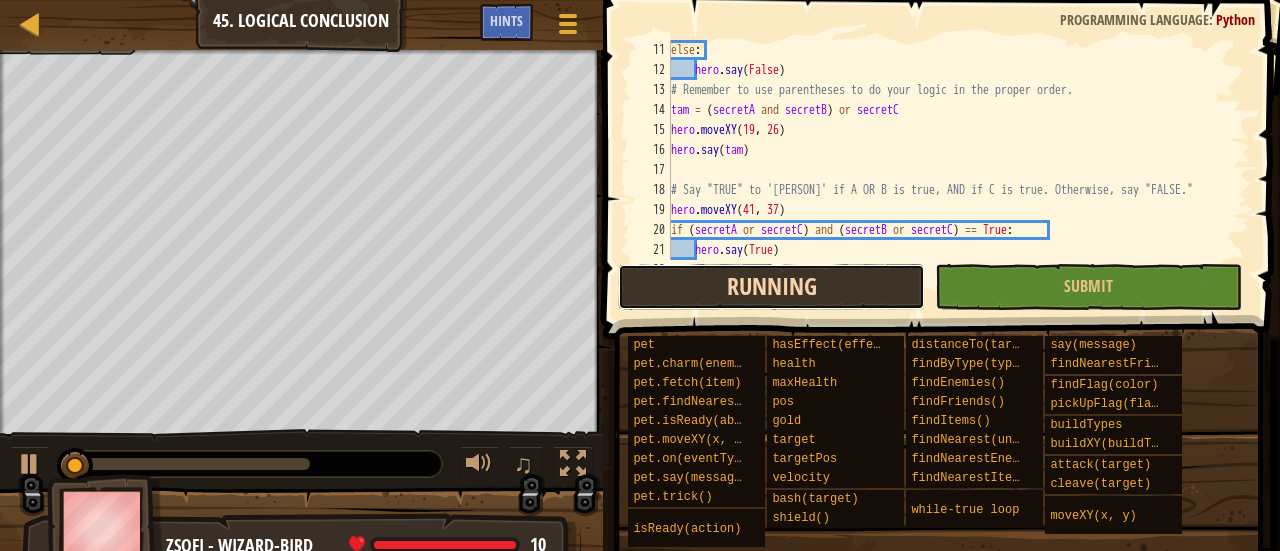 click on "Running" at bounding box center (771, 287) 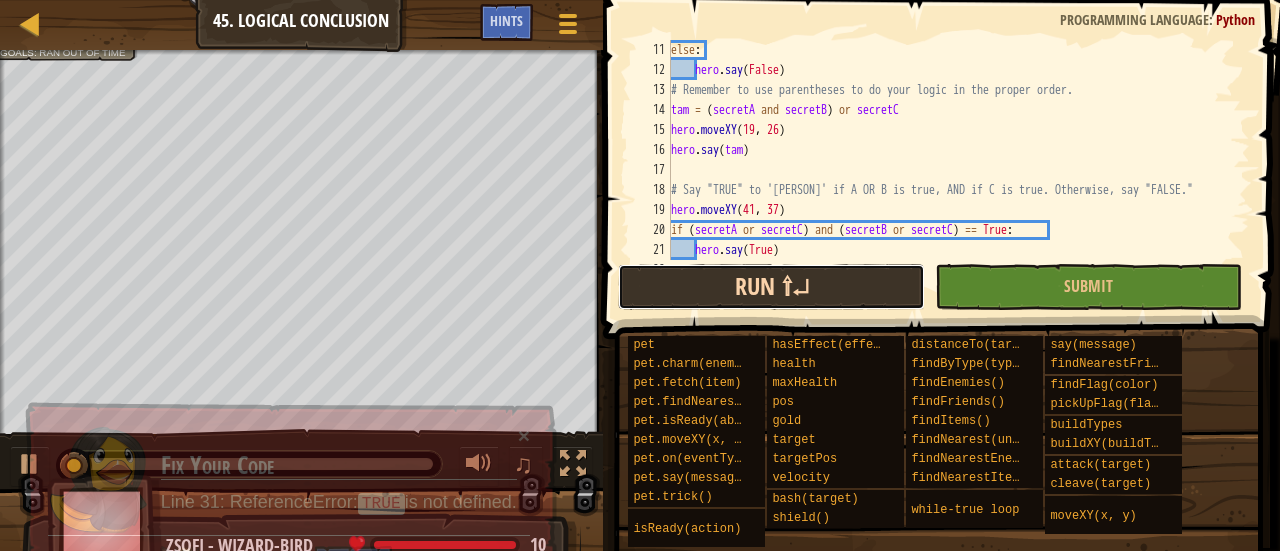 click on "Run ⇧↵" at bounding box center (771, 287) 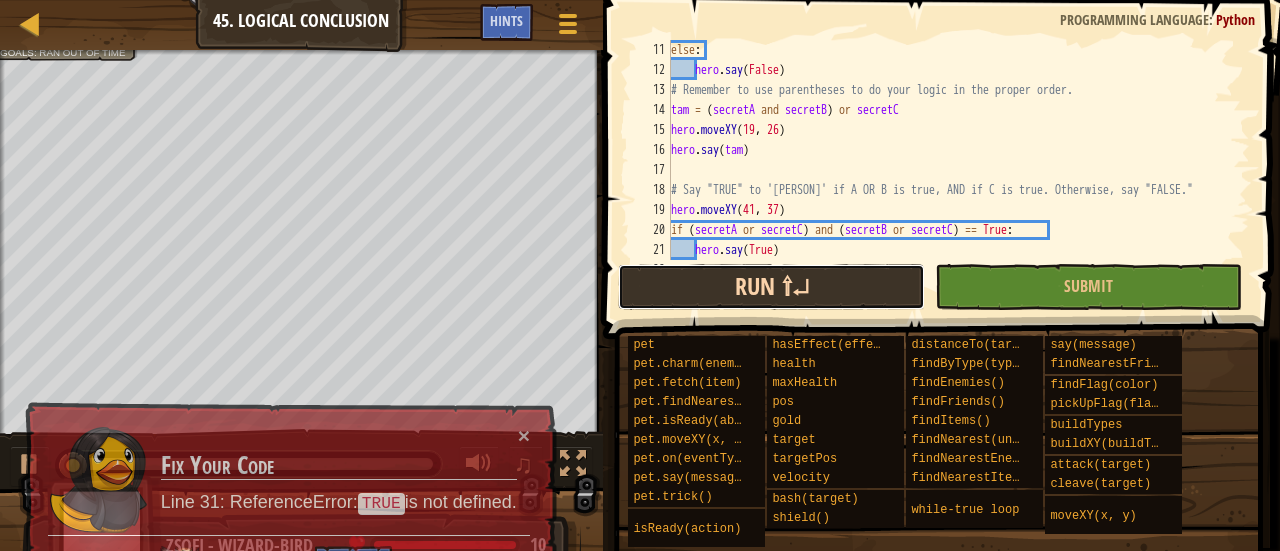 click on "Run ⇧↵" at bounding box center (771, 287) 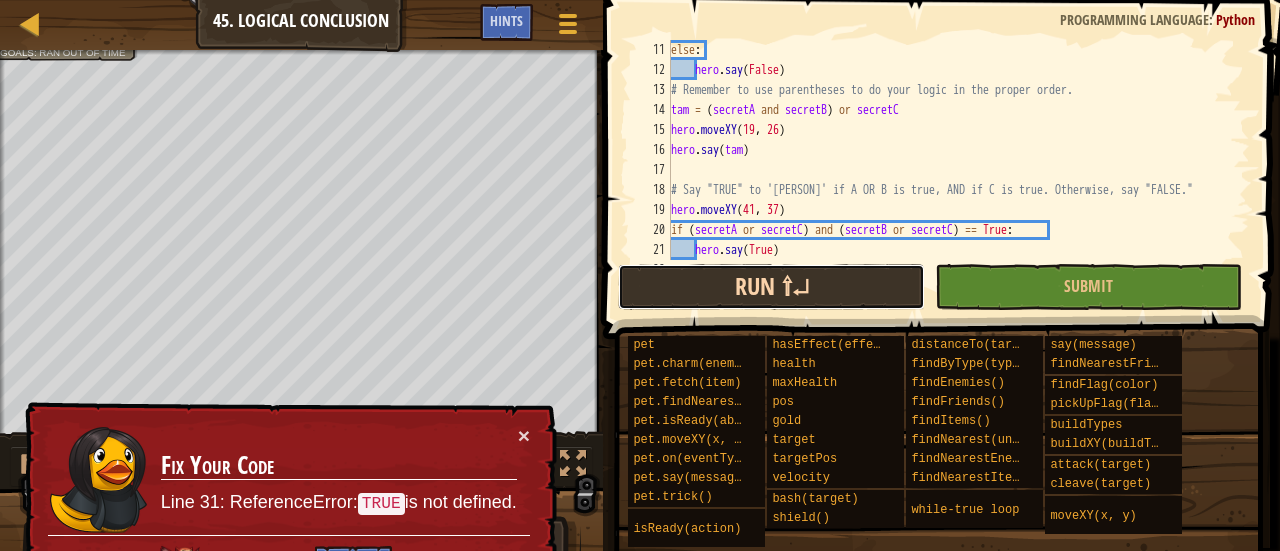 click on "Run ⇧↵" at bounding box center (771, 287) 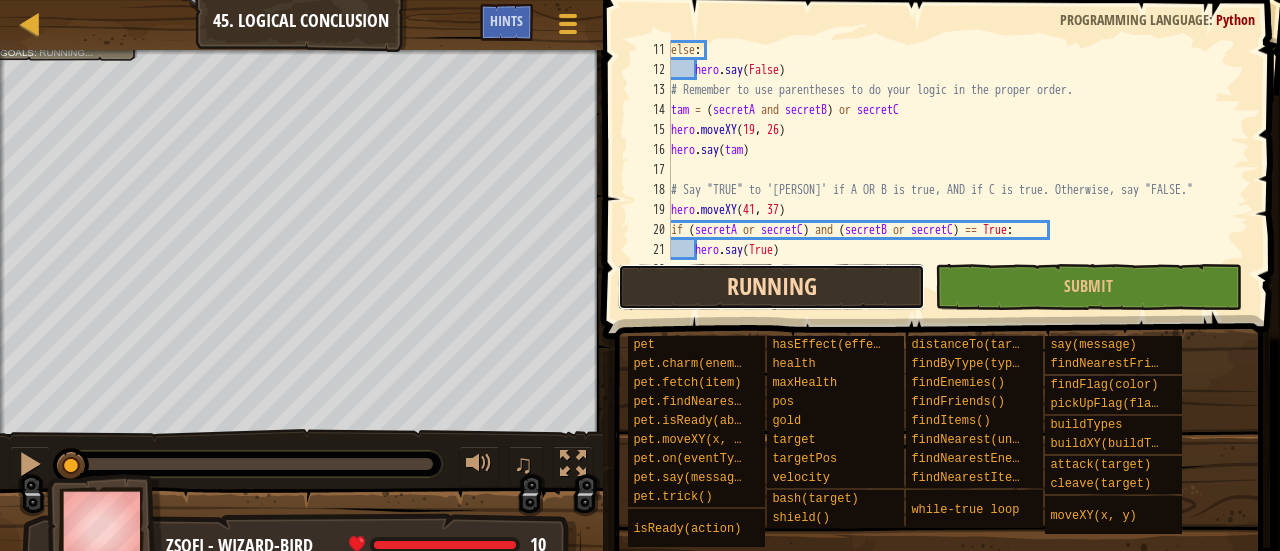 click on "Running" at bounding box center [771, 287] 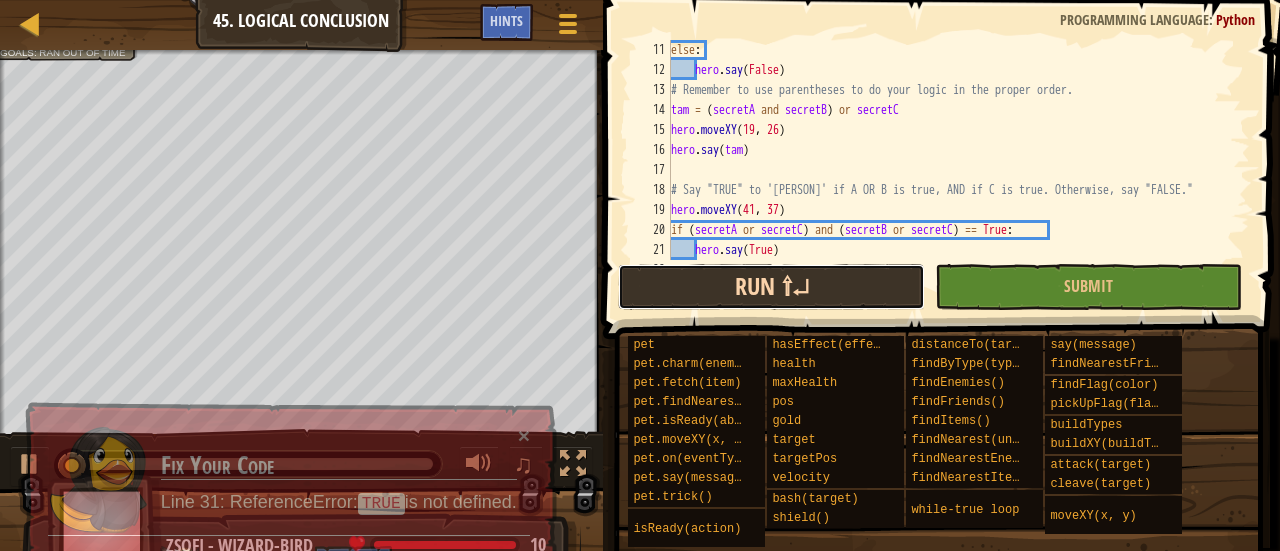 click on "Run ⇧↵" at bounding box center (771, 287) 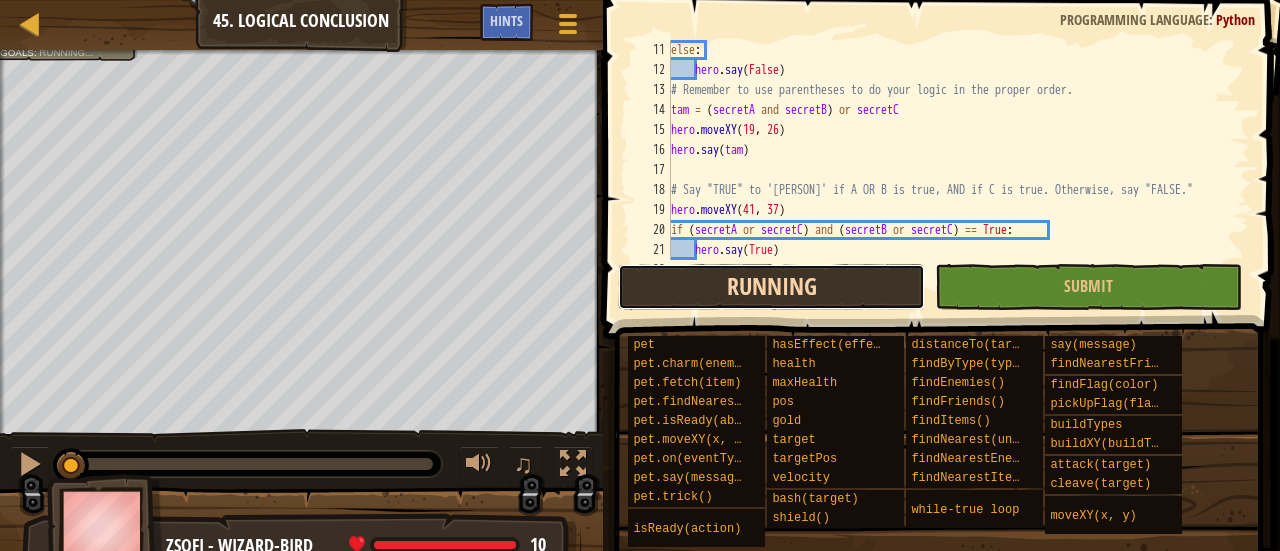 click on "Running" at bounding box center (771, 287) 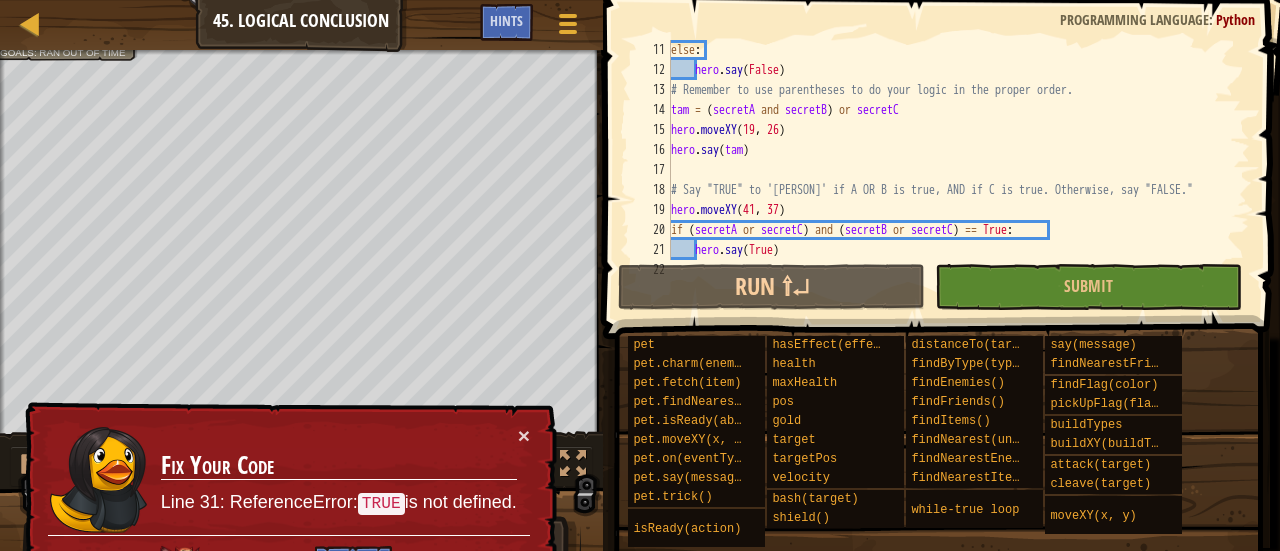 click on "Fix Your Code Line 31: ReferenceError: TRUE is not defined.
Need help? Ask the AI" at bounding box center [288, 503] 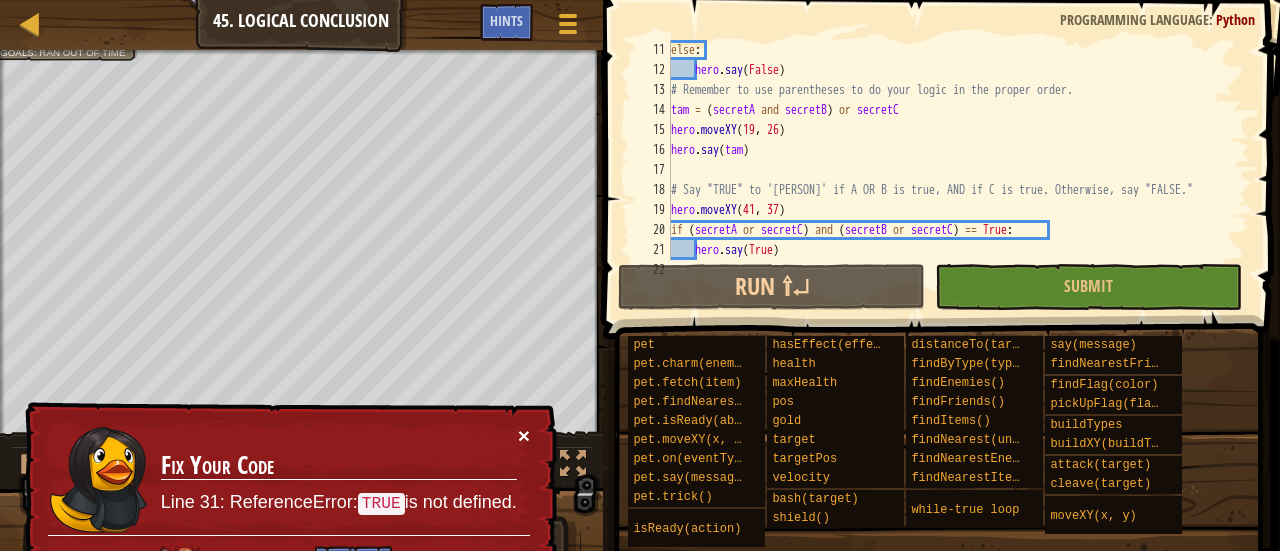 click on "×" at bounding box center (524, 436) 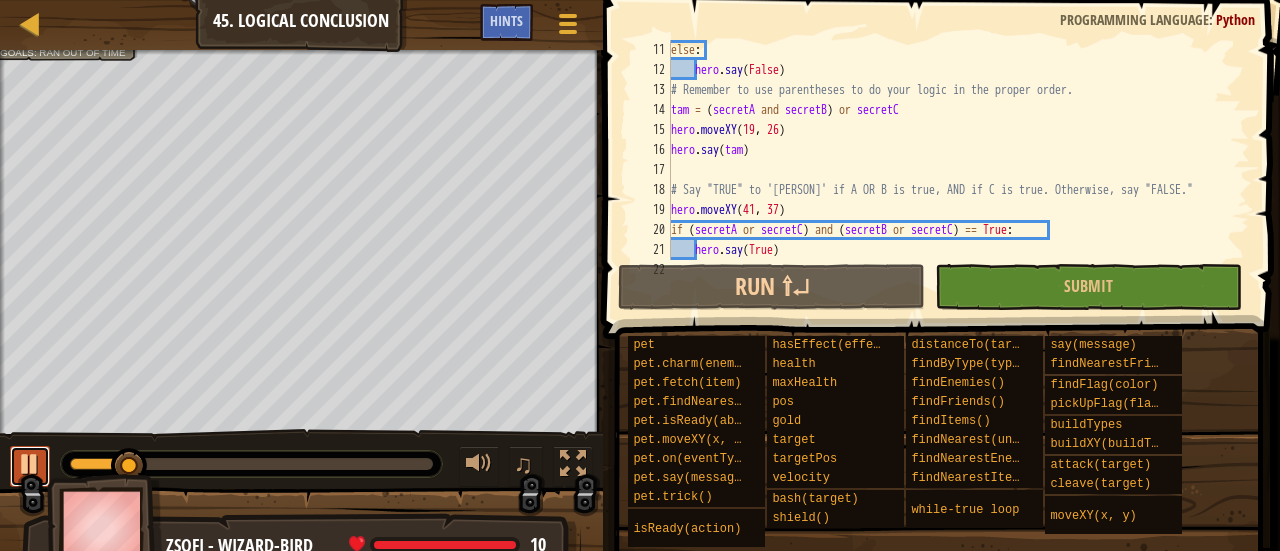 click at bounding box center (30, 464) 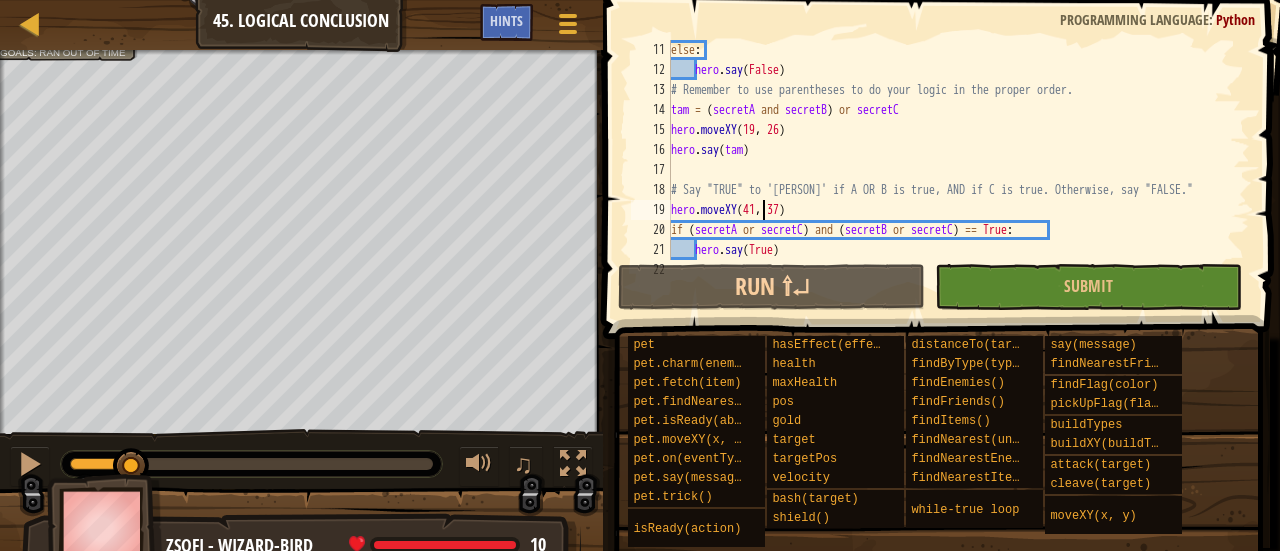 click on "else : hero.say(False) # Remember to use parentheses to do your logic in the proper order. tam = ( secretA and secretB ) or secretC hero.moveXY(19, 26) hero.say(tam) # Say "TRUE" to 'Zsofi' if A OR B is true, AND if C is true. Otherwise, say "FALSE." hero.moveXY(41, 37) if ( secretA or secretC ) and ( secretB or secretC ) == True : hero.say(True) else :" at bounding box center [951, 170] 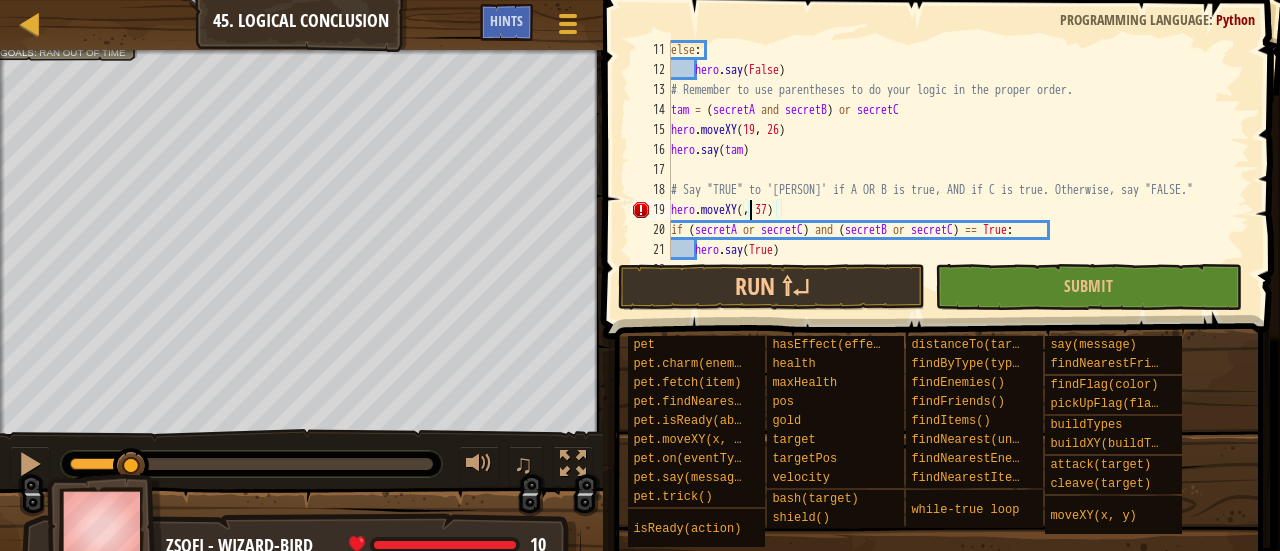 scroll, scrollTop: 9, scrollLeft: 7, axis: both 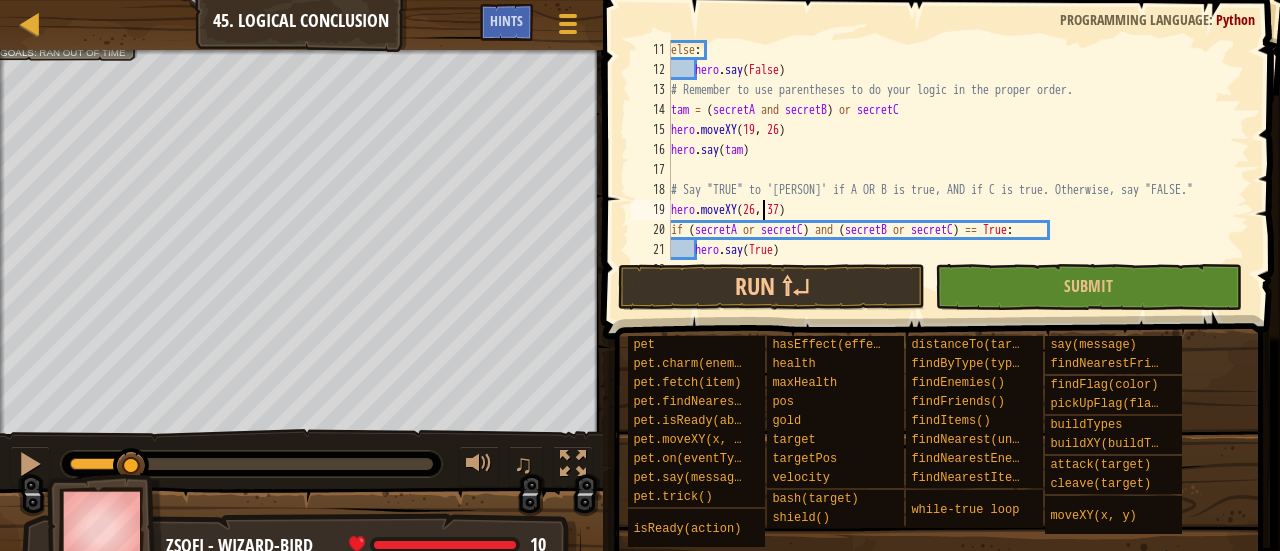 click on "else : hero.say(False) # Remember to use parentheses to do your logic in the proper order. tam = (secretA and secretB) or secretC hero.moveXY(19, 26) hero.say(tam) # Say "TRUE" to '[NAME]' if A OR B is true, AND if C is true. Otherwise, say "FALSE." hero.moveXY(26, 37) if (secretA or secretC) and (secretB or secretC) == True: hero.say(True) else:" at bounding box center [951, 170] 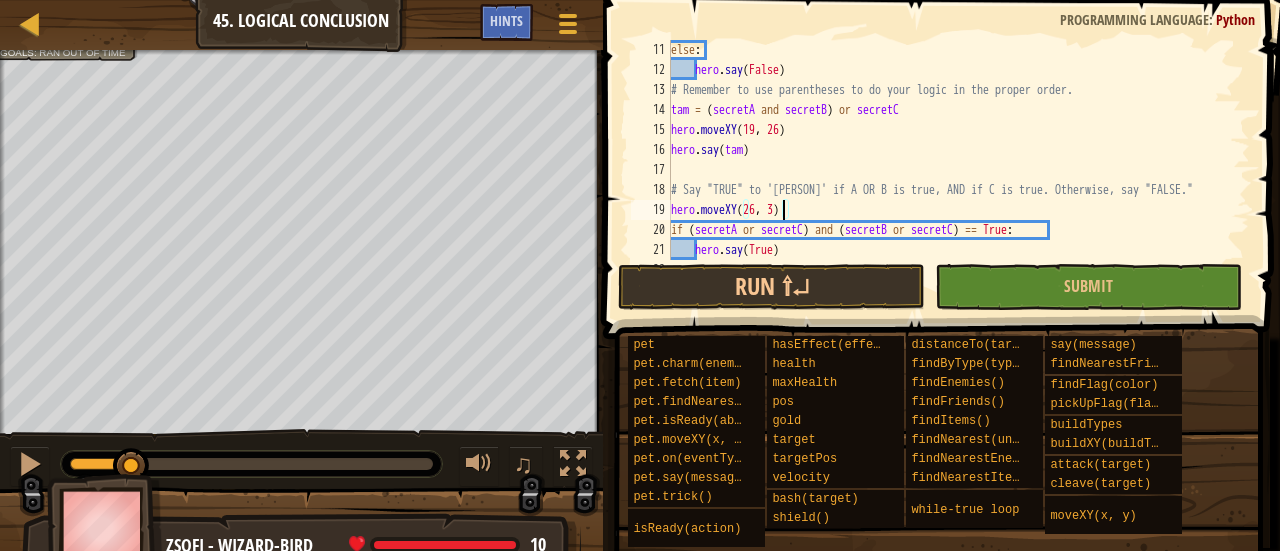 scroll, scrollTop: 9, scrollLeft: 9, axis: both 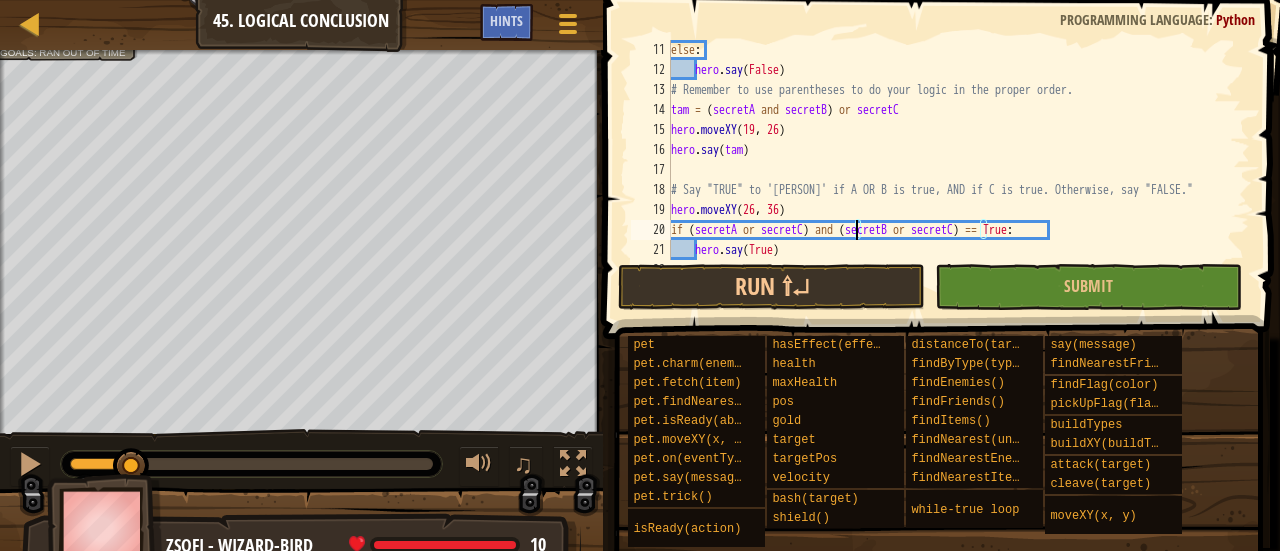 click on "else :      hero . say ( False ) # Remember to use parentheses to do your logic in the proper order. tam   =   ( secretA   and   secretB )   or   secretC hero . moveXY ( 19 ,   26 ) hero . say ( tam ) # Say "TRUE" to 'Zsofi' if A OR B is true, AND if C is true. Otherwise, say "FALSE." hero . moveXY ( 26 ,   36 ) if   ( secretA   or   secretC )   and   ( secretB   or   secretC )   ==   True :      hero . say ( True ) else :" at bounding box center (951, 170) 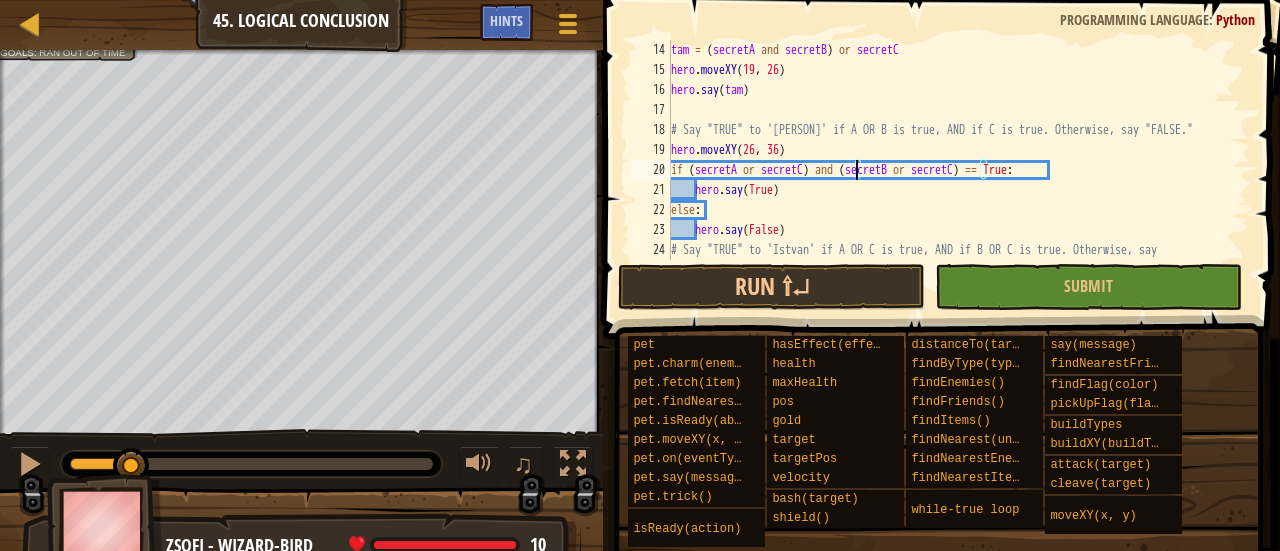 scroll, scrollTop: 340, scrollLeft: 0, axis: vertical 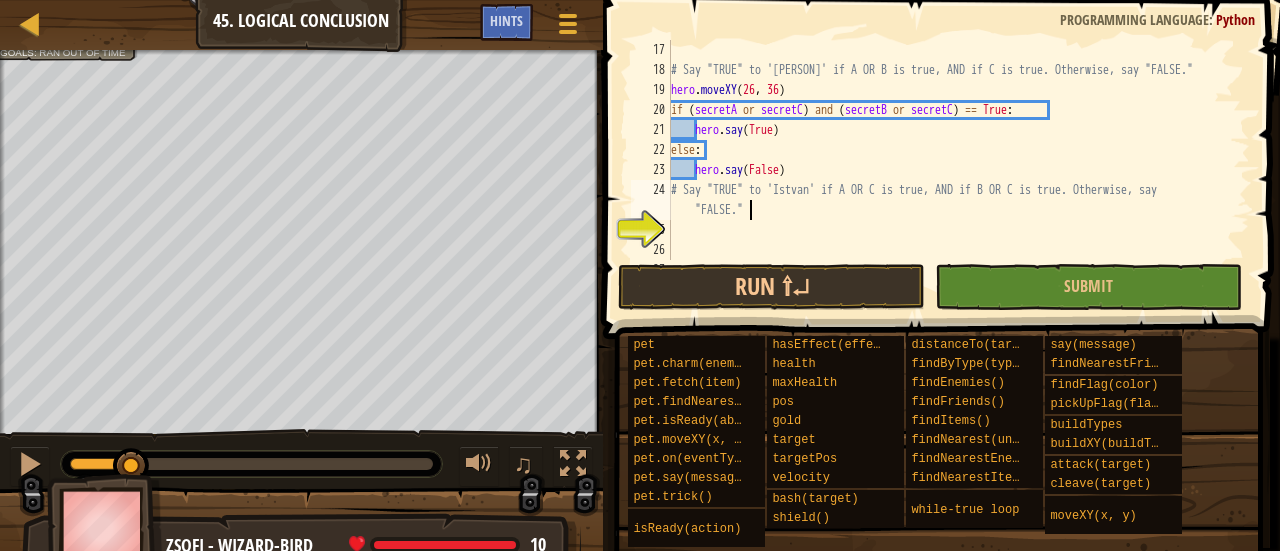 click on "# Say "TRUE" to 'Zsofi' if A OR B is true, AND if C is true. Otherwise, say "FALSE." hero . moveXY ( 26 ,   36 ) if   ( secretA   or   secretC )   and   ( secretB   or   secretC )   ==   True :      hero . say ( True ) else : hero . say ( False ) # Say "TRUE" to 'Istvan' if A OR C is true, AND if B OR C is true. Otherwise, say       "FALSE."" at bounding box center [951, 170] 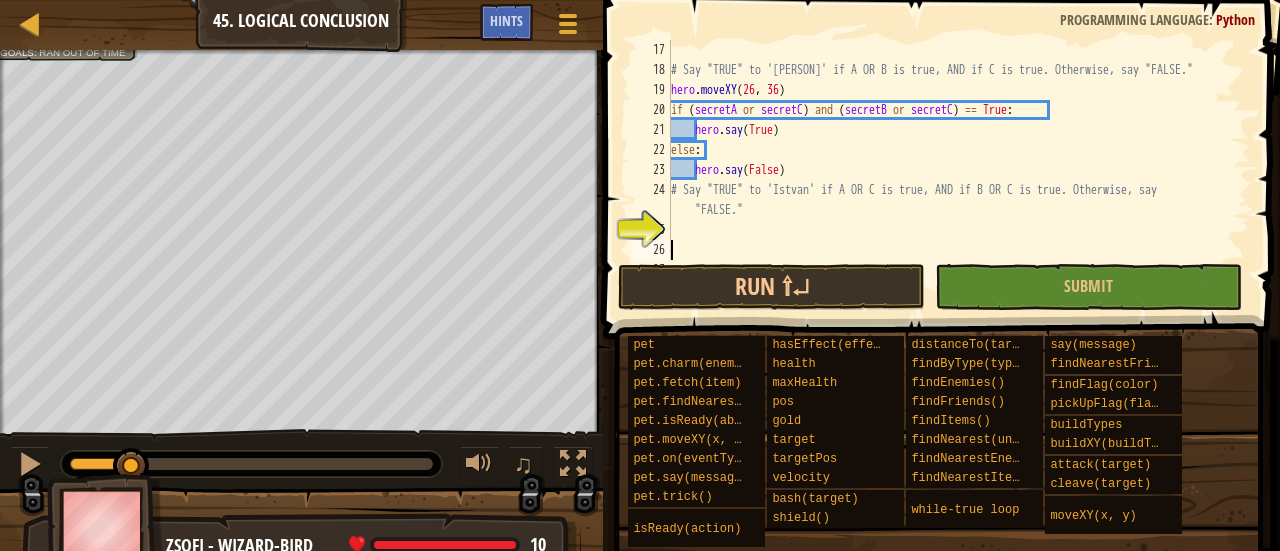 scroll, scrollTop: 9, scrollLeft: 0, axis: vertical 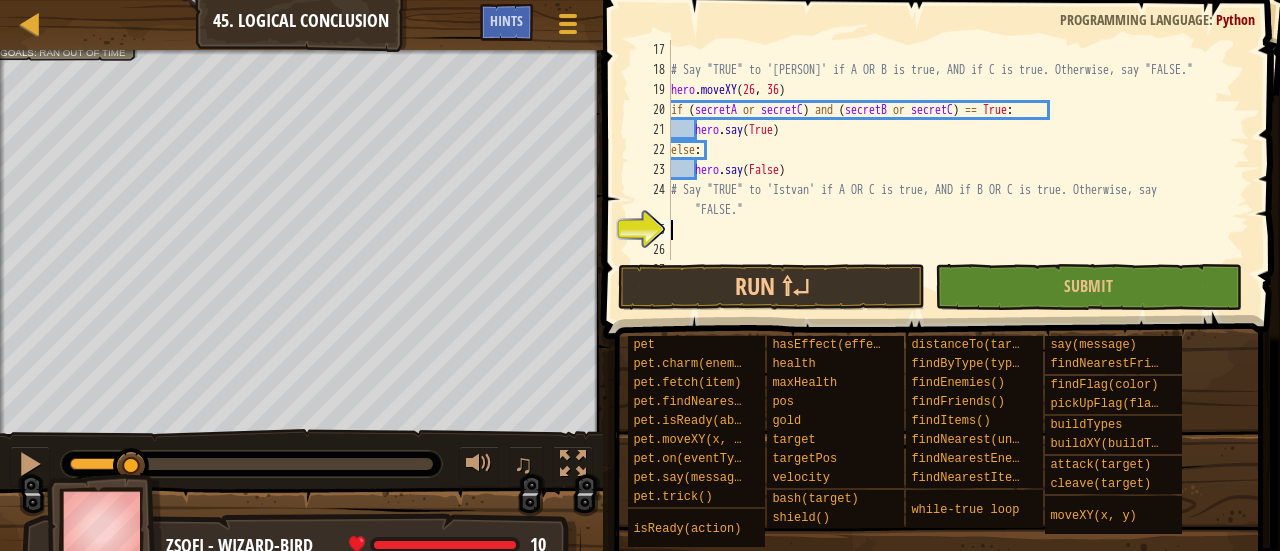 click on "# Say "TRUE" to 'Zsofi' if A OR B is true, AND if C is true. Otherwise, say "FALSE." hero . moveXY ( 26 ,   36 ) if   ( secretA   or   secretC )   and   ( secretB   or   secretC )   ==   True :      hero . say ( True ) else : hero . say ( False ) # Say "TRUE" to 'Istvan' if A OR C is true, AND if B OR C is true. Otherwise, say       "FALSE."" at bounding box center (951, 170) 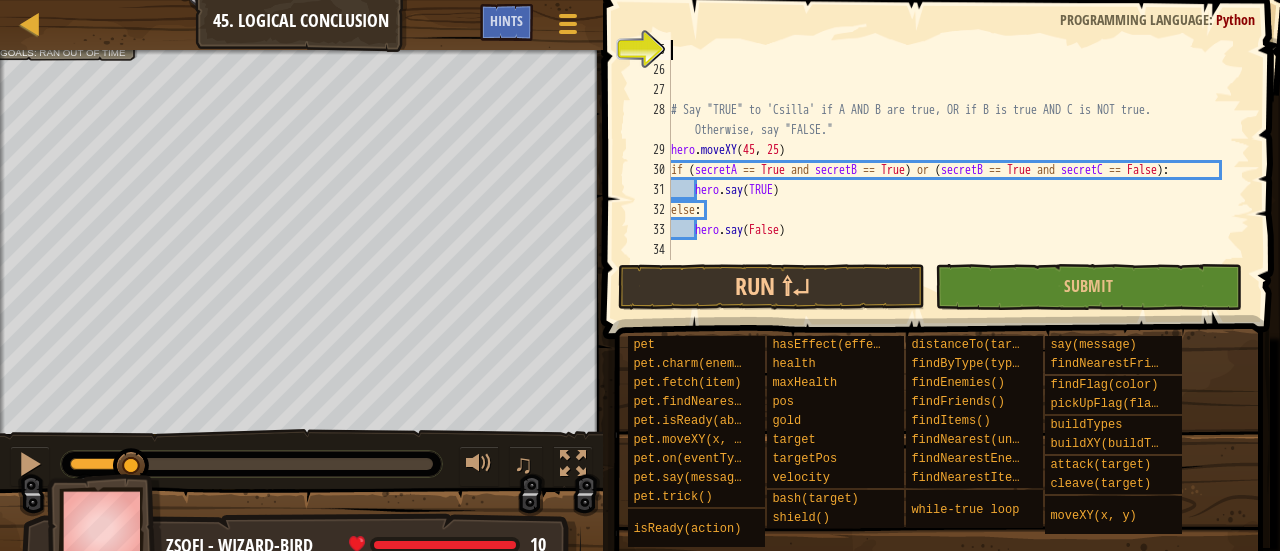 scroll, scrollTop: 520, scrollLeft: 0, axis: vertical 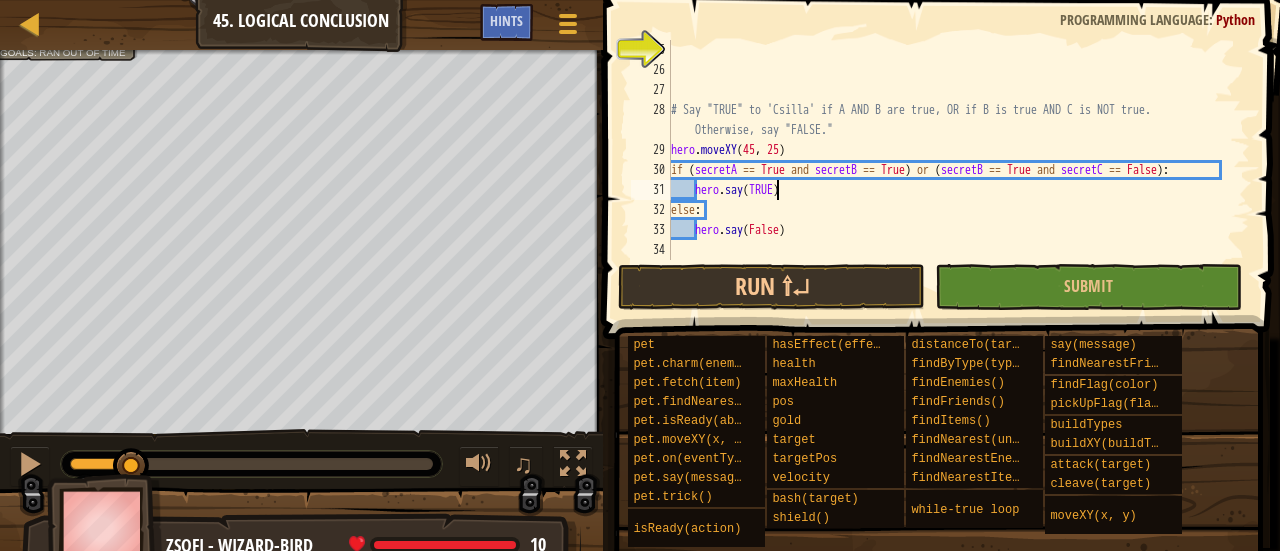 click on "# Say "TRUE" to 'Csilla' if A AND B are true, OR if B is true AND C is NOT true.       Otherwise, say "FALSE." hero . moveXY ( 45 ,   25 ) if   ( secretA   ==   True   and   secretB   ==   True )   or   ( secretB   ==   True   and   secretC   ==   False ) :      hero . say ( TRUE ) else :      hero . say ( False )" at bounding box center [951, 170] 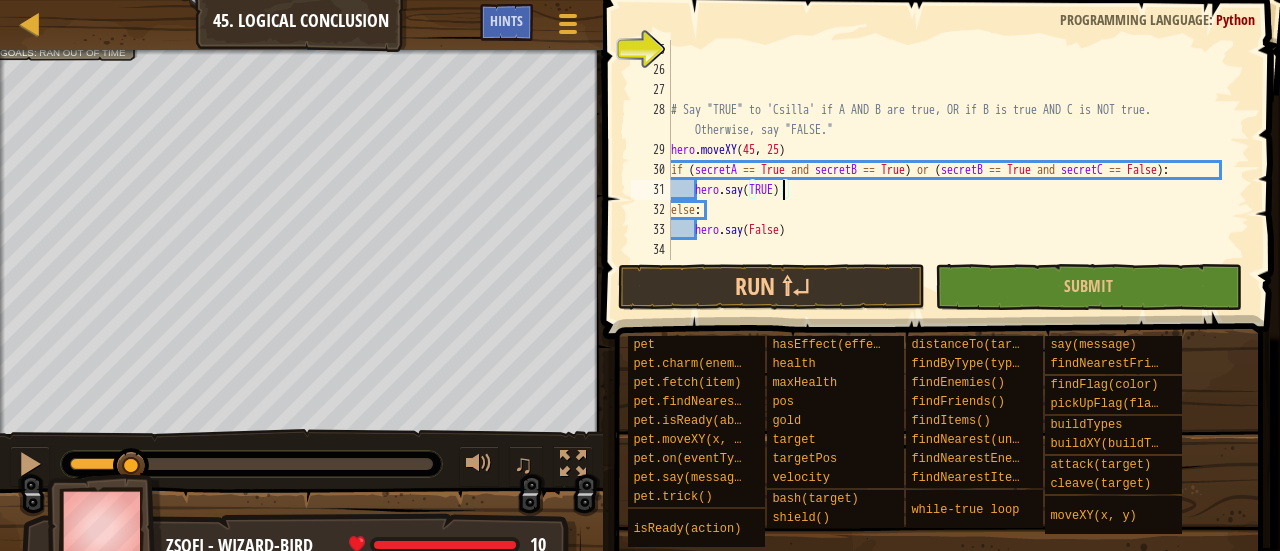 click on "# Say "TRUE" to 'Csilla' if A AND B are true, OR if B is true AND C is NOT true.       Otherwise, say "FALSE." hero . moveXY ( 45 ,   25 ) if   ( secretA   ==   True   and   secretB   ==   True )   or   ( secretB   ==   True   and   secretC   ==   False ) :      hero . say ( TRUE ) else :      hero . say ( False )" at bounding box center (951, 170) 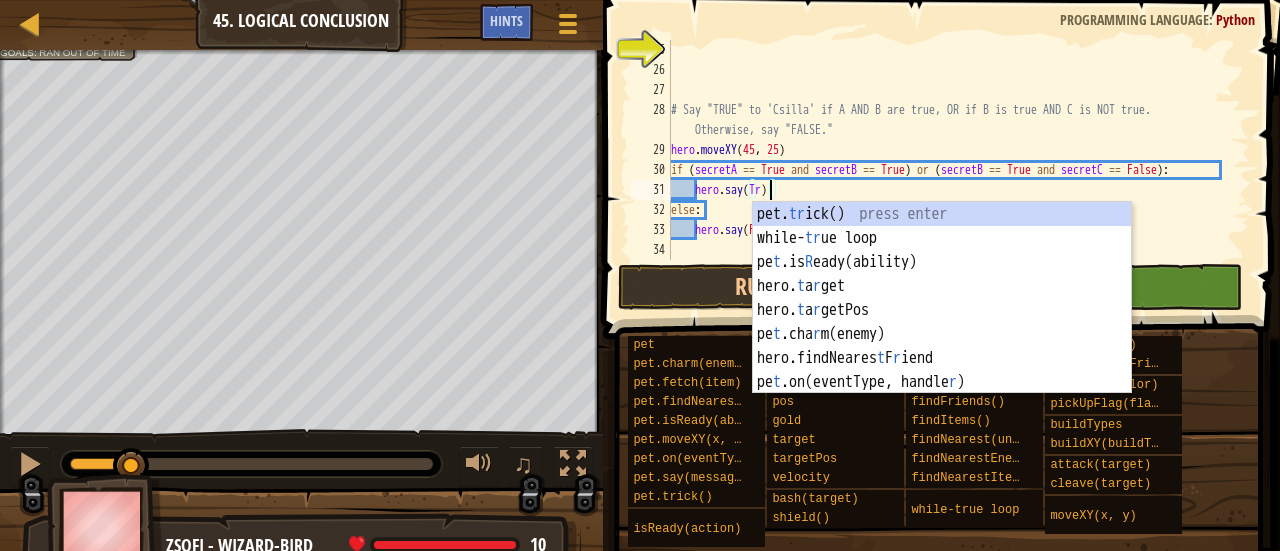 scroll, scrollTop: 9, scrollLeft: 8, axis: both 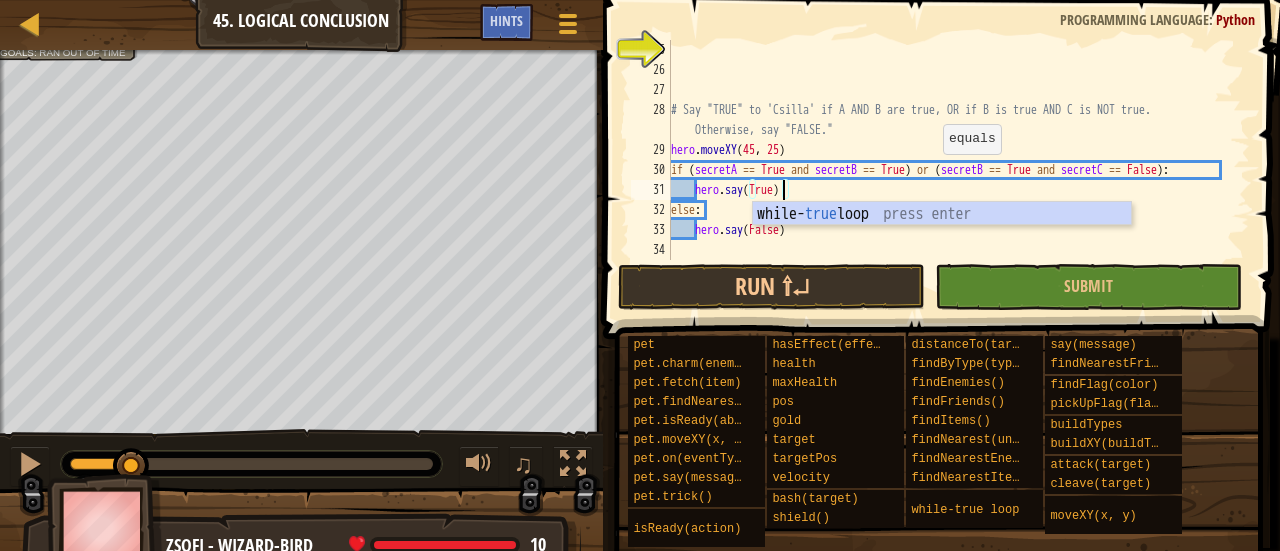 click on "hero . moveXY ( 45 ,   25 ) if   ( secretA   ==   True   and   secretB   ==   True )   or   ( secretB   ==   True   and   secretC   ==   False ) :      hero . say ( True ) else :      hero . say ( False )" at bounding box center (951, 170) 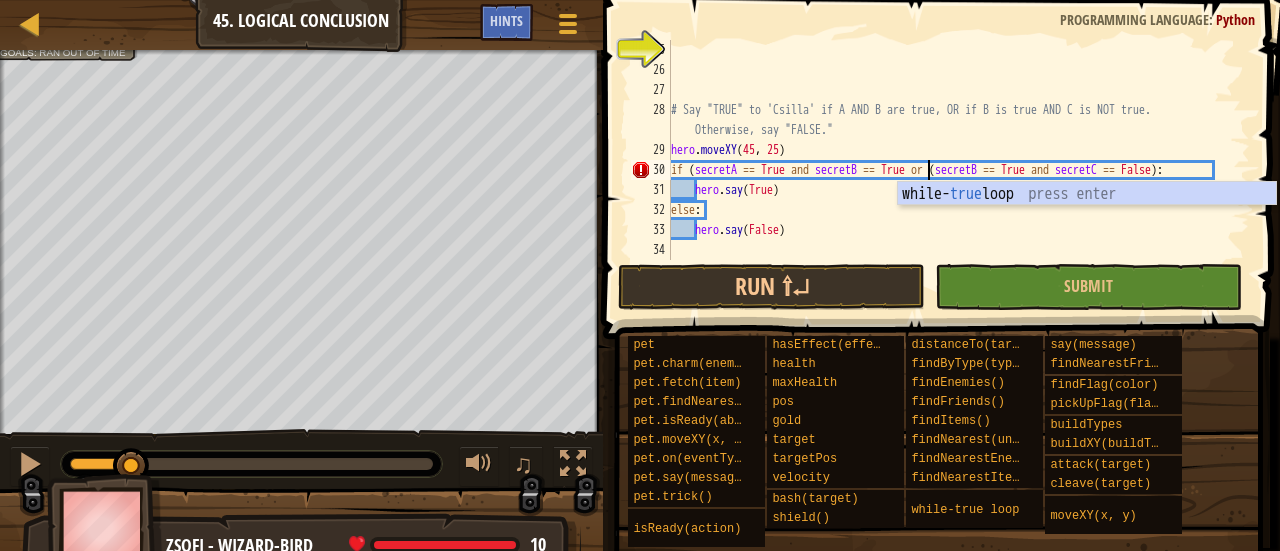 click on "# Say "TRUE" to 'Csilla' if A AND B are true, OR if B is true AND C is NOT true. Otherwise, say "FALSE." hero . moveXY ( 45 ,   25 ) if   ( secretA   ==   True   and   secretB   ==   True   or   ( secretB   ==   True   and   secretC   ==   False ) :      hero . say ( True ) else :      hero . say ( False )" at bounding box center [951, 170] 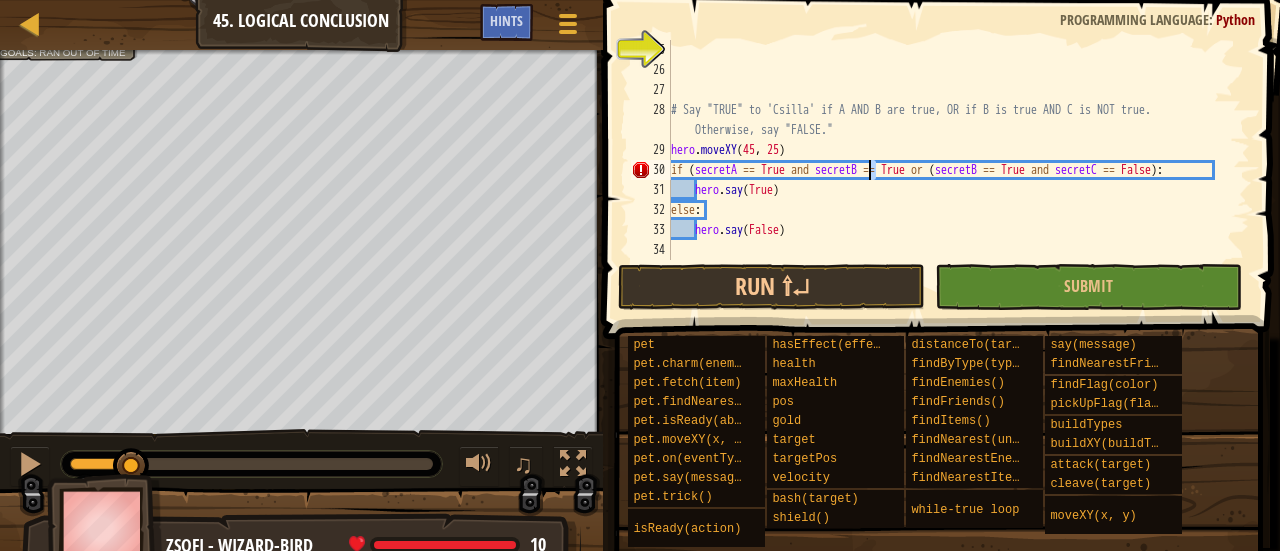 click on "# Say "TRUE" to 'Csilla' if A AND B are true, OR if B is true AND C is NOT true. Otherwise, say "FALSE." hero . moveXY ( 45 ,   25 ) if   ( secretA   ==   True   and   secretB   ==   True   or   ( secretB   ==   True   and   secretC   ==   False ) :      hero . say ( True ) else :      hero . say ( False )" at bounding box center (951, 170) 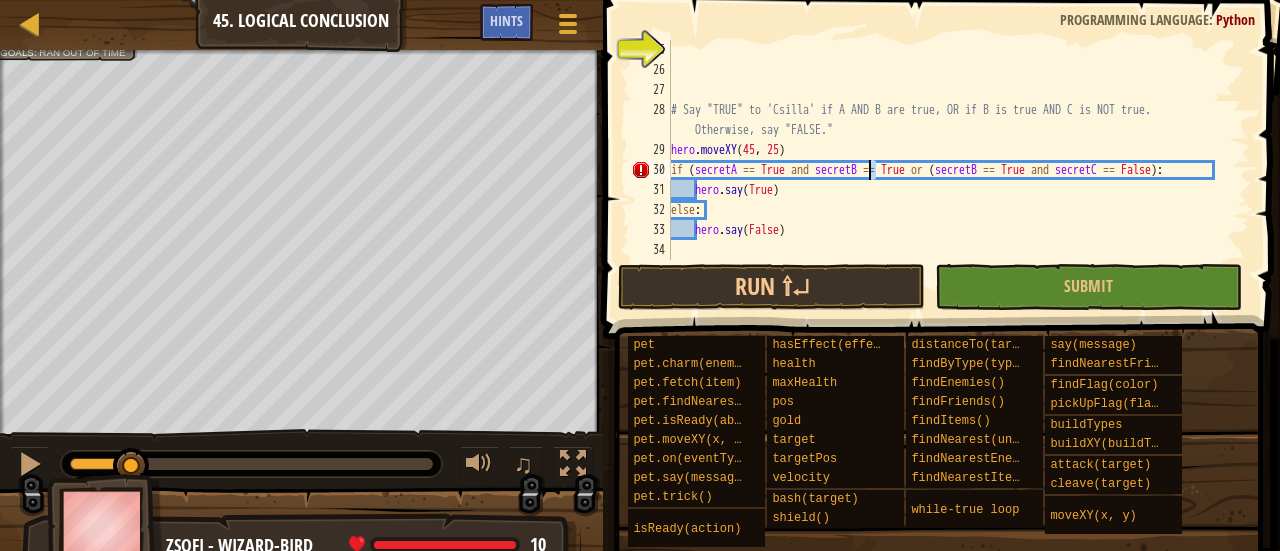 click on "# Say "TRUE" to 'Csilla' if A AND B are true, OR if B is true AND C is NOT true. Otherwise, say "FALSE." hero . moveXY ( 45 ,   25 ) if   ( secretA   ==   True   and   secretB   ==   True   or   ( secretB   ==   True   and   secretC   ==   False ) :      hero . say ( True ) else :      hero . say ( False )" at bounding box center [951, 150] 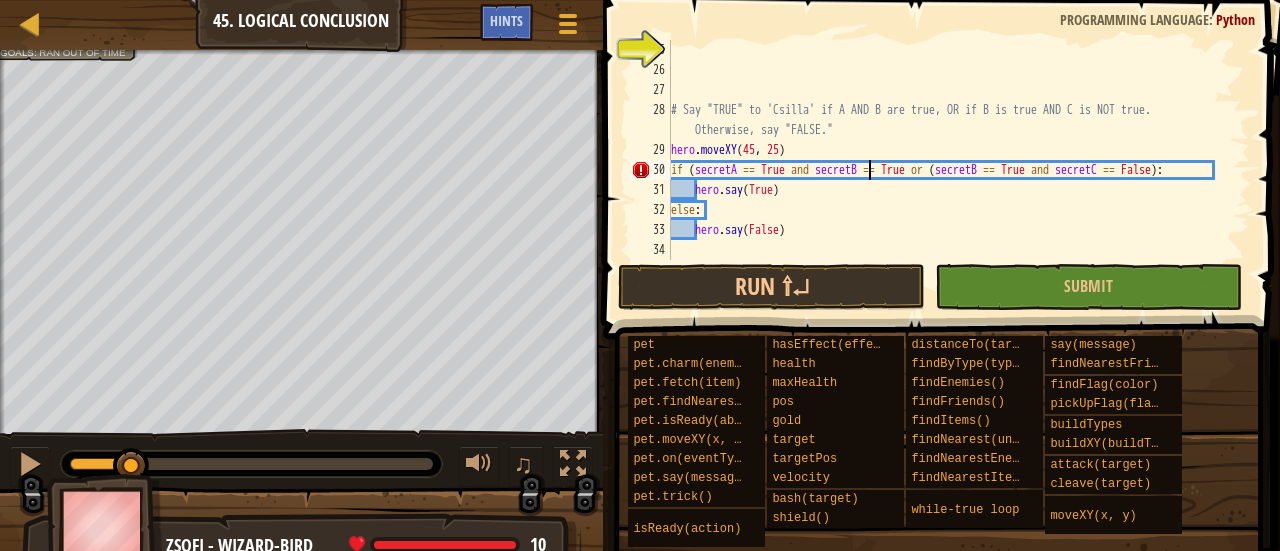 click on "# Say "TRUE" to 'Csilla' if A AND B are true, OR if B is true AND C is NOT true. Otherwise, say "FALSE." hero . moveXY ( 45 ,   25 ) if   ( secretA   ==   True   and   secretB   ==   True   or   ( secretB   ==   True   and   secretC   ==   False ) :      hero . say ( True ) else :      hero . say ( False )" at bounding box center [951, 170] 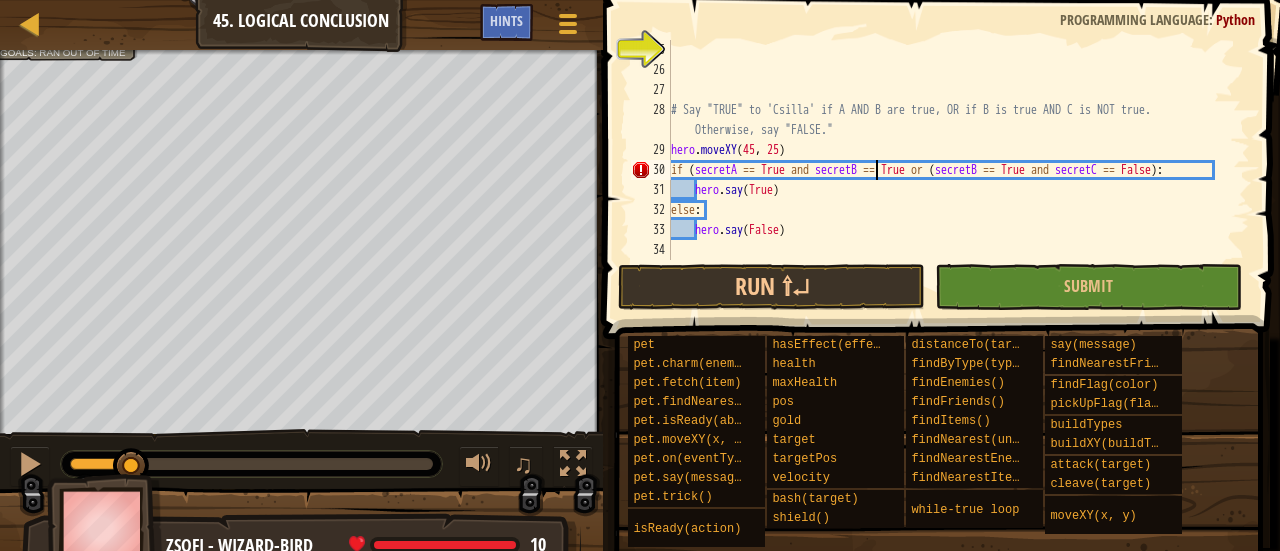 scroll, scrollTop: 9, scrollLeft: 18, axis: both 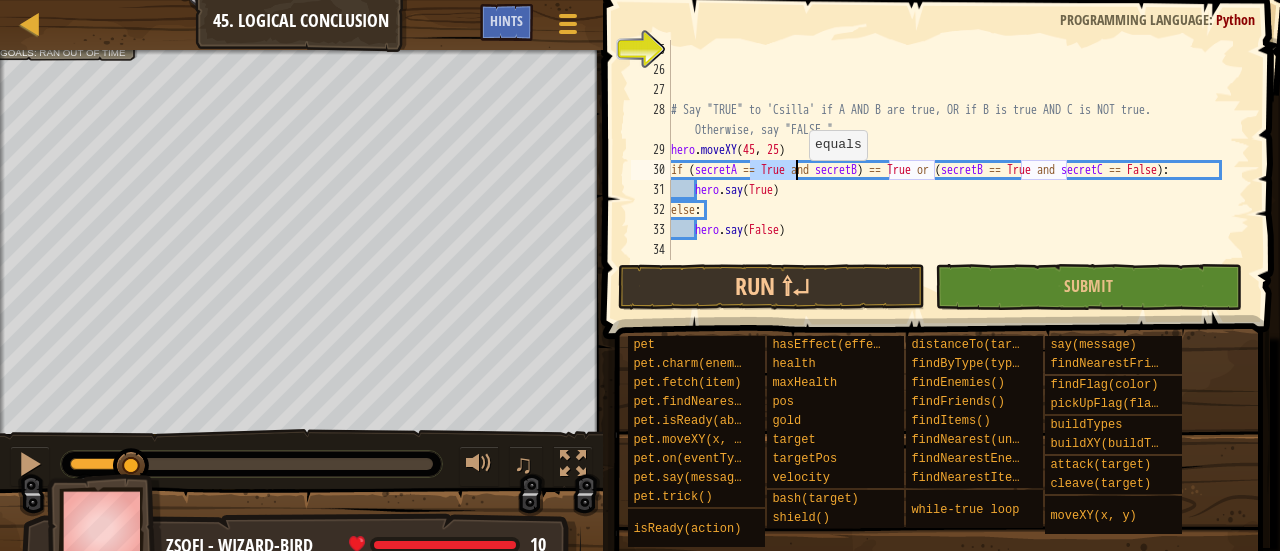 drag, startPoint x: 748, startPoint y: 173, endPoint x: 799, endPoint y: 179, distance: 51.351727 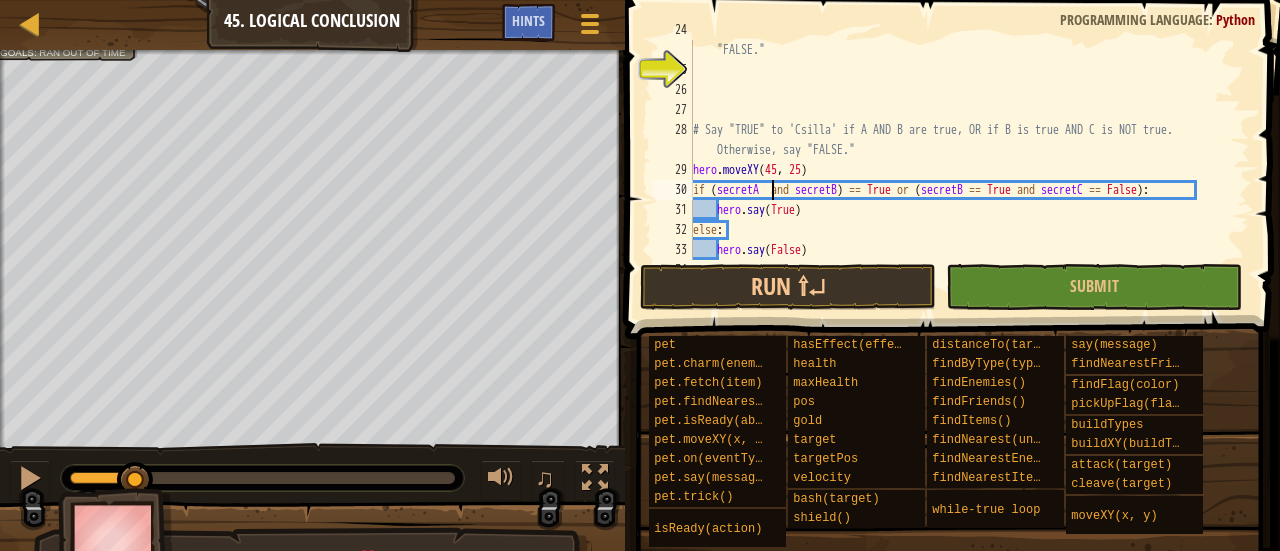 type on "if (secretA and secretB) == True or (secretB == True and secretC == False):" 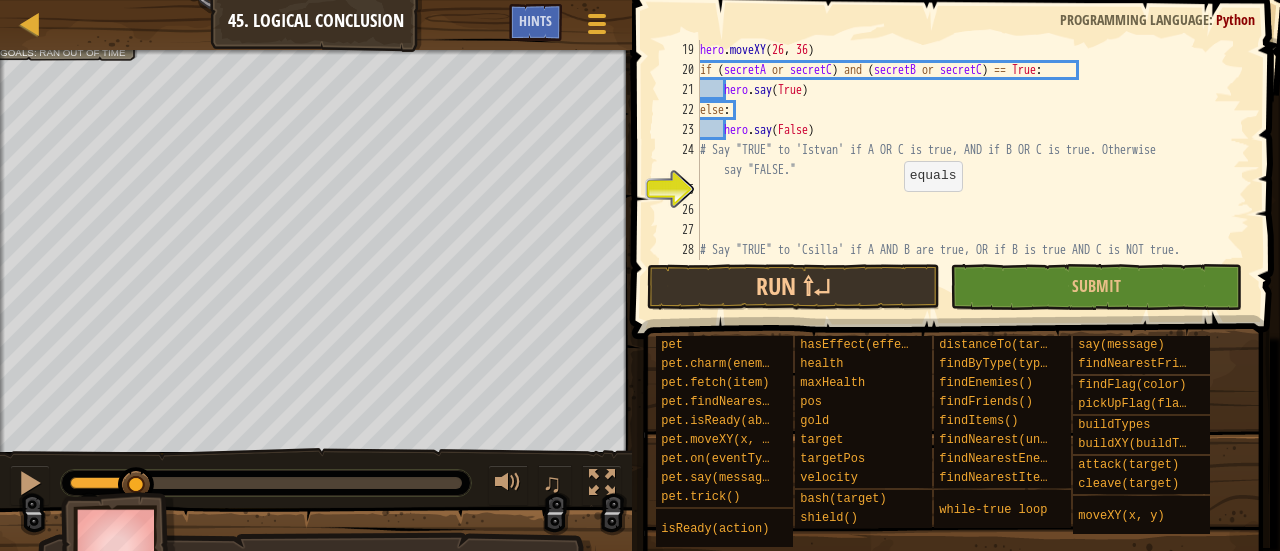 scroll, scrollTop: 400, scrollLeft: 0, axis: vertical 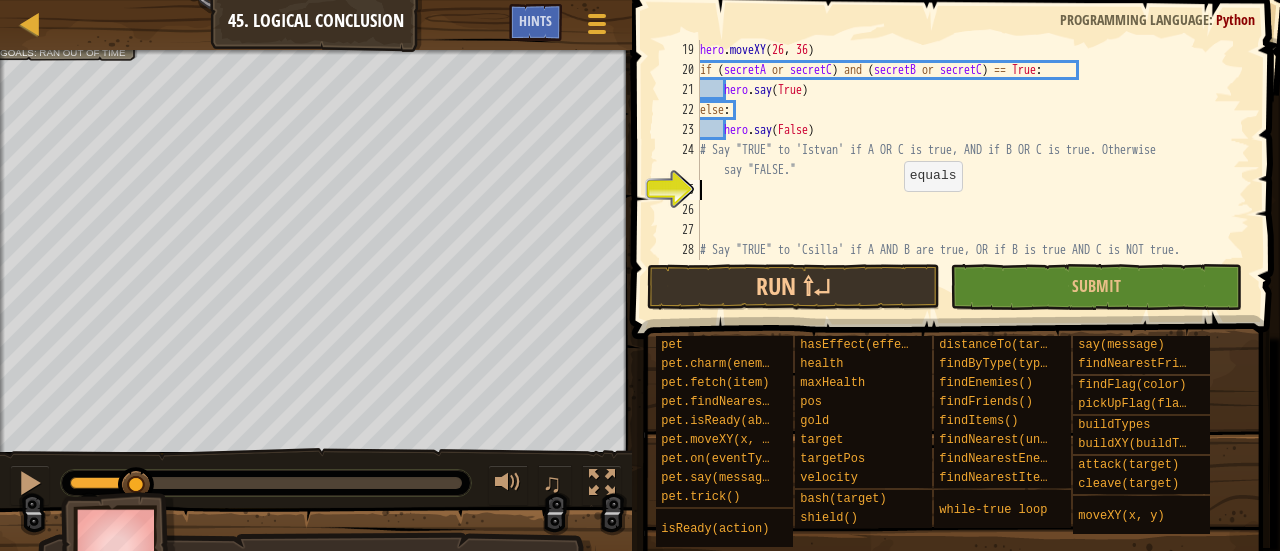 click on "hero . moveXY ( 26 ,   36 ) if   ( secretA   or   secretC )   and   ( secretB   or   secretC )   ==   True :      hero . say ( True ) else :      hero . say ( False ) # Say "TRUE" to 'Istvan' if A OR C is true, AND if B OR C is true. Otherwise,       say "FALSE." # Say "TRUE" to 'Csilla' if A AND B are true, OR if B is true AND C is NOT true.       Otherwise, say "FALSE."" at bounding box center (965, 180) 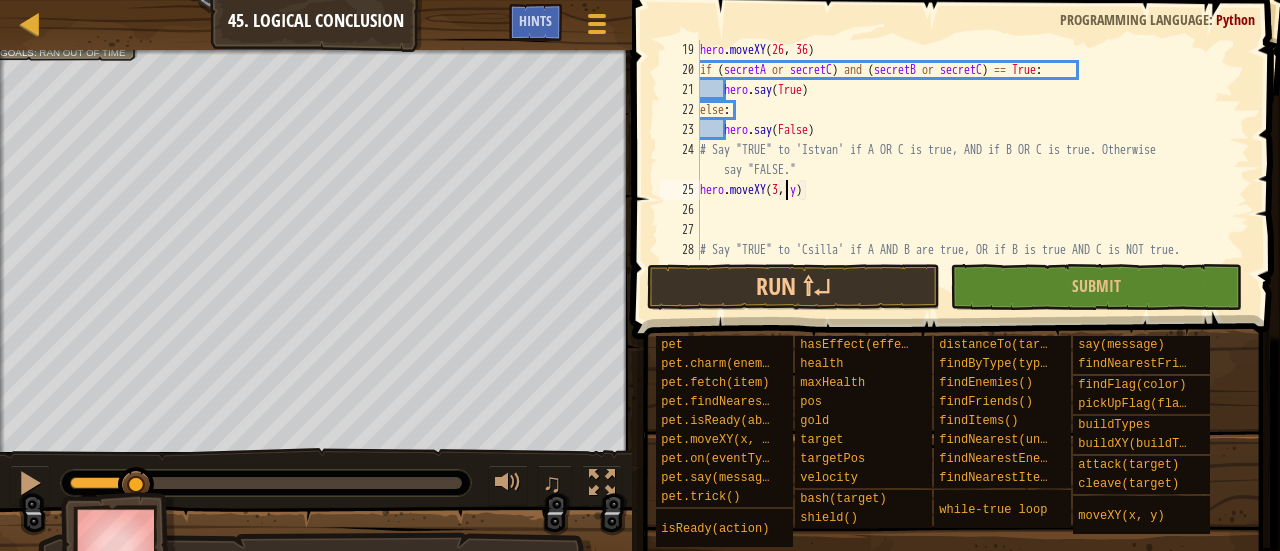 scroll, scrollTop: 9, scrollLeft: 8, axis: both 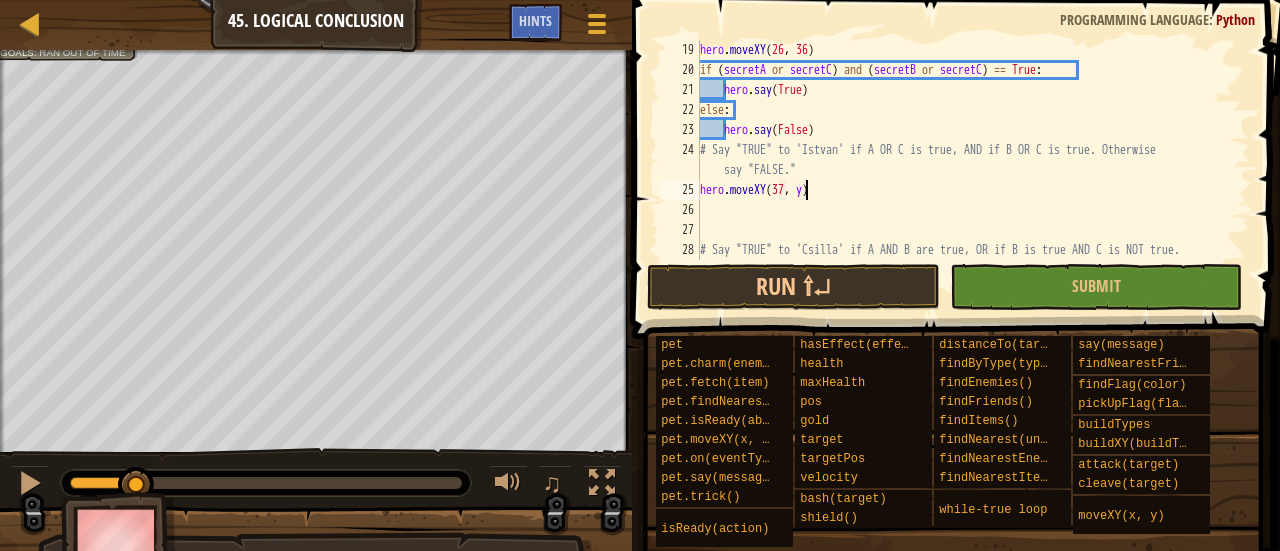 click on "hero . moveXY ( 26 ,   36 ) if   ( secretA   or   secretC )   and   ( secretB   or   secretC )   ==   True :      hero . say ( True ) else :      hero . say ( False ) # Say "TRUE" to 'Istvan' if A OR C is true, AND if B OR C is true. Otherwise,       say "FALSE." hero . moveXY ( 37 ,   y ) # Say "TRUE" to 'Csilla' if A AND B are true, OR if B is true AND C is NOT true.       Otherwise, say "FALSE."" at bounding box center [965, 180] 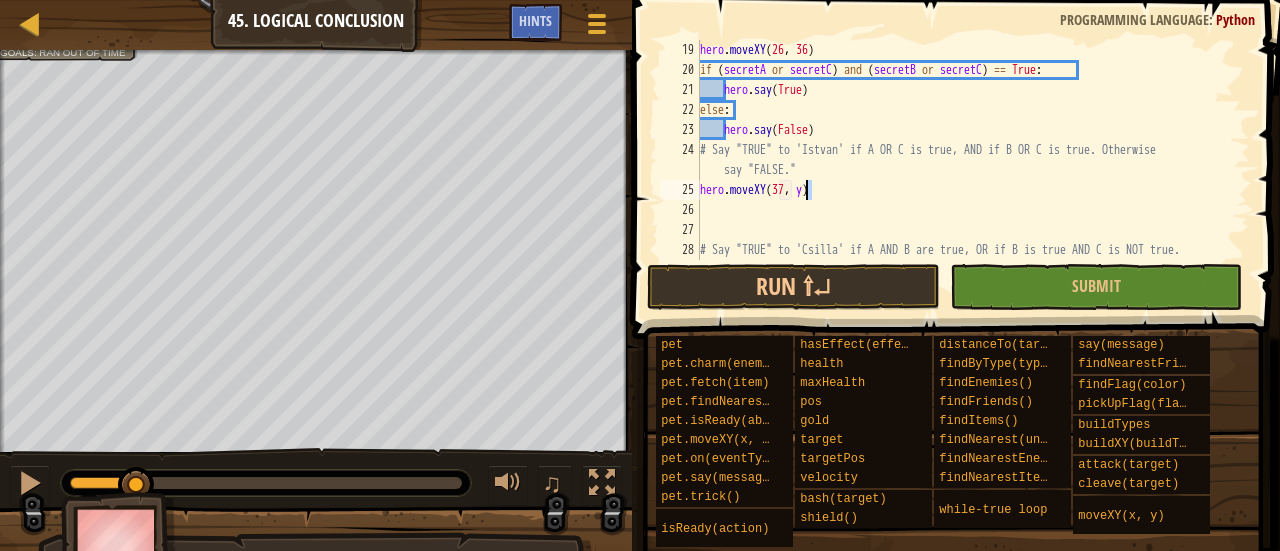 click on "hero . moveXY ( 26 ,   36 ) if   ( secretA   or   secretC )   and   ( secretB   or   secretC )   ==   True :      hero . say ( True ) else :      hero . say ( False ) # Say "TRUE" to 'Istvan' if A OR C is true, AND if B OR C is true. Otherwise,       say "FALSE." hero . moveXY ( 37 ,   y ) # Say "TRUE" to 'Csilla' if A AND B are true, OR if B is true AND C is NOT true.       Otherwise, say "FALSE."" at bounding box center (965, 180) 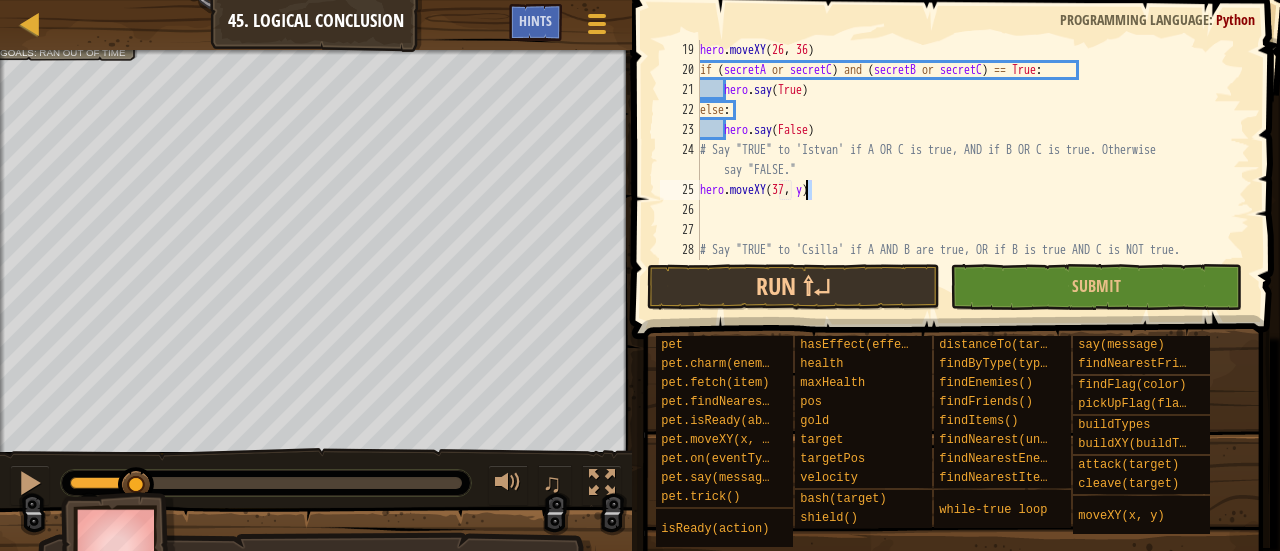 click on "hero . moveXY ( 26 ,   36 ) if   ( secretA   or   secretC )   and   ( secretB   or   secretC )   ==   True :      hero . say ( True ) else :      hero . say ( False ) # Say "TRUE" to 'Istvan' if A OR C is true, AND if B OR C is true. Otherwise,       say "FALSE." hero . moveXY ( 37 ,   y ) # Say "TRUE" to 'Csilla' if A AND B are true, OR if B is true AND C is NOT true.       Otherwise, say "FALSE."" at bounding box center (965, 150) 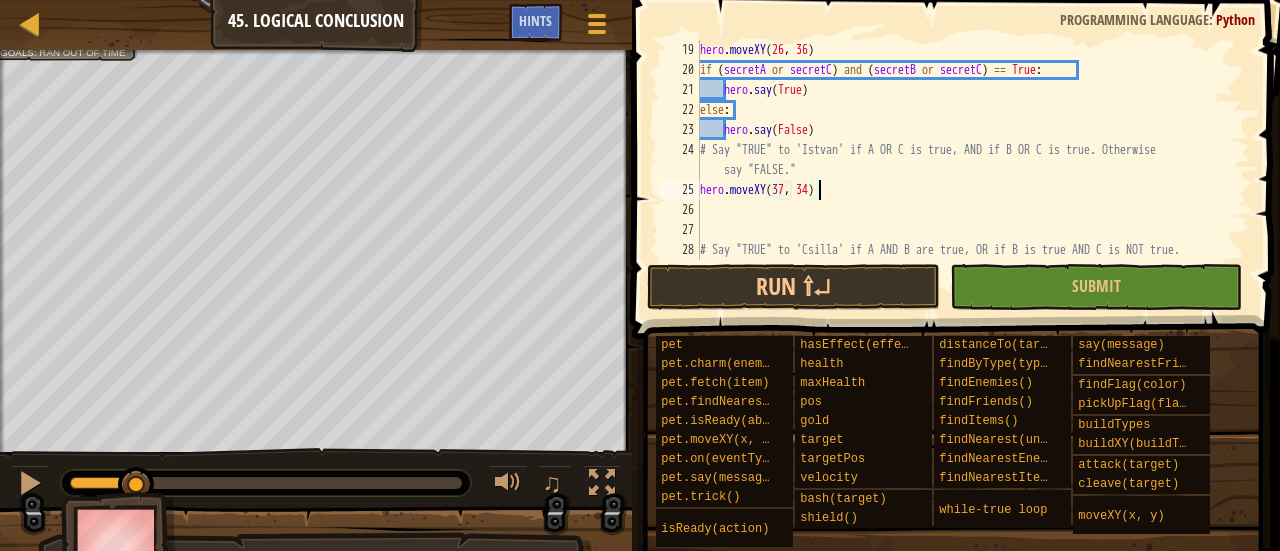 scroll, scrollTop: 9, scrollLeft: 9, axis: both 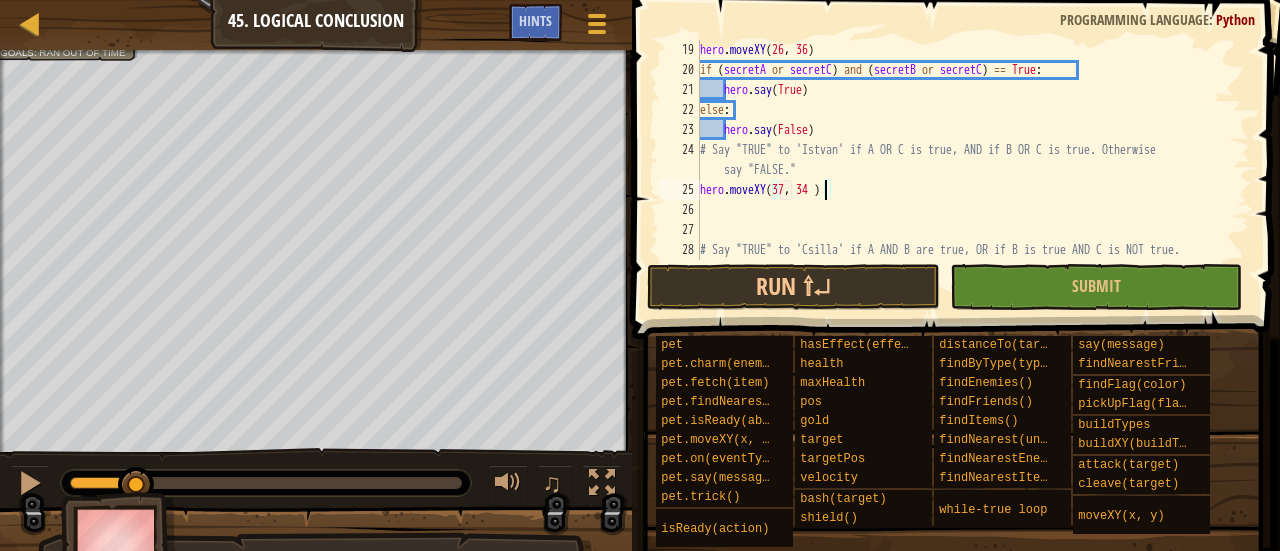 type on "hero.moveXY(37, 34)" 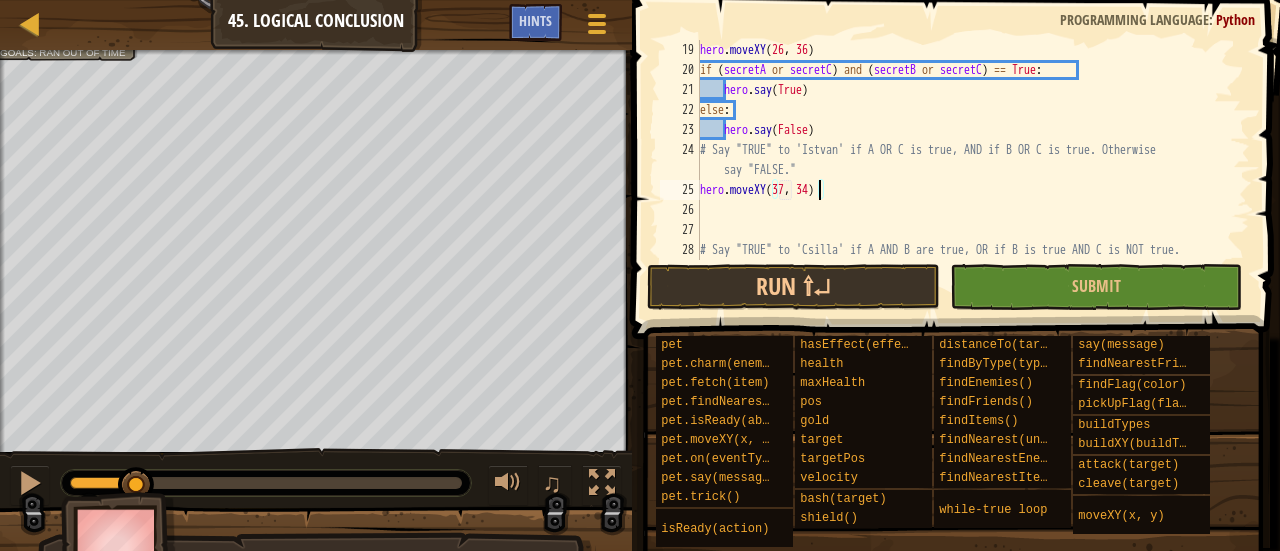 click on "hero . moveXY ( 26 ,   36 ) if   ( secretA   or   secretC )   and   ( secretB   or   secretC )   ==   True :      hero . say ( True ) else :      hero . say ( False ) # Say "TRUE" to 'Istvan' if A OR C is true, AND if B OR C is true. Otherwise,       say "FALSE." hero . moveXY ( 37 ,   34 ) # Say "TRUE" to 'Csilla' if A AND B are true, OR if B is true AND C is NOT true.       Otherwise, say "FALSE."" at bounding box center (965, 180) 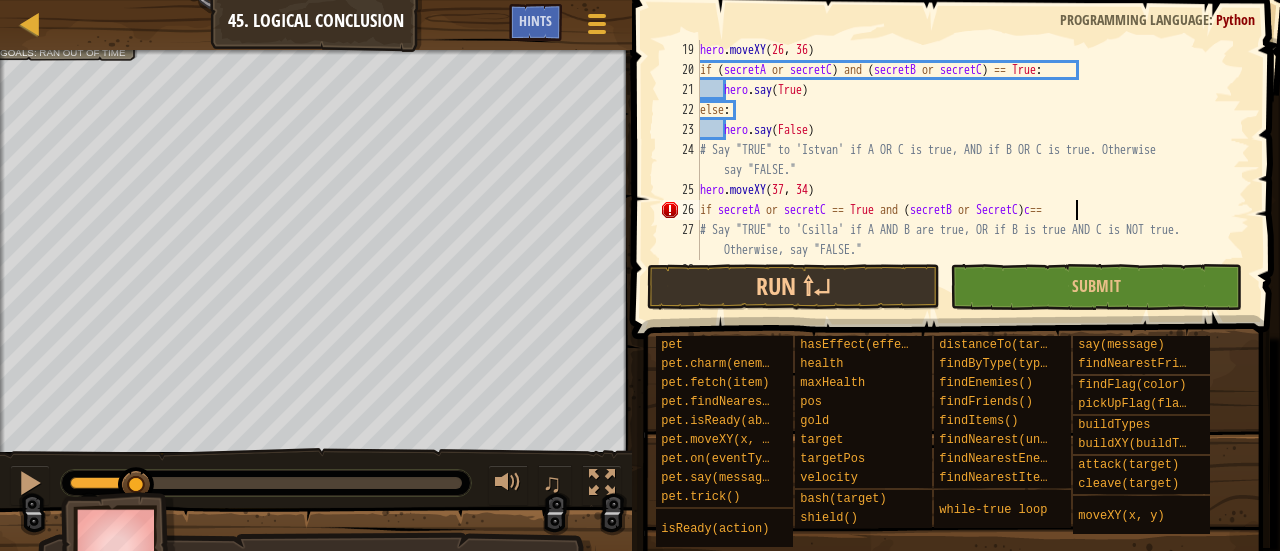 scroll, scrollTop: 9, scrollLeft: 30, axis: both 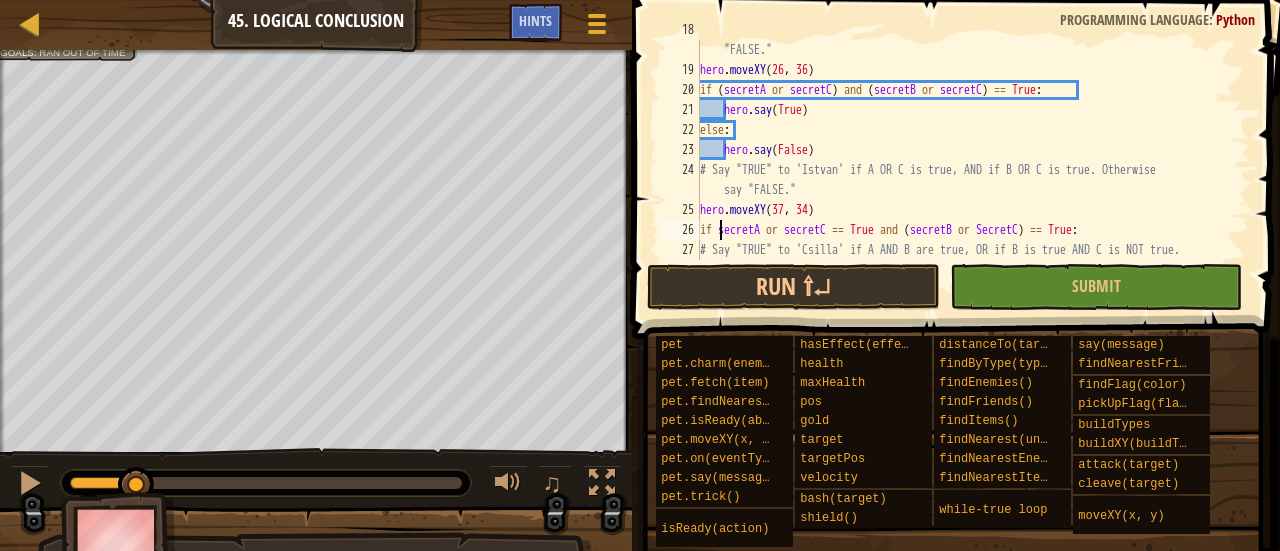 click on "# Say "TRUE" to 'Zsofi' if A OR B is true, AND if C is true. Otherwise, say       "FALSE." hero . moveXY ( 26 ,   36 ) if   ( secretA   or   secretC )   and   ( secretB   or   secretC )   ==   True :      hero . say ( True ) else : hero . say ( False ) # Say "TRUE" to 'Istvan' if A OR C is true, AND if B OR C is true. Otherwise,       say "FALSE." hero . moveXY ( 37 ,   34 ) if   secretA   or   secretC   ==   True   and   ( secretB   or   SecretC )   ==   True : # Say "TRUE" to 'Csilla' if A AND B are true, OR if B is true AND C is NOT true.       Otherwise, say "FALSE."" at bounding box center [965, 170] 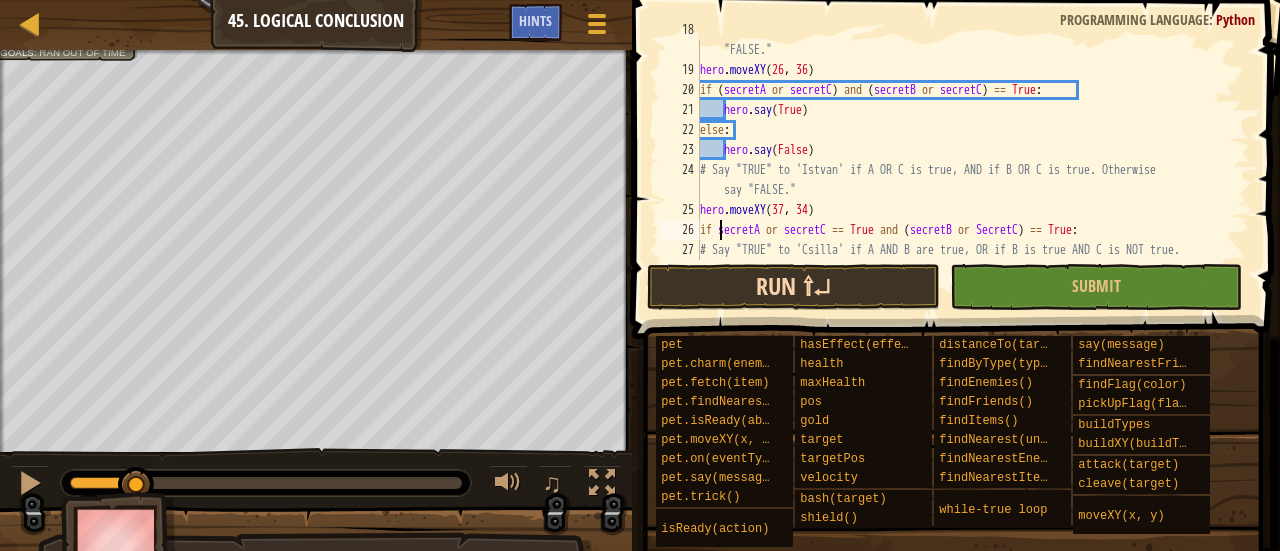 scroll, scrollTop: 9, scrollLeft: 2, axis: both 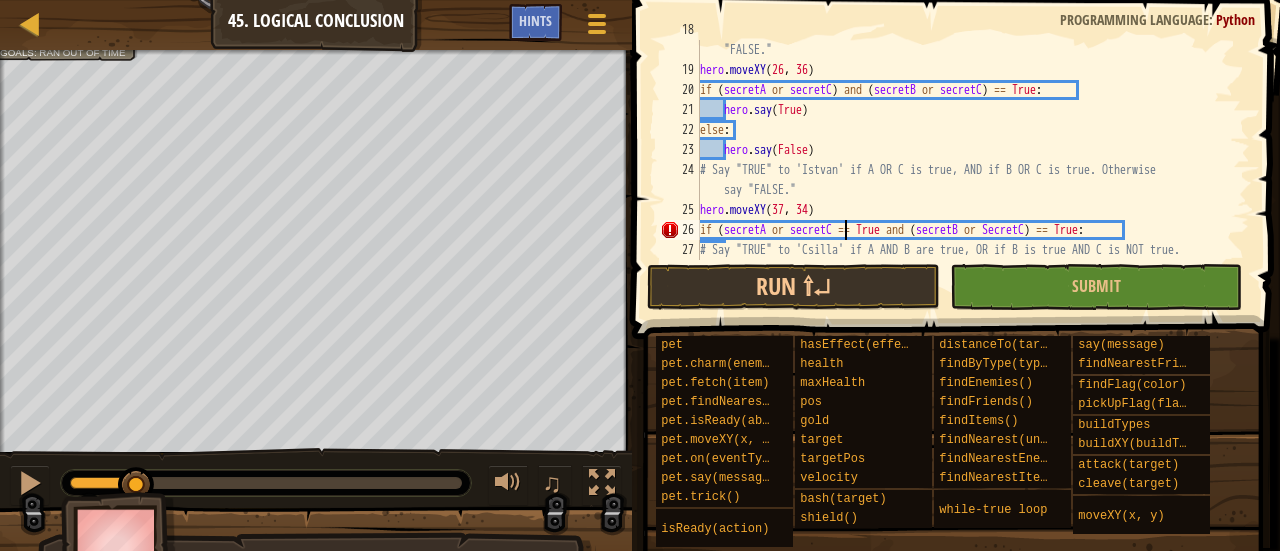 drag, startPoint x: 846, startPoint y: 235, endPoint x: 880, endPoint y: 249, distance: 36.769554 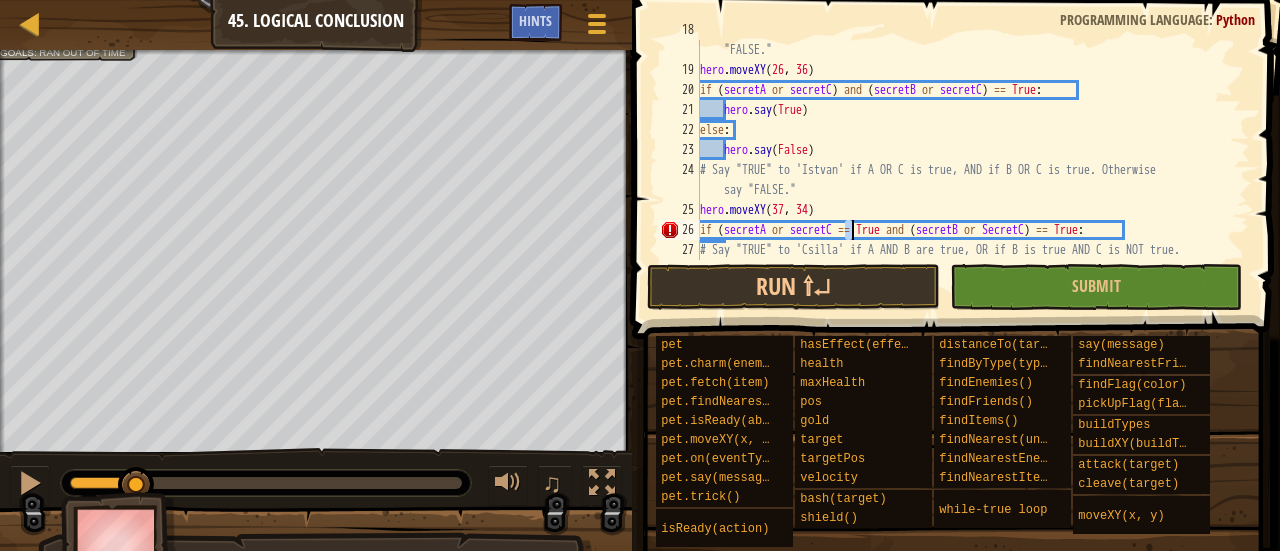 scroll, scrollTop: 9, scrollLeft: 12, axis: both 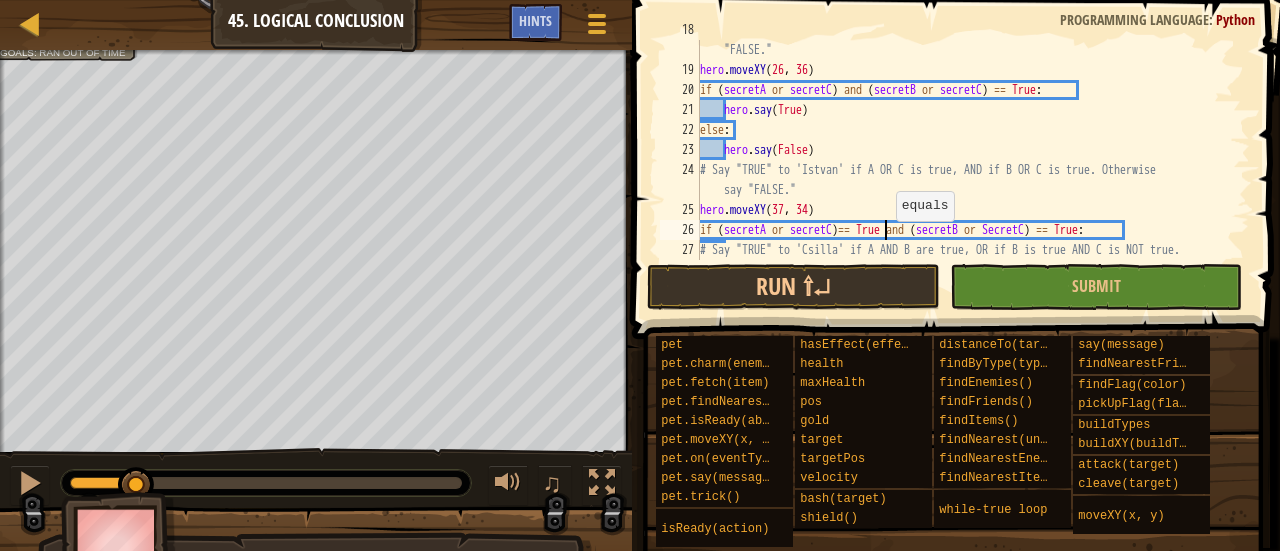click on "Say "TRUE" to '[NAME]' if A OR B is true, AND if C is true. Otherwise, say "FALSE." hero.moveXY(26, 36) if (secretA or secretC) and (secretB or secretC) == True: hero.say(True) else: hero.say(False) # Say "TRUE" to '[NAME]' if A OR C is true, AND if B OR C is true. Otherwise, say "FALSE." hero.moveXY(37, 34) if (secretA or secretC) == True and (secretB or SecretC) == True: # Say "TRUE" to '[NAME]' if A AND B are true, OR if B is true AND C is NOT true. Otherwise, say "FALSE."" at bounding box center (965, 170) 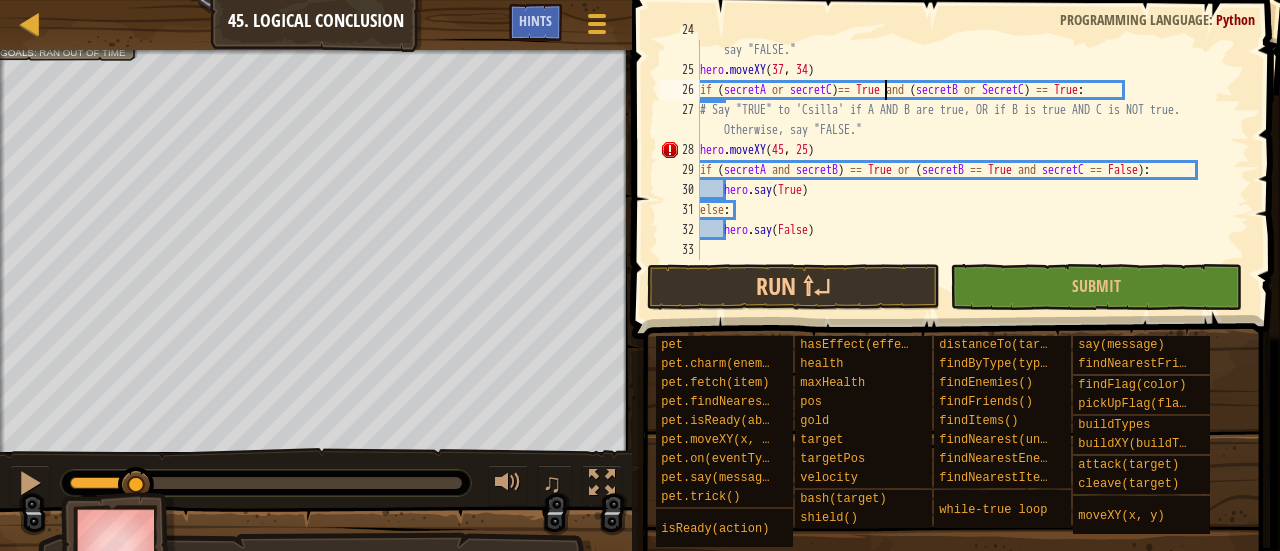 scroll, scrollTop: 400, scrollLeft: 0, axis: vertical 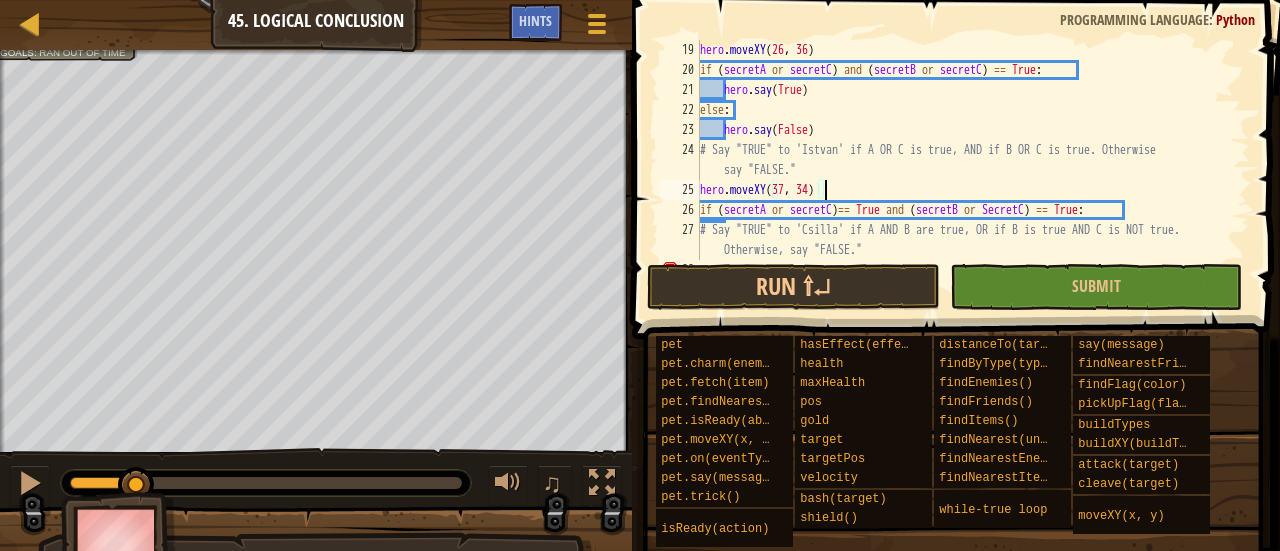 click on "hero . moveXY ( 26 ,   36 ) if   ( secretA   or   secretC )   and   ( secretB   or   secretC )   ==   True :      hero . say ( True ) else :      hero . say ( False ) # Say "TRUE" to 'Istvan' if A OR C is true, AND if B OR C is true. Otherwise,       say "FALSE." hero . moveXY ( 37 ,   34 ) if   ( secretA   or   secretC ) ==   True   and   ( secretB   or   SecretC )   ==   True : # Say "TRUE" to 'Csilla' if A AND B are true, OR if B is true AND C is NOT true.       Otherwise, say "FALSE." hero . moveXY ( 45 ,   25 )" at bounding box center (965, 170) 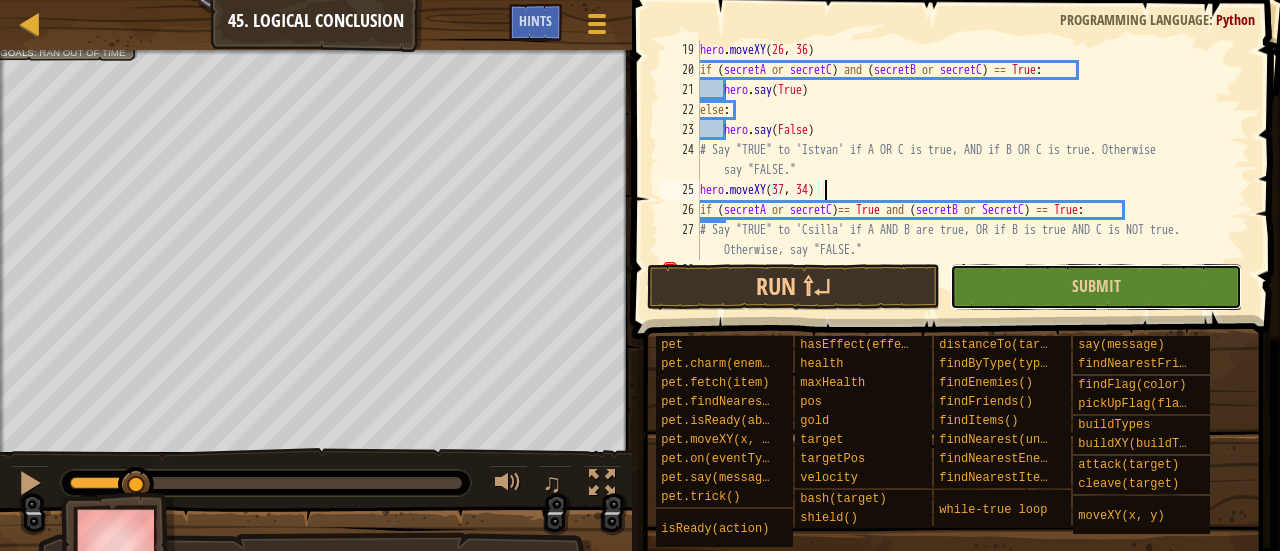 click on "Submit" at bounding box center [1096, 287] 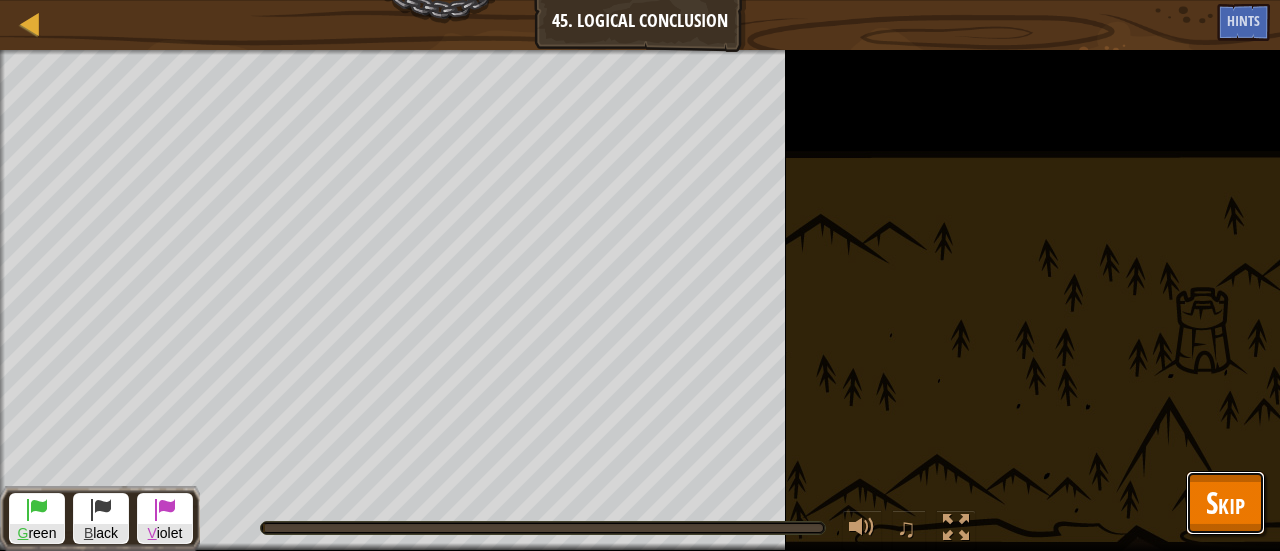 click on "Skip" at bounding box center (1225, 502) 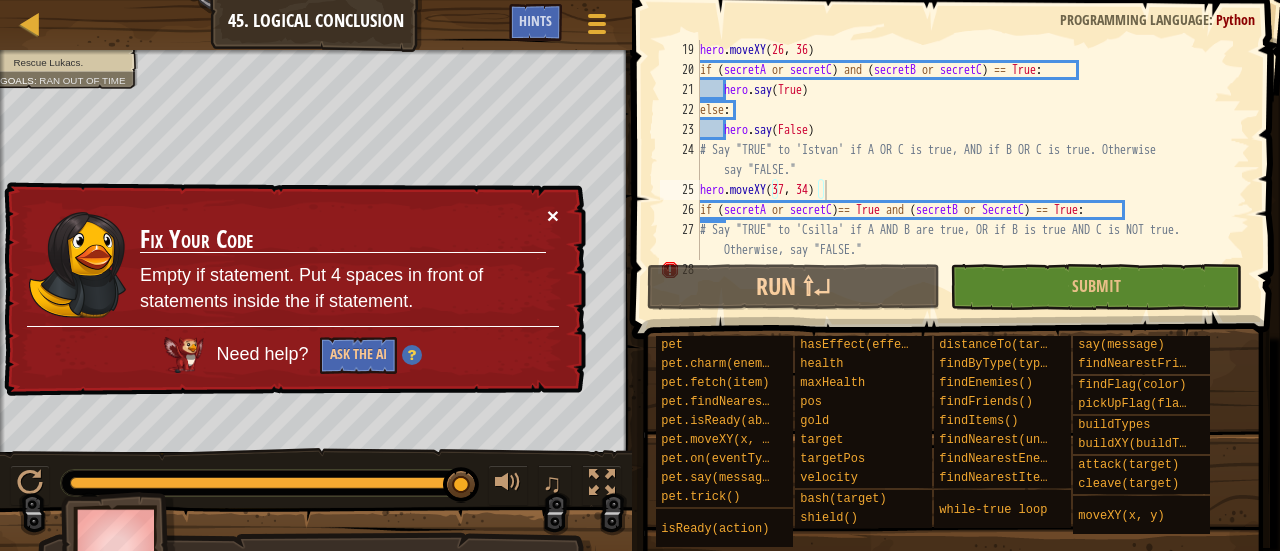 click on "×" at bounding box center (554, 219) 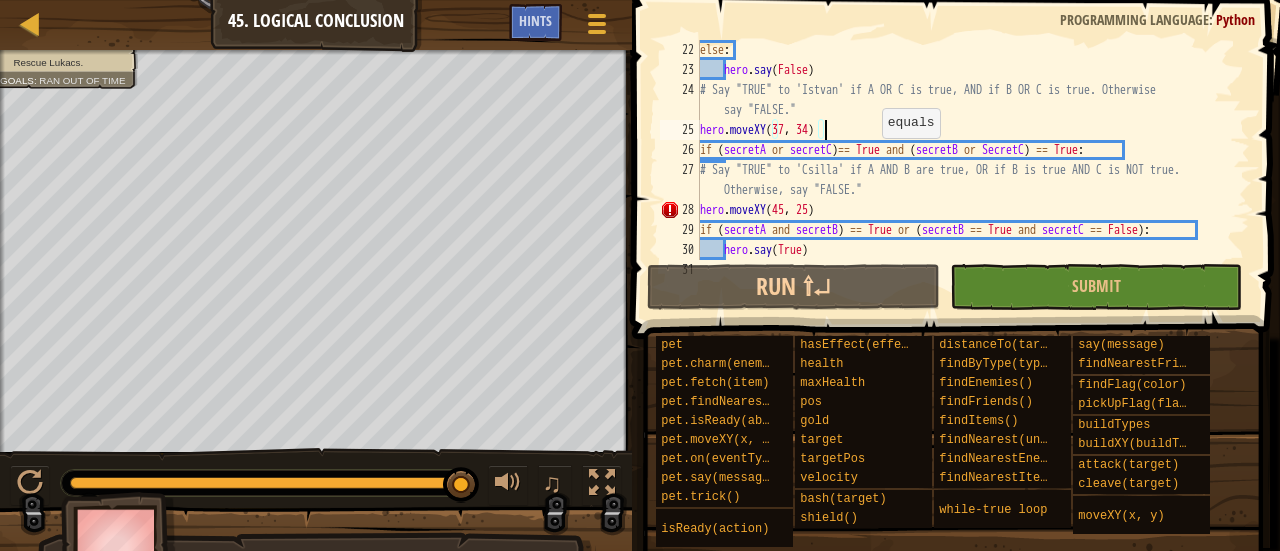 scroll, scrollTop: 520, scrollLeft: 0, axis: vertical 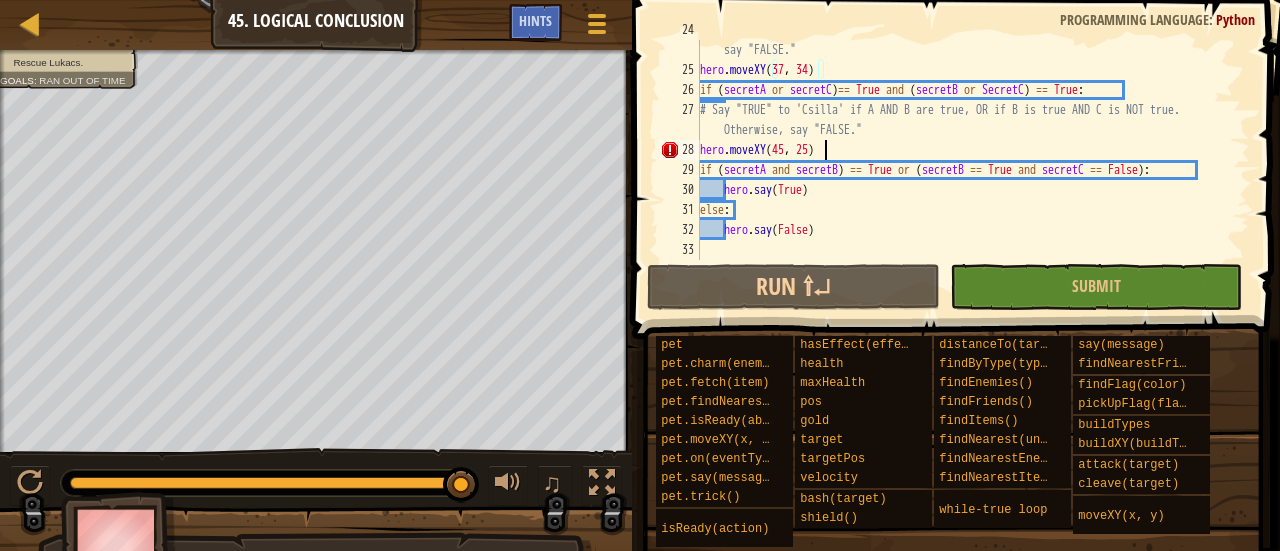 click on "# Say "TRUE" to '[NAME]' if A OR C is true, AND if B OR C is true. Otherwise,       say "FALSE." hero . moveXY ( 37 ,   34 ) if   ( secretA   or   secretC )   ==   True   and   ( secretB   or   SecretC )   ==   True : # Say "TRUE" to '[NAME]' if A AND B are true, OR if B is true AND C is NOT true.       Otherwise, say "FALSE." hero . moveXY ( 45 ,   25 ) if   ( secretA   and   secretB )   ==   True   or   ( secretB   ==   True   and   secretC   ==   False ) :      hero . say ( True ) else :      hero . say ( False )" at bounding box center (965, 160) 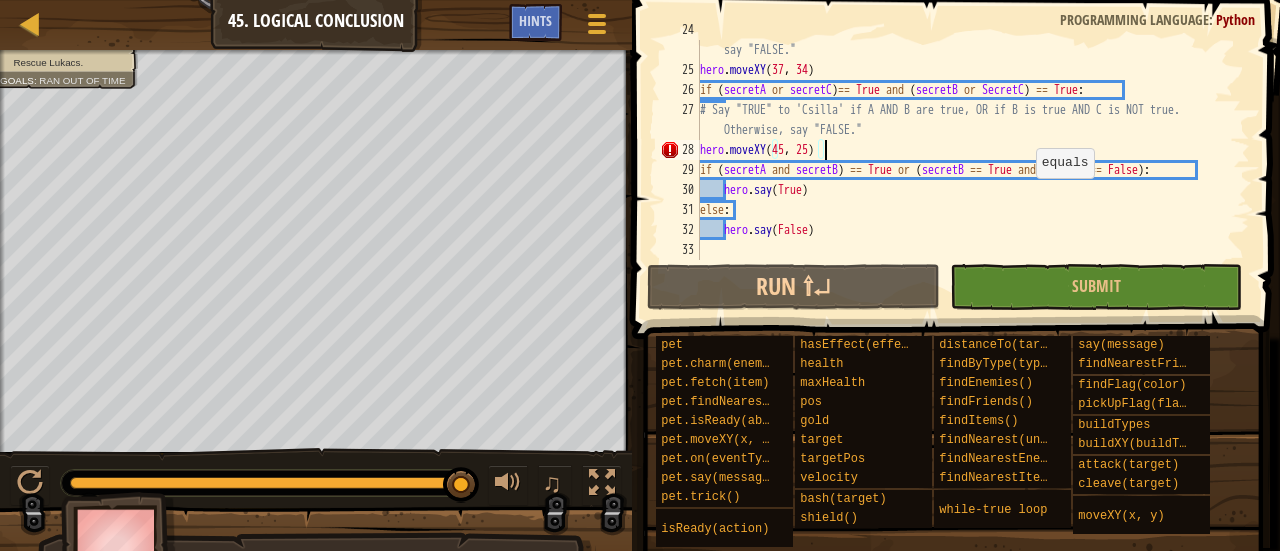 scroll, scrollTop: 460, scrollLeft: 0, axis: vertical 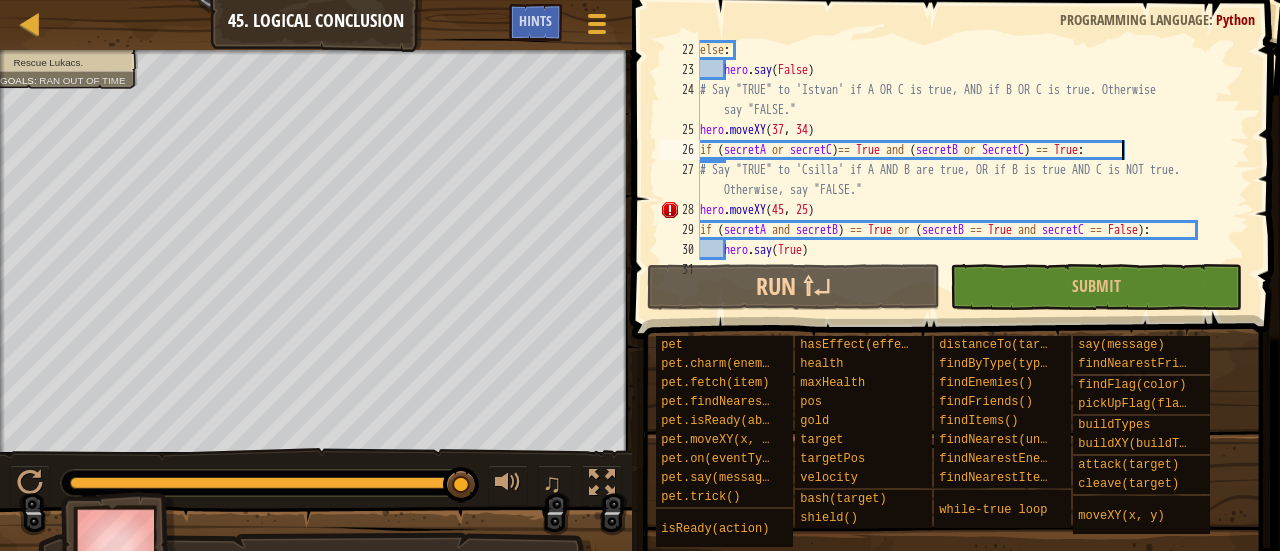 click on "else : hero.say(False) # Say "TRUE" to '[NAME]' if A OR C is true, AND if B OR C is true. Otherwise, say "FALSE." hero.moveXY(37, 34) if (secretA or secretC) == True and (secretB or SecretC) == True: # Say "TRUE" to '[NAME]' if A AND B are true, OR if B is true AND C is NOT true. Otherwise, say "FALSE." hero.moveXY(45, 25) if (secretA and secretB) == True or (secretB == True and secretC == False): hero.say(True) else:" at bounding box center (965, 170) 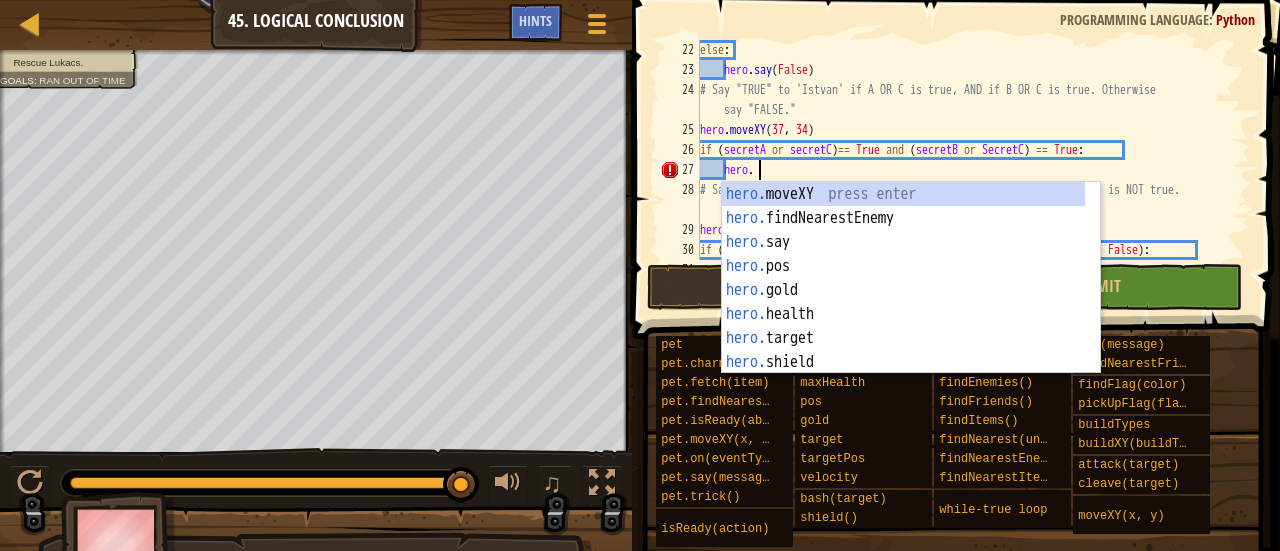 scroll, scrollTop: 9, scrollLeft: 4, axis: both 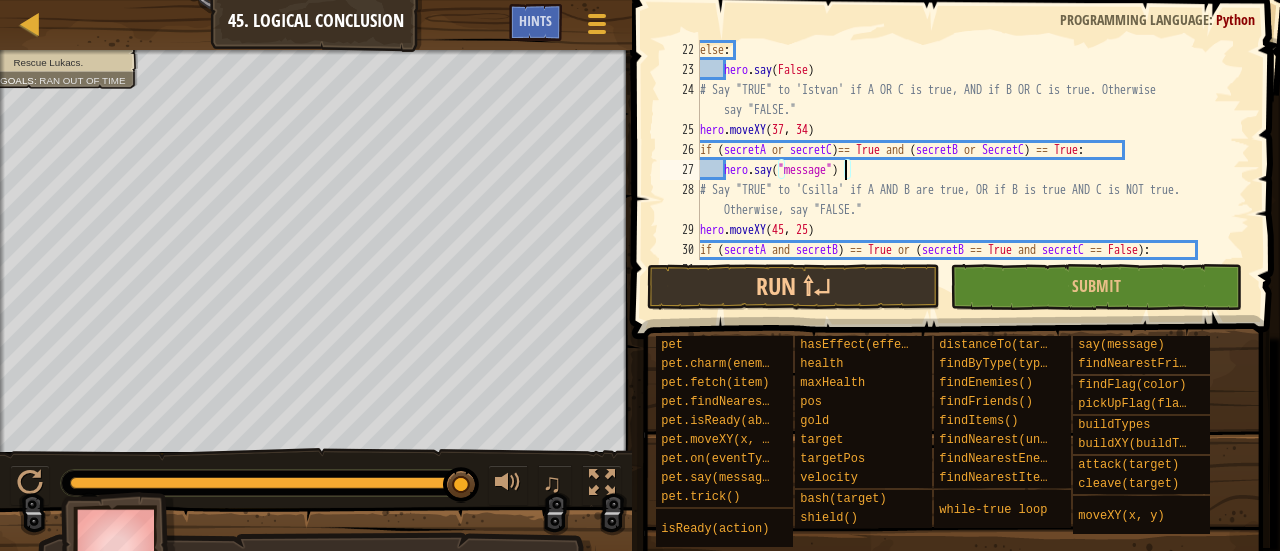 click on "else :      hero . say ( False ) # Say "TRUE" to 'Istvan' if A OR C is true, AND if B OR C is true. Otherwise,       say "FALSE." hero . moveXY ( 37 ,   34 ) if   ( secretA   or   secretC ) ==   True   and   ( secretB   or   SecretC )   ==   True :      hero . say ( "message" ) # Say "TRUE" to 'Csilla' if A AND B are true, OR if B is true AND C is NOT true.       Otherwise, say "FALSE." hero . moveXY ( 45 ,   25 ) if   ( secretA   and   secretB )   ==   True   or   ( secretB   ==   True   and   secretC   ==   False ) :      hero . say ( True )" at bounding box center (965, 170) 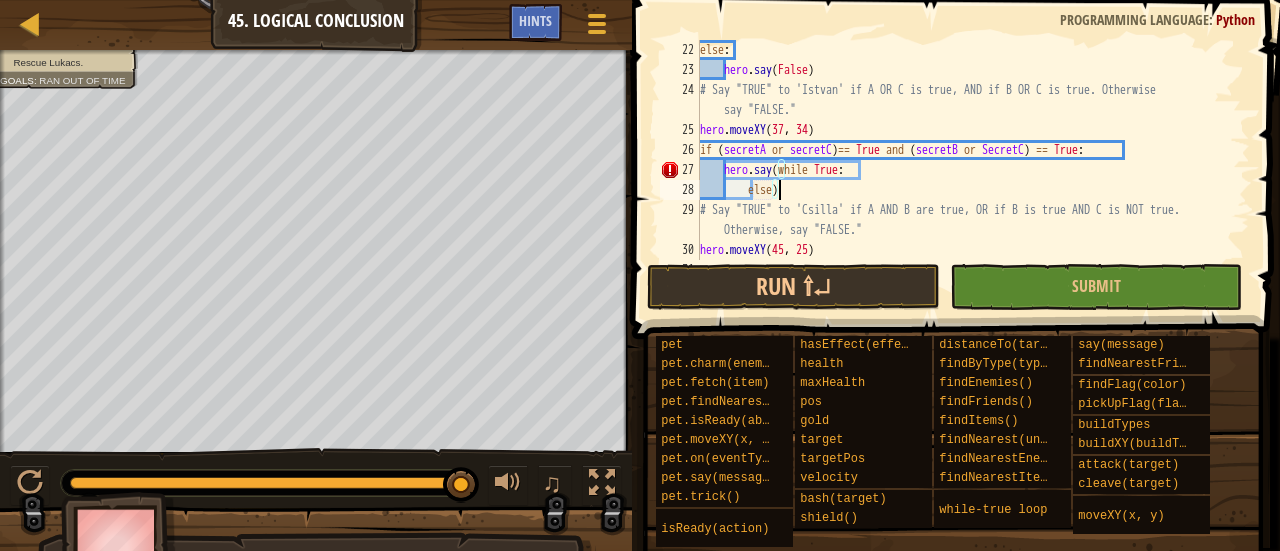 scroll, scrollTop: 9, scrollLeft: 6, axis: both 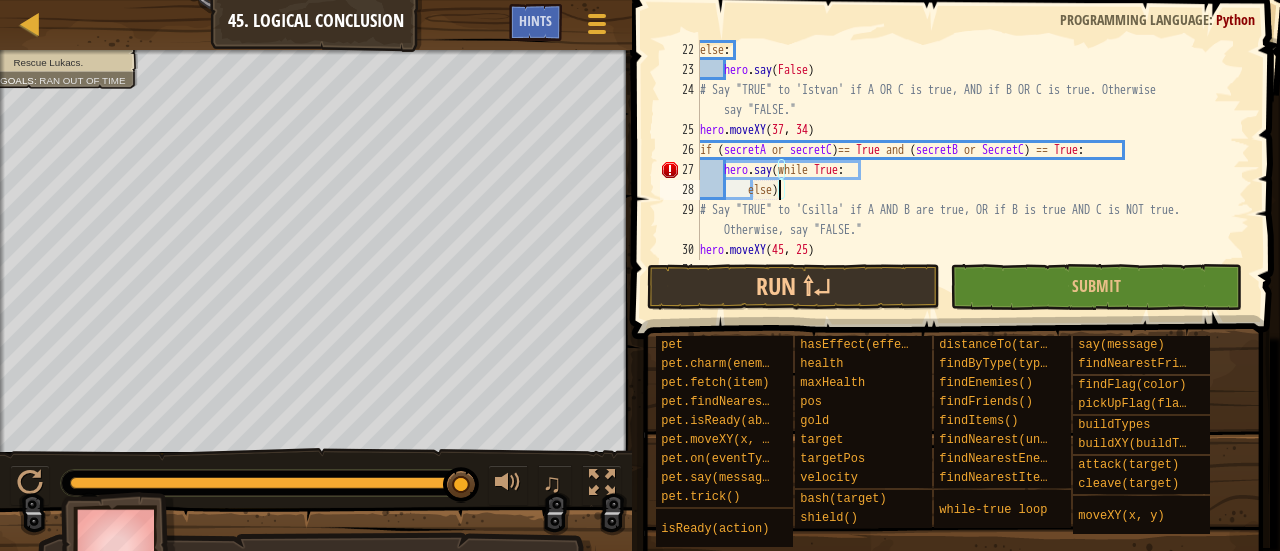 type on "else:)" 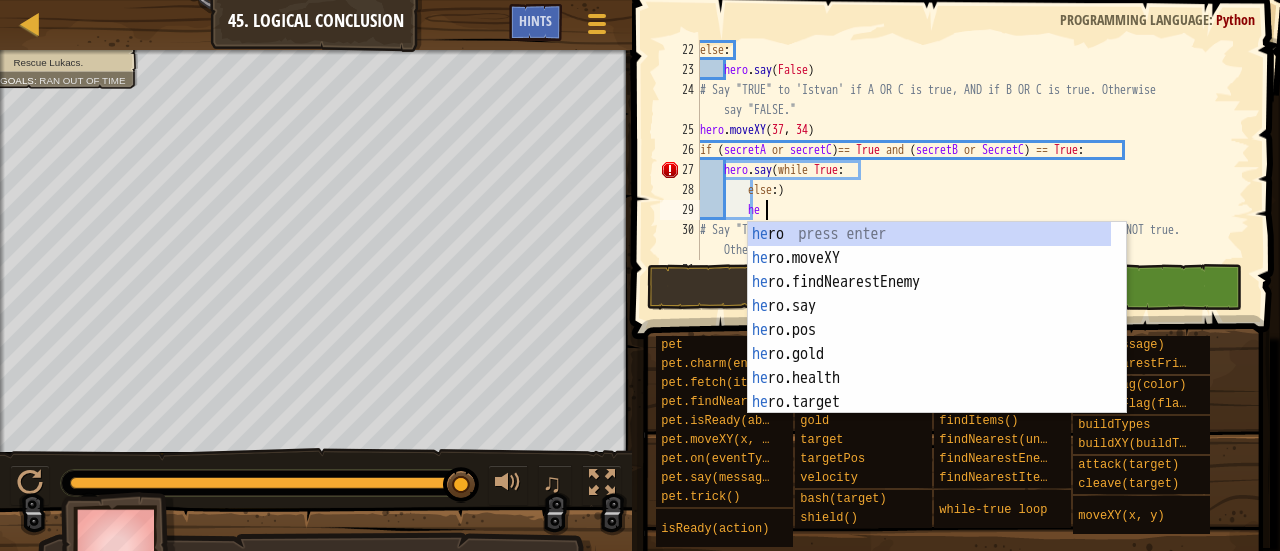 scroll, scrollTop: 9, scrollLeft: 5, axis: both 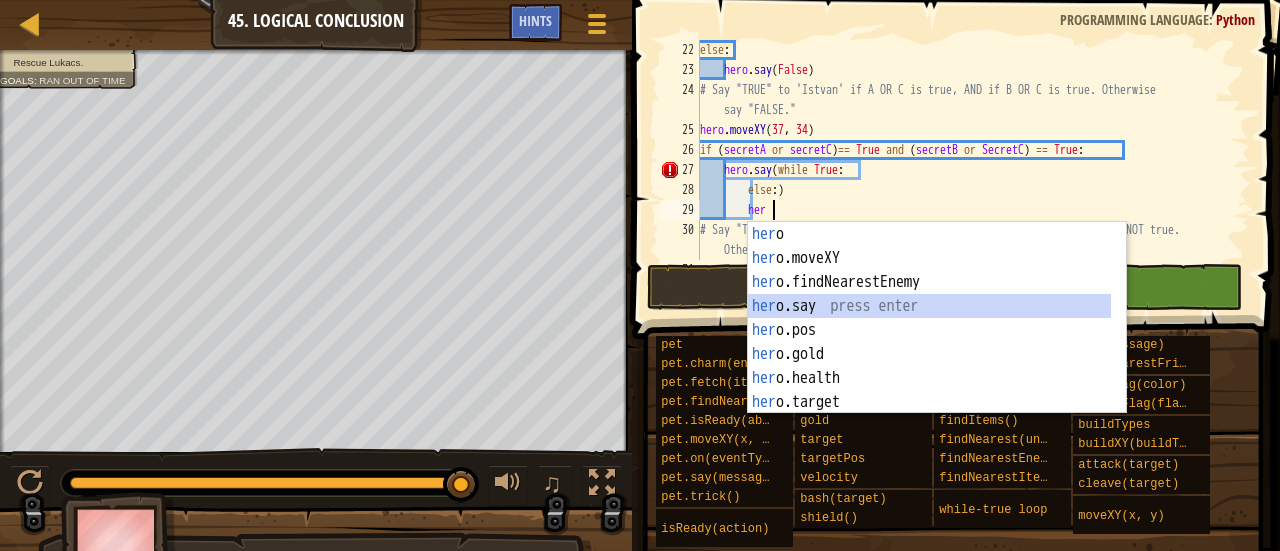 click on "her o press enter her o.moveXY press enter her o.findNearestEnemy press enter her o.say press enter her o.pos press enter her o.gold press enter her o.health press enter her o.target press enter her o.shield press enter" at bounding box center (930, 342) 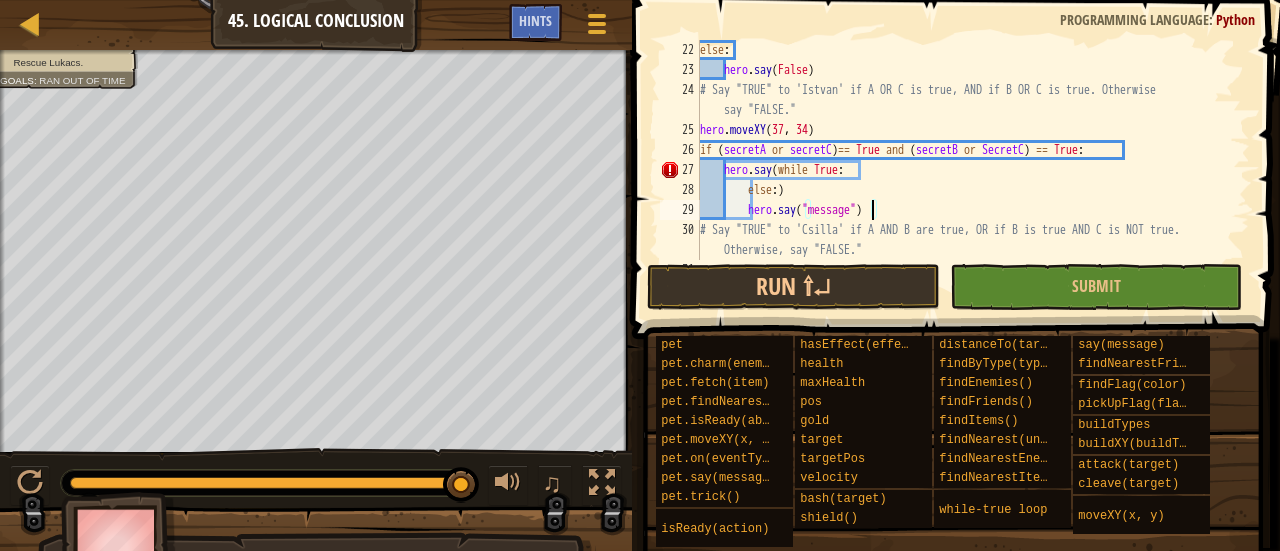 click on "else :      hero . say ( False ) # Say "TRUE" to 'Istvan' if A OR C is true, AND if B OR C is true. Otherwise,       say "FALSE." hero . moveXY ( 37 ,   34 ) if   ( secretA   or   secretC ) ==   True   and   ( secretB   or   SecretC )   ==   True :      hero . say ( while   True :          else : )          hero . say ( "message" ) # Say "TRUE" to 'Csilla' if A AND B are true, OR if B is true AND C is NOT true.       Otherwise, say "FALSE." hero . moveXY ( 45 ,   25 )" at bounding box center (965, 170) 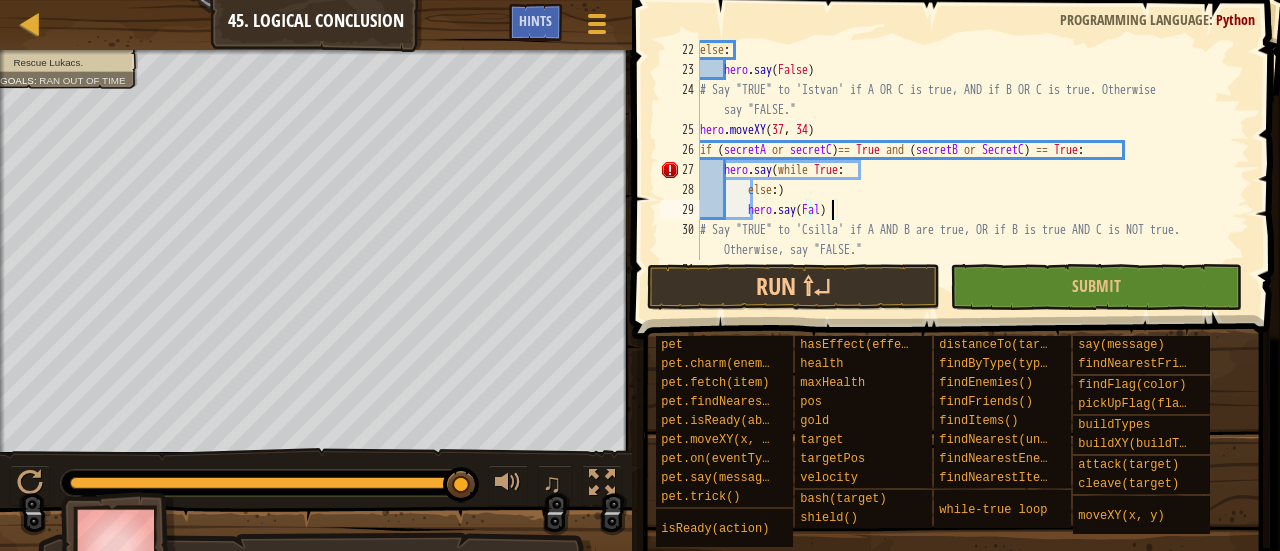 scroll, scrollTop: 9, scrollLeft: 11, axis: both 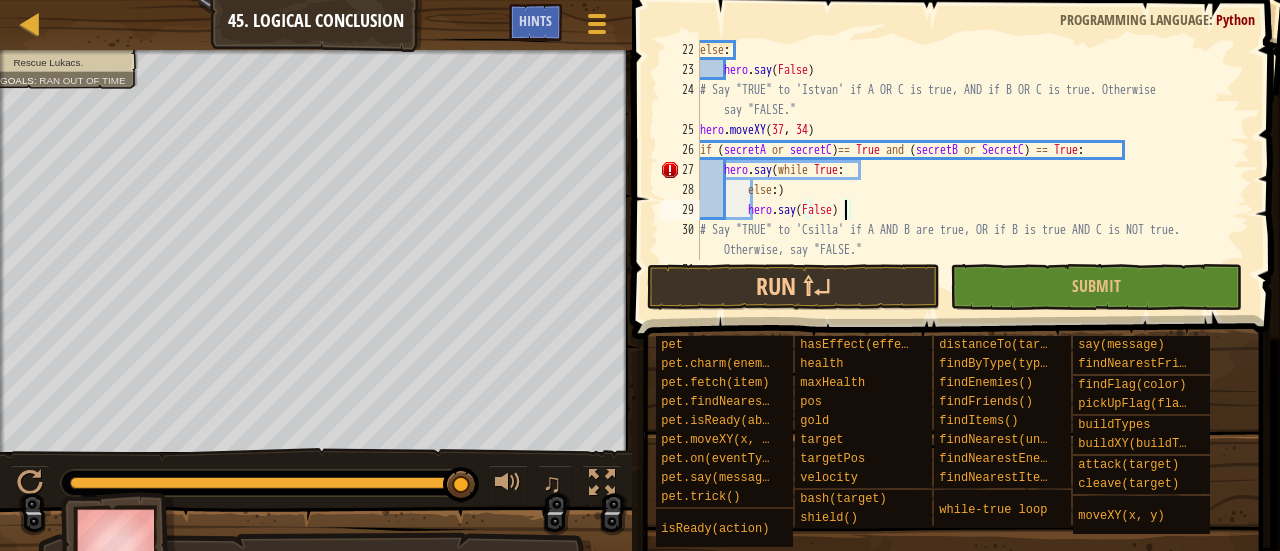 click on "else :      hero . say ( False ) # Say "TRUE" to 'Istvan' if A OR C is true, AND if B OR C is true. Otherwise,       say "FALSE." hero . moveXY ( 37 ,   34 ) if   ( secretA   or   secretC ) ==   True   and   ( secretB   or   SecretC )   ==   True :      hero . say ( while   True :          else : )          hero . say ( False ) # Say "TRUE" to 'Csilla' if A AND B are true, OR if B is true AND C is NOT true.       Otherwise, say "FALSE." hero . moveXY ( 45 ,   25 )" at bounding box center (965, 170) 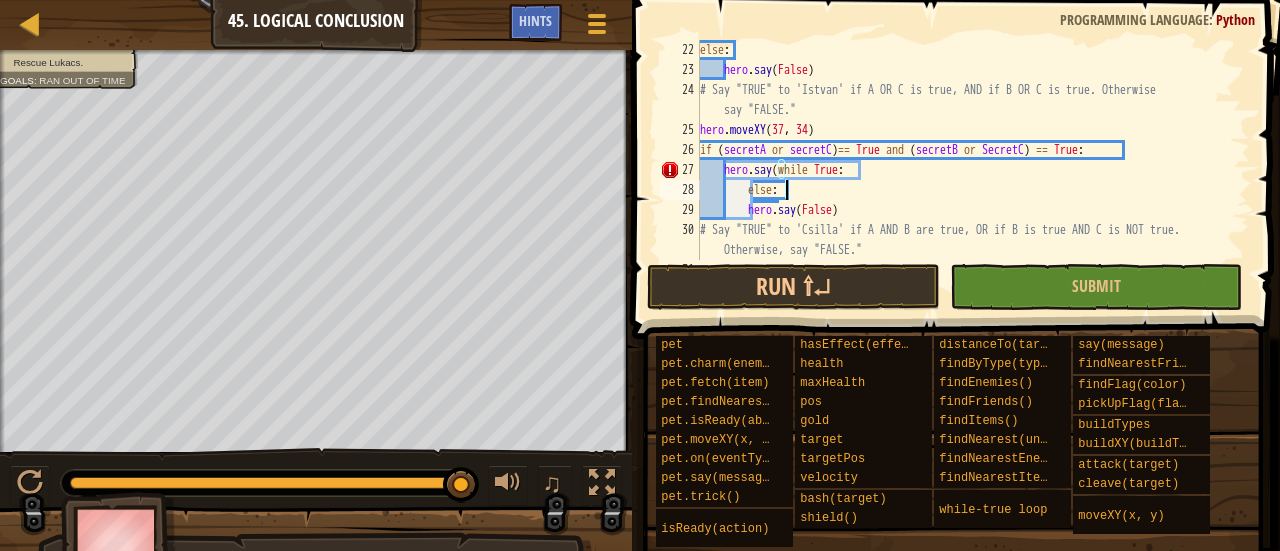 scroll, scrollTop: 9, scrollLeft: 6, axis: both 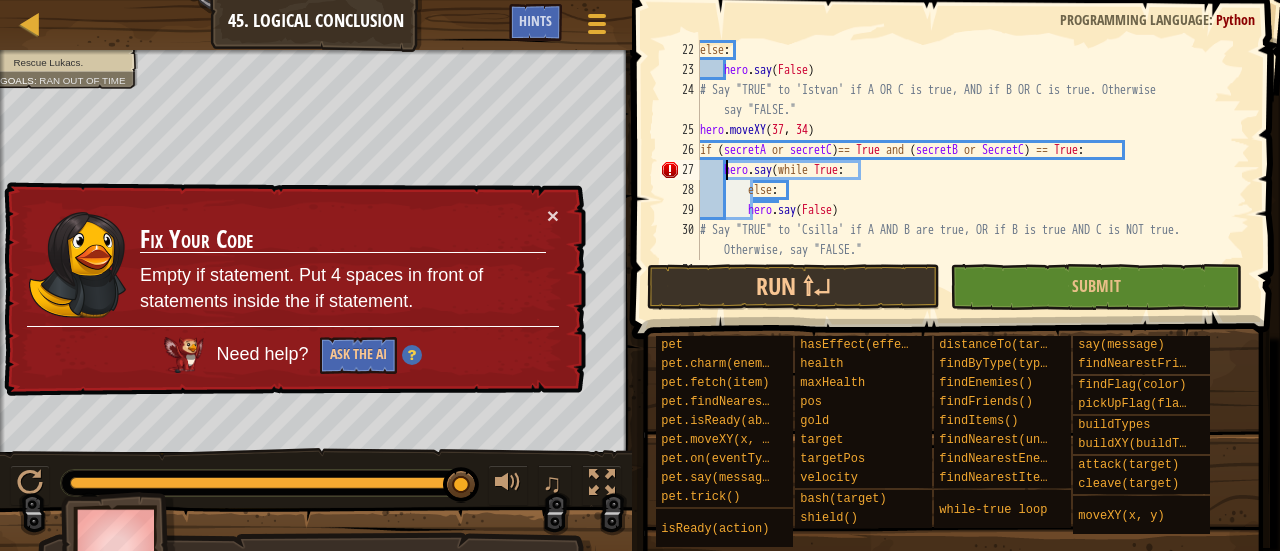 click on "else :      hero . say ( False ) # Say "TRUE" to 'Istvan' if A OR C is true, AND if B OR C is true. Otherwise,       say "FALSE." hero . moveXY ( 37 ,   34 ) if   ( secretA   or   secretC ) ==   True   and   ( secretB   or   SecretC )   ==   True :      hero . say ( while   True :          else :          hero . say ( False ) # Say "TRUE" to 'Csilla' if A AND B are true, OR if B is true AND C is NOT true.       Otherwise, say "FALSE." hero . moveXY ( 45 ,   25 )" at bounding box center [965, 170] 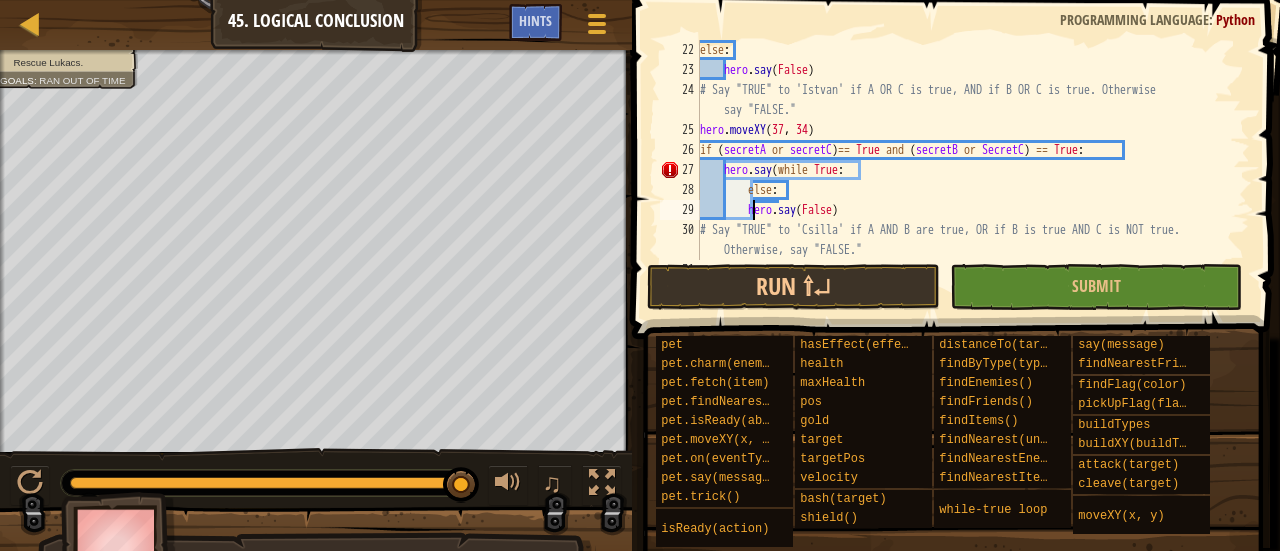 click on "else :      hero . say ( False ) # Say "TRUE" to 'Istvan' if A OR C is true, AND if B OR C is true. Otherwise,       say "FALSE." hero . moveXY ( 37 ,   34 ) if   ( secretA   or   secretC ) ==   True   and   ( secretB   or   SecretC )   ==   True :      hero . say ( while   True :          else :          hero . say ( False ) # Say "TRUE" to 'Csilla' if A AND B are true, OR if B is true AND C is NOT true.       Otherwise, say "FALSE." hero . moveXY ( 45 ,   25 )" at bounding box center [965, 170] 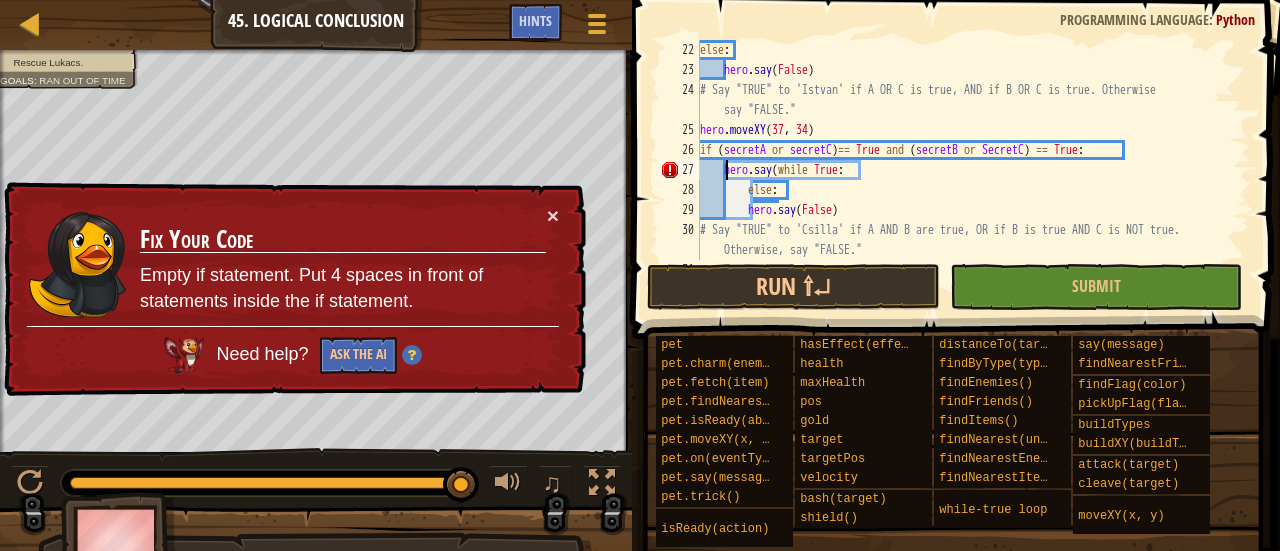 click on "else :      hero . say ( False ) # Say "TRUE" to 'Istvan' if A OR C is true, AND if B OR C is true. Otherwise,       say "FALSE." hero . moveXY ( 37 ,   34 ) if   ( secretA   or   secretC ) ==   True   and   ( secretB   or   SecretC )   ==   True :      hero . say ( while   True :          else :          hero . say ( False ) # Say "TRUE" to 'Csilla' if A AND B are true, OR if B is true AND C is NOT true.       Otherwise, say "FALSE." hero . moveXY ( 45 ,   25 )" at bounding box center [965, 170] 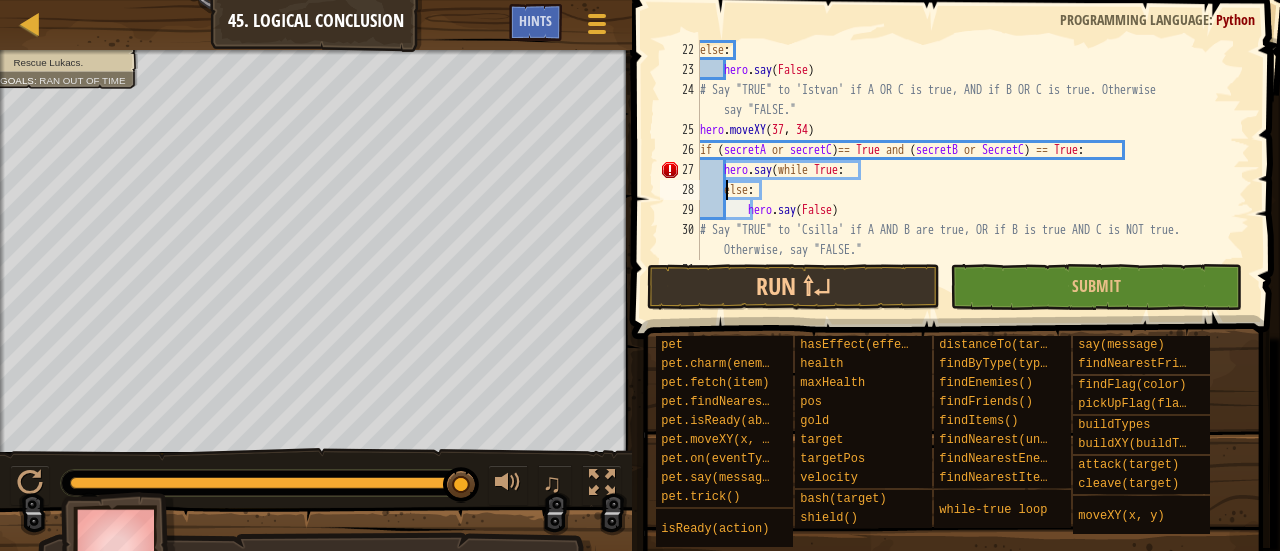 scroll, scrollTop: 9, scrollLeft: 2, axis: both 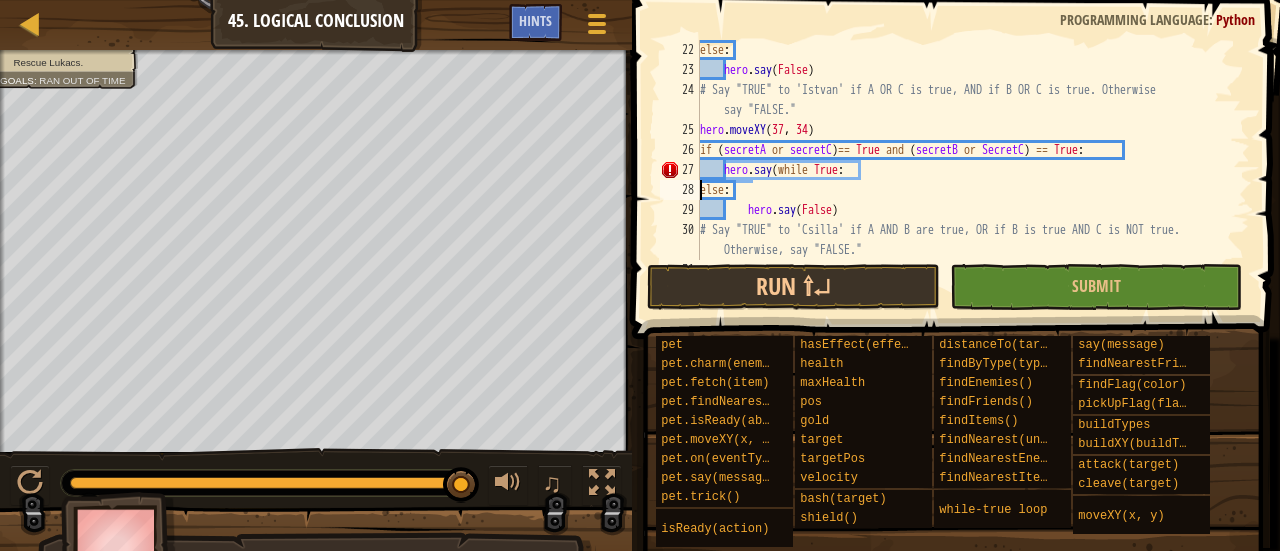 click on "else : hero.say(False) # Say "TRUE" to 'Istvan' if A OR C is true, AND if B OR C is true. Otherwise,       say "FALSE." hero.moveXY(37, 34) if ( secretA or secretC ) == True   and   ( secretB or SecretC )   == True : hero.say(while True : else : hero.say(False) # Say "TRUE" to 'Csilla' if A AND B are true, OR if B is true AND C is NOT true.       Otherwise, say "FALSE." hero.moveXY(45, 25)" at bounding box center (965, 170) 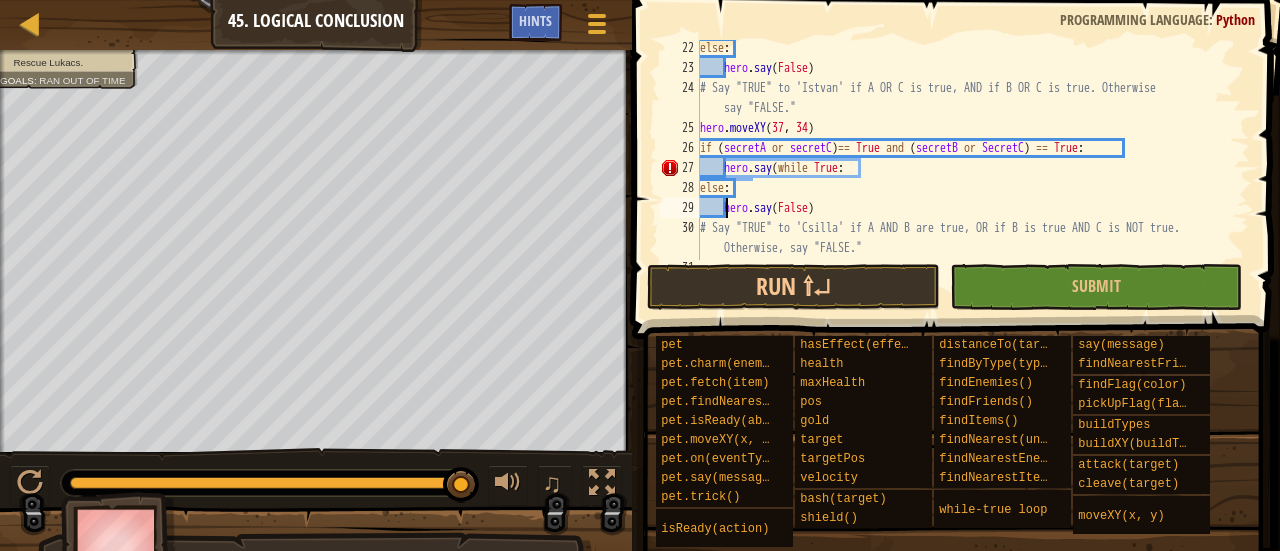 scroll, scrollTop: 466, scrollLeft: 0, axis: vertical 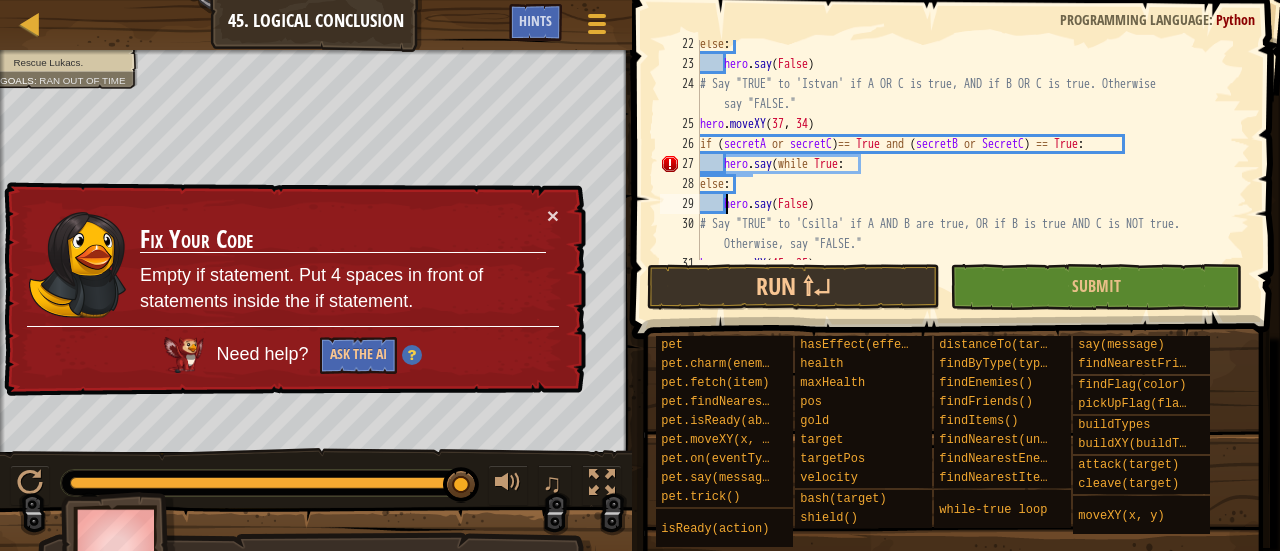 click on "else :      hero . say ( False ) # Say "TRUE" to 'Istvan' if A OR C is true, AND if B OR C is true. Otherwise,       say "FALSE." hero . moveXY ( 37 ,   34 ) if   ( secretA   or   secretC ) ==   True   and   ( secretB   or   SecretC )   ==   True :      hero . say ( while   True : else :      hero . say ( False ) # Say "TRUE" to 'Csilla' if A AND B are true, OR if B is true AND C is NOT true.       Otherwise, say "FALSE." hero . moveXY ( 45 ,   25 )" at bounding box center (965, 164) 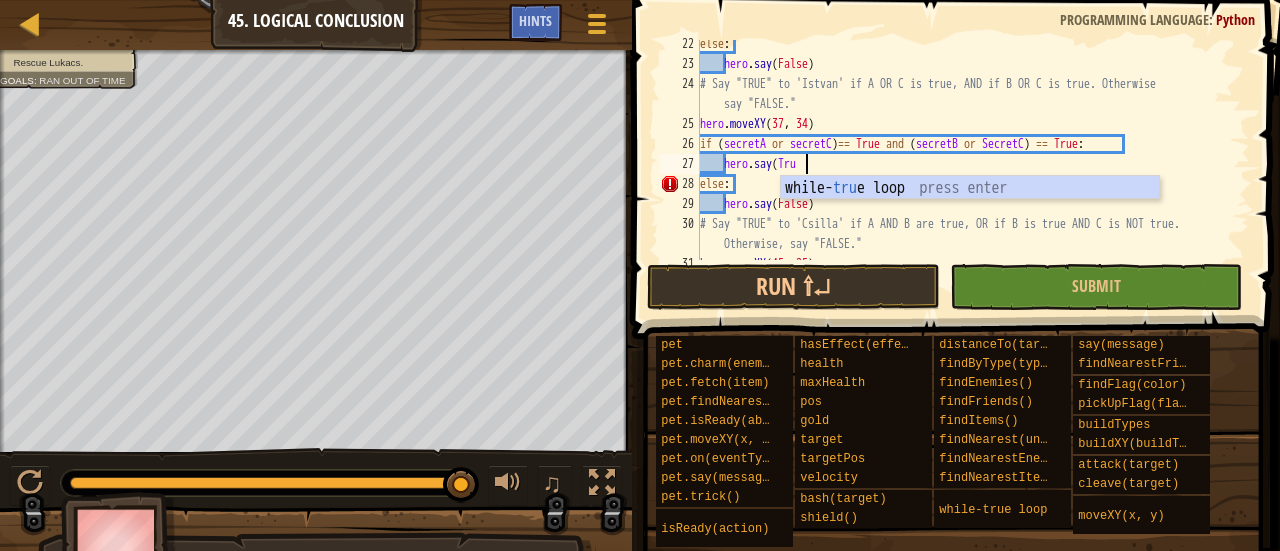 scroll, scrollTop: 9, scrollLeft: 8, axis: both 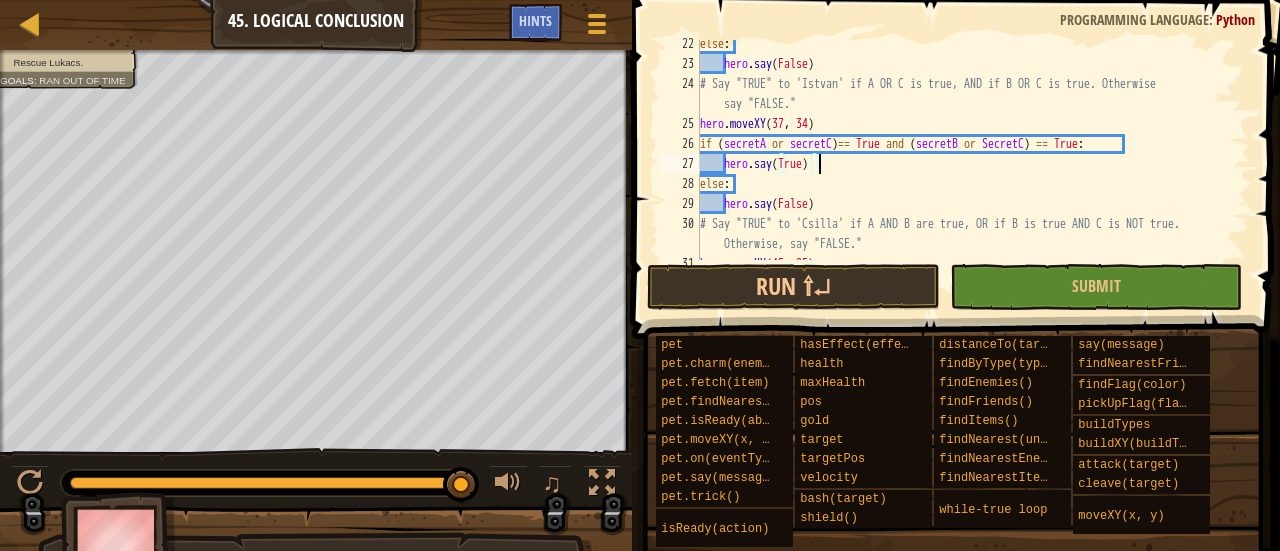 drag, startPoint x: 842, startPoint y: 186, endPoint x: 818, endPoint y: 185, distance: 24.020824 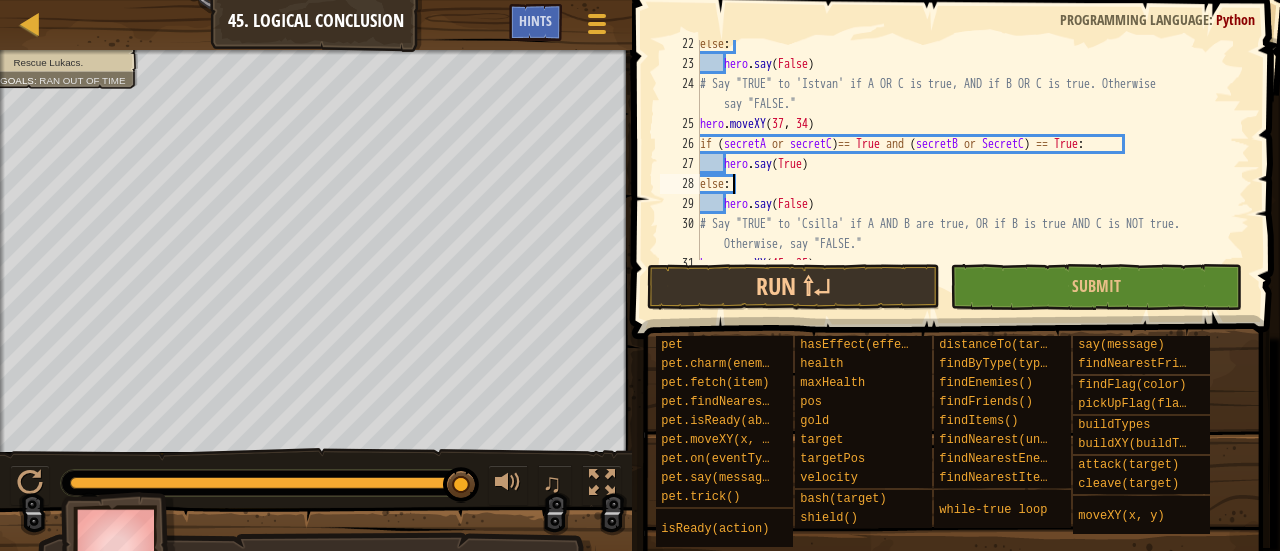 scroll, scrollTop: 9, scrollLeft: 2, axis: both 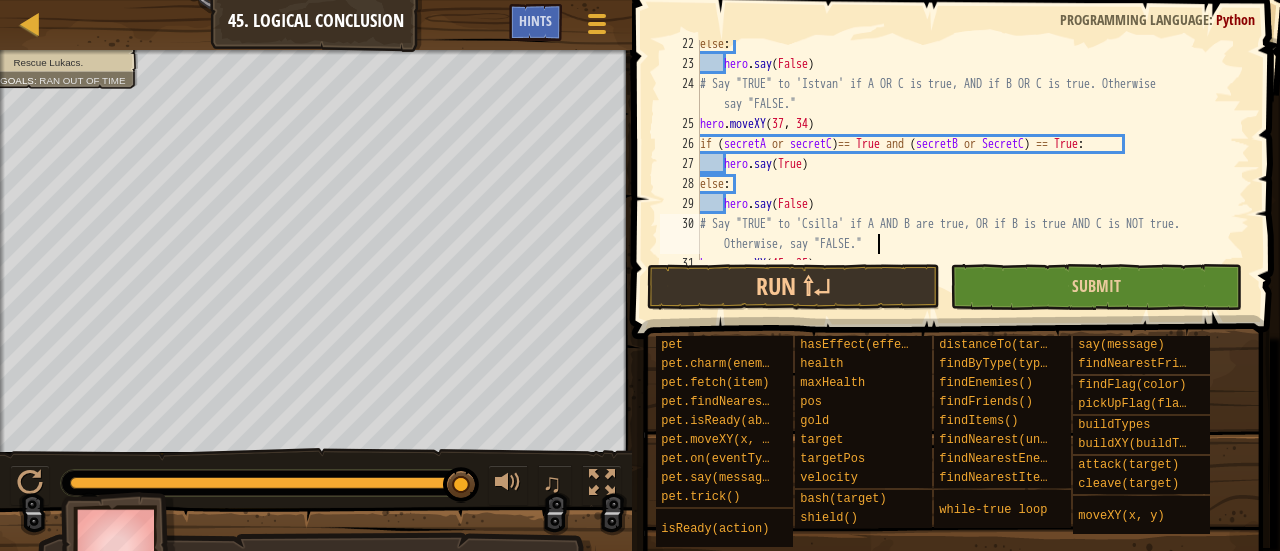 drag, startPoint x: 1134, startPoint y: 251, endPoint x: 1120, endPoint y: 291, distance: 42.379242 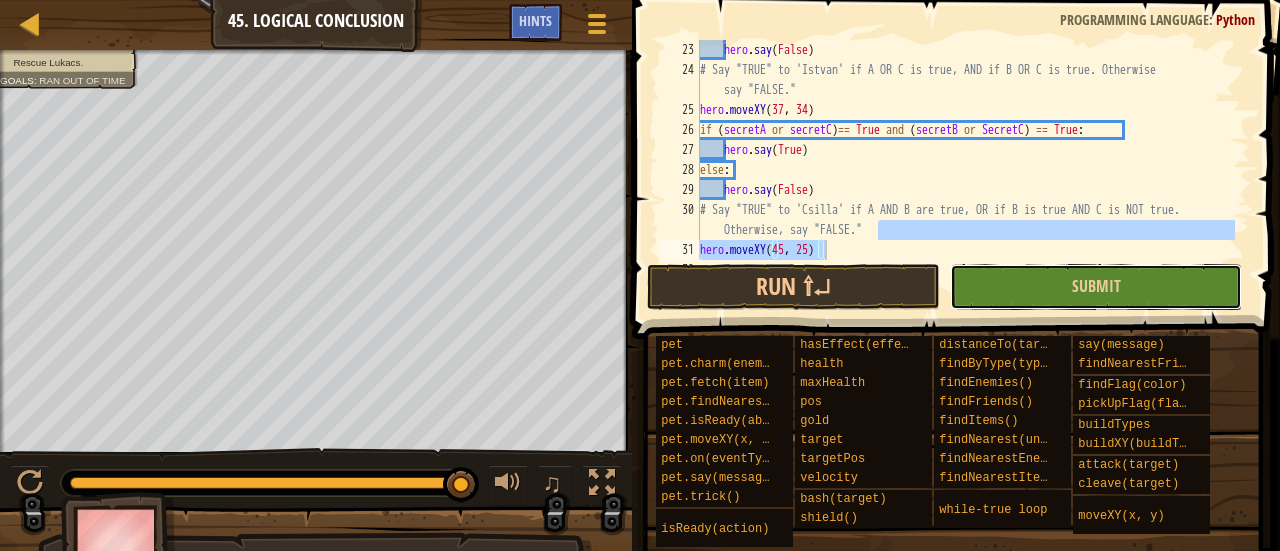 click on "Submit" at bounding box center (1096, 287) 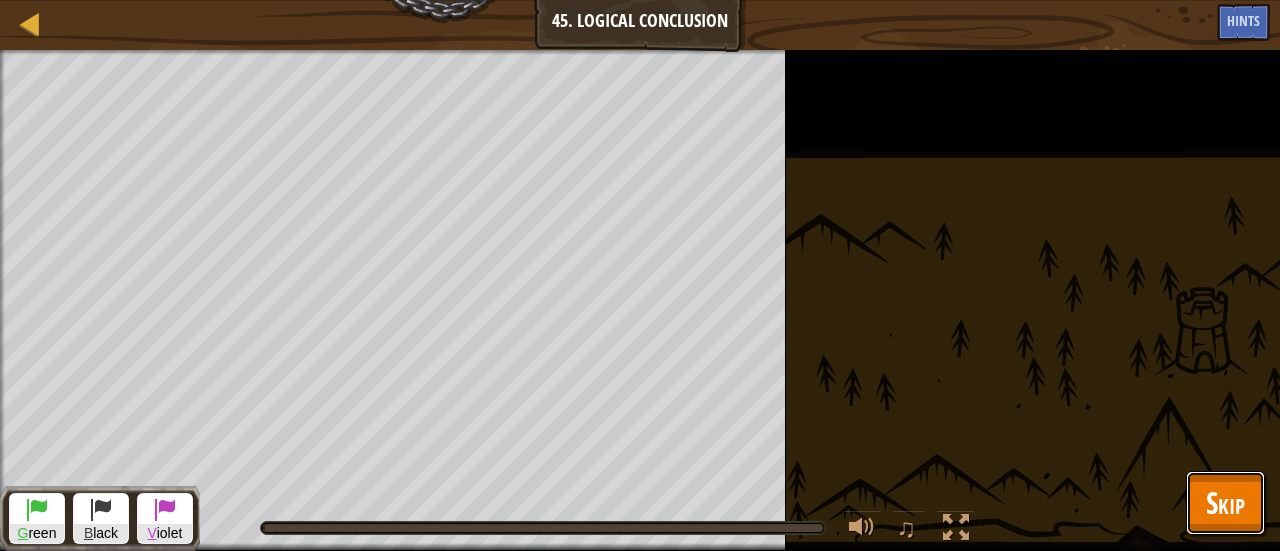 drag, startPoint x: 1206, startPoint y: 509, endPoint x: 1162, endPoint y: 482, distance: 51.62364 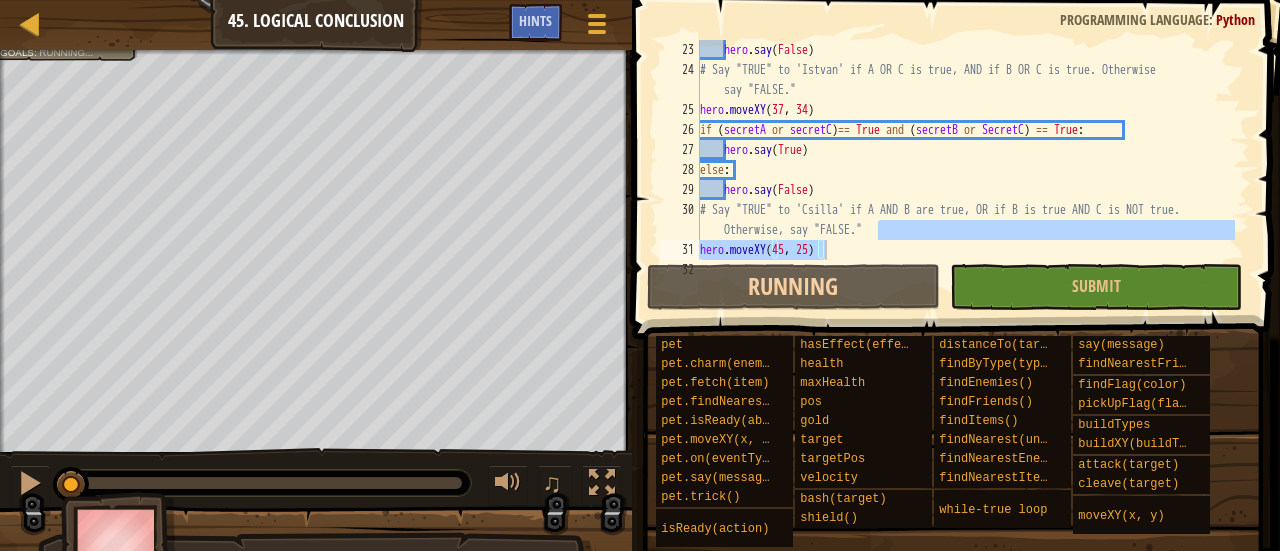 type on "# Say "TRUE" to 'Csilla' if A AND B are true, OR if B is true AND C is NOT true. Otherwise, say "FALSE."" 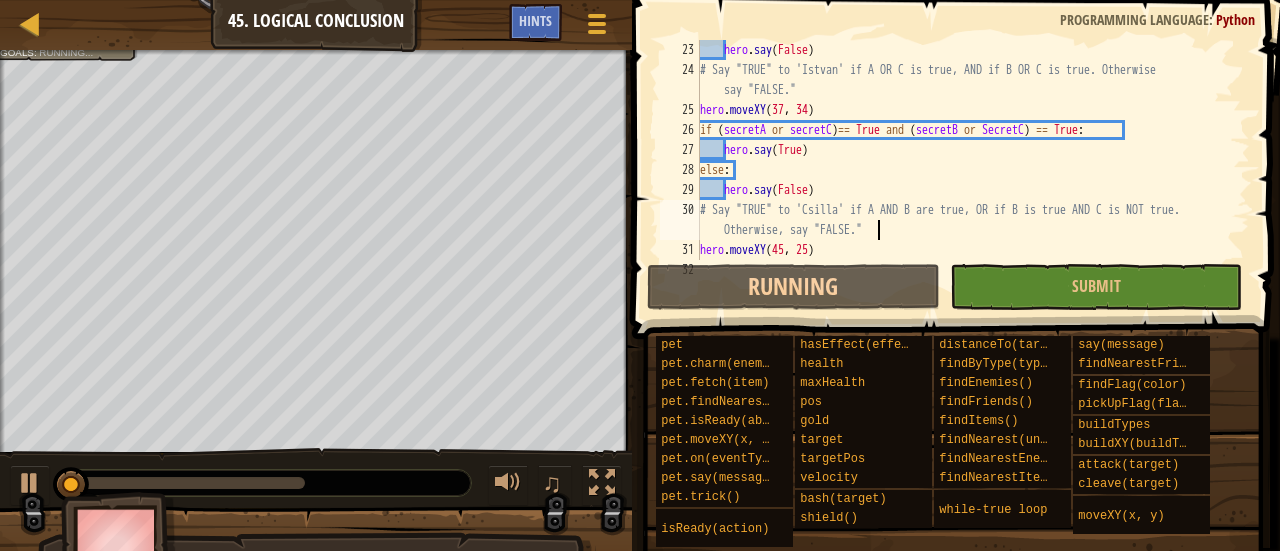 click on "hero . say ( False ) # Say "TRUE" to 'Istvan' if A OR C is true, AND if B OR C is true. Otherwise,       say "FALSE." hero . moveXY ( 37 ,   34 ) if   ( secretA   or   secretC ) ==   True   and   ( secretB   or   SecretC )   ==   True :      hero . say ( True ) else :      hero . say ( False ) # Say "TRUE" to 'Csilla' if A AND B are true, OR if B is true AND C is NOT true.       Otherwise, say "FALSE." hero . moveXY ( 45 ,   25 ) if   ( secretA   and   secretB )   ==   True   or   ( secretB   ==   True   and   secretC   ==   False ) :" at bounding box center (965, 170) 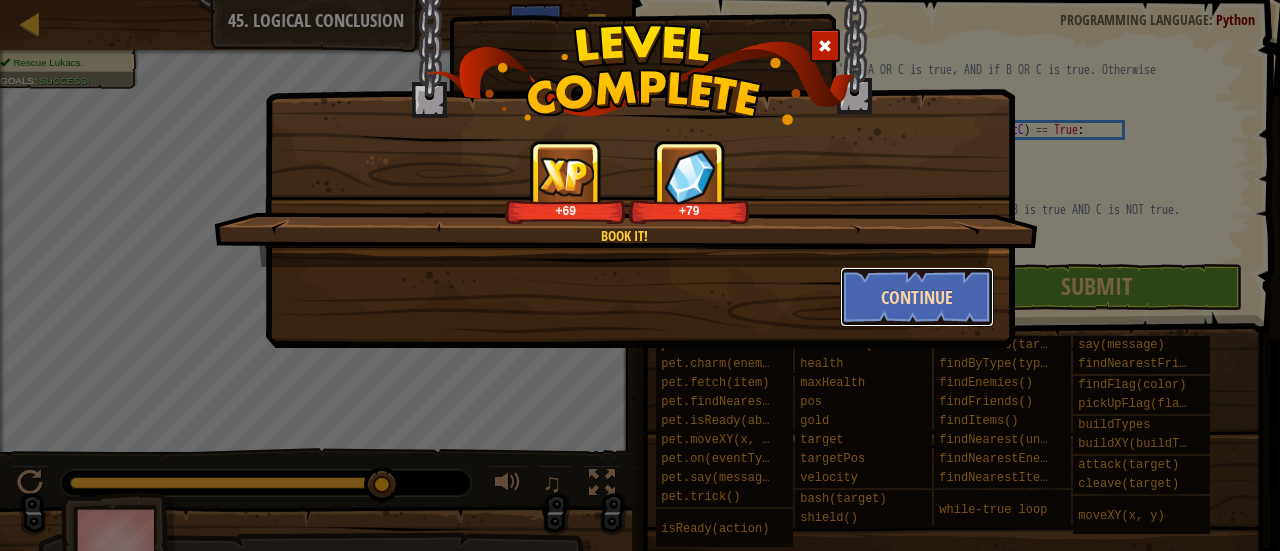 click on "Continue" at bounding box center [917, 297] 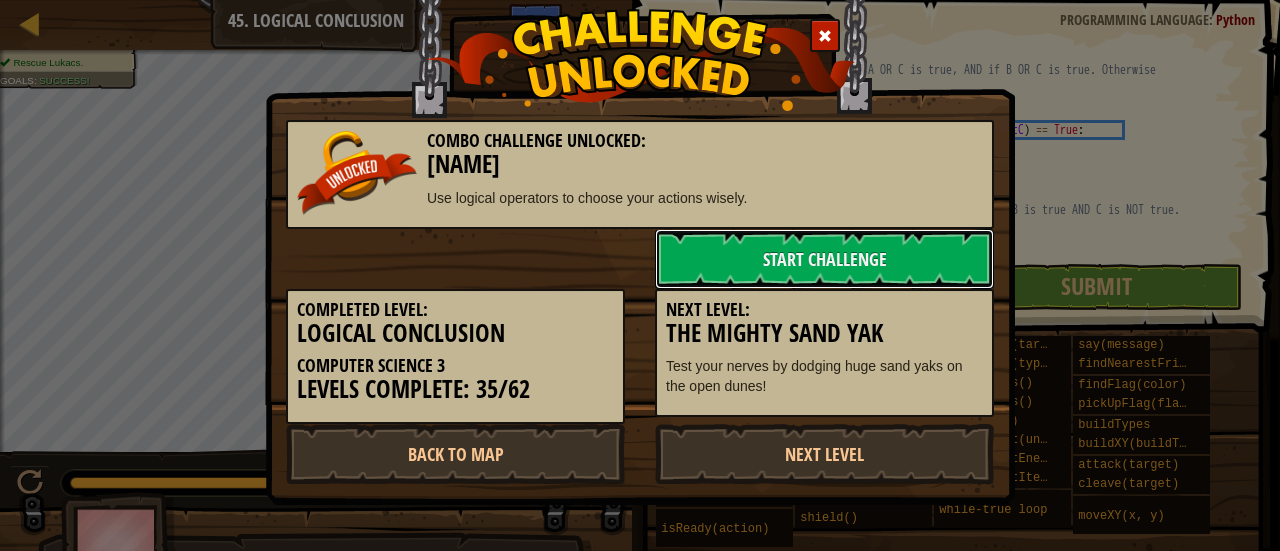 click on "Start Challenge" at bounding box center [824, 259] 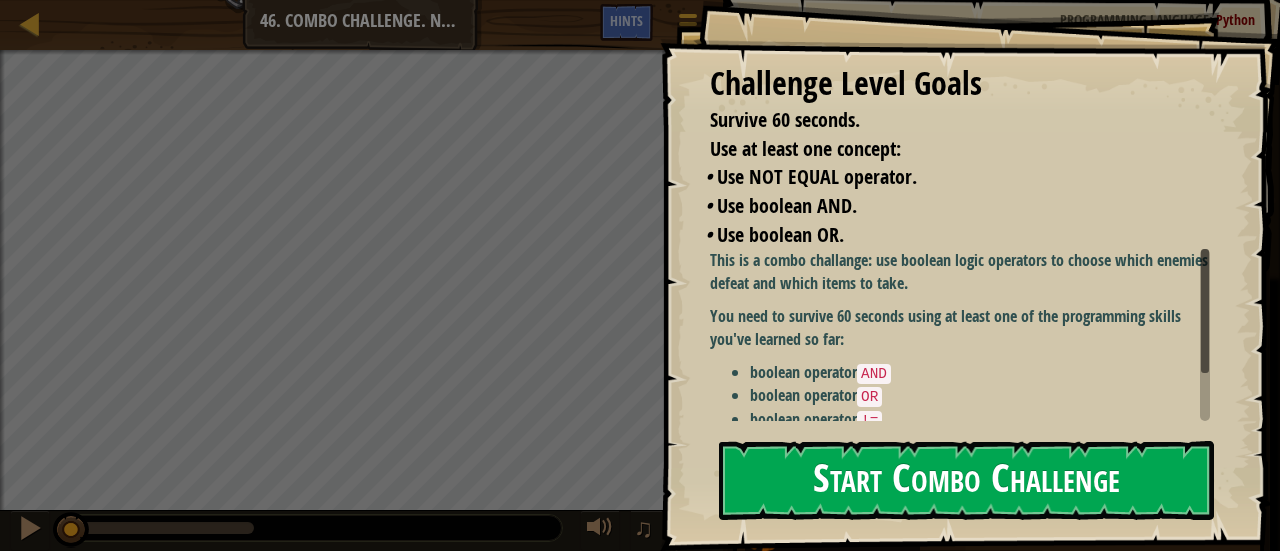 drag, startPoint x: 1013, startPoint y: 465, endPoint x: 997, endPoint y: 481, distance: 22.627417 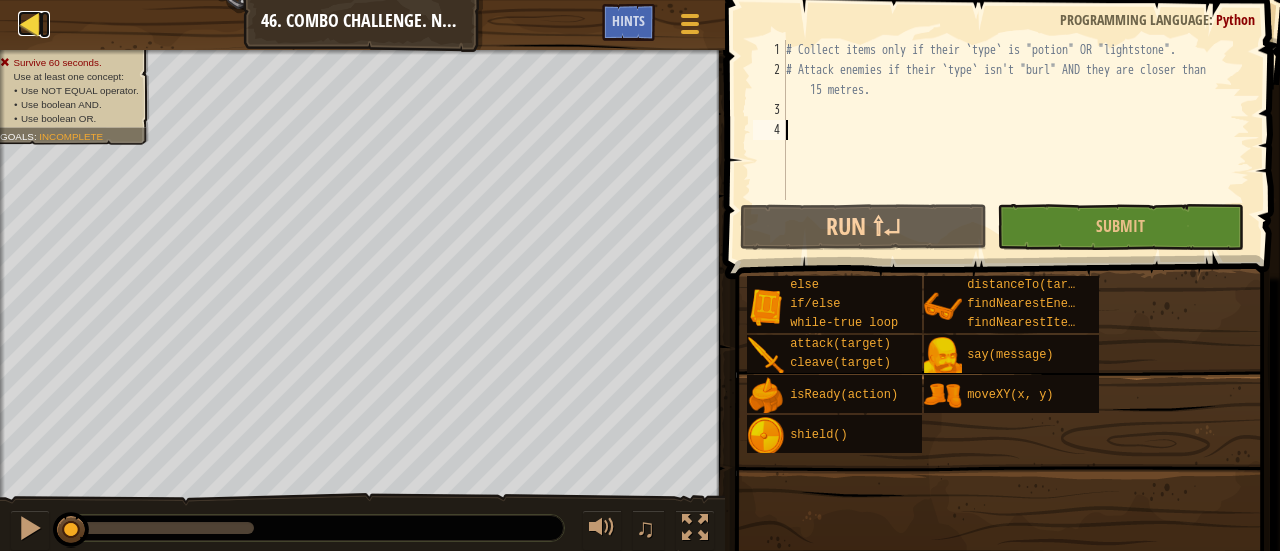 click at bounding box center (30, 23) 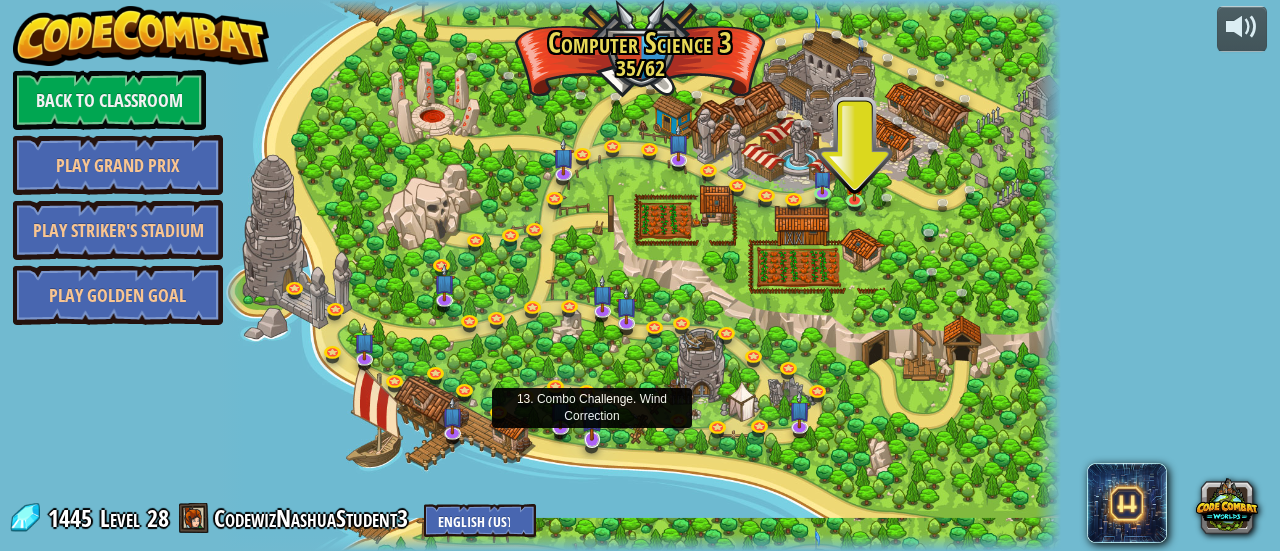 click at bounding box center (592, 416) 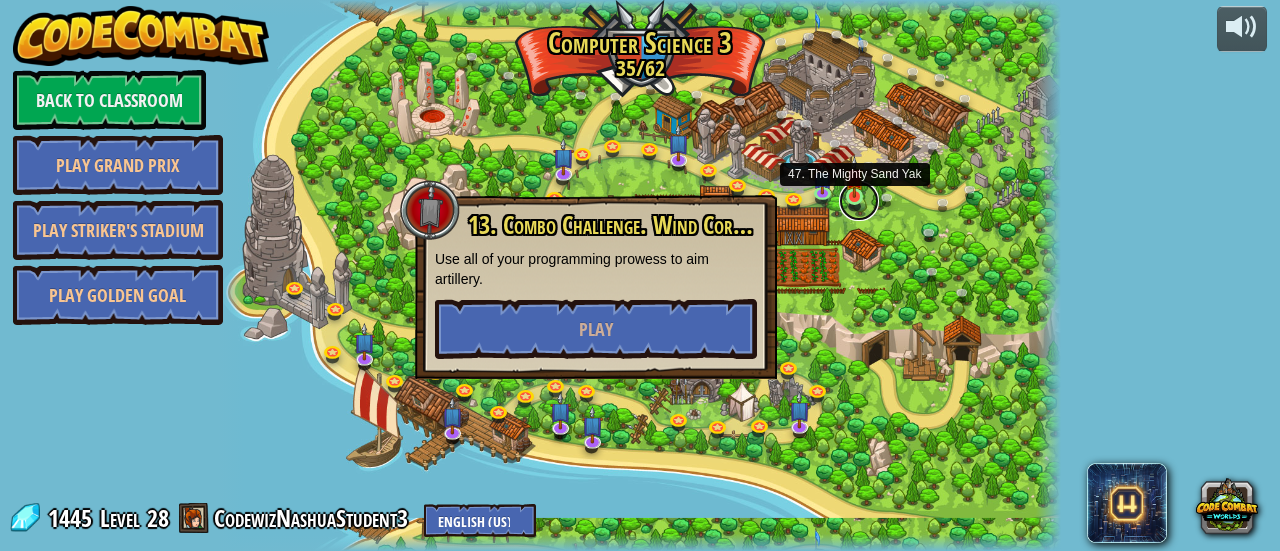click on "70. Fast and Furry-ous (Locked) Nobody can catch the Road Runner.
69. Combo Challenge. Escape to the Spring (Locked) Use  continue ,  break ,  time  and  gold  to escape this place rich... and alive.
61. Combo Challenge. Valley of a Thousand Rocks (Locked) Use all of your programming prowess to pass through the valley safely.
68. Concept Challenge. Master Of Camouflage (Locked) Use  continue  to do nothing. Sometimes.
71. Sand Mushrooms (Locked) Drink mushrooms. Eat potions. Oh, vice versa.
62. Keeping Time (Locked) Raise funds to support your allies in time to fight off the ogre horde!
67. Continuous Alchemy (Locked) Never give a water to a dehydrated Scout after midnight.
64. Hoarding Gold (Locked) You can get lost forever in the desert if you let the mirage of greed lead you.
65. Decoy Drill (Locked) Gather gold to field test a new buildable unit: the decoy.
60. Concept Challenge. Valley of the King (Locked) Attack while the skeleton's health is greater than 1/3 its maxHealth.
Use" at bounding box center [639, 275] 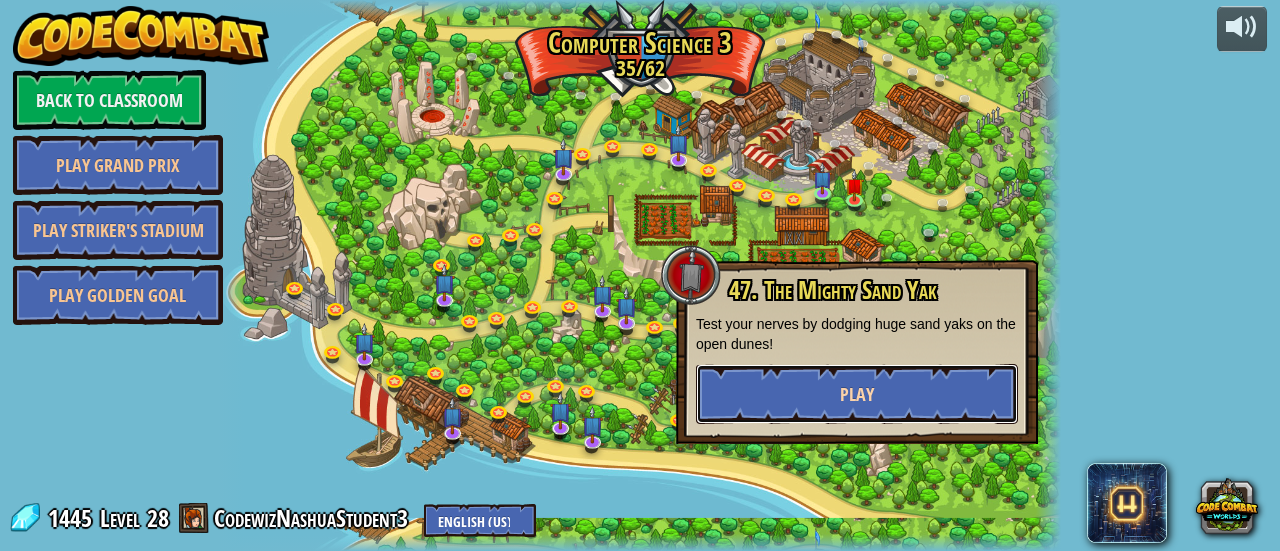 drag, startPoint x: 898, startPoint y: 397, endPoint x: 904, endPoint y: 417, distance: 20.880613 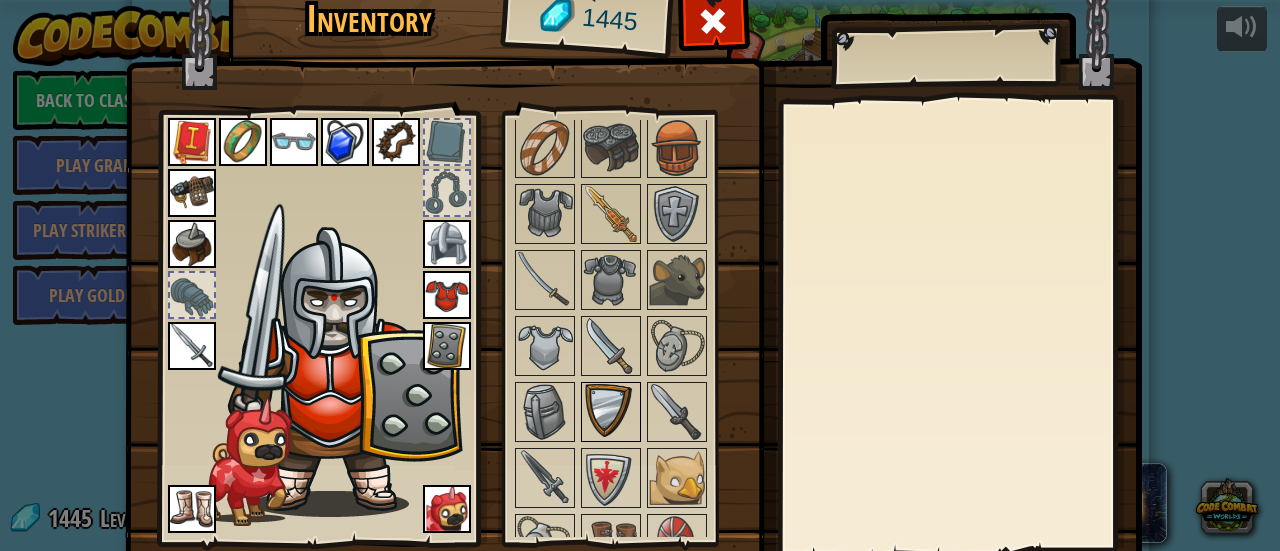 scroll, scrollTop: 1100, scrollLeft: 0, axis: vertical 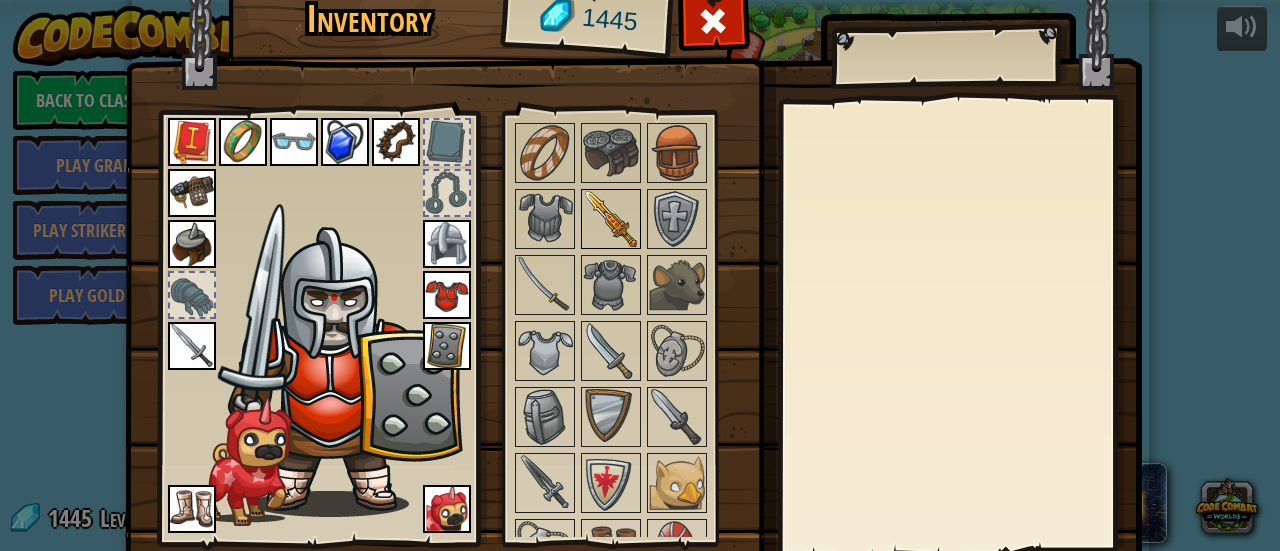 click at bounding box center [611, 219] 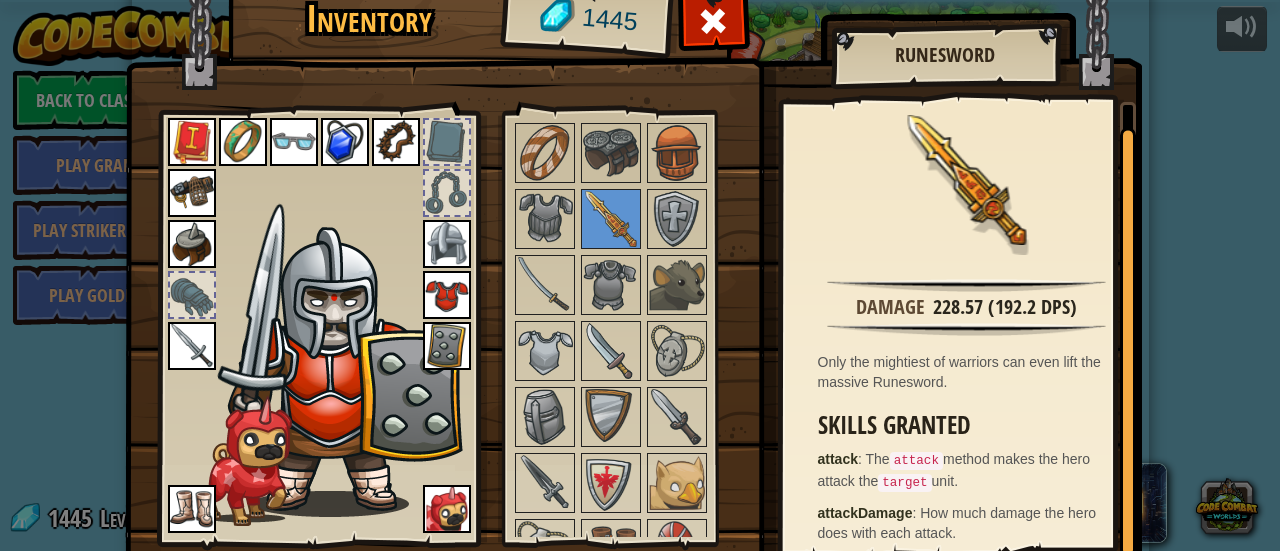scroll, scrollTop: 9, scrollLeft: 0, axis: vertical 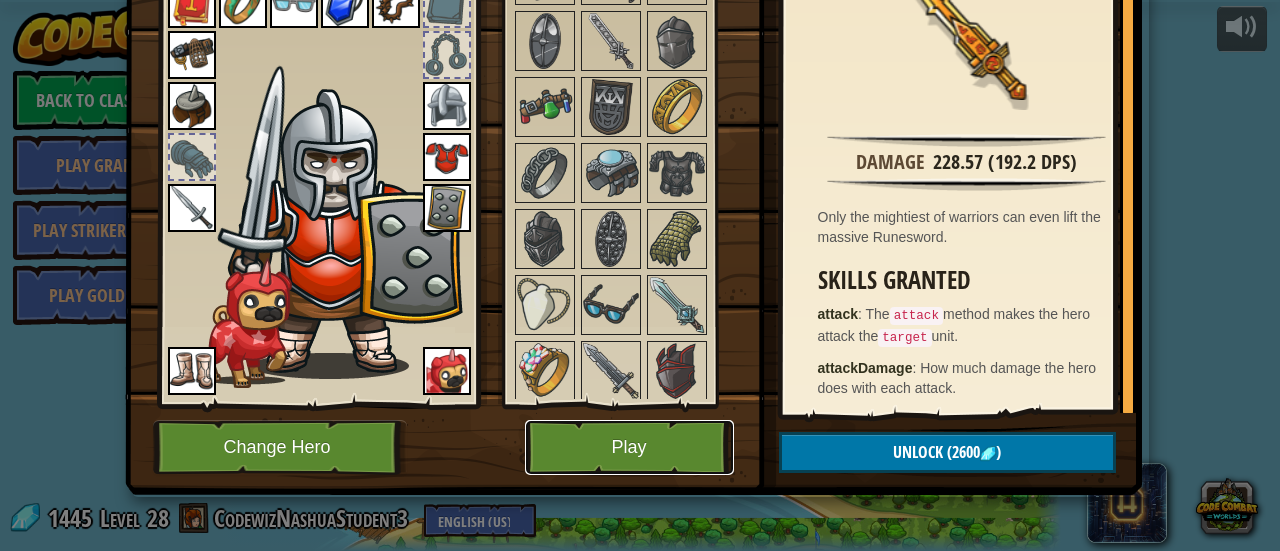 click on "Play" at bounding box center [629, 447] 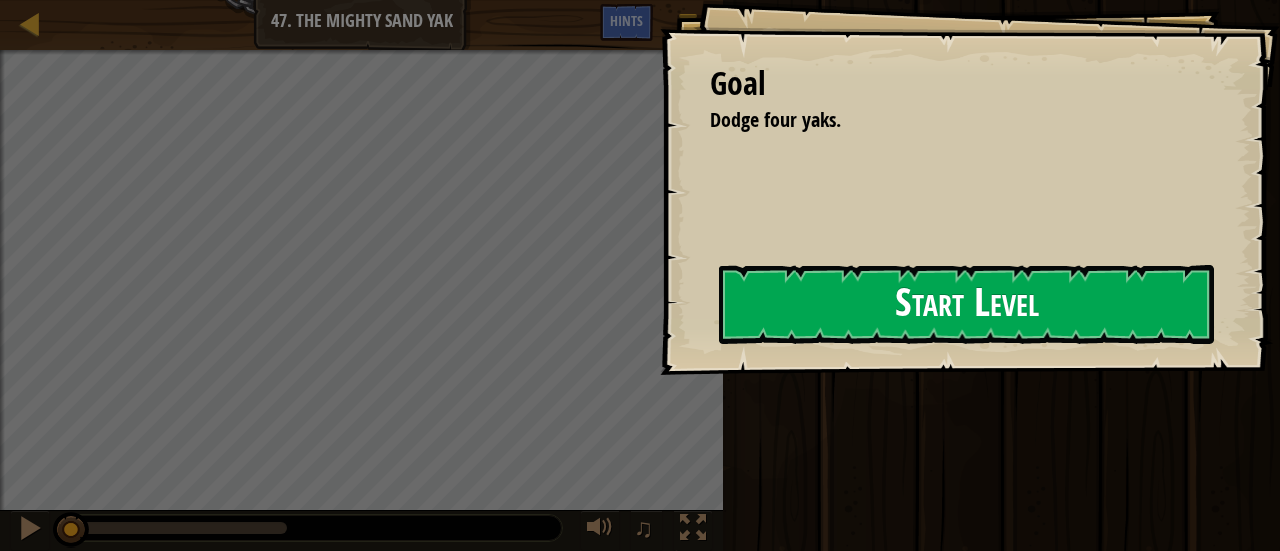 click on "Goal Dodge four yaks. Start Level Error loading from server. Try refreshing the page. You'll need a subscription to play this level. Subscribe You'll need to join a course to play this level. Back to my courses Ask your teacher to assign a license to you so you can continue to play CodeCombat! Back to my courses This level is locked. Back to my courses" at bounding box center [970, 187] 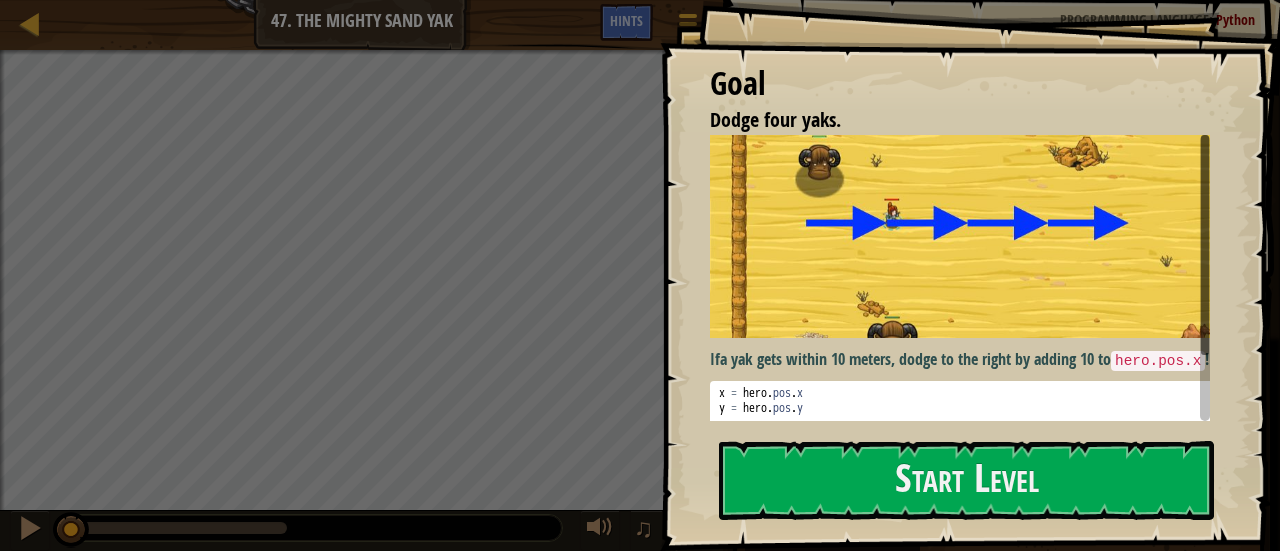 click on "Goal Dodge four yaks.
If  a yak gets within 10 meters, dodge to the right by adding 10 to  hero.pos.x !
x   =   hero . pos . x y   =   hero . pos . y x   =   x   +   10 hero . moveXY ( x ,   y )     הההההההההההההההההההההההההההההההההההההההההההההההההההההההההההההההההההההההההההההההההההההההההההההההההההההההההההההההההההההההההההההההההההההההההההההההההההההההההההההההההההההההההההההההההההההההההההההההההההההההההההההההההההההההההההההההההההההההההההההההההההההההההההההההה XXXXXXXXXXXXXXXXXXXXXXXXXXXXXXXXXXXXXXXXXXXXXXXXXXXXXXXXXXXXXXXXXXXXXXXXXXXXXXXXXXXXXXXXXXXXXXXXXXXXXXXXXXXXXXXXXXXXXXXXXXXXXXXXXXXXXXXXXXXXXXXXXXXXXXXXXXXXXXXXXXXXXXXXXXXXXXXXXXXXXXXXXXXXXXXXXXXXXXXXXXXXXXXXXXXXXXXXXXXXXXXXXXXXXXXXXXXXXXXXXXXXXXXXXXXXXXXX
Start Level Subscribe Back to my courses" at bounding box center [970, 275] 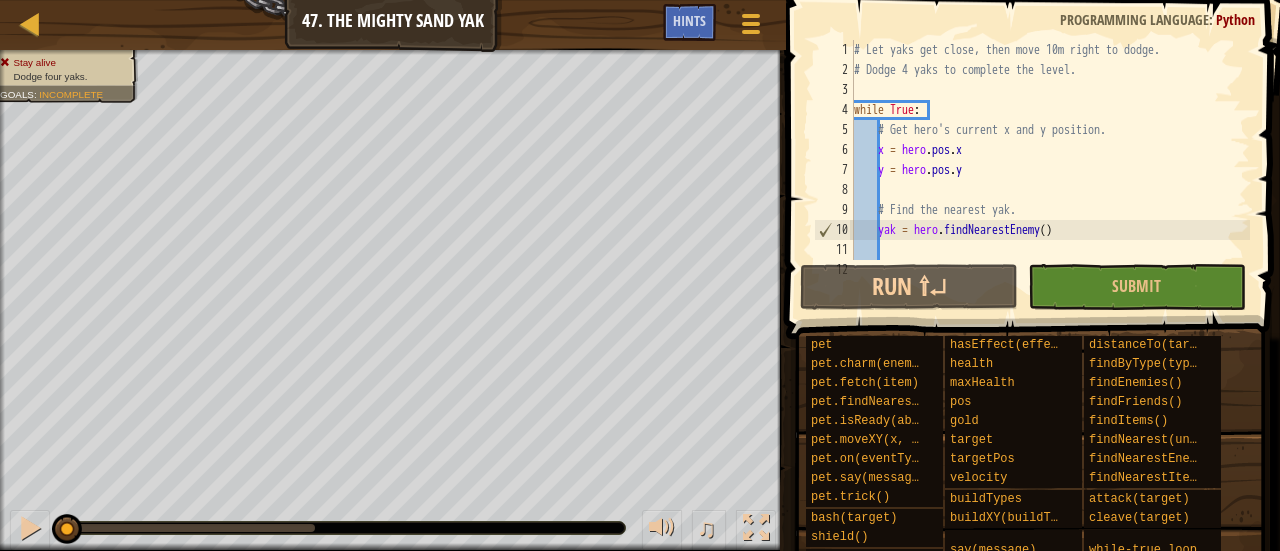 scroll, scrollTop: 160, scrollLeft: 0, axis: vertical 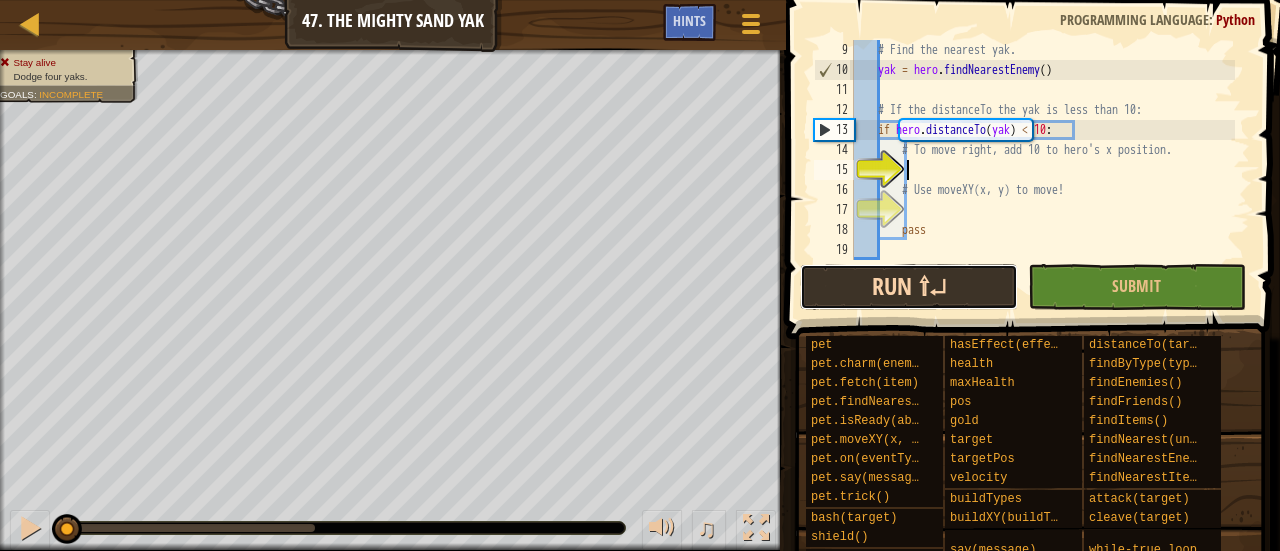 click on "Run ⇧↵" at bounding box center [909, 287] 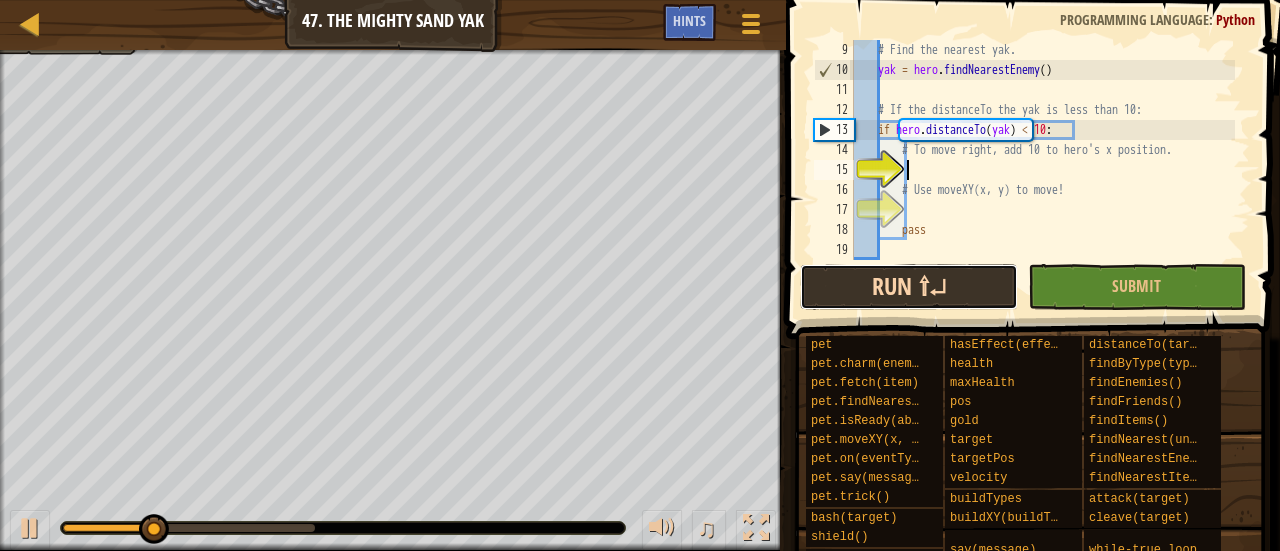 click on "Run ⇧↵" at bounding box center (909, 287) 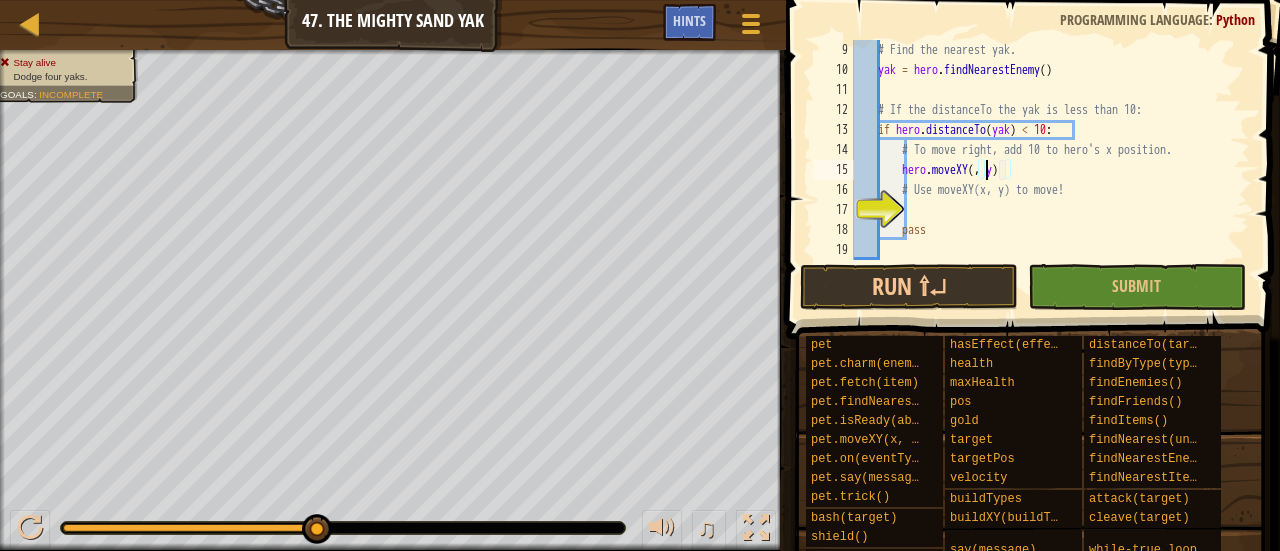 scroll, scrollTop: 9, scrollLeft: 12, axis: both 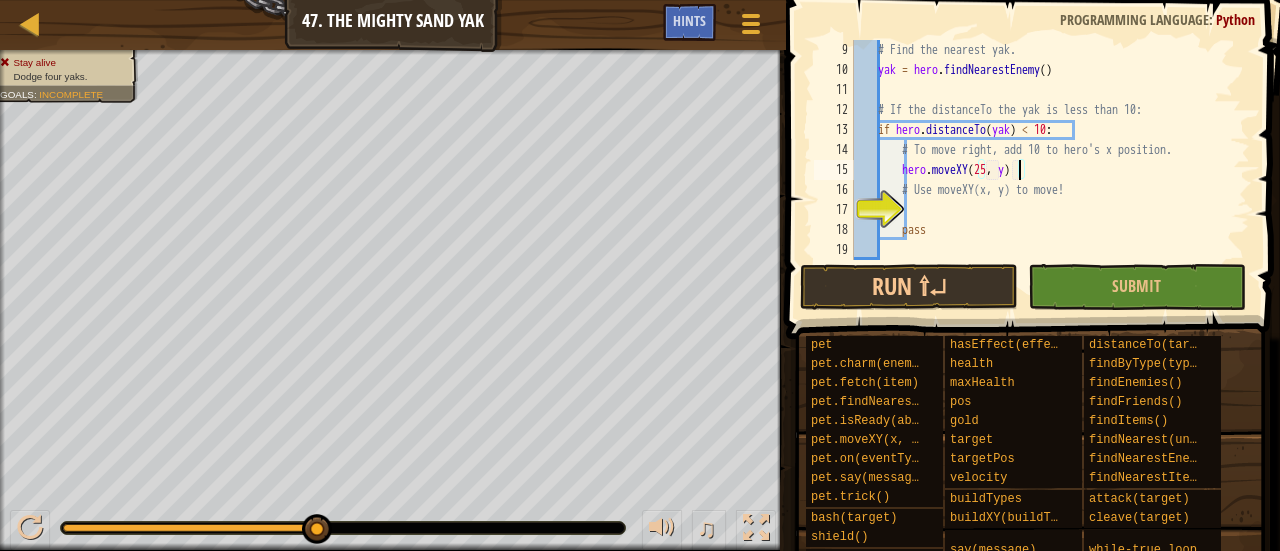 click on "# Find the nearest yak.      yak   =   hero . findNearestEnemy ( )           # If the distanceTo the yak is less than 10:      if   hero . distanceTo ( yak )   <   10 :          # To move right, add 10 to hero's x position.          hero . moveXY ( 25 ,   y )          # Use moveXY(x, y) to move!                   pass" at bounding box center [1042, 170] 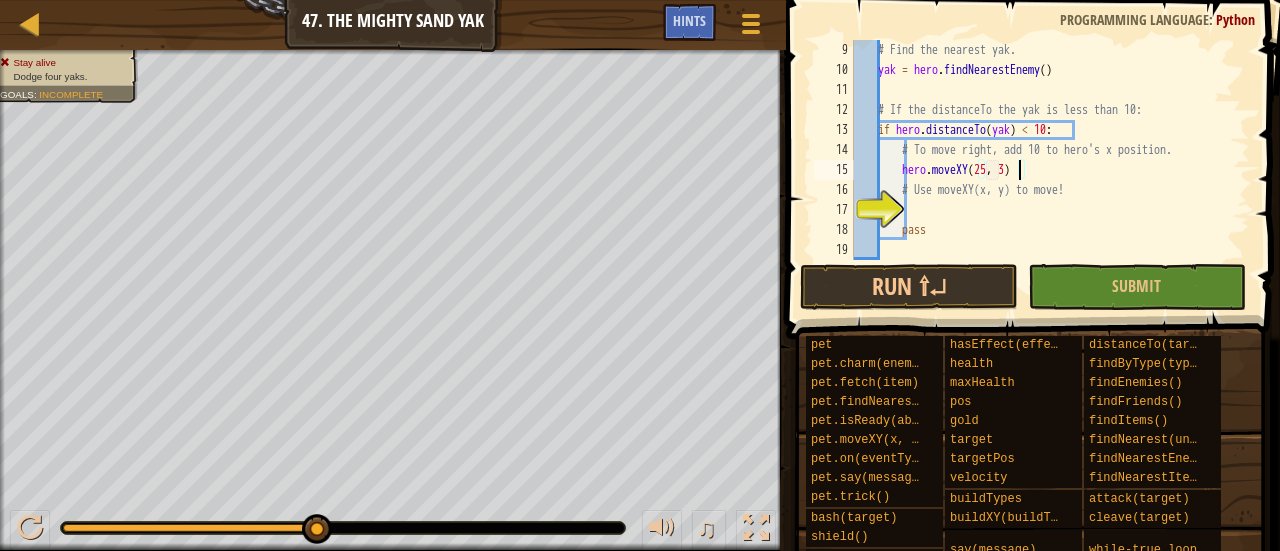 scroll, scrollTop: 9, scrollLeft: 13, axis: both 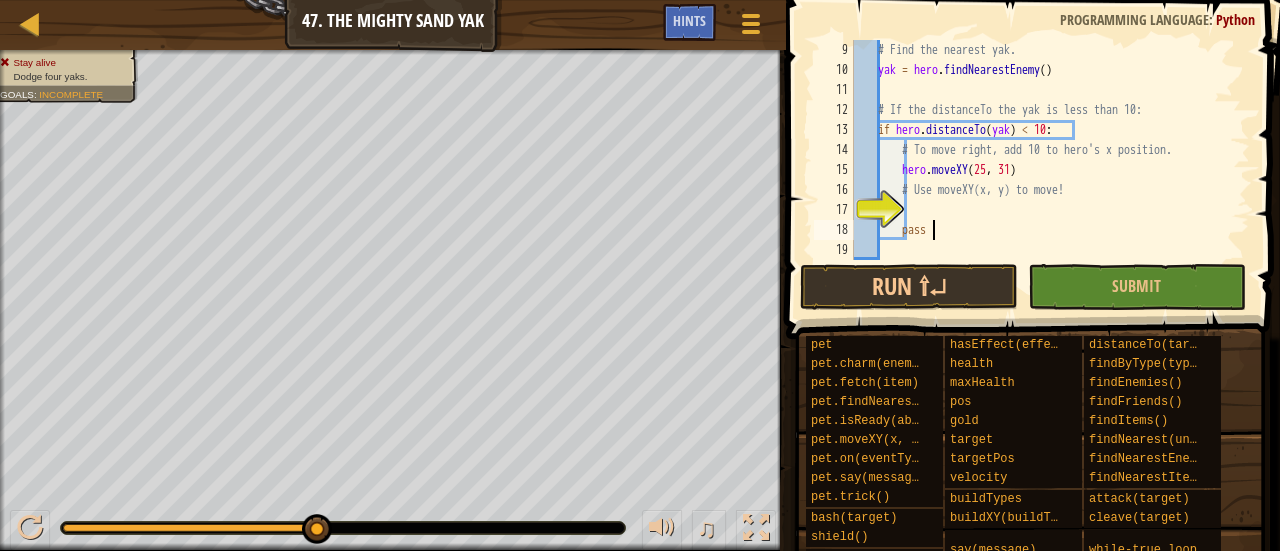 click on "# Find the nearest yak.      yak   =   hero . findNearestEnemy ( )           # If the distanceTo the yak is less than 10:      if   hero . distanceTo ( yak )   <   10 :          # To move right, add 10 to hero's x position.          hero . moveXY ( 25 ,   31 )          # Use moveXY(x, y) to move!                   pass" at bounding box center (1042, 170) 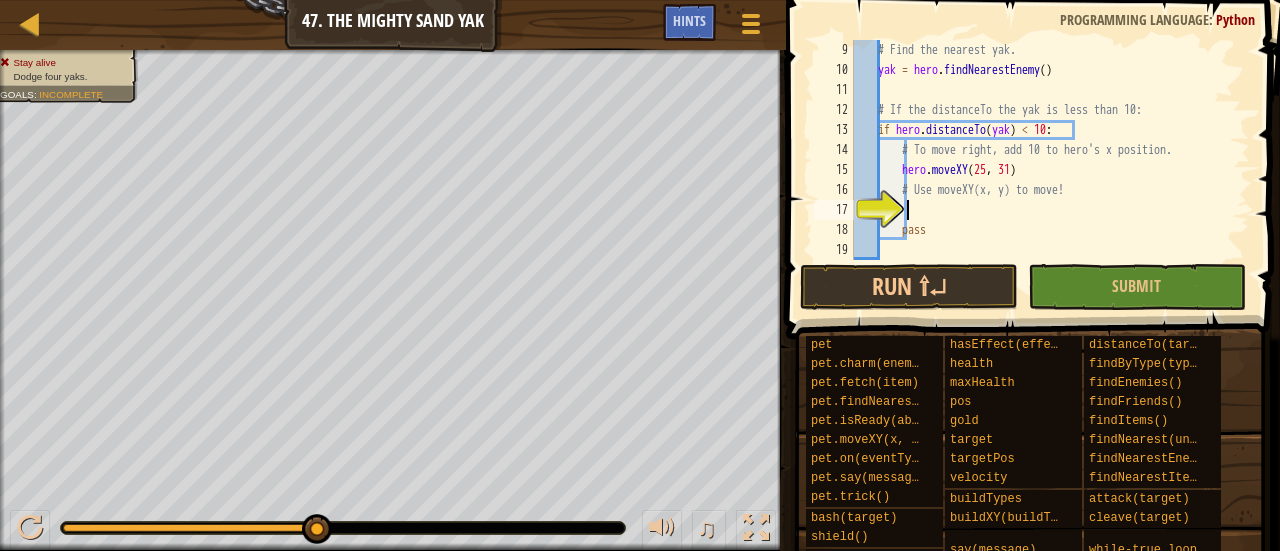 click on "# Find the nearest yak.      yak   =   hero . findNearestEnemy ( )           # If the distanceTo the yak is less than 10:      if   hero . distanceTo ( yak )   <   10 :          # To move right, add 10 to hero's x position.          hero . moveXY ( 25 ,   31 )          # Use moveXY(x, y) to move!                   pass" at bounding box center [1042, 170] 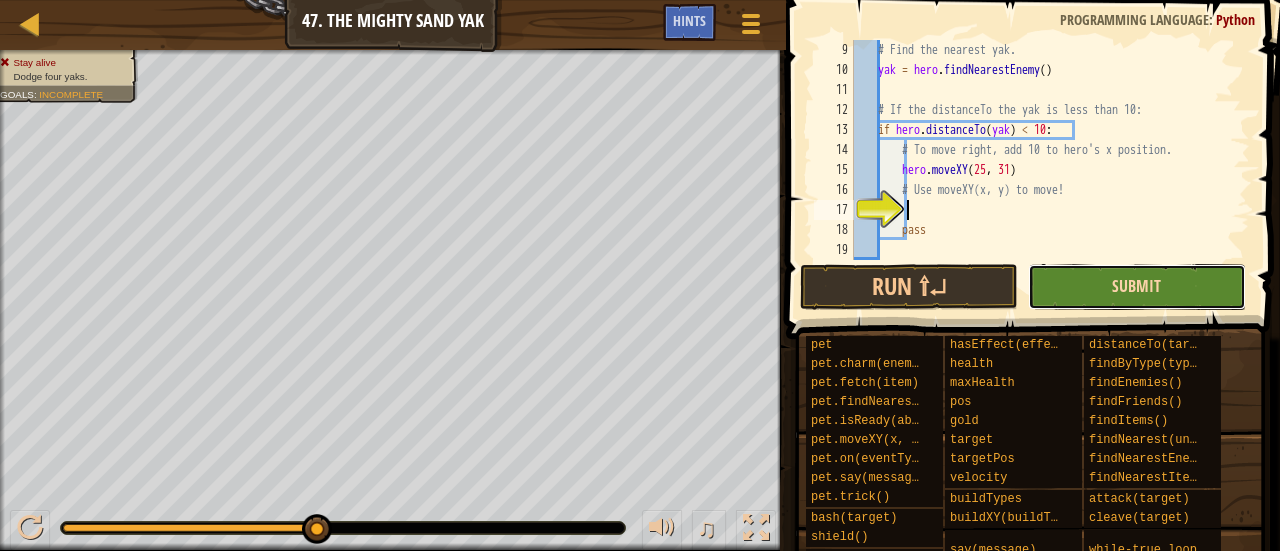 click on "Submit" at bounding box center (1136, 286) 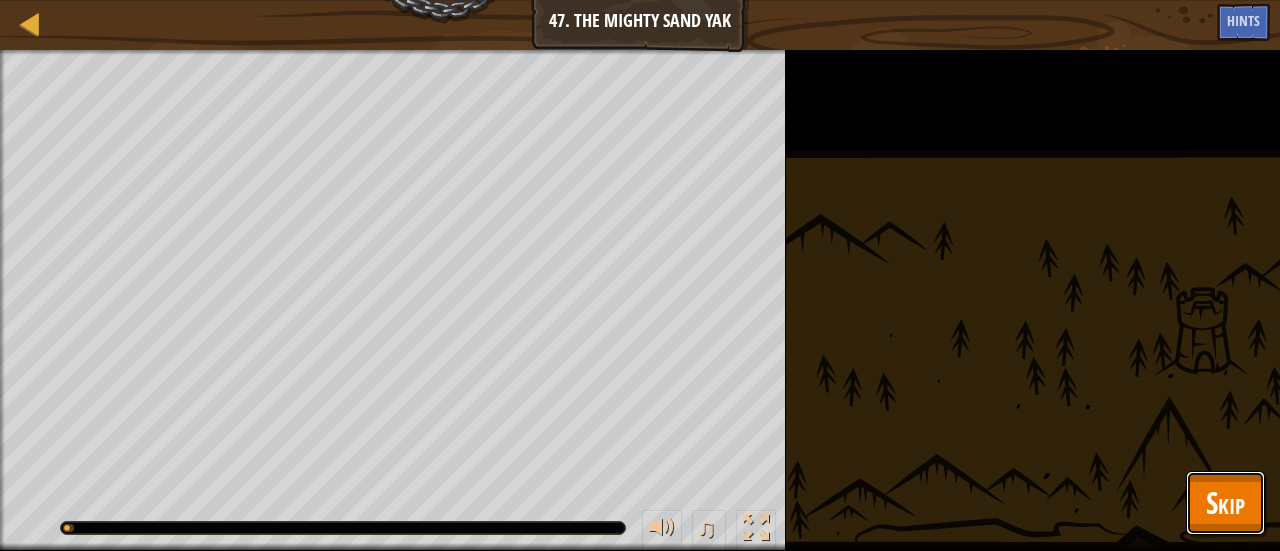 click on "Skip" at bounding box center (1225, 502) 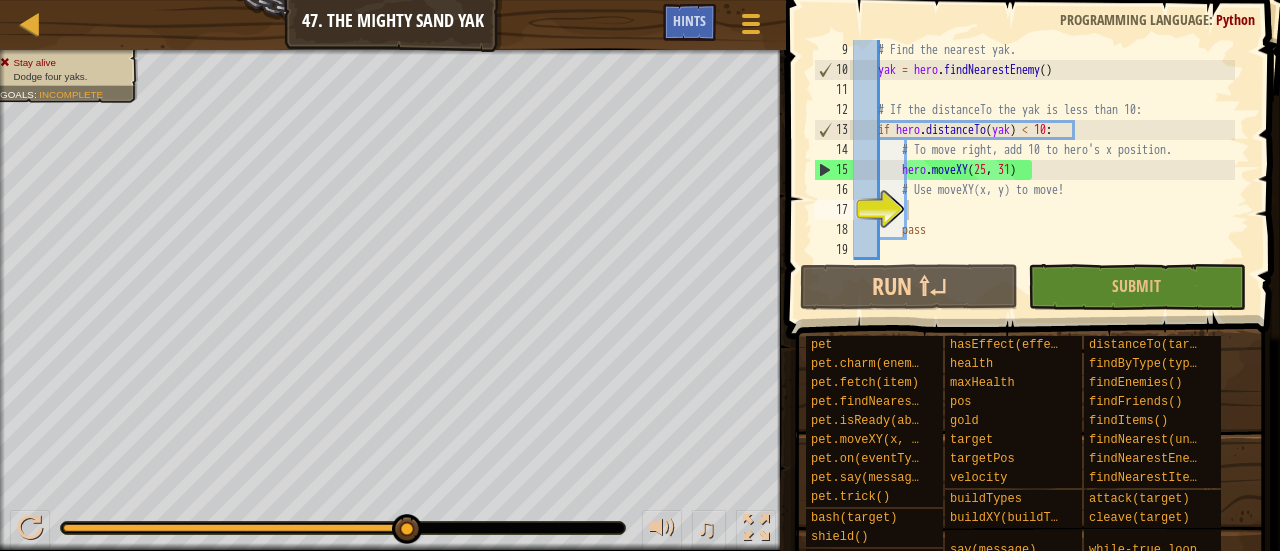 type on "hero.moveXY(25, 31)" 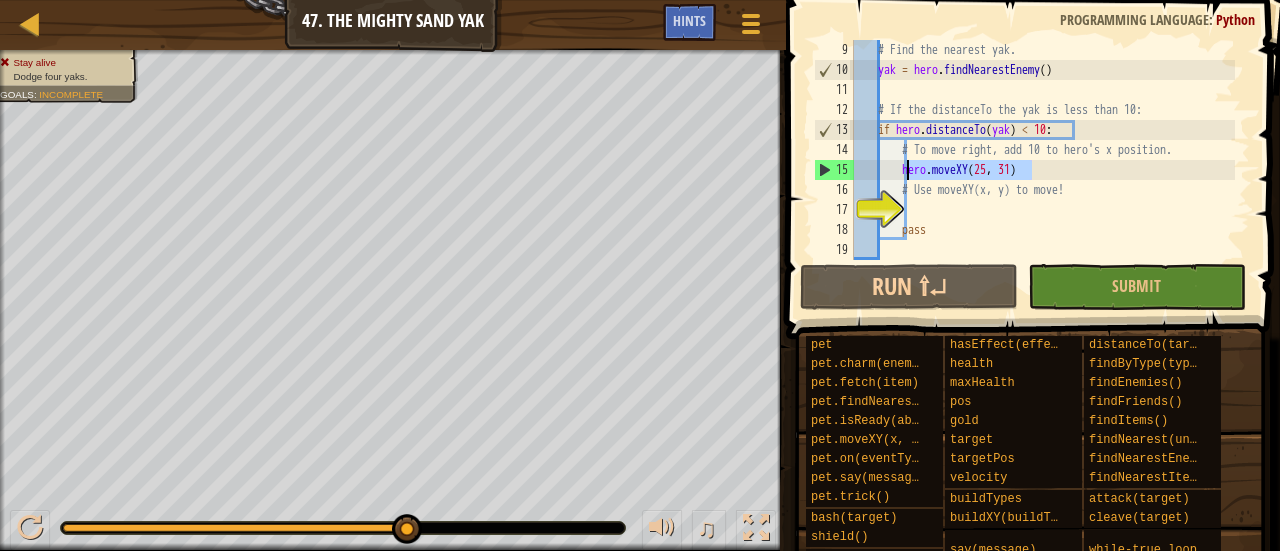 drag, startPoint x: 1040, startPoint y: 174, endPoint x: 906, endPoint y: 173, distance: 134.00374 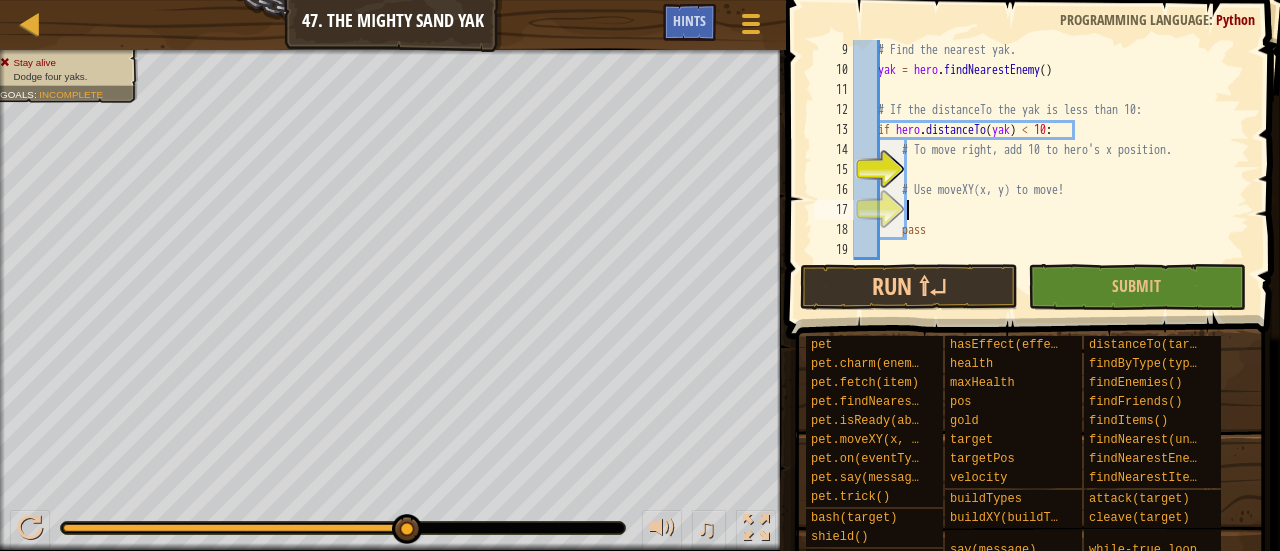 click on "# Find the nearest yak.      yak   =   hero . findNearestEnemy ( )           # If the distanceTo the yak is less than 10:      if   hero . distanceTo ( yak )   <   10 :          # To move right, add 10 to hero's x position.                   # Use moveXY(x, y) to move!                   pass" at bounding box center (1042, 170) 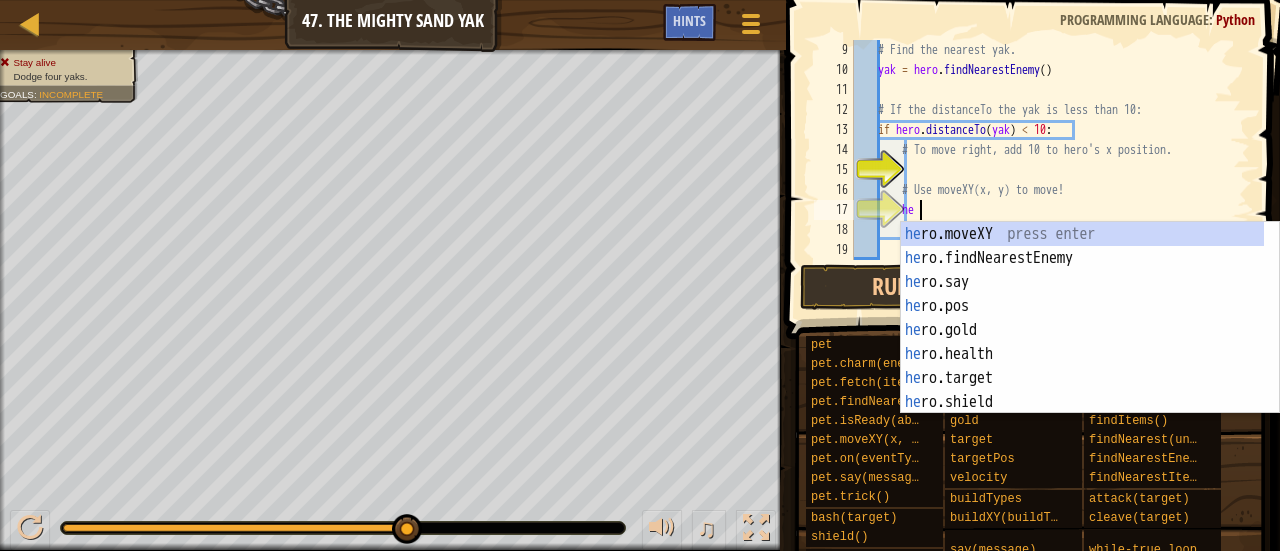 scroll, scrollTop: 9, scrollLeft: 5, axis: both 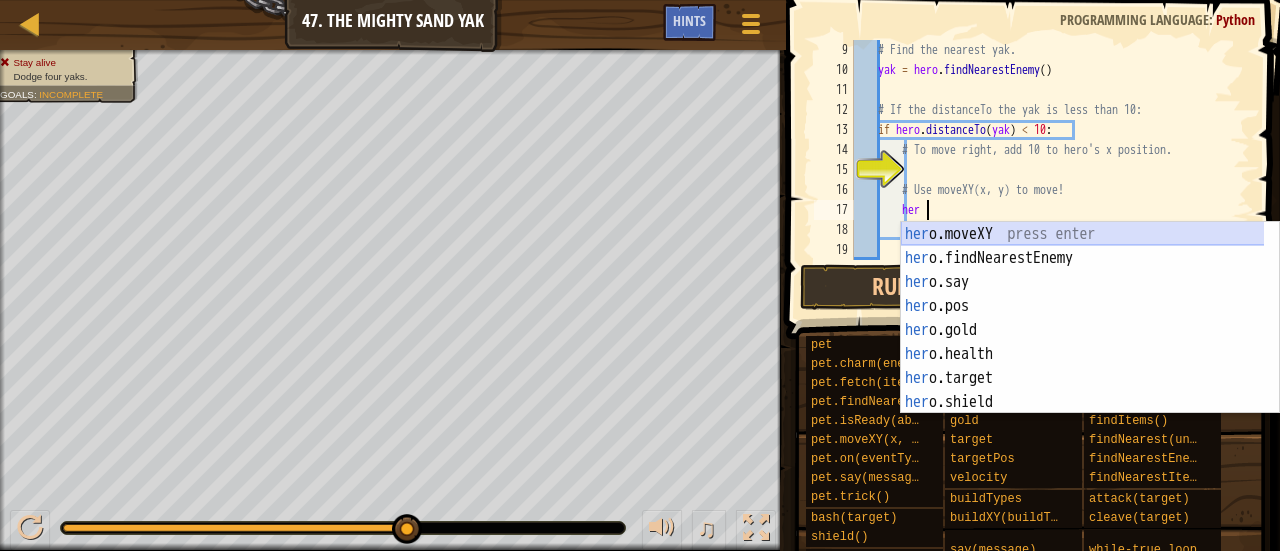 click on "hero.moveXY press enter hero.findNearestEnemy press enter hero.say press enter hero.pos press enter hero.gold press enter hero.health press enter hero.target press enter hero.shield press enter hero.maxHealth press enter" at bounding box center [1083, 342] 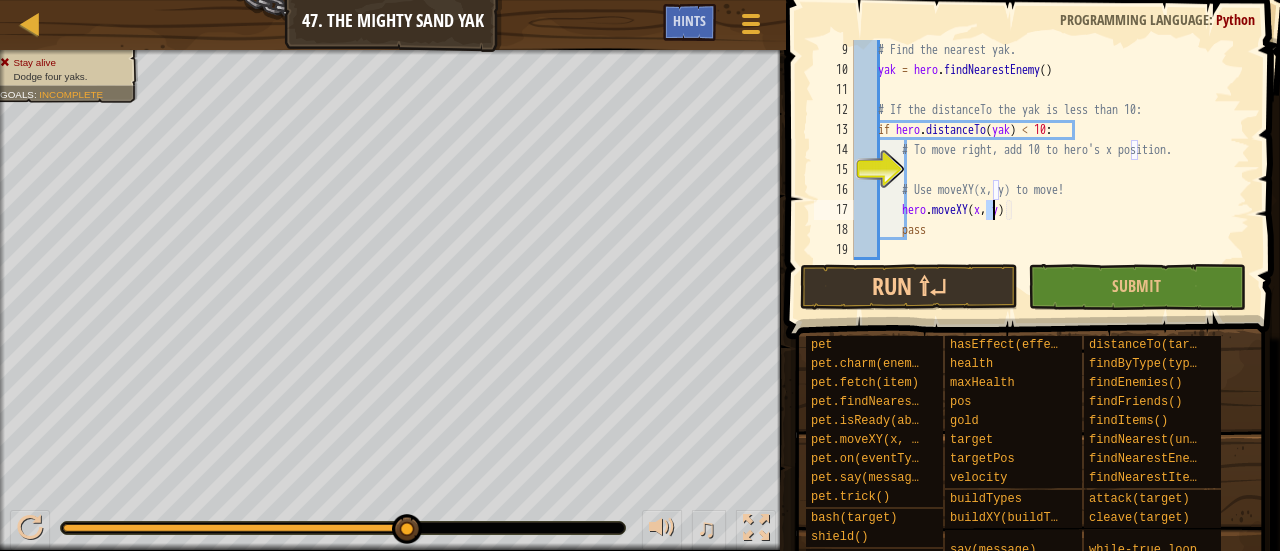 click on "# Find the nearest yak.      yak   =   hero . findNearestEnemy ( )           # If the distanceTo the yak is less than 10:      if   hero . distanceTo ( yak )   <   10 :          # To move right, add 10 to hero's x position.                   # Use moveXY(x, y) to move!          hero . moveXY ( x ,   y )          pass" at bounding box center [1042, 150] 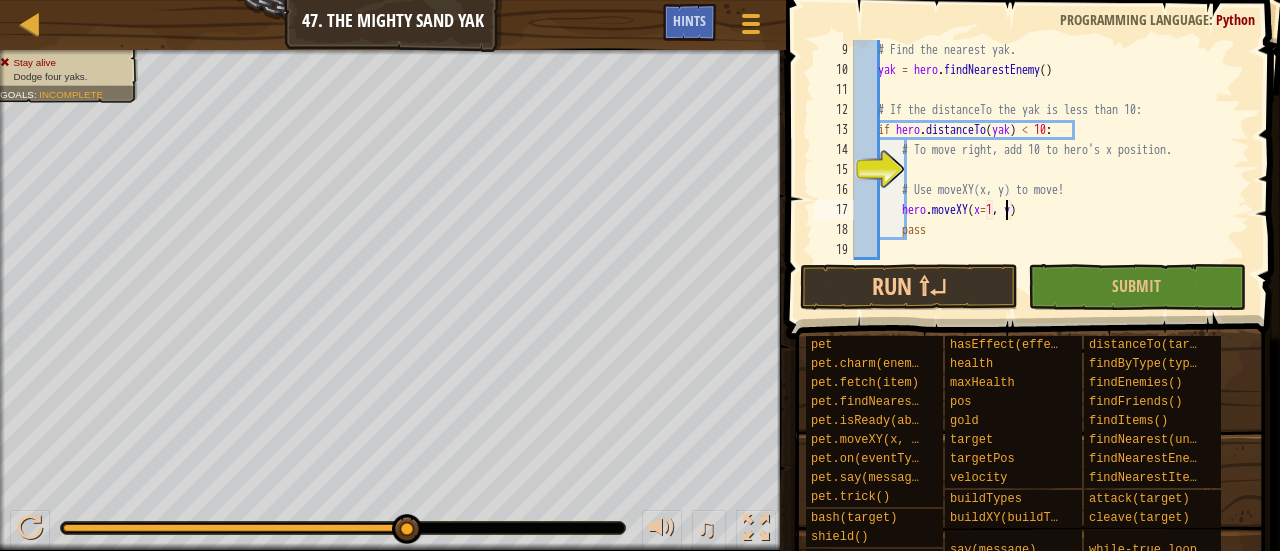 scroll, scrollTop: 9, scrollLeft: 13, axis: both 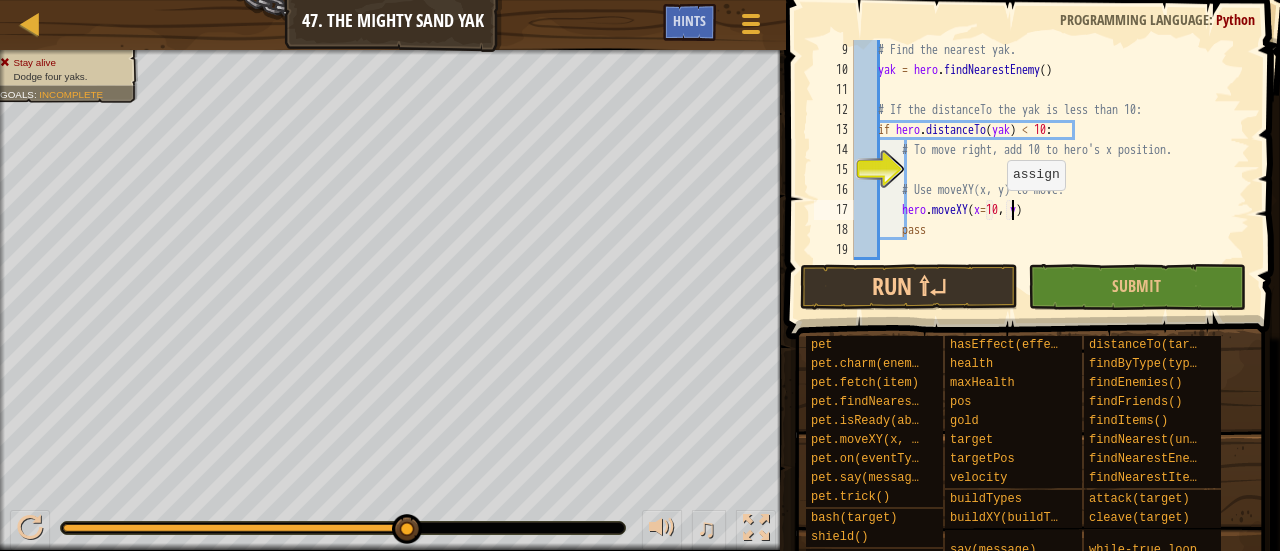 click on "# Find the nearest yak.      yak   =   hero . findNearestEnemy ( )           # If the distanceTo the yak is less than 10:      if   hero . distanceTo ( yak )   <   10 :          # To move right, add 10 to hero's x position.                   # Use moveXY(x, y) to move!          hero . moveXY ( x = 10 ,   y )          pass" at bounding box center (1042, 170) 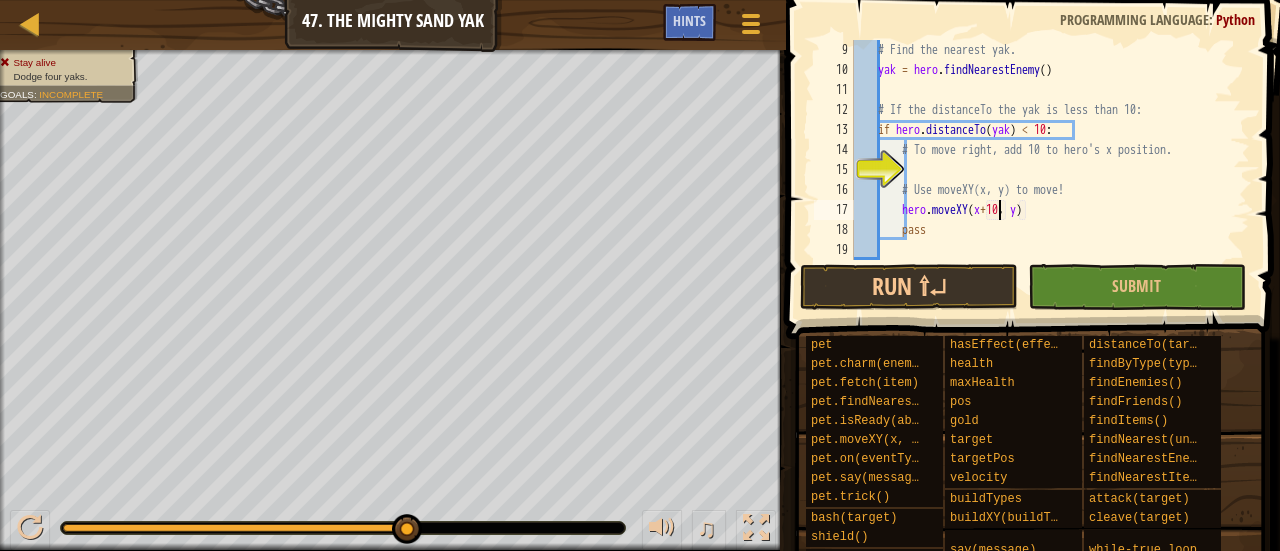 scroll, scrollTop: 9, scrollLeft: 12, axis: both 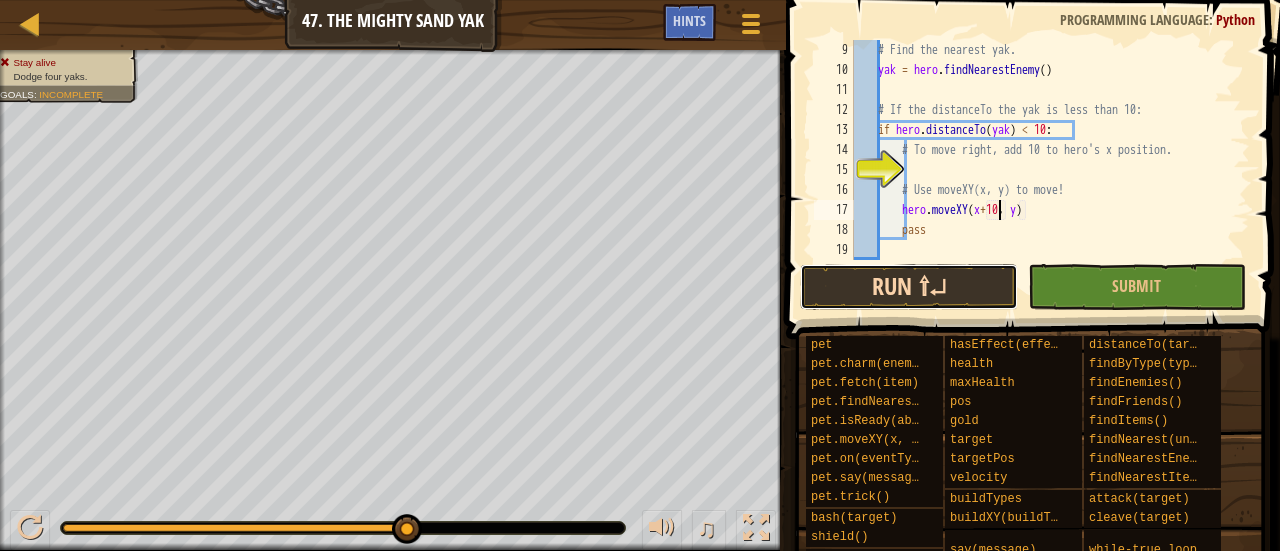 click on "Run ⇧↵" at bounding box center (909, 287) 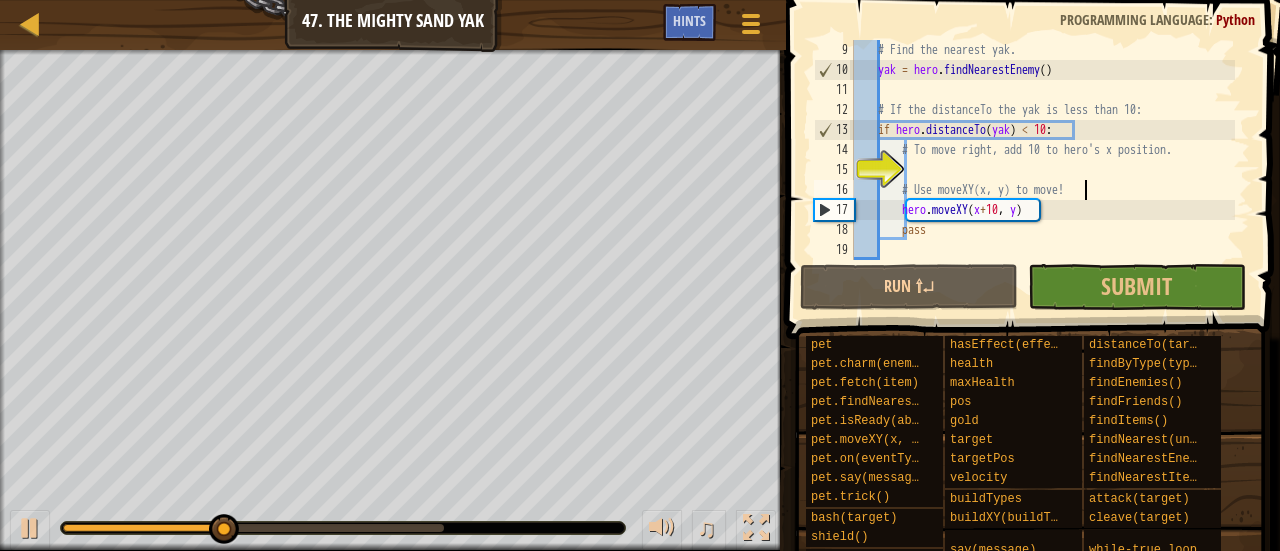 click on "# Find the nearest yak.      yak   =   hero . findNearestEnemy ( )           # If the distanceTo the yak is less than 10:      if   hero . distanceTo ( yak )   <   10 :          # To move right, add 10 to hero's x position.                   # Use moveXY(x, y) to move!          hero . moveXY ( x + 10 ,   y )          pass" at bounding box center (1042, 170) 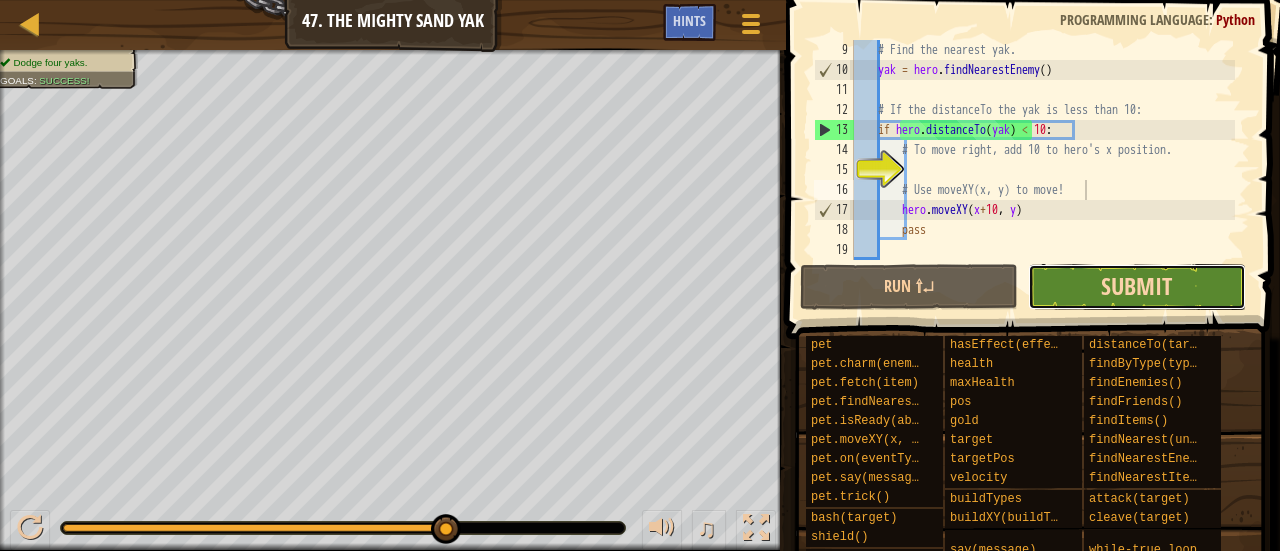 click on "Submit" at bounding box center (1136, 286) 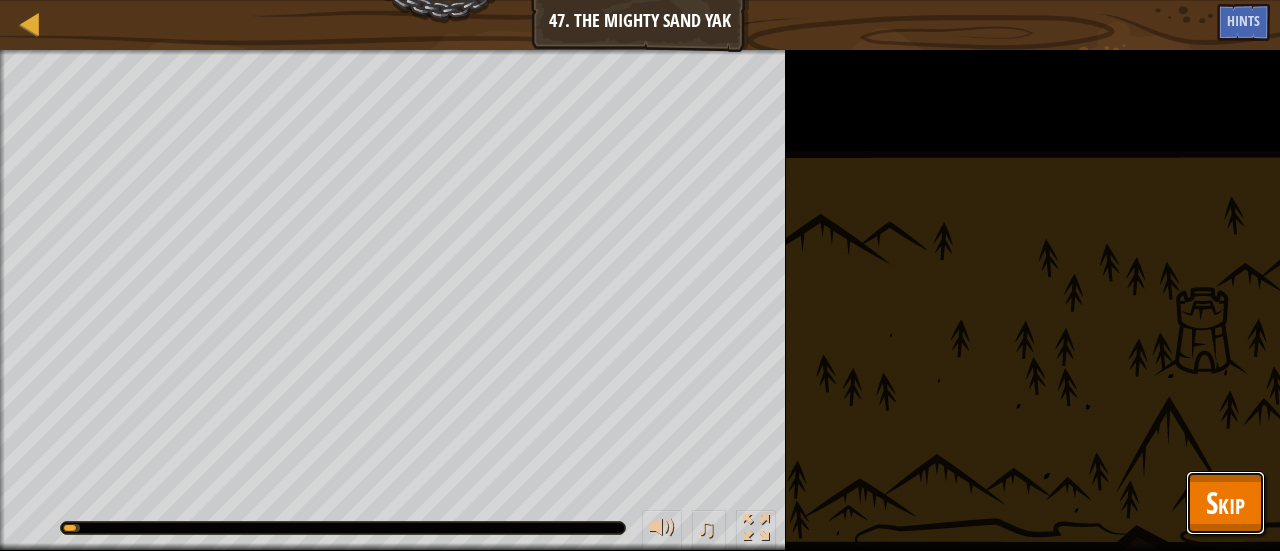 click on "Skip" at bounding box center [1225, 502] 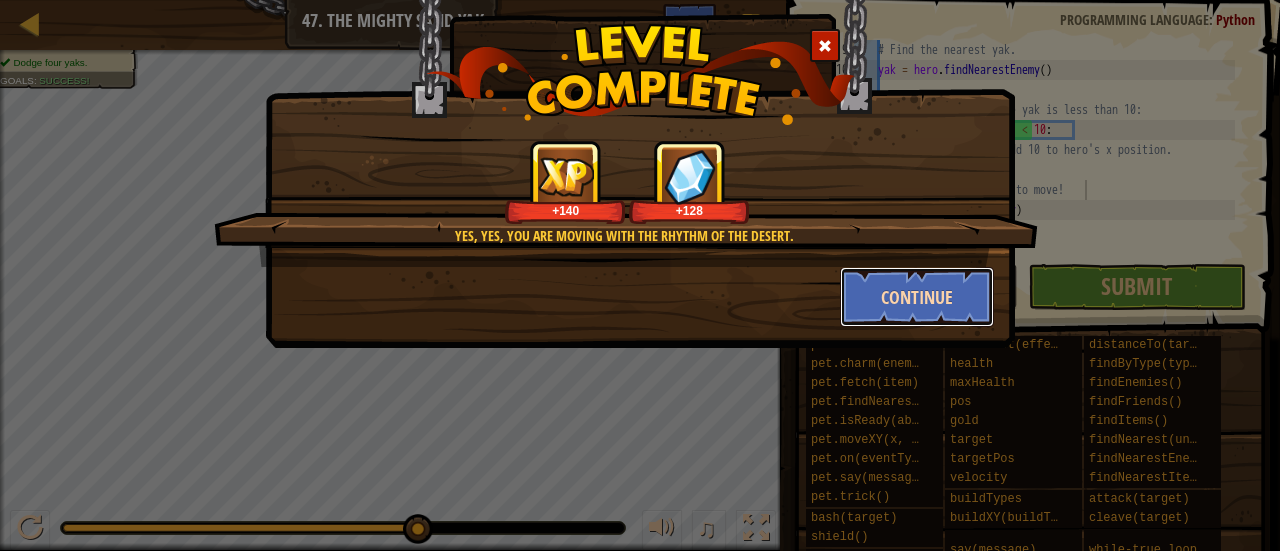 click on "Continue" at bounding box center (917, 297) 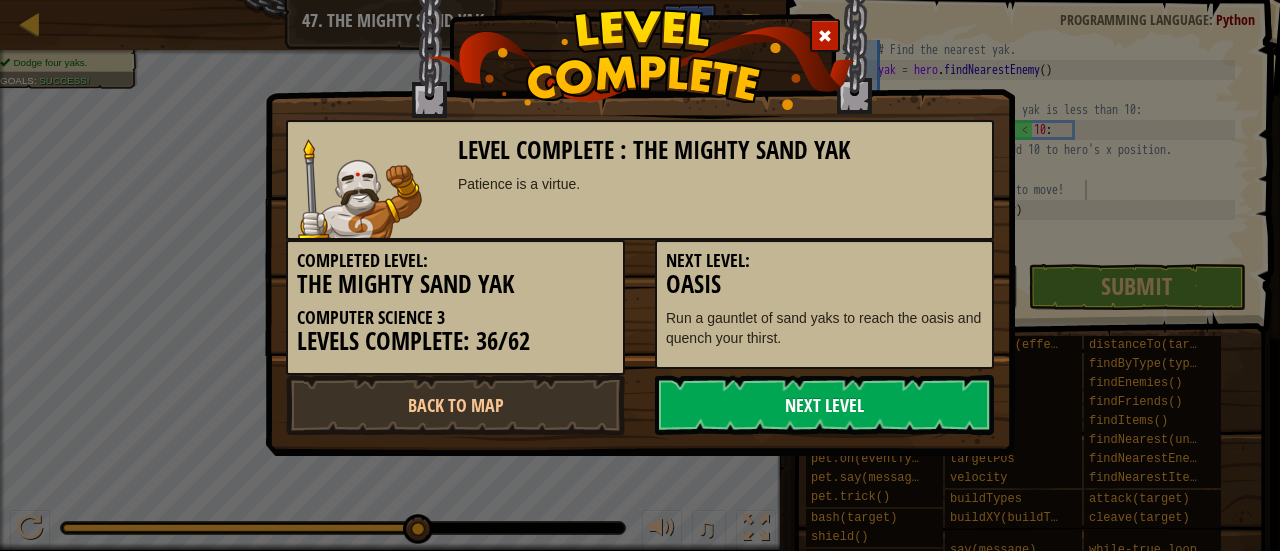 click on "Next Level" at bounding box center [824, 405] 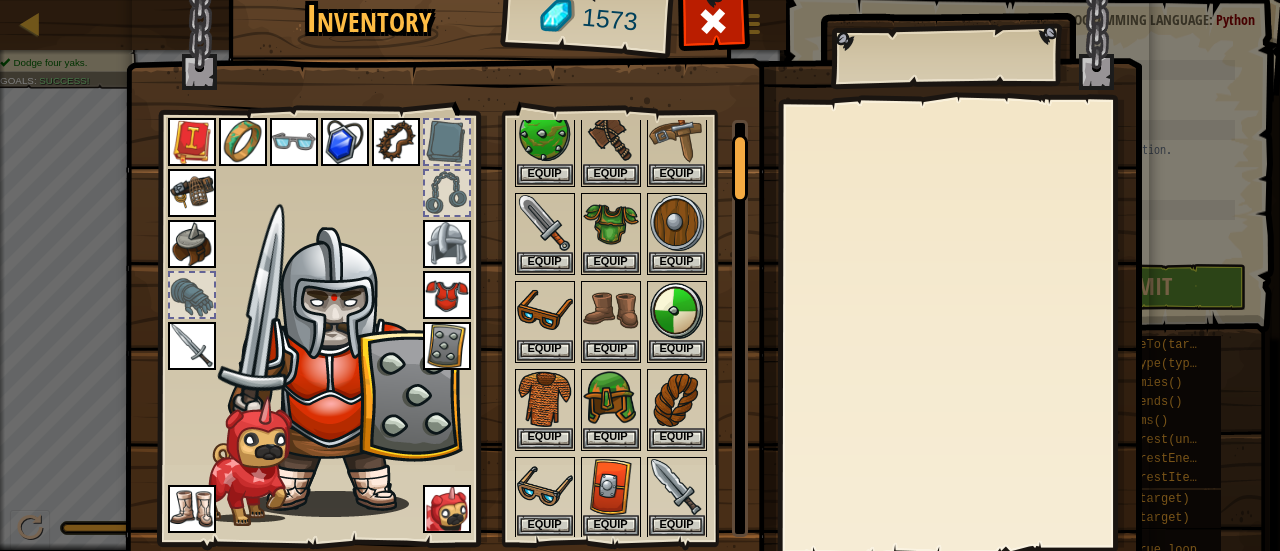 scroll, scrollTop: 100, scrollLeft: 0, axis: vertical 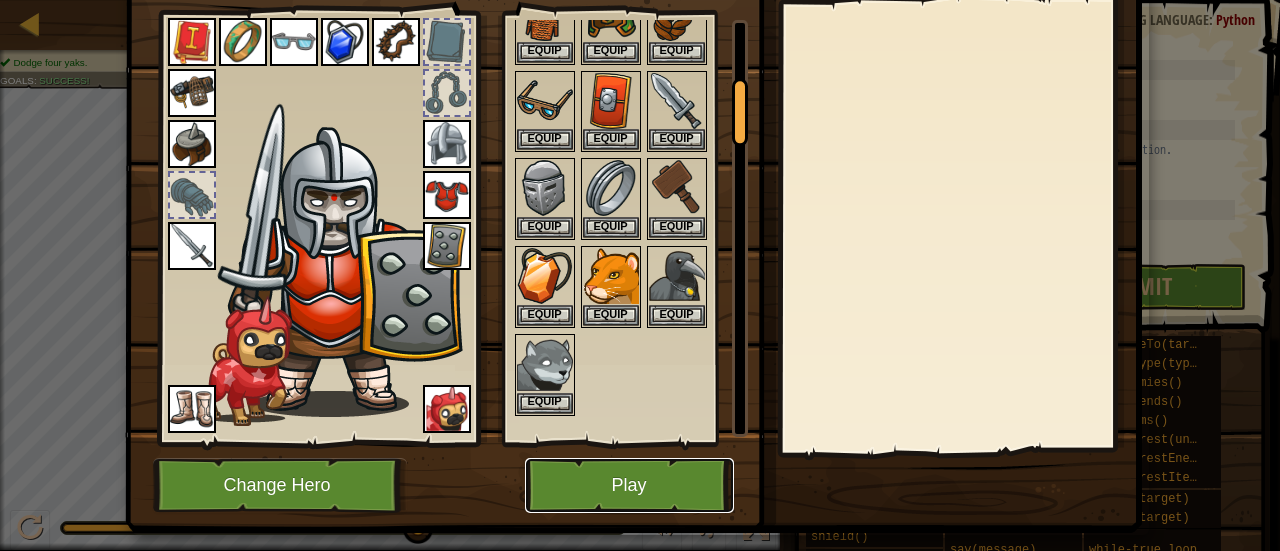 click on "Play" at bounding box center (629, 485) 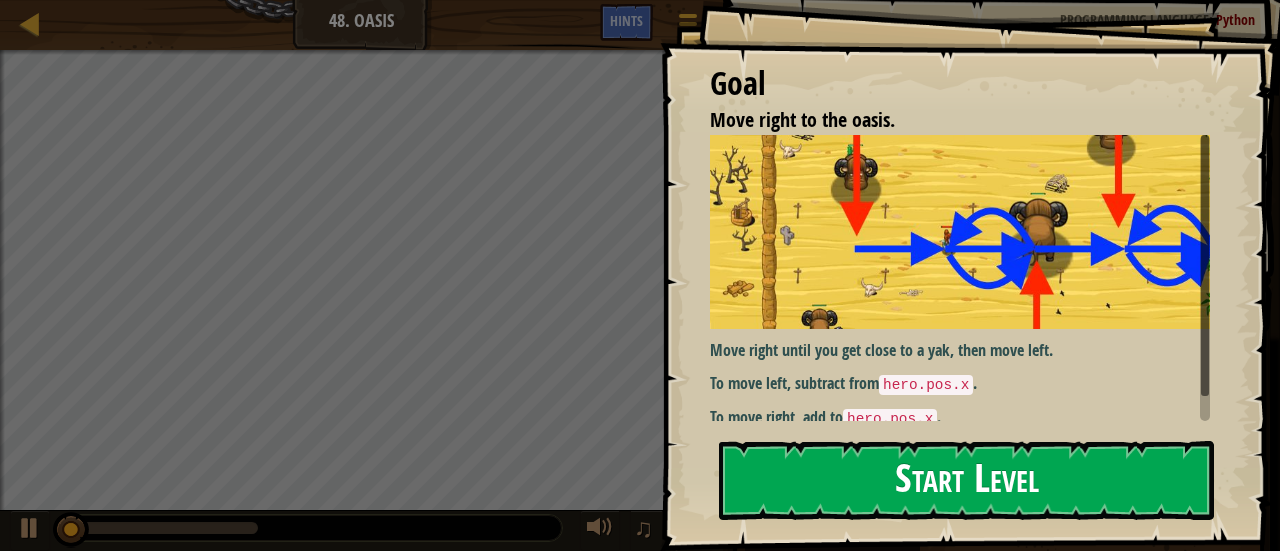click on "Start Level" at bounding box center (966, 480) 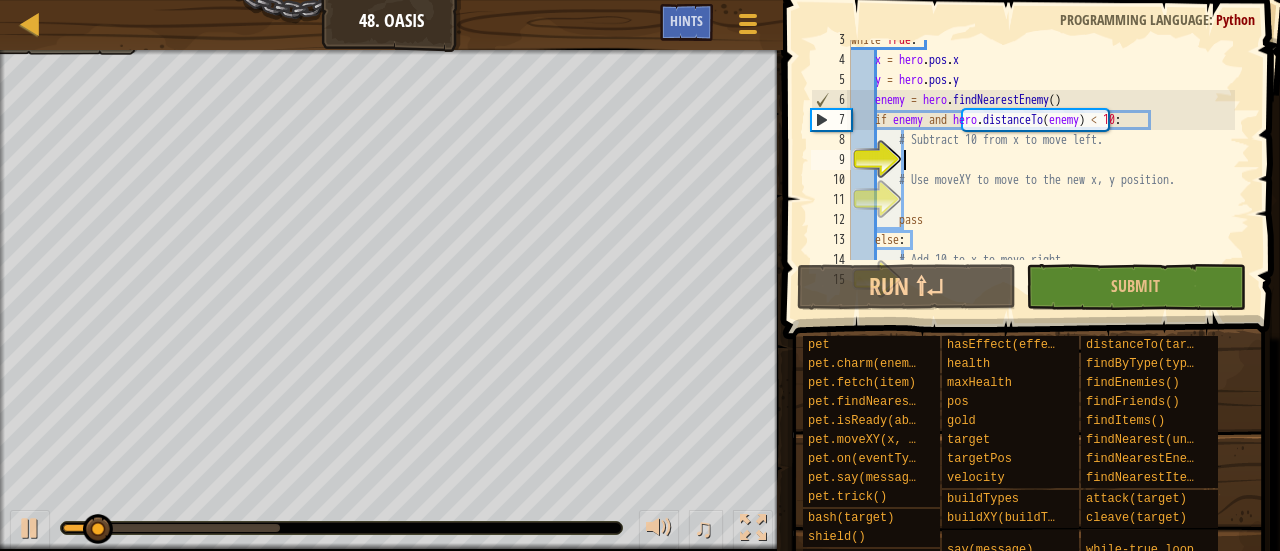 scroll, scrollTop: 50, scrollLeft: 0, axis: vertical 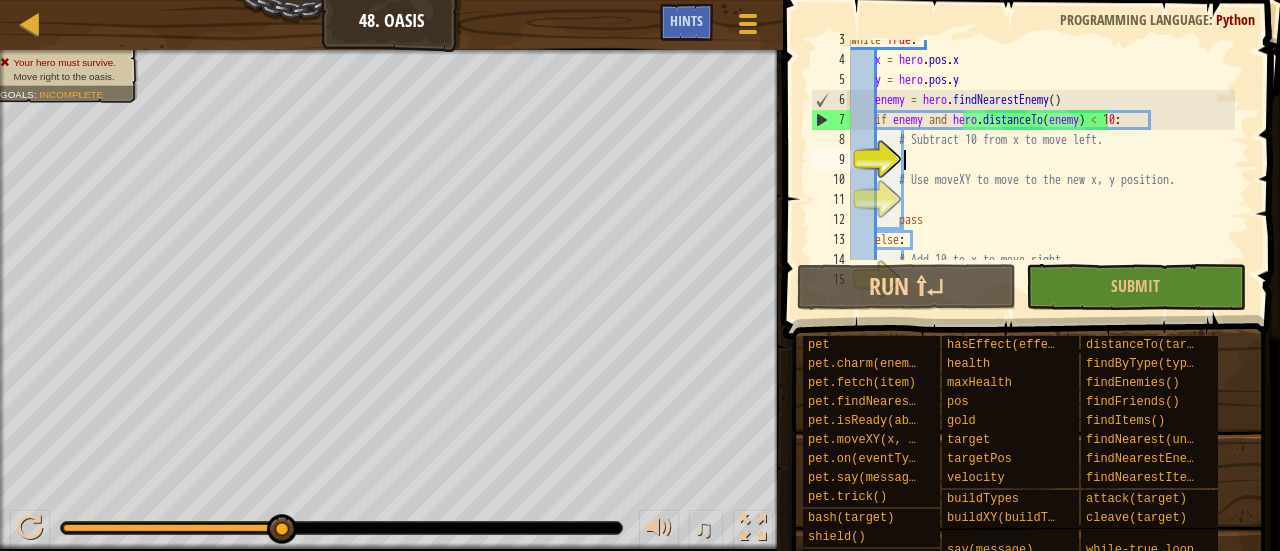 click on "while   True :      x   =   hero . pos . x      y   =   hero . pos . y      enemy   =   hero . findNearestEnemy ( )      if   enemy   and   hero . distanceTo ( enemy )   <   10 :          # Subtract 10 from x to move left.                   # Use moveXY to move to the new x, y position.                   pass      else :          # Add 10 to x to move right." at bounding box center [1041, 160] 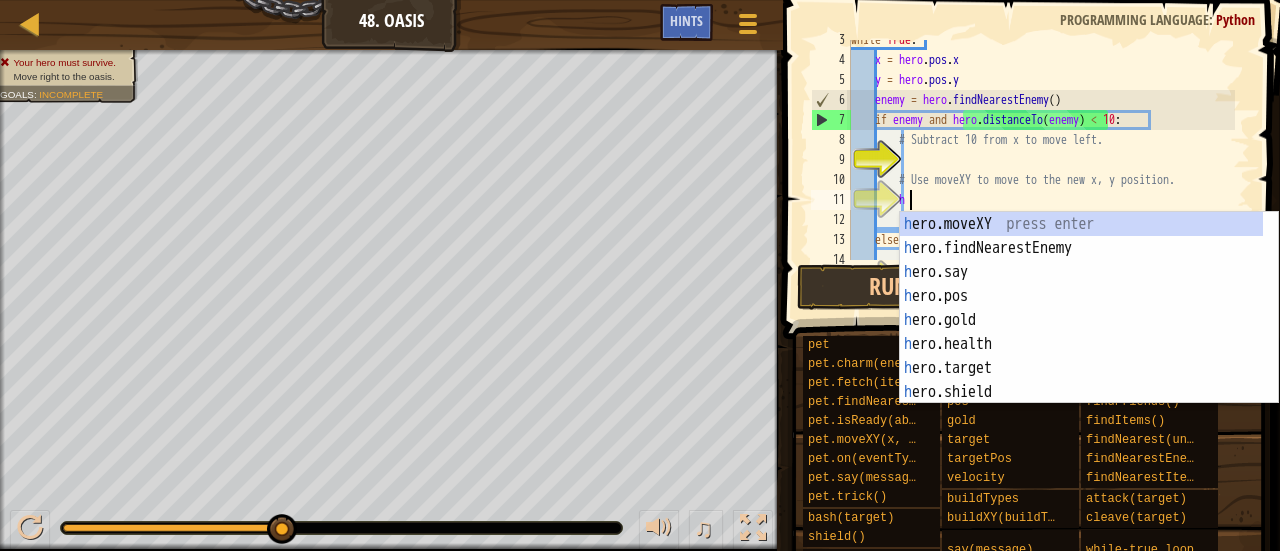 scroll, scrollTop: 9, scrollLeft: 4, axis: both 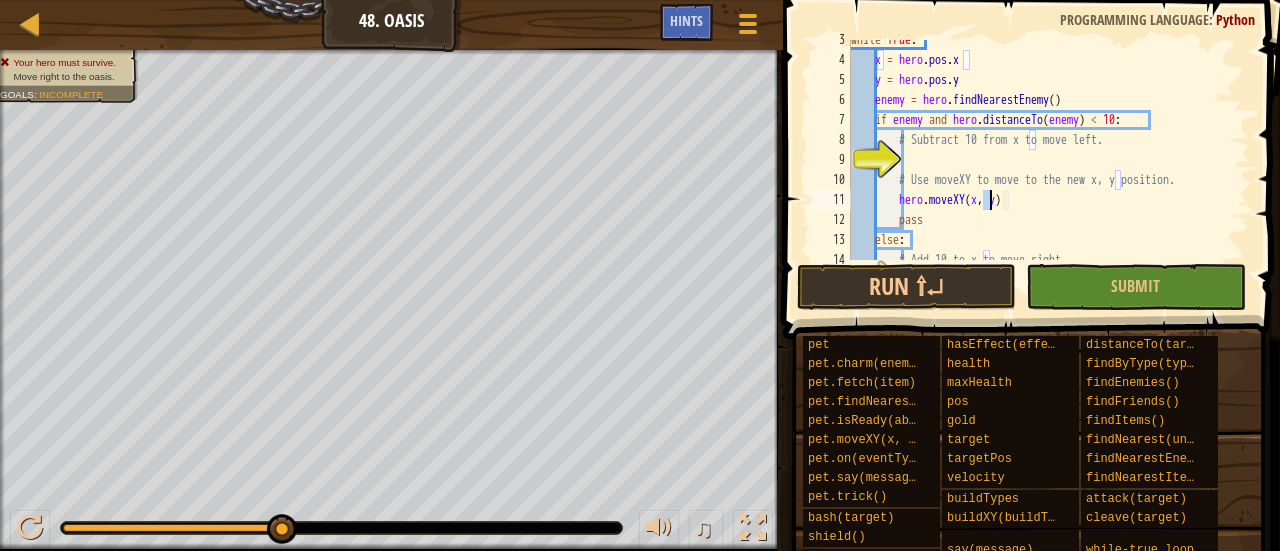 click on "while   True :      x   =   hero . pos . x      y   =   hero . pos . y      enemy   =   hero . findNearestEnemy ( )      if   enemy   and   hero . distanceTo ( enemy )   <   10 :          # Subtract 10 from x to move left.                   # Use moveXY to move to the new x, y position.          hero . moveXY ( x ,   y )          pass      else :          # Add 10 to x to move right." at bounding box center [1041, 150] 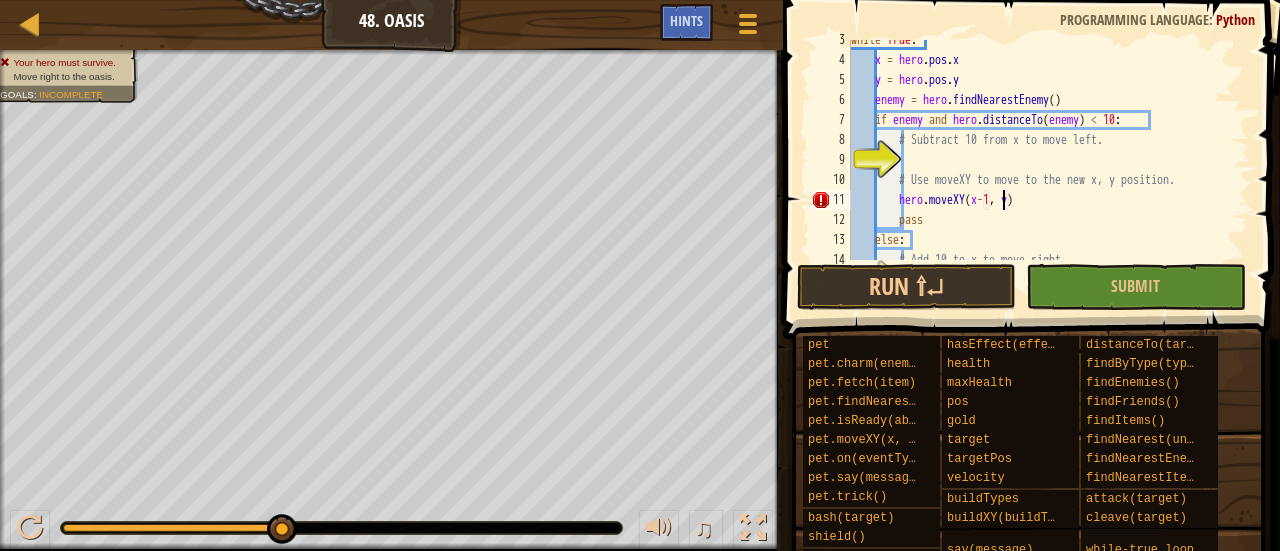 scroll, scrollTop: 9, scrollLeft: 12, axis: both 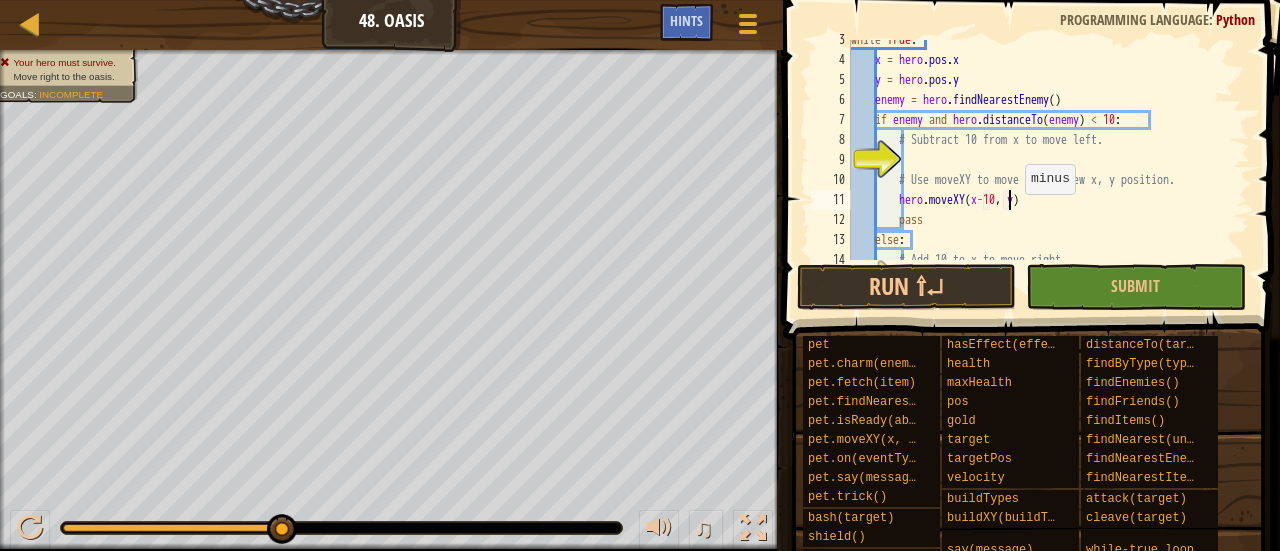 click on "while   True :      x   =   hero . pos . x      y   =   hero . pos . y      enemy   =   hero . findNearestEnemy ( )      if   enemy   and   hero . distanceTo ( enemy )   <   10 :          # Subtract 10 from x to move left.                   # Use moveXY to move to the new x, y position.          hero . moveXY ( x - 10 ,   y )          pass      else :          # Add 10 to x to move right." at bounding box center [1041, 160] 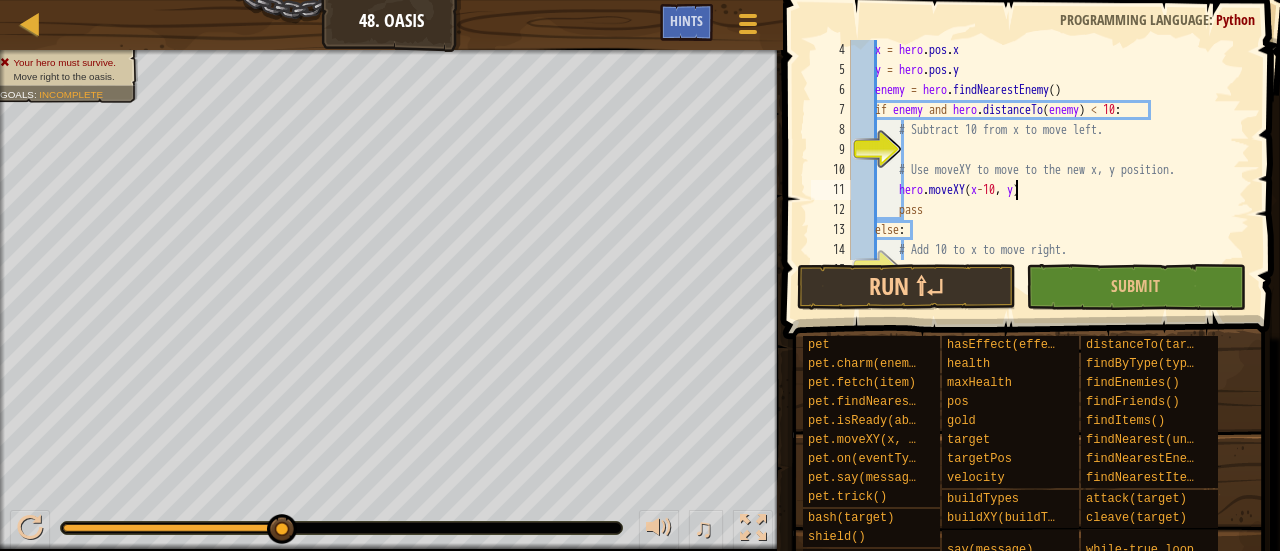 scroll, scrollTop: 120, scrollLeft: 0, axis: vertical 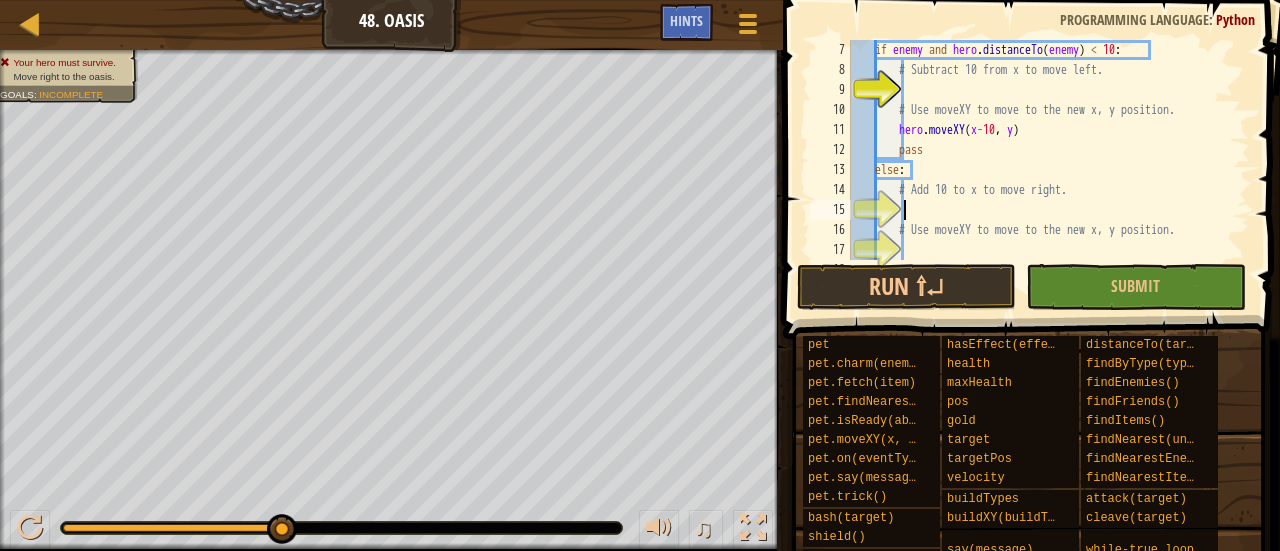 click on "if   enemy   and   hero . distanceTo ( enemy )   <   10 :          # Subtract 10 from x to move left.                   # Use moveXY to move to the new x, y position.          hero . moveXY ( x - 10 ,   y )          pass      else :          # Add 10 to x to move right.                   # Use moveXY to move to the new x, y position.                   pass" at bounding box center (1041, 170) 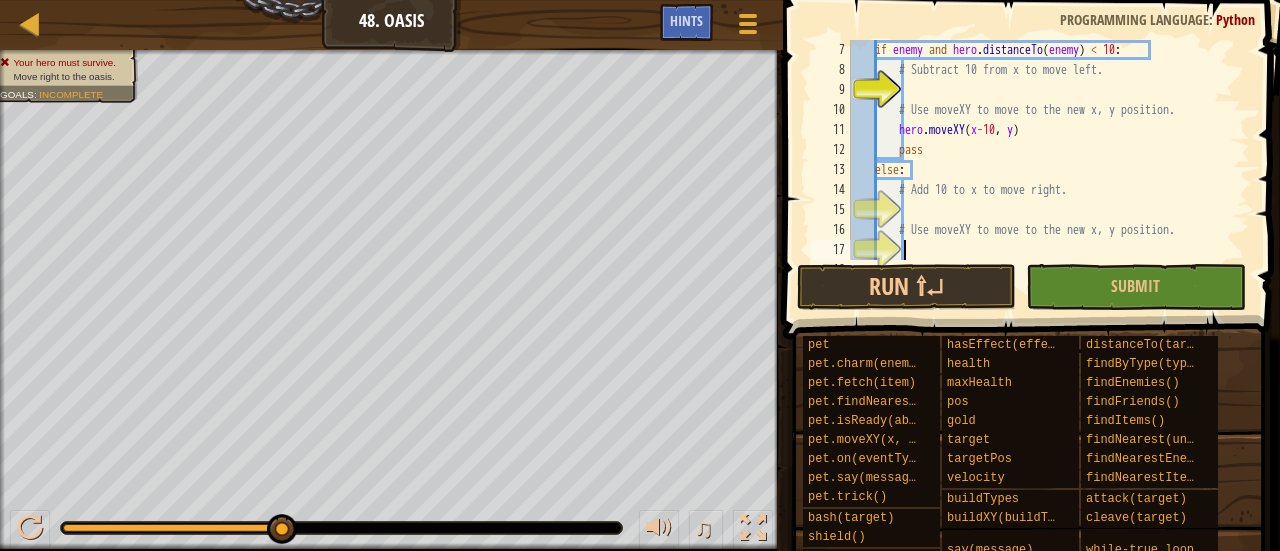 click on "if   enemy   and   hero . distanceTo ( enemy )   <   10 :          # Subtract 10 from x to move left.                   # Use moveXY to move to the new x, y position.          hero . moveXY ( x - 10 ,   y )          pass      else :          # Add 10 to x to move right.                   # Use moveXY to move to the new x, y position.                   pass" at bounding box center [1041, 170] 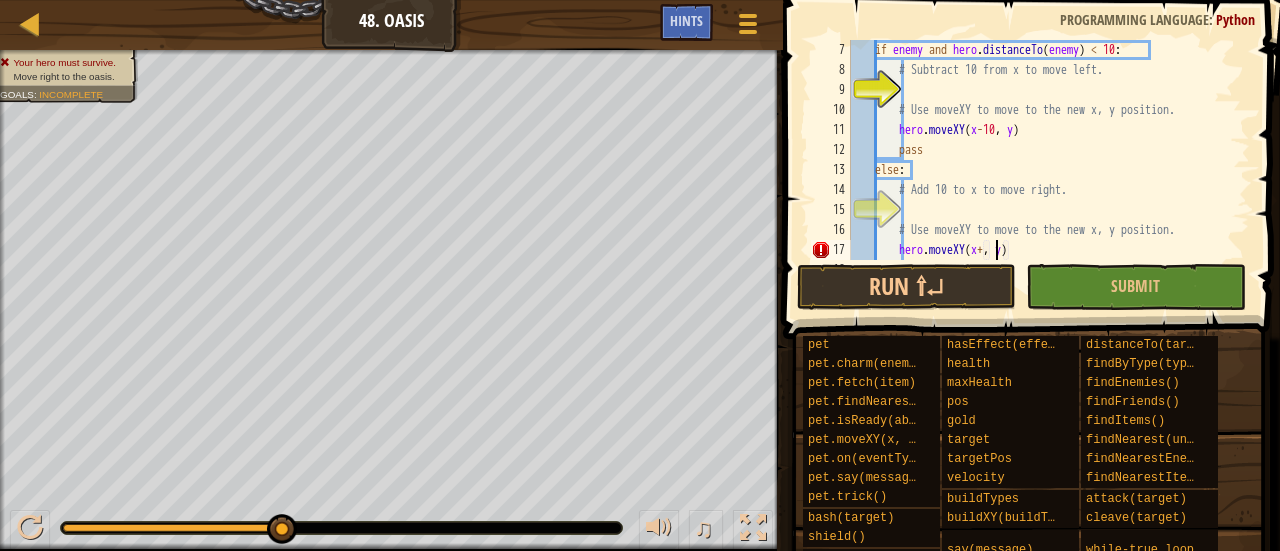 scroll, scrollTop: 9, scrollLeft: 12, axis: both 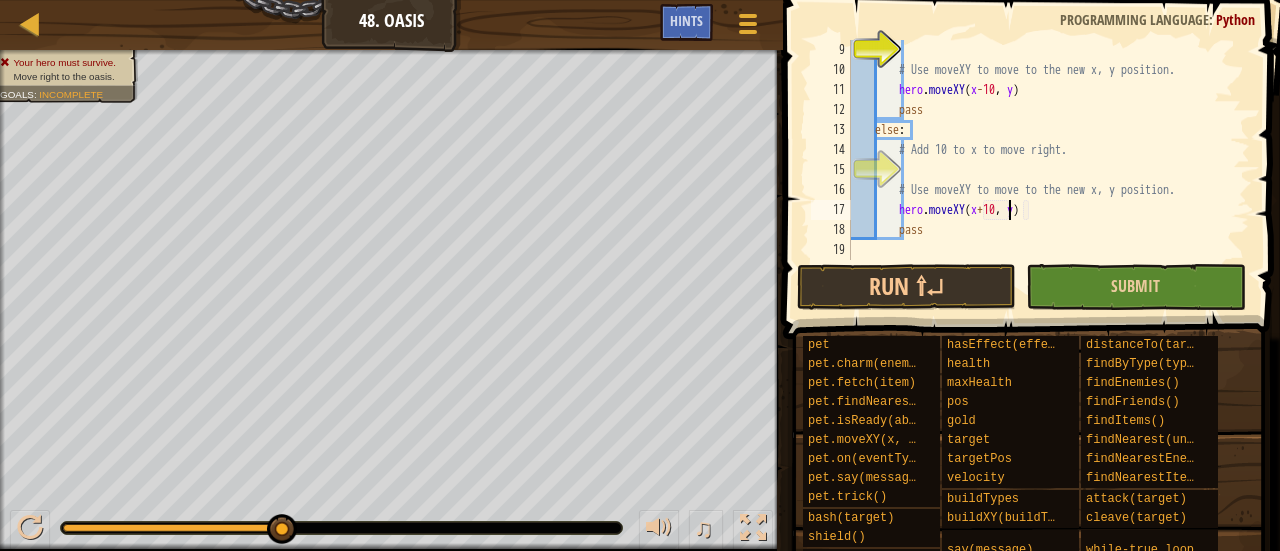 type on "hero.moveXY(x+10, y)" 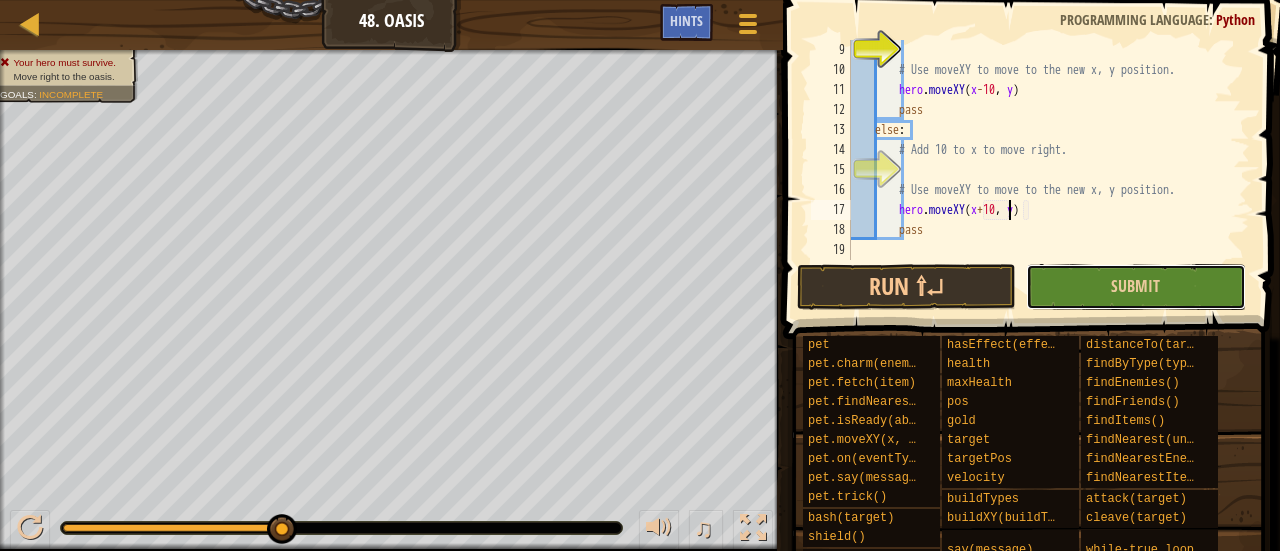 click on "Submit" at bounding box center (1135, 287) 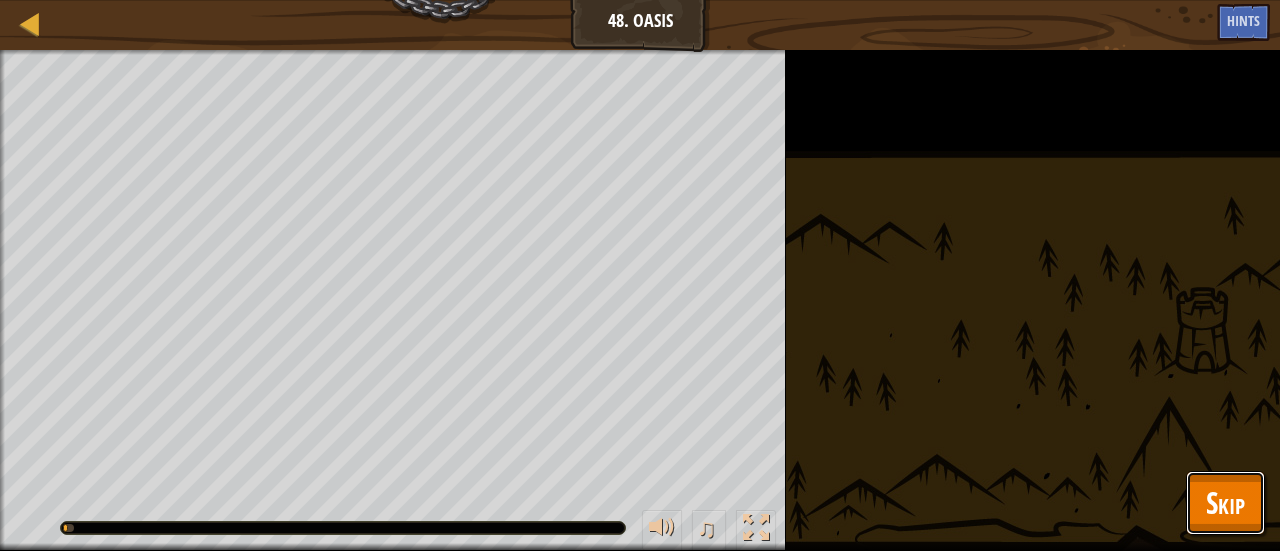 click on "Skip" at bounding box center (1225, 502) 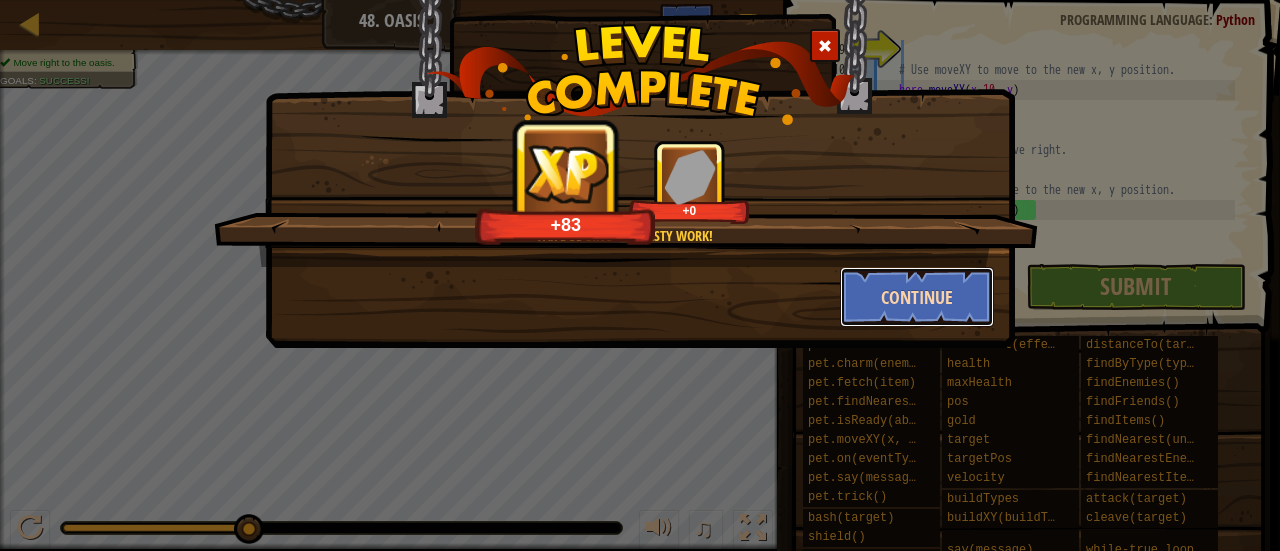 click on "Continue" at bounding box center [917, 297] 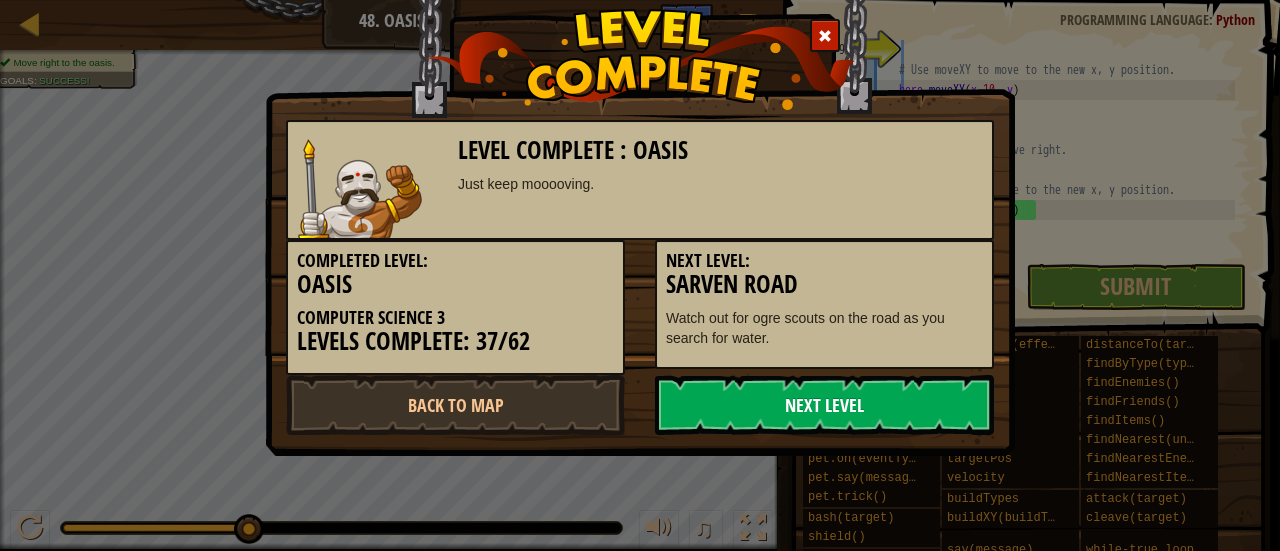 click on "Next Level" at bounding box center (824, 405) 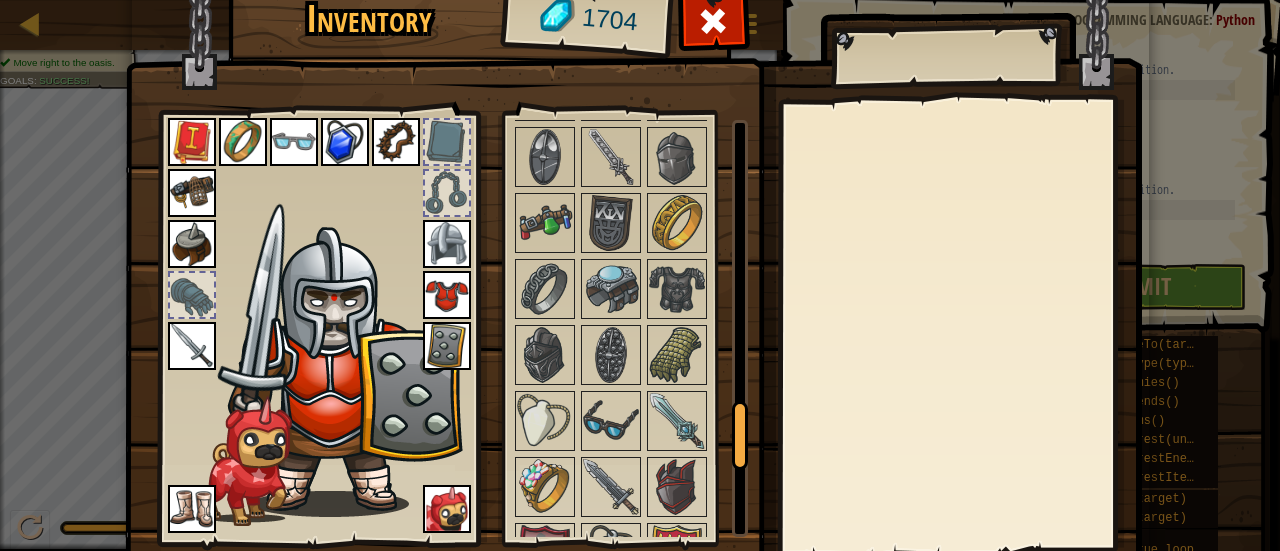 scroll, scrollTop: 2200, scrollLeft: 0, axis: vertical 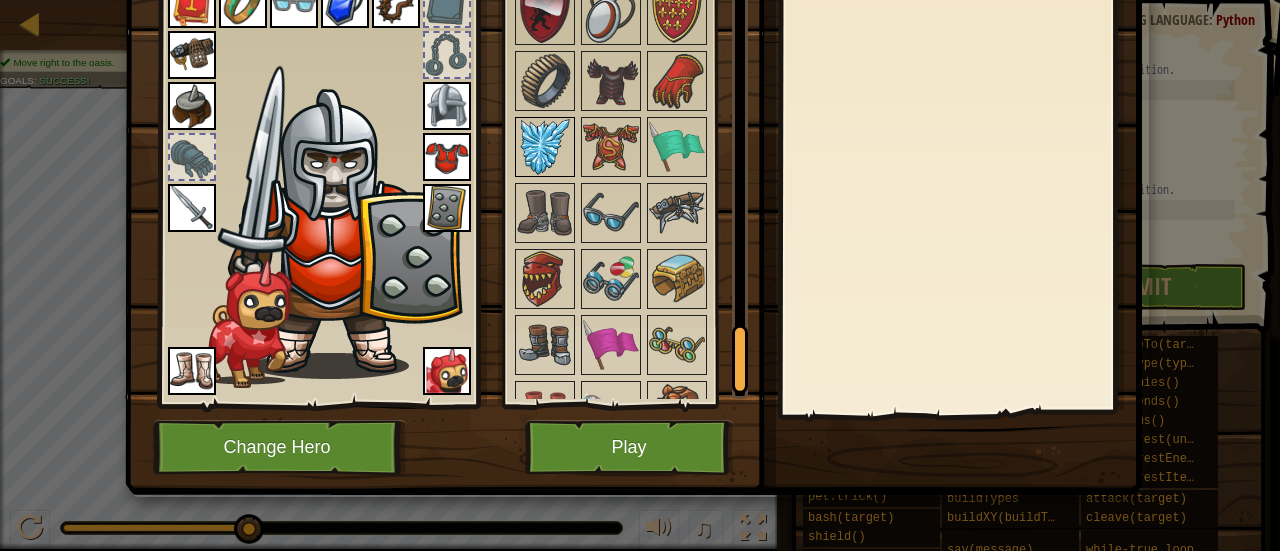 click at bounding box center [545, 147] 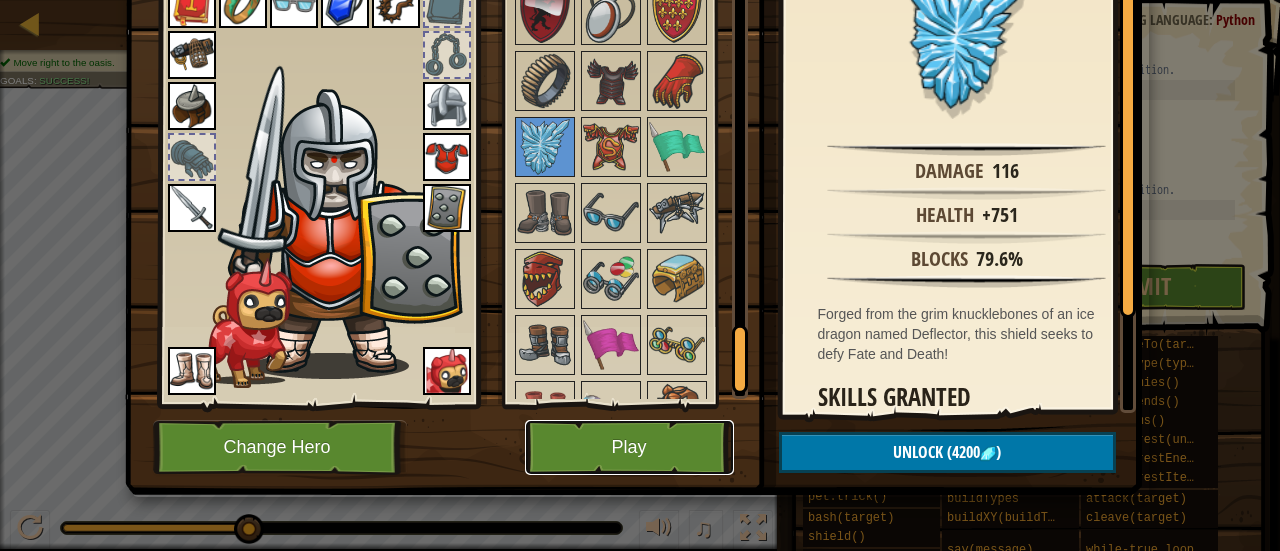 click on "Play" at bounding box center [629, 447] 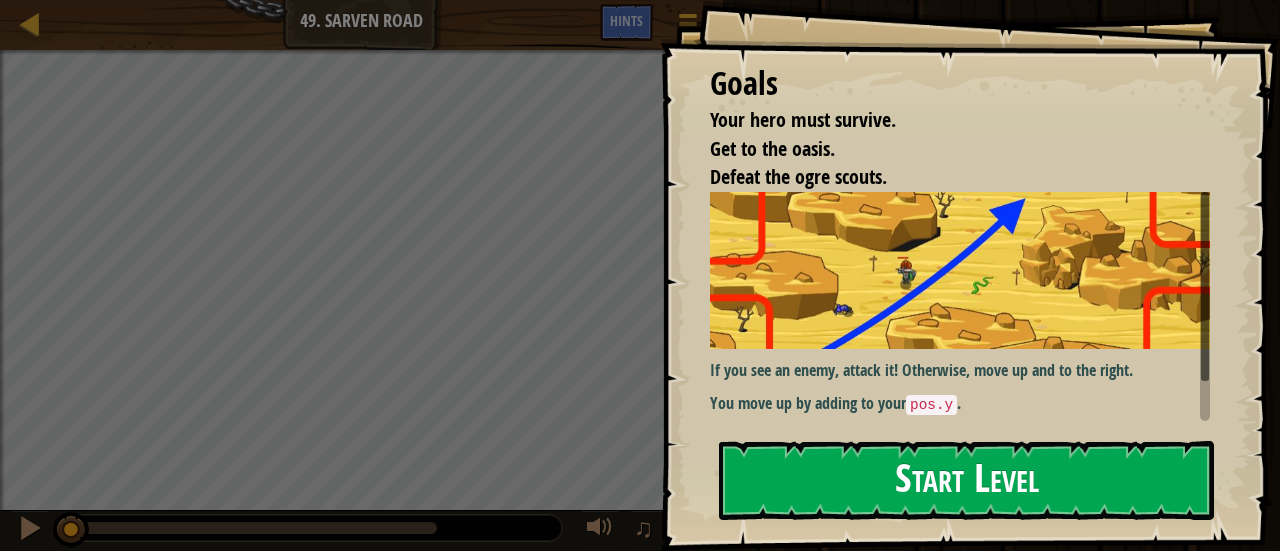 drag, startPoint x: 770, startPoint y: 433, endPoint x: 756, endPoint y: 501, distance: 69.426216 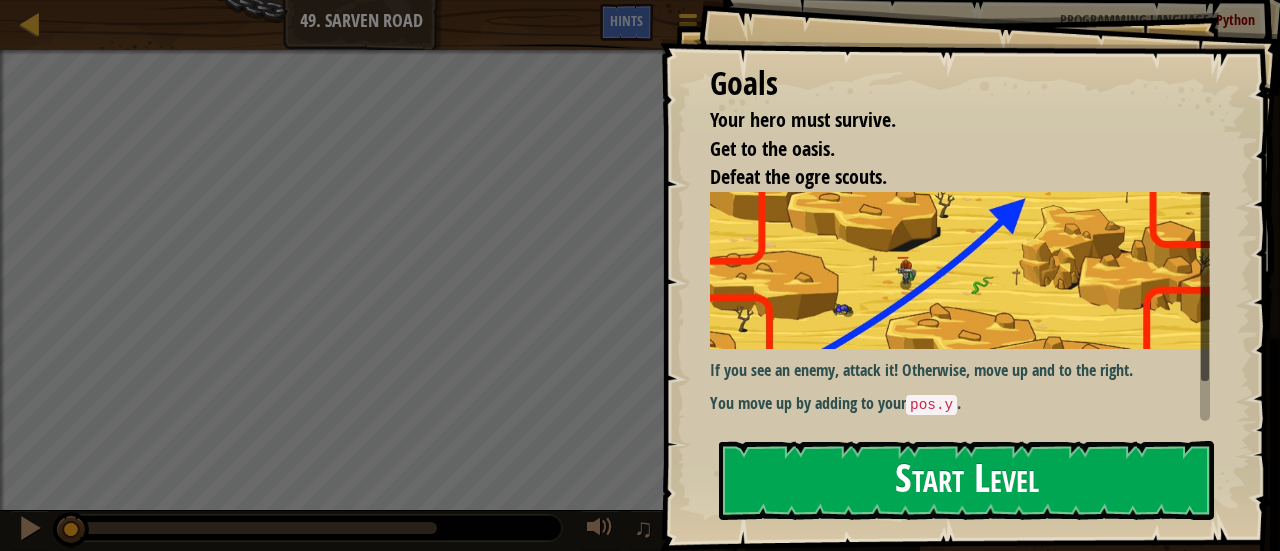 click on "Start Level" at bounding box center [966, 480] 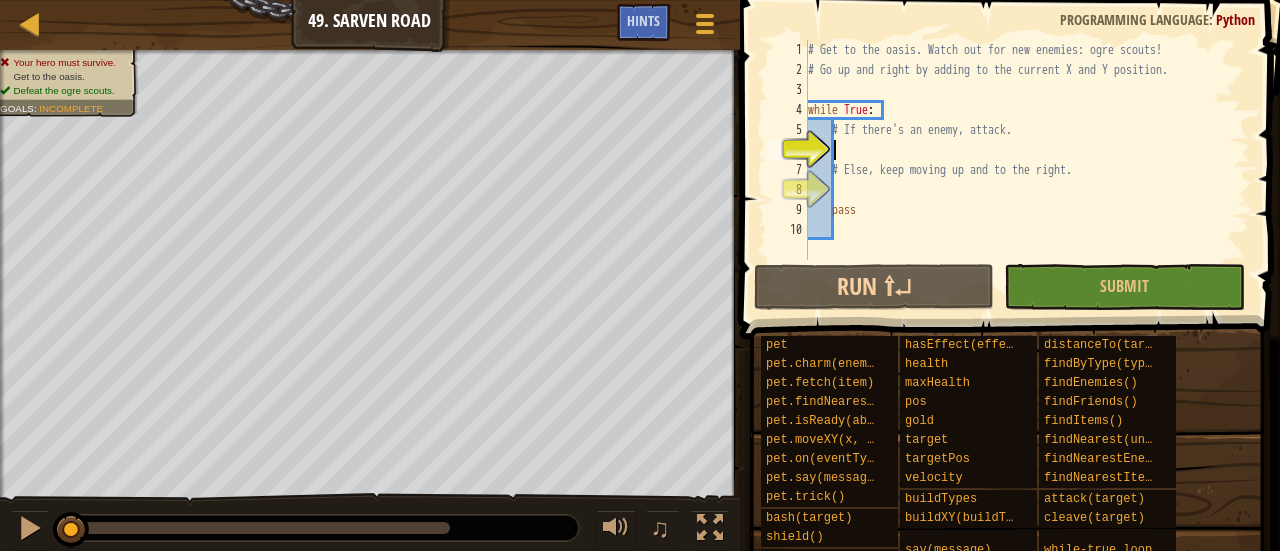 click on "Map Computer Science 3 49. Sarven Road Game Menu Done Hints 1     הההההההההההההההההההההההההההההההההההההההההההההההההההההההההההההההההההההההההההההההההההההההההההההההההההההההההההההההההההההההההההההההההההההההההההההההההההההההההההההההההההההההההההההההההההההההההההההההההההההההההההההההההההההההההההההההההההההההההההההההההההההההההההההההה XXXXXXXXXXXXXXXXXXXXXXXXXXXXXXXXXXXXXXXXXXXXXXXXXXXXXXXXXXXXXXXXXXXXXXXXXXXXXXXXXXXXXXXXXXXXXXXXXXXXXXXXXXXXXXXXXXXXXXXXXXXXXXXXXXXXXXXXXXXXXXXXXXXXXXXXXXXXXXXXXXXXXXXXXXXXXXXXXXXXXXXXXXXXXXXXXXXXXXXXXXXXXXXXXXXXXXXXXXXXXXXXXXXXXXXXXXXXXXXXXXXXXXXXXXXXXXXX Solution × Hints 1 2 3 4 5 6 7 8 9 10 # Get to the oasis. Watch out for new enemies: ogre scouts! # Go up and right by adding to the current X and Y position. while   True :           :" at bounding box center [640, 277] 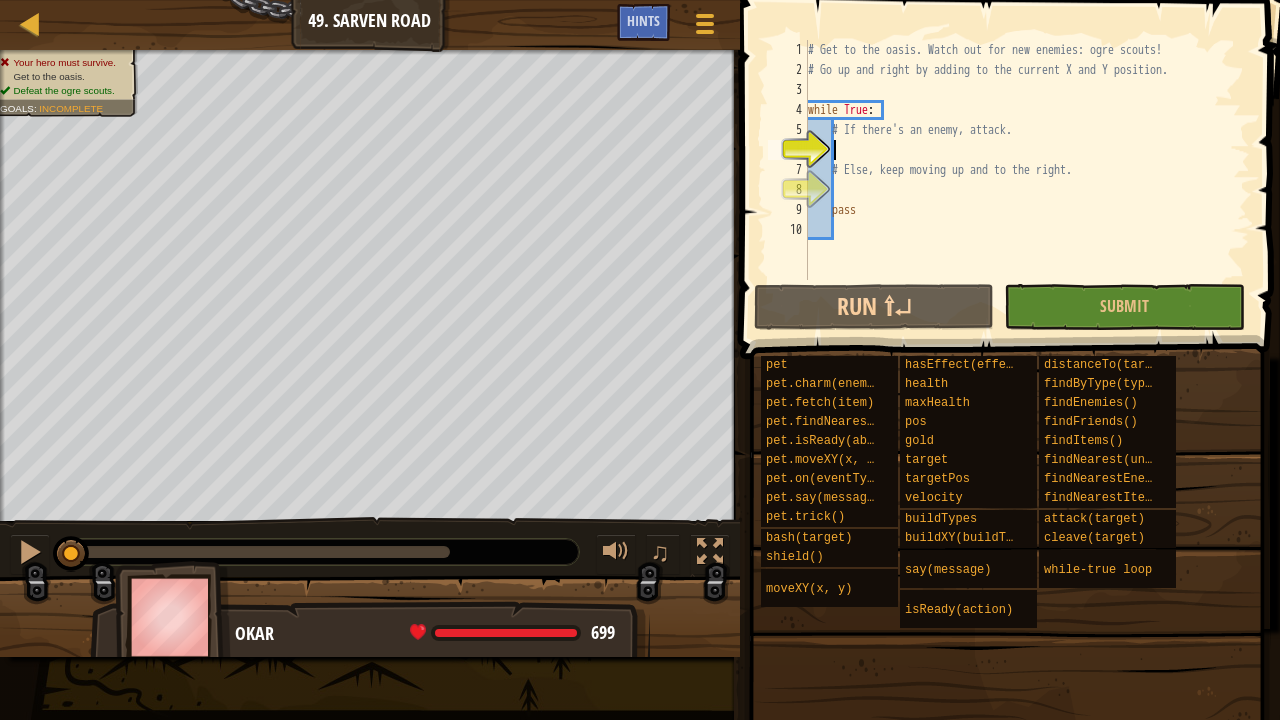 click on "# Get to the oasis. Watch out for new enemies: ogre scouts! # Go up and right by adding to the current X and Y position. while   True :      # If there's an enemy, attack.           # Else, keep moving up and to the right.            pass" at bounding box center (1027, 180) 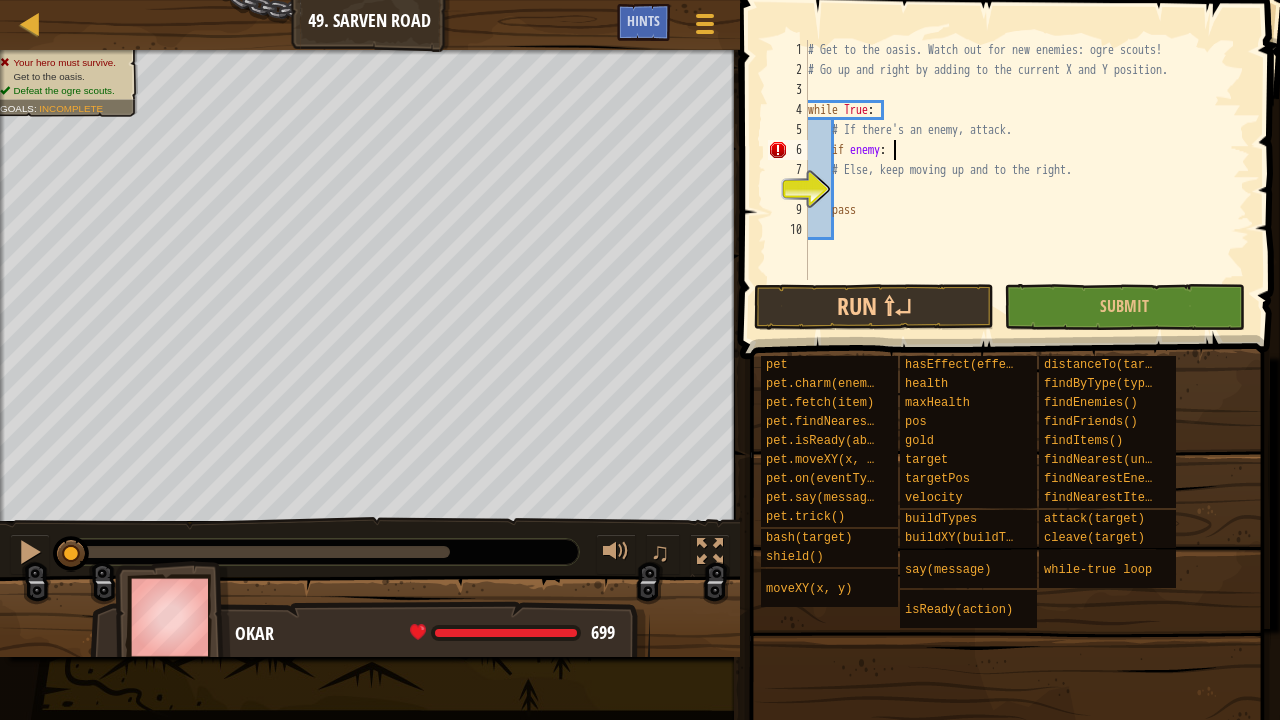 scroll, scrollTop: 9, scrollLeft: 6, axis: both 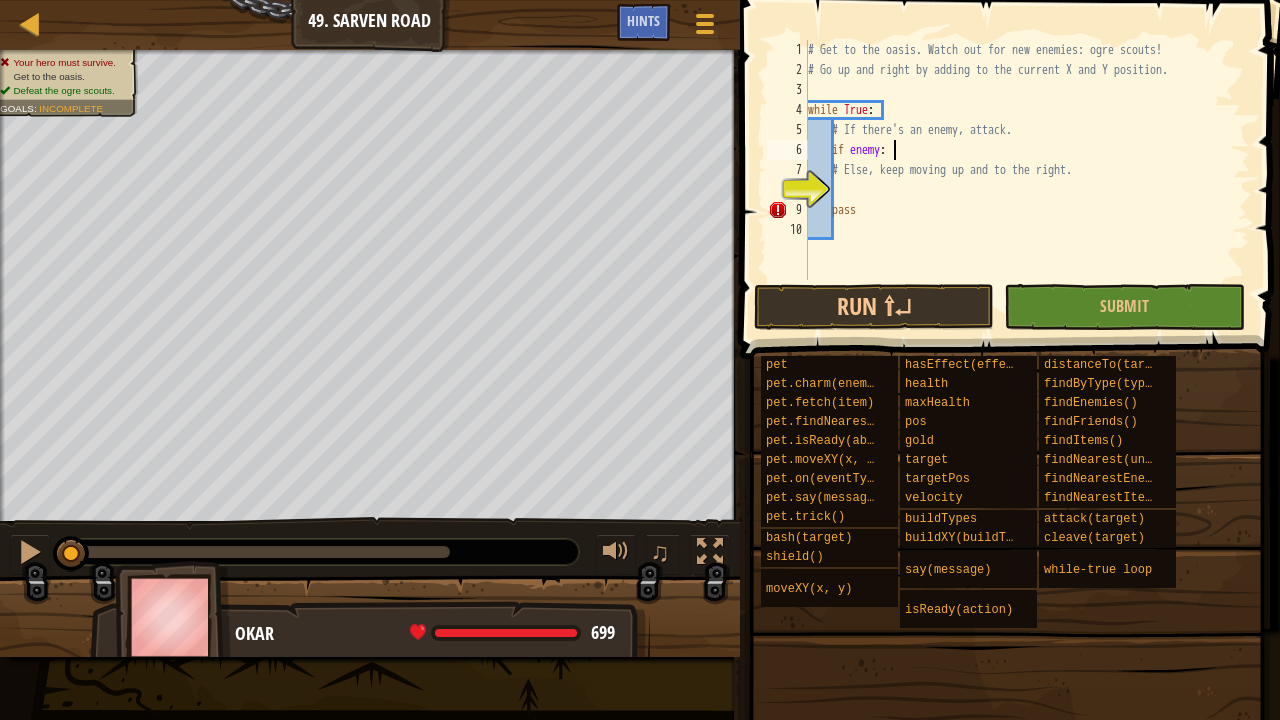 type on "if enemy:" 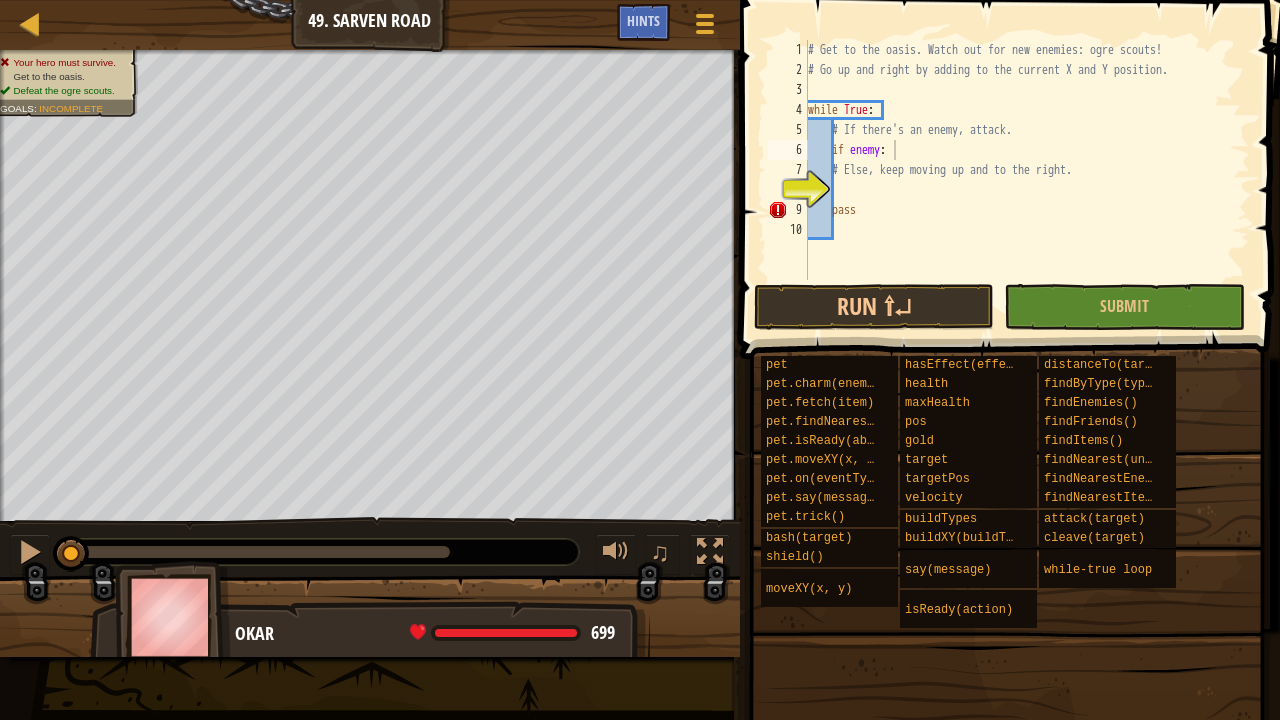 click at bounding box center [1007, 631] 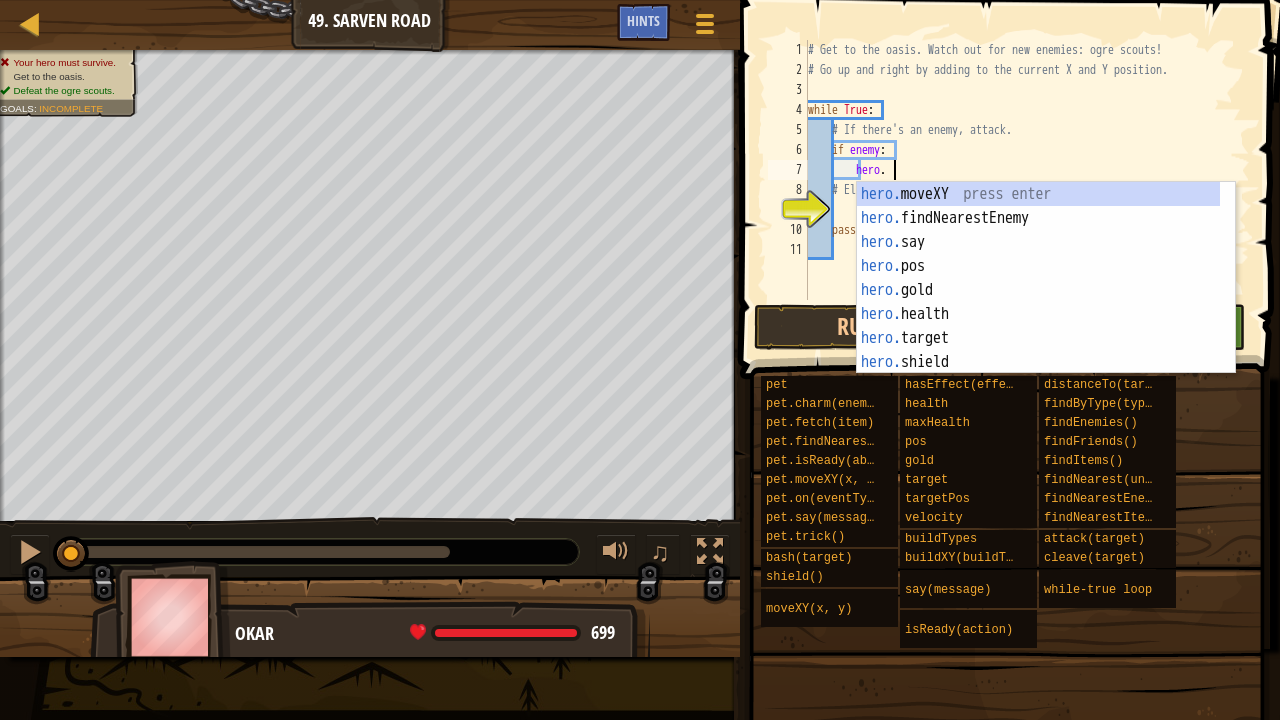 scroll, scrollTop: 9, scrollLeft: 6, axis: both 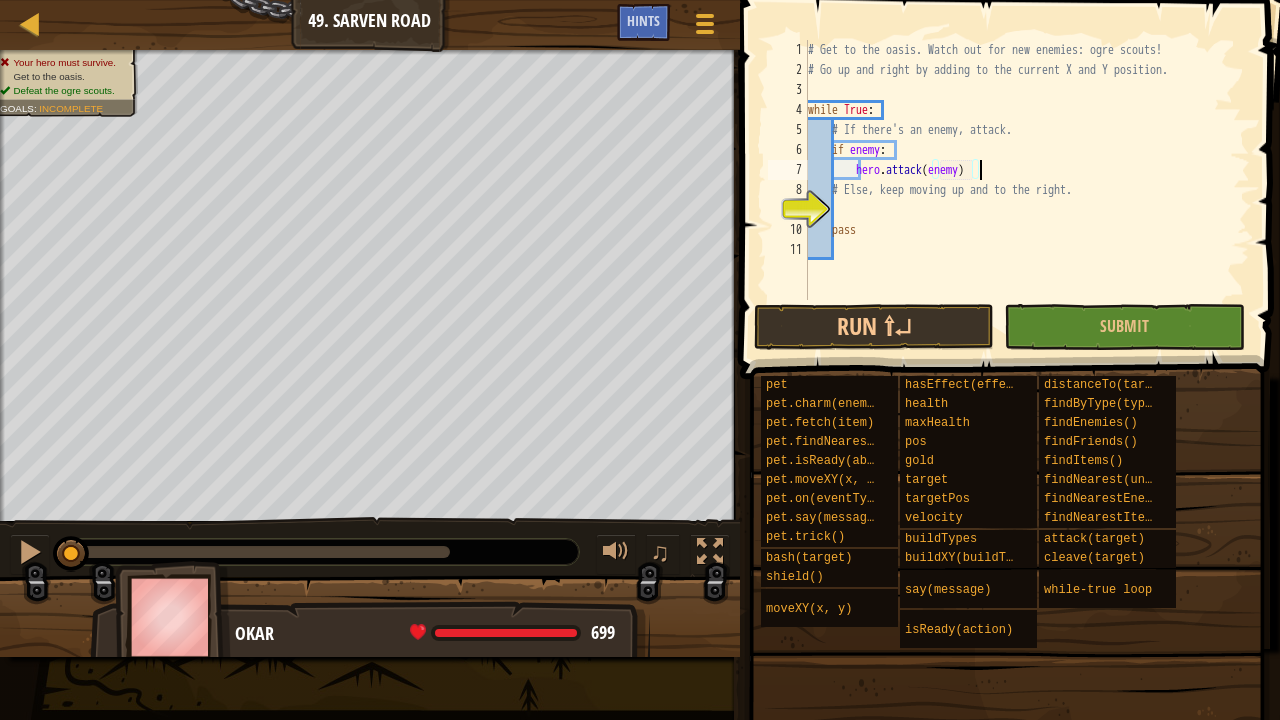 click on "# Get to the oasis. Watch out for new enemies: ogre scouts! # Go up and right by adding to the current X and Y position. while   True :      # If there's an enemy, attack.      if   enemy :          hero . attack ( enemy )      # Else, keep moving up and to the right.            pass" at bounding box center (1027, 190) 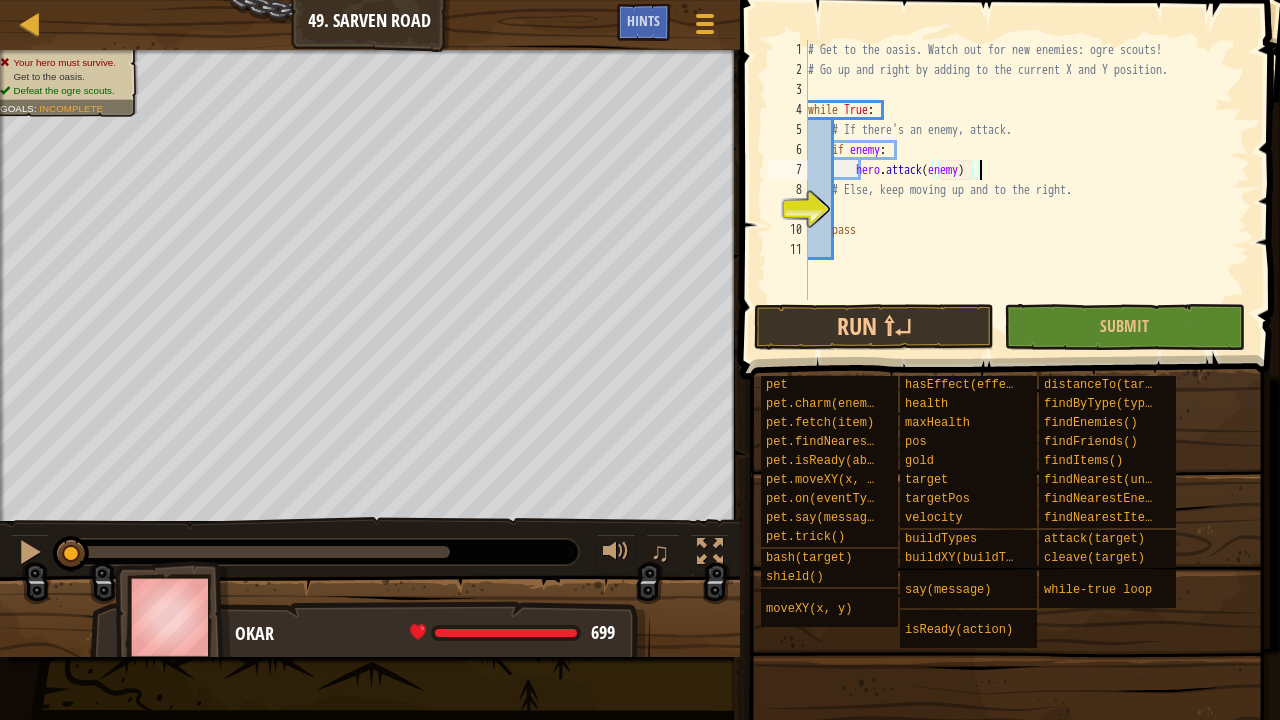 type on "pass" 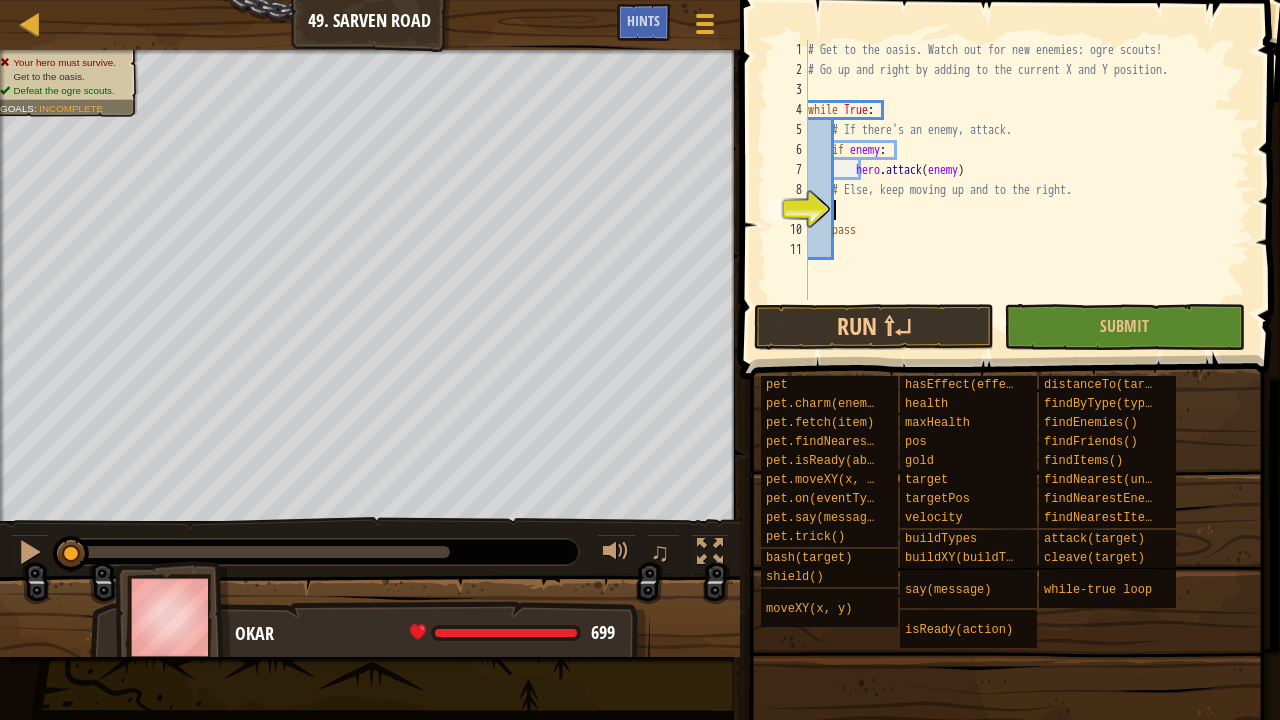 drag, startPoint x: 1085, startPoint y: 228, endPoint x: 1082, endPoint y: 214, distance: 14.3178215 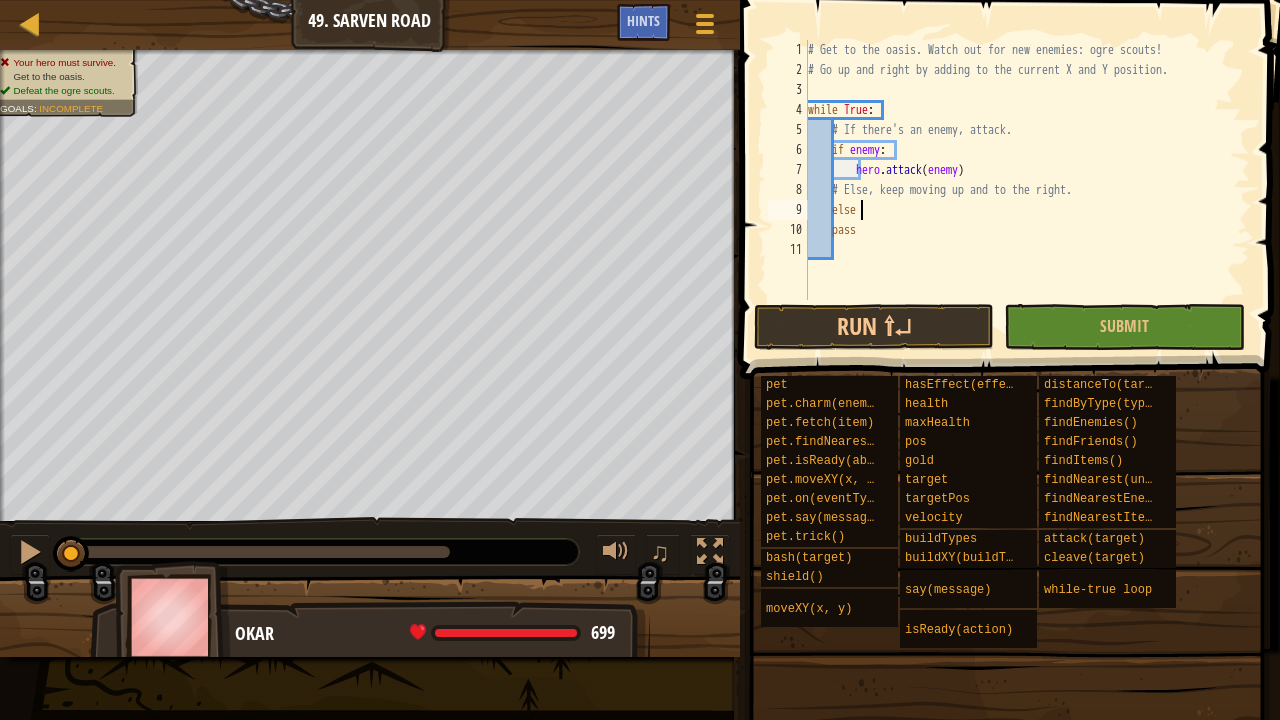 scroll, scrollTop: 9, scrollLeft: 3, axis: both 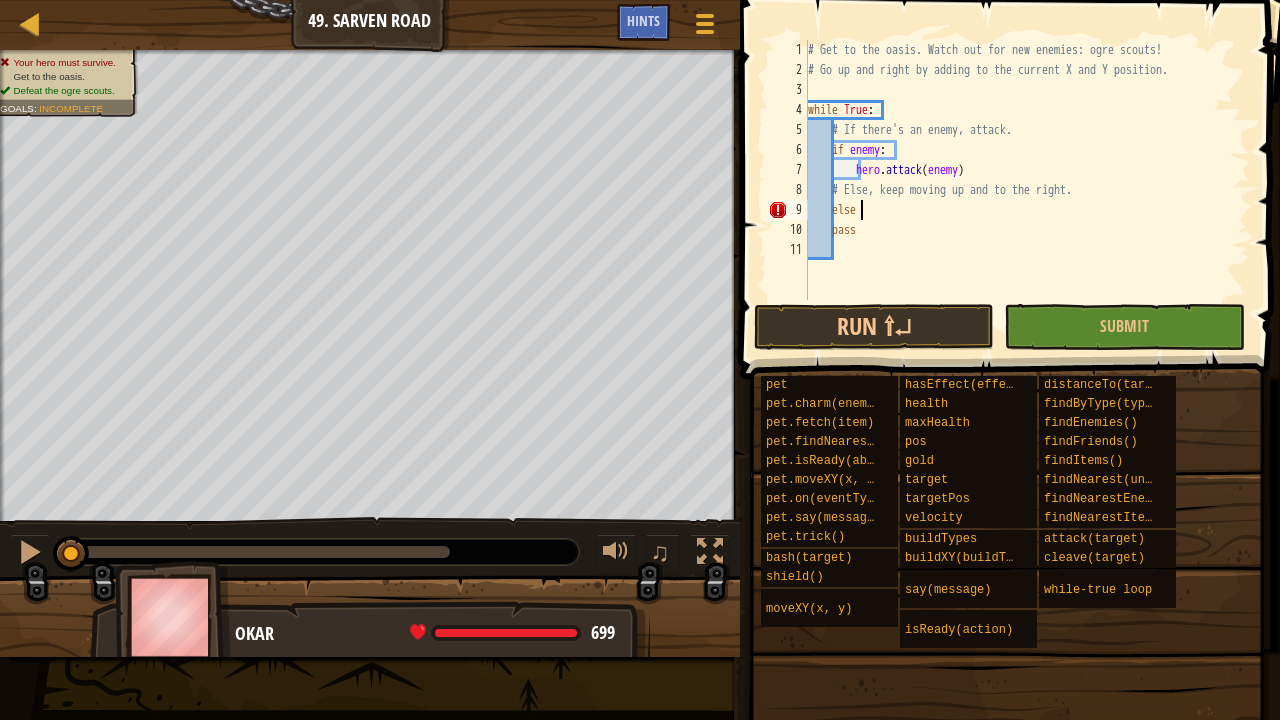 type on "else:" 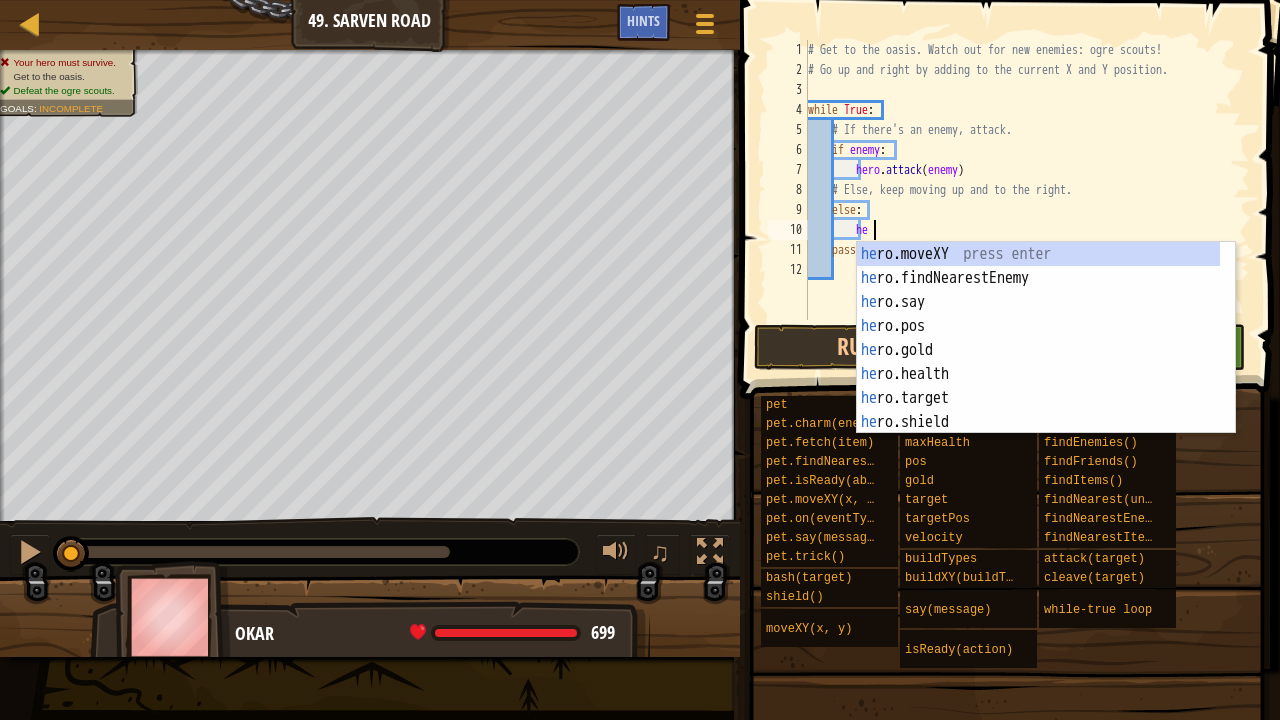 scroll, scrollTop: 9, scrollLeft: 5, axis: both 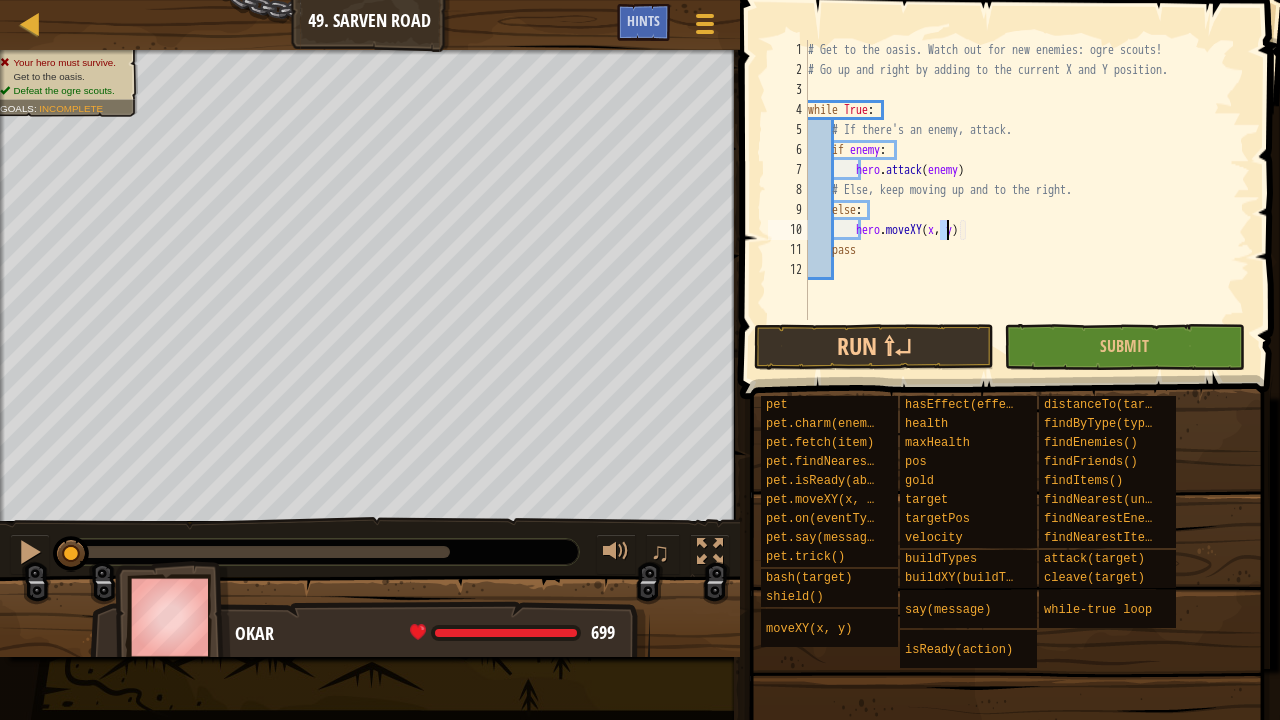 click on "# Get to the oasis. Watch out for new enemies: ogre scouts! # Go up and right by adding to the current X and Y position. while   True :      # If there's an enemy, attack.      if   enemy :          hero . attack ( enemy )      # Else, keep moving up and to the right.       else :          hero . moveXY ( x ,   y )      pass" at bounding box center (1027, 180) 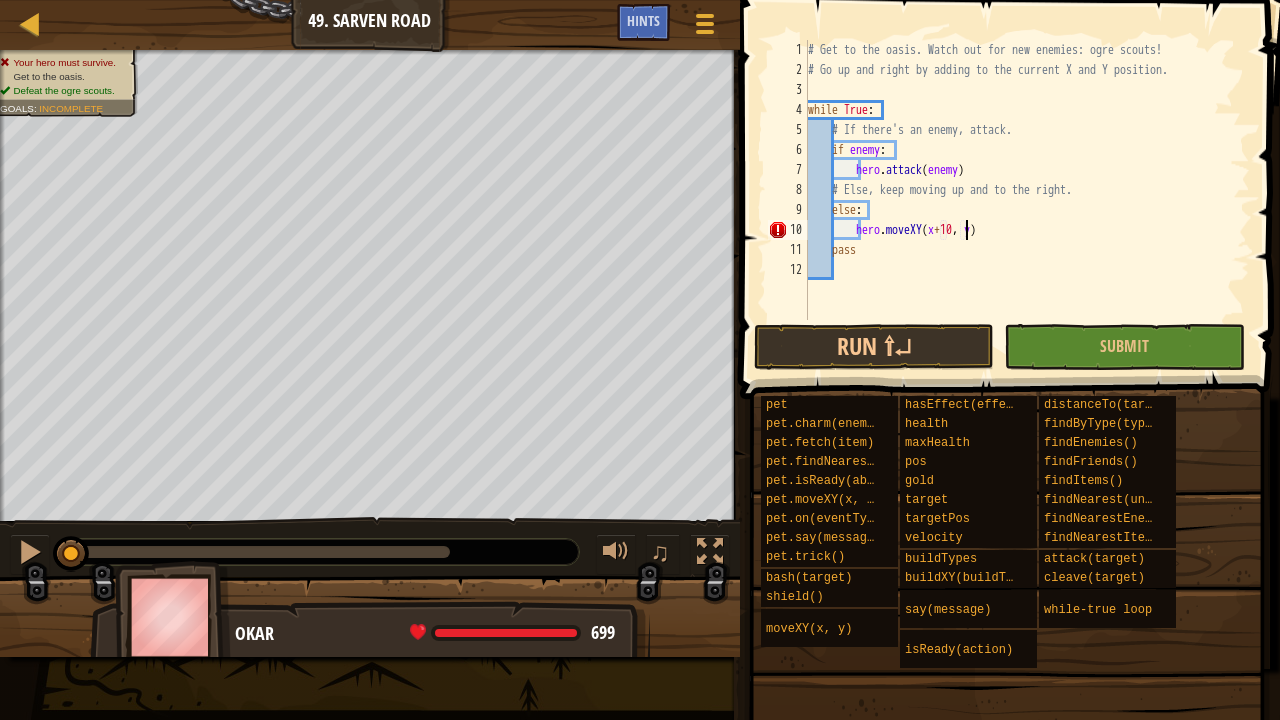 scroll, scrollTop: 9, scrollLeft: 13, axis: both 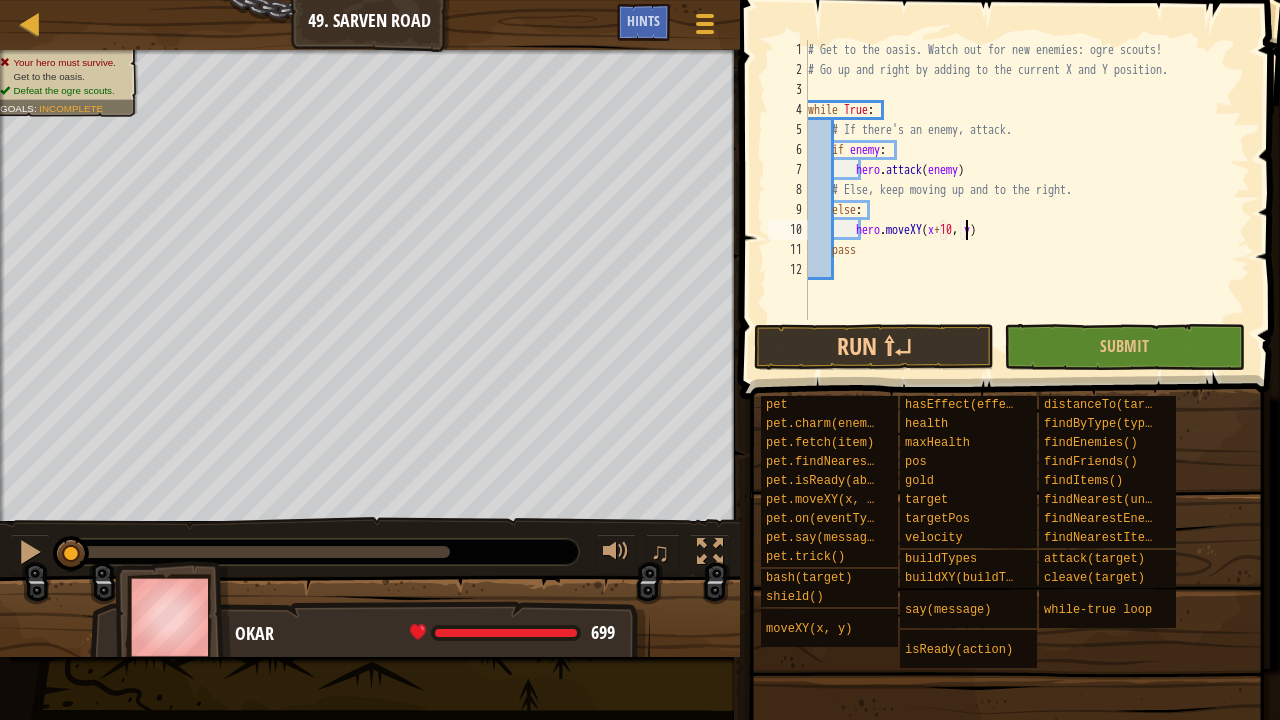 click on "Get to the oasis. Watch out for new enemies: ogre scouts! # Go up and right by adding to the current X and Y position. while True: # If there's an enemy, attack. if enemy: hero.attack(enemy) # Else, keep moving up and to the right. else: hero.moveXY(x + 10, y) pass" at bounding box center (1027, 200) 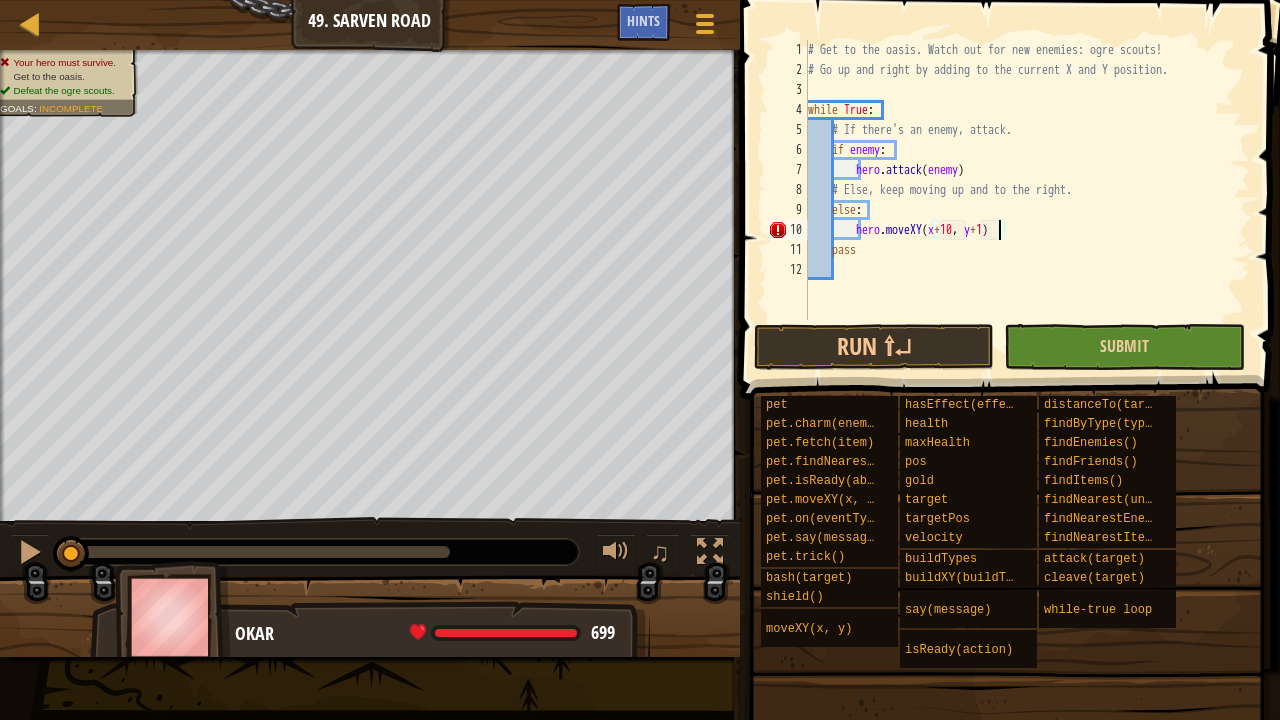 scroll, scrollTop: 9, scrollLeft: 16, axis: both 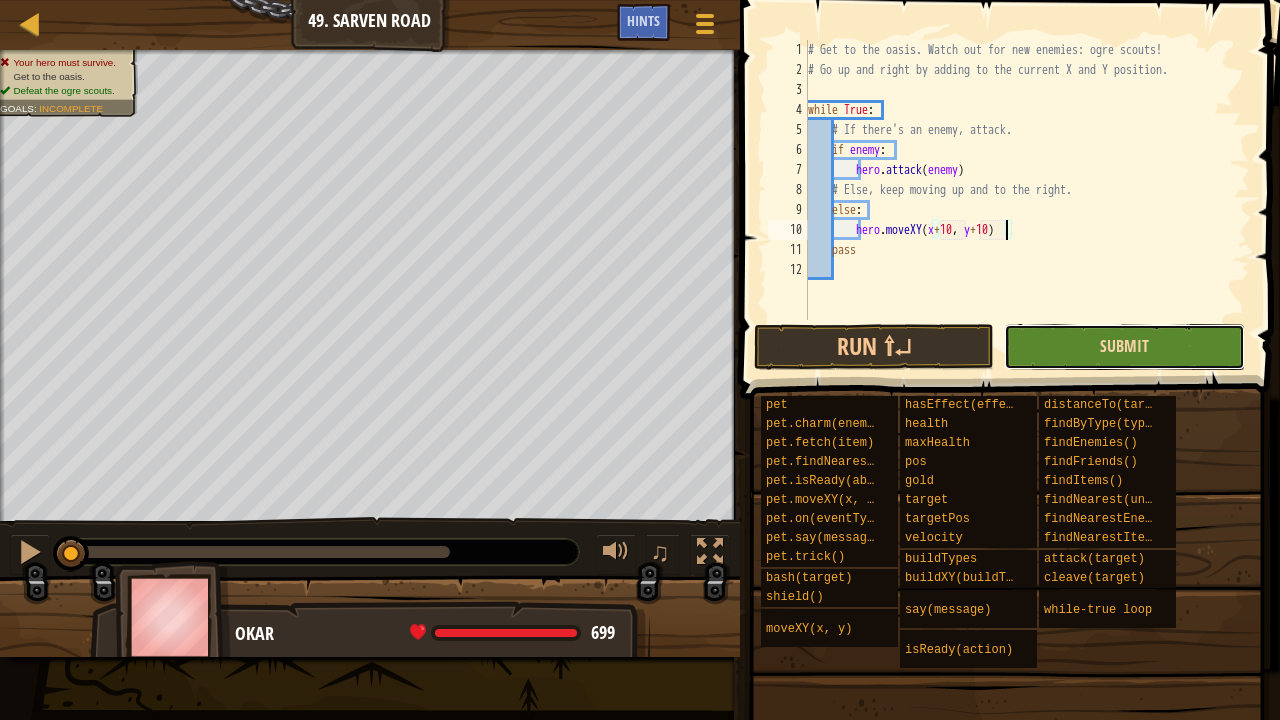 click on "Submit" at bounding box center (1124, 346) 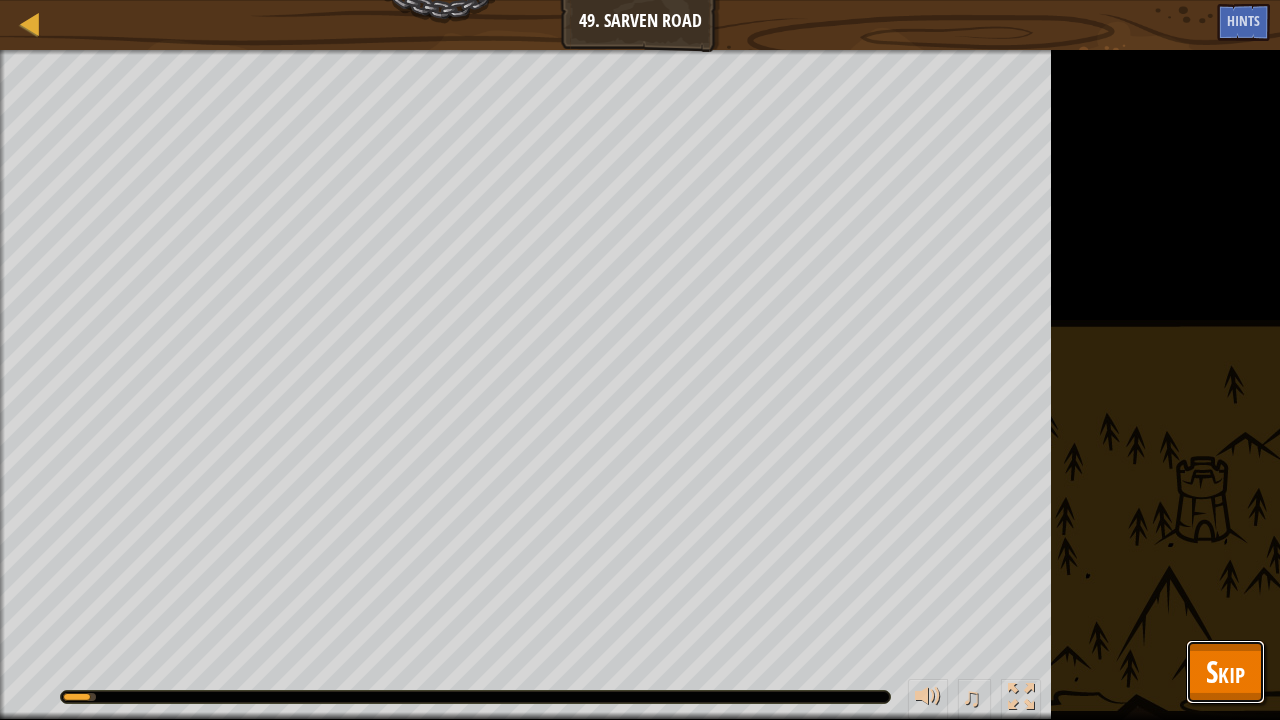 click on "Skip" at bounding box center (1225, 671) 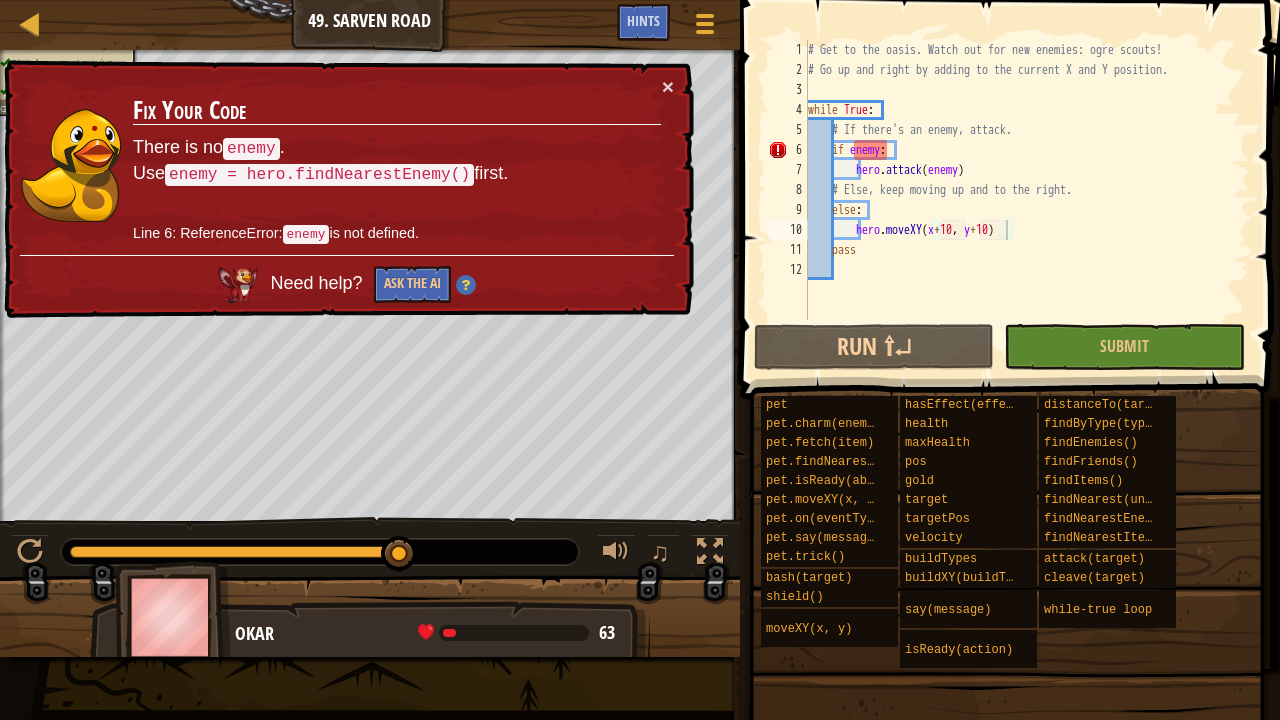 type on "# If there's an enemy, attack." 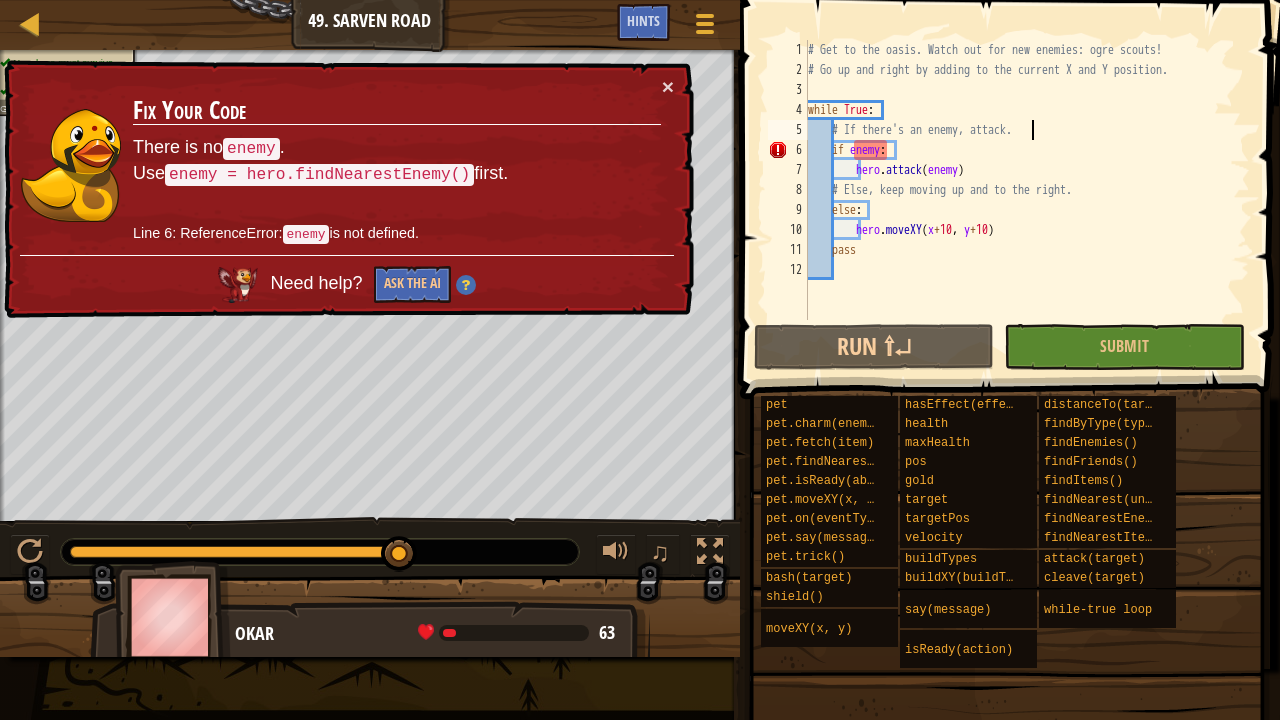 click on "# Get to the oasis. Watch out for new enemies: ogre scouts! # Go up and right by adding to the current X and Y position. while   True :      # If there's an enemy, attack.      if   enemy :          hero . attack ( enemy )      # Else, keep moving up and to the right.       else :          hero . moveXY ( x + 10 ,   y + 10 )      pass" at bounding box center [1027, 200] 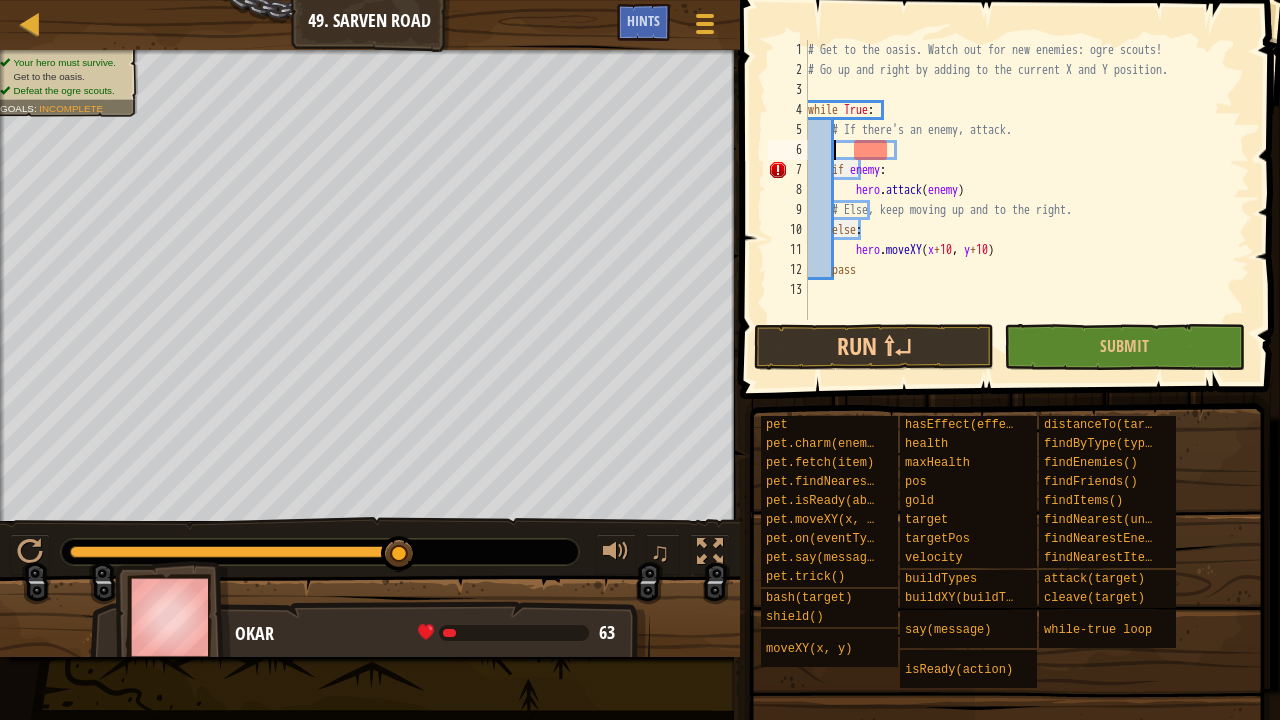 scroll, scrollTop: 9, scrollLeft: 1, axis: both 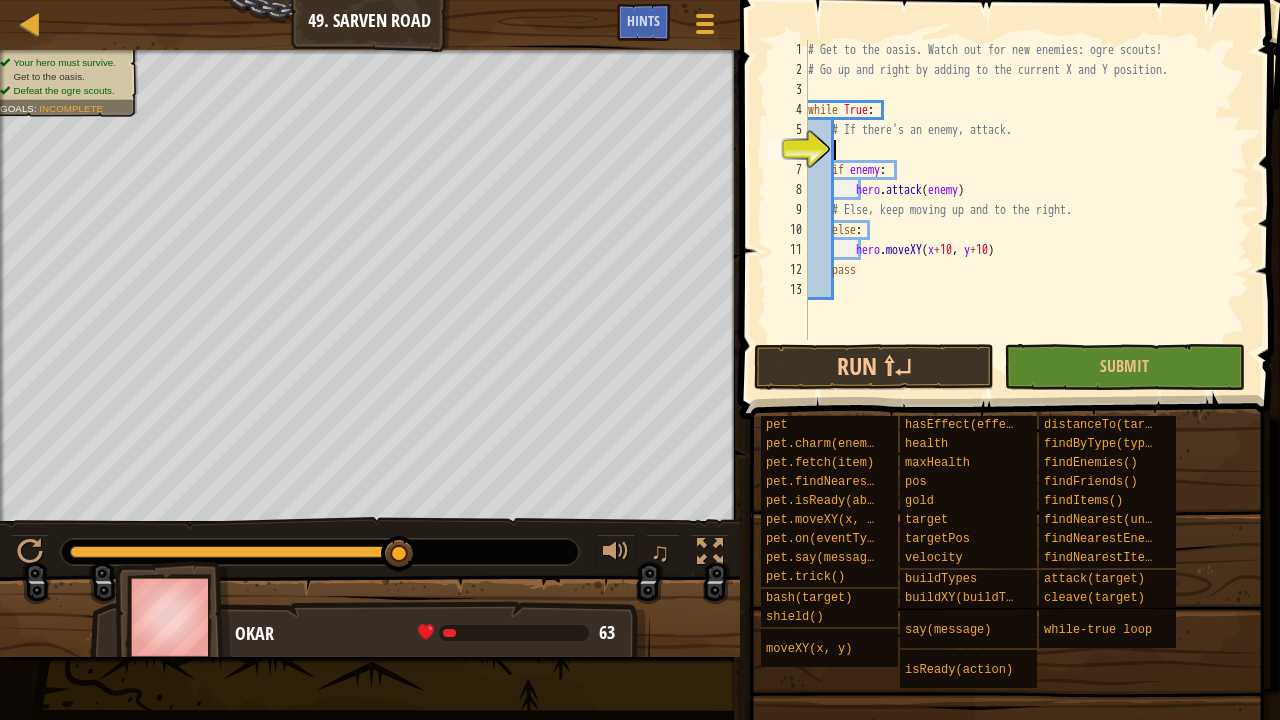 type on "j" 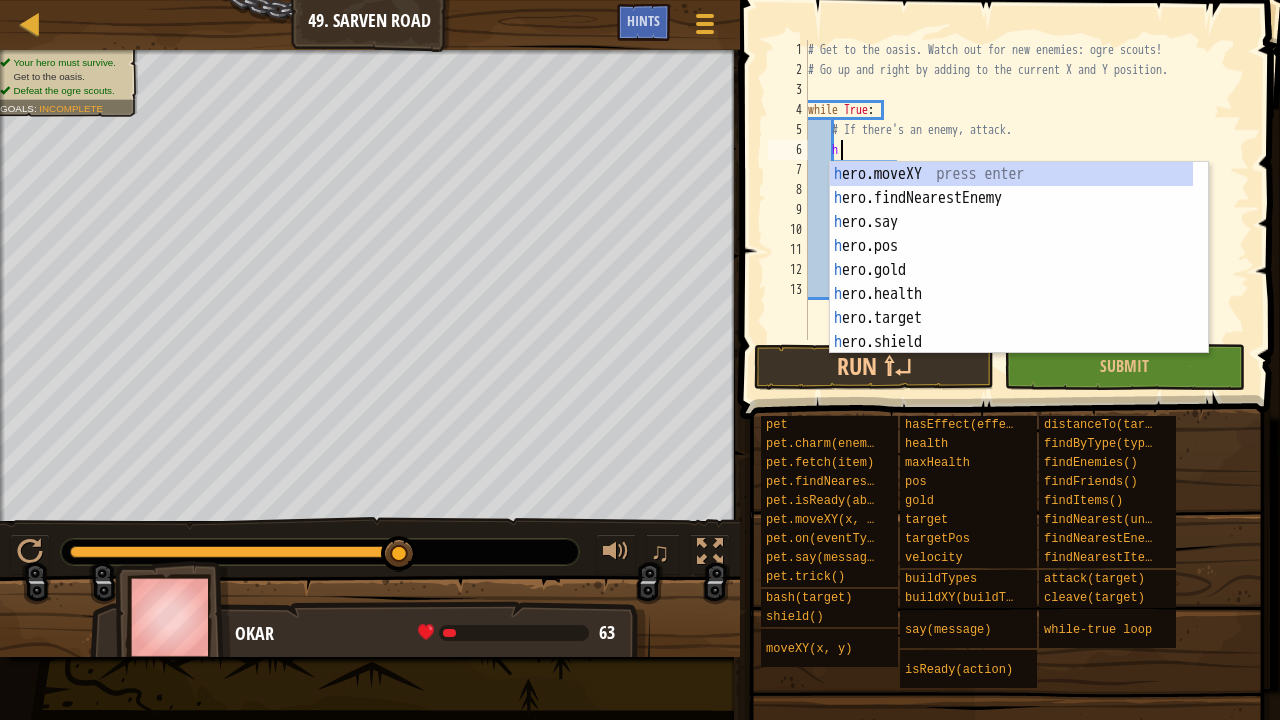 scroll, scrollTop: 9, scrollLeft: 2, axis: both 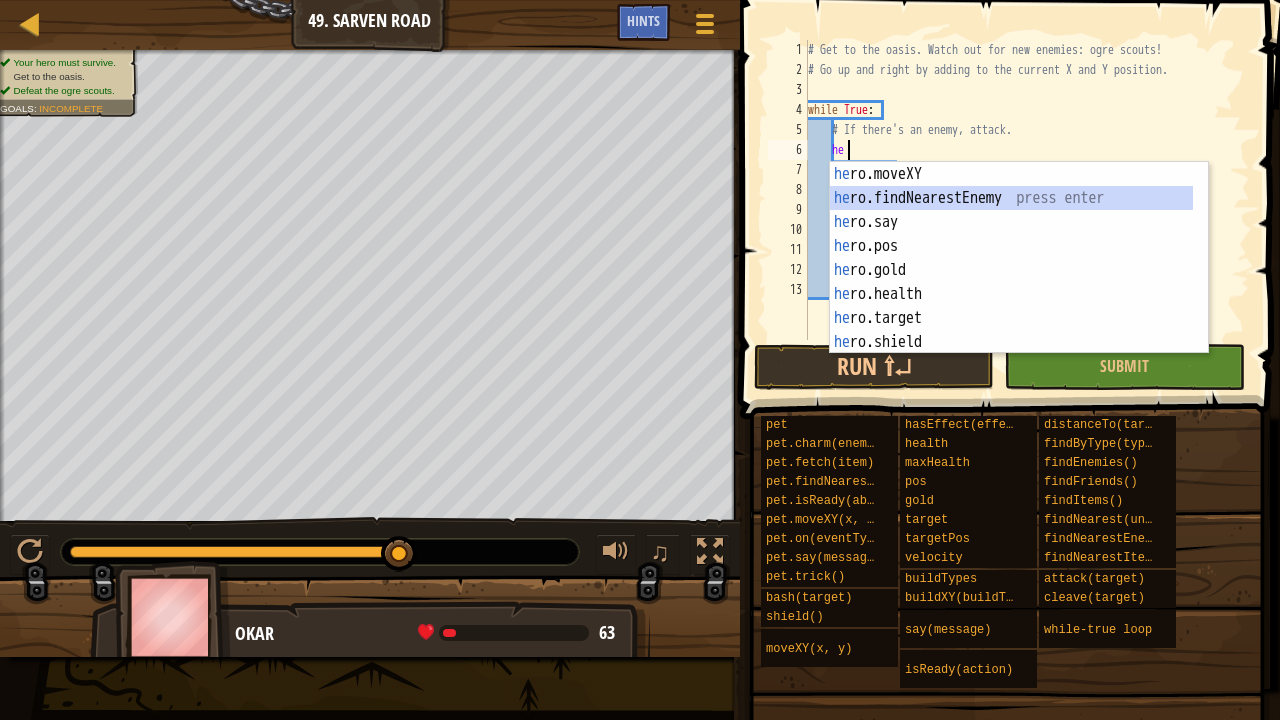 click on "he ro.moveXY press enter he ro.findNearestEnemy press enter he ro.say press enter he ro.pos press enter he ro.gold press enter he ro.health press enter he ro.target press enter he ro.shield press enter he ro.bash press enter" at bounding box center (1012, 282) 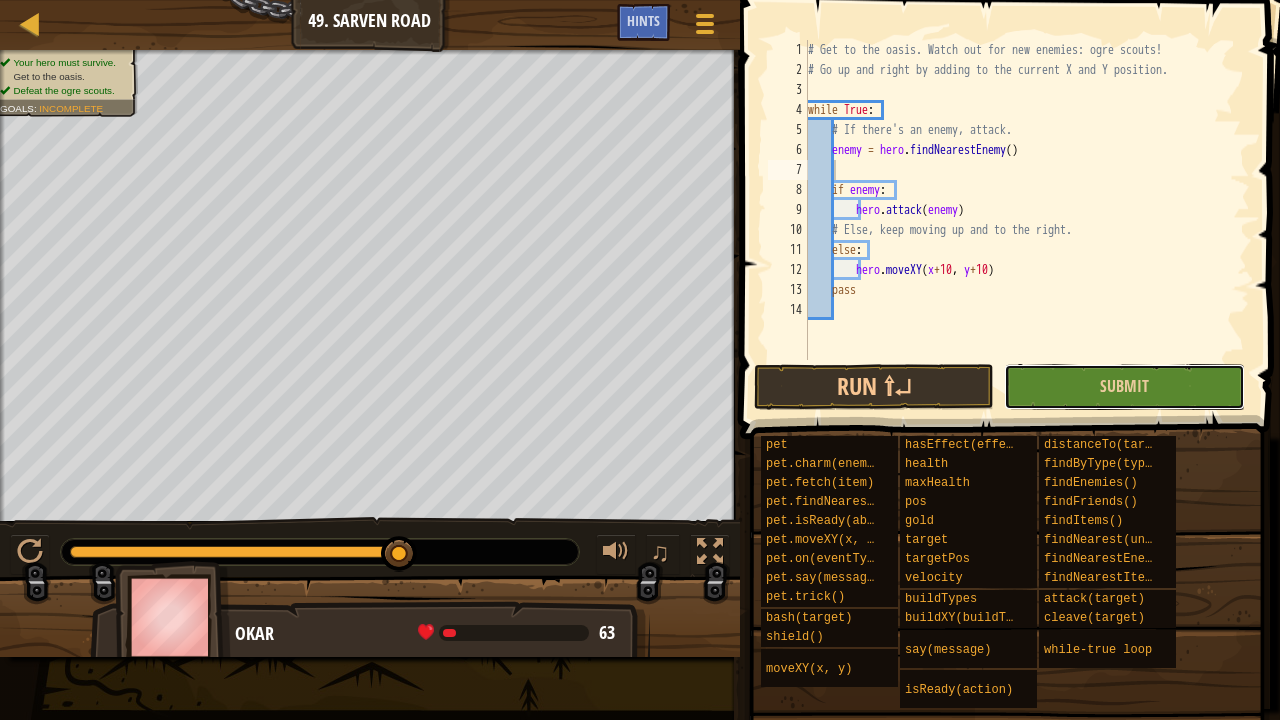 click on "Submit" at bounding box center [1124, 387] 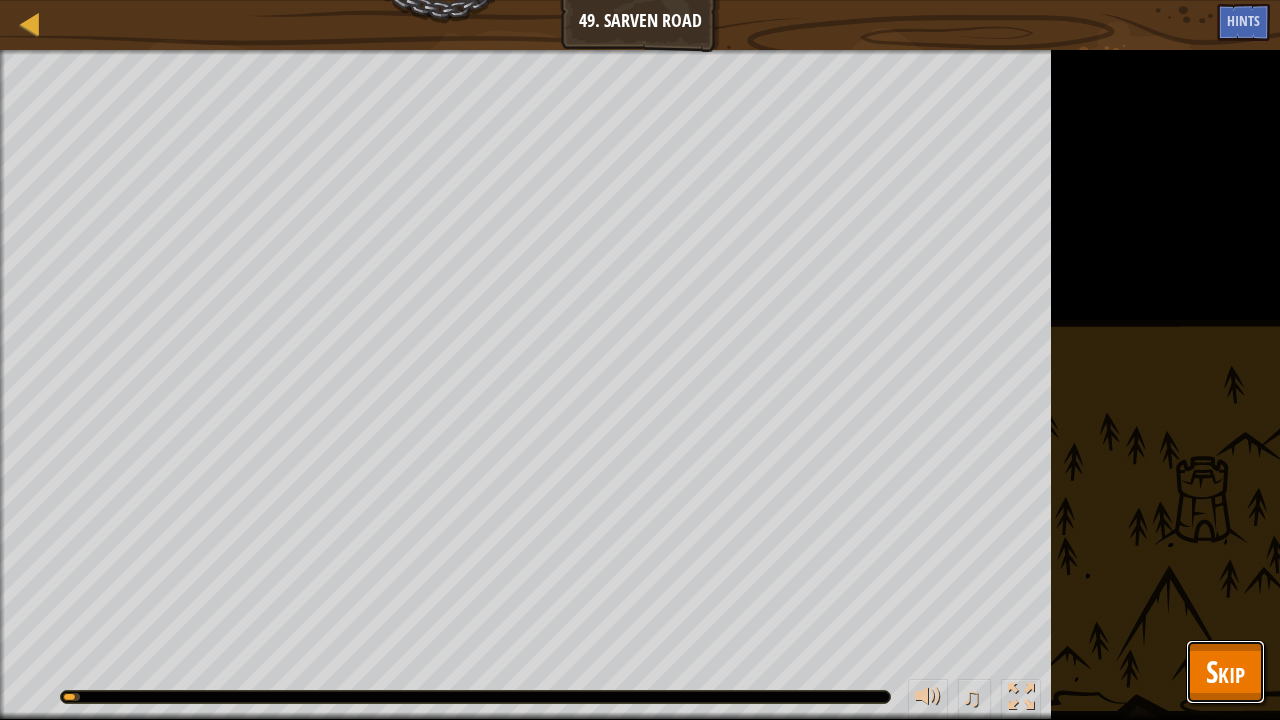 drag, startPoint x: 1194, startPoint y: 690, endPoint x: 1200, endPoint y: 678, distance: 13.416408 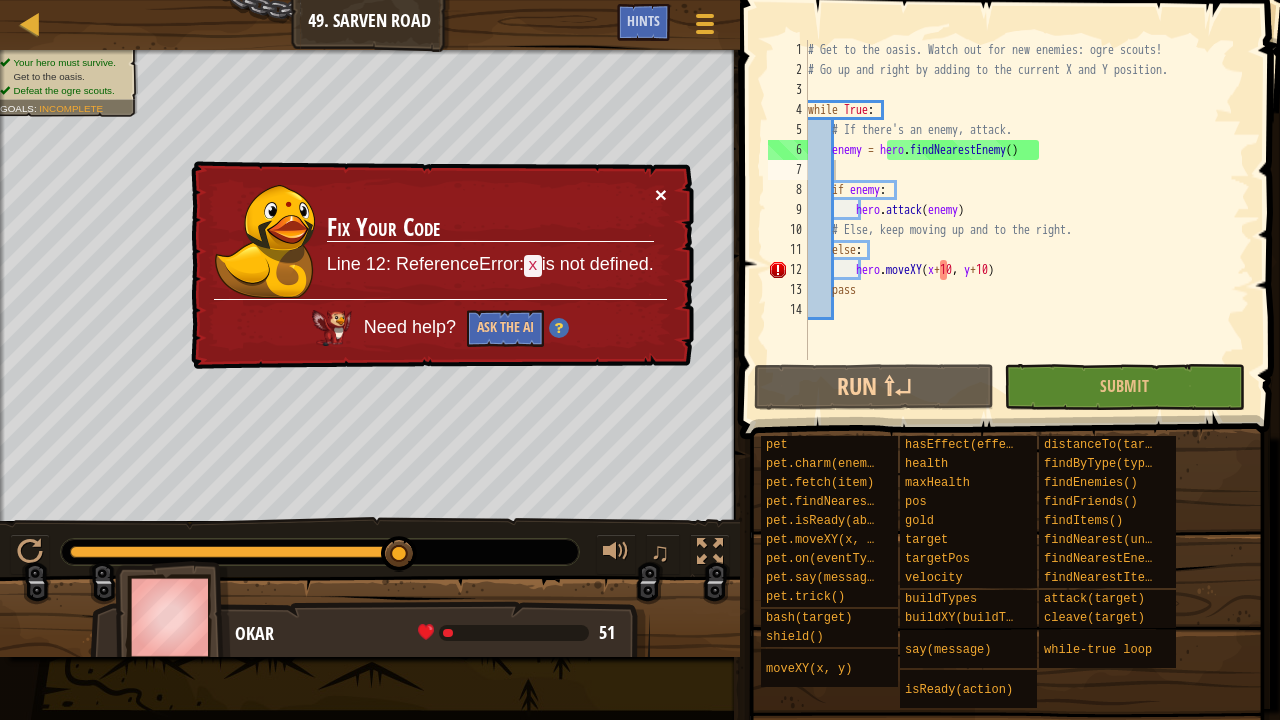 click on "×" at bounding box center [661, 194] 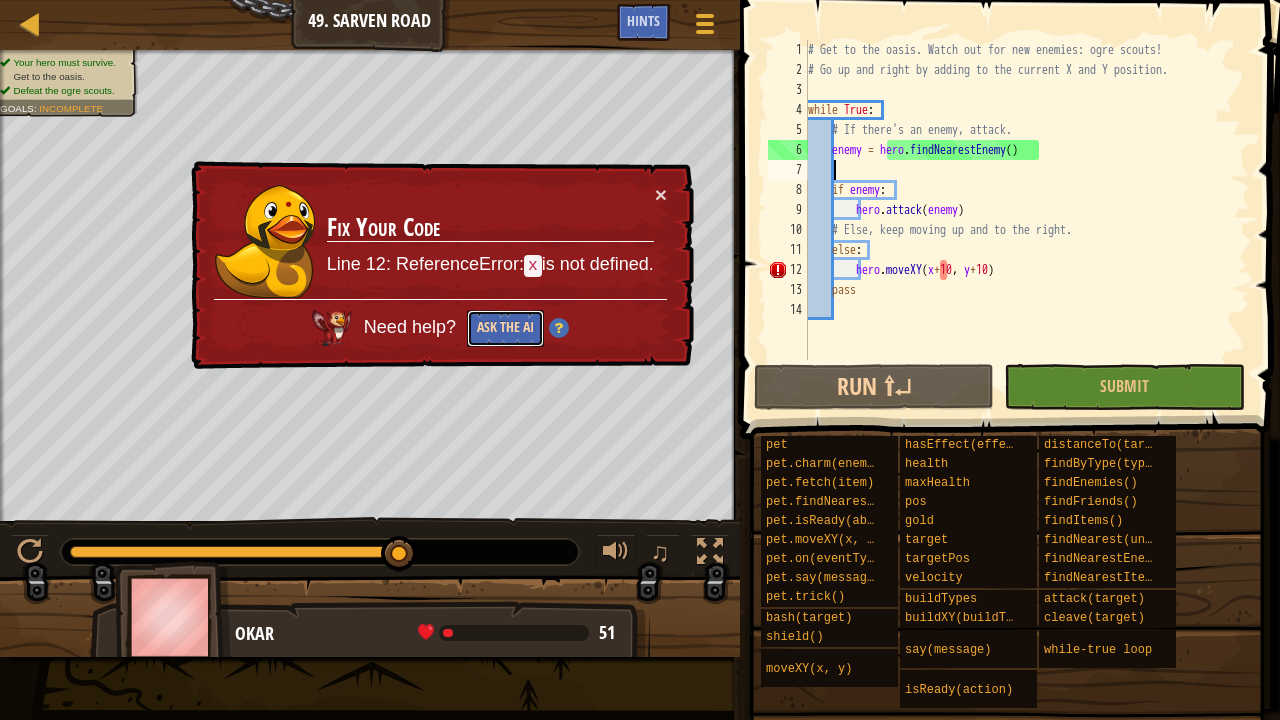 click on "Ask the AI" at bounding box center [505, 328] 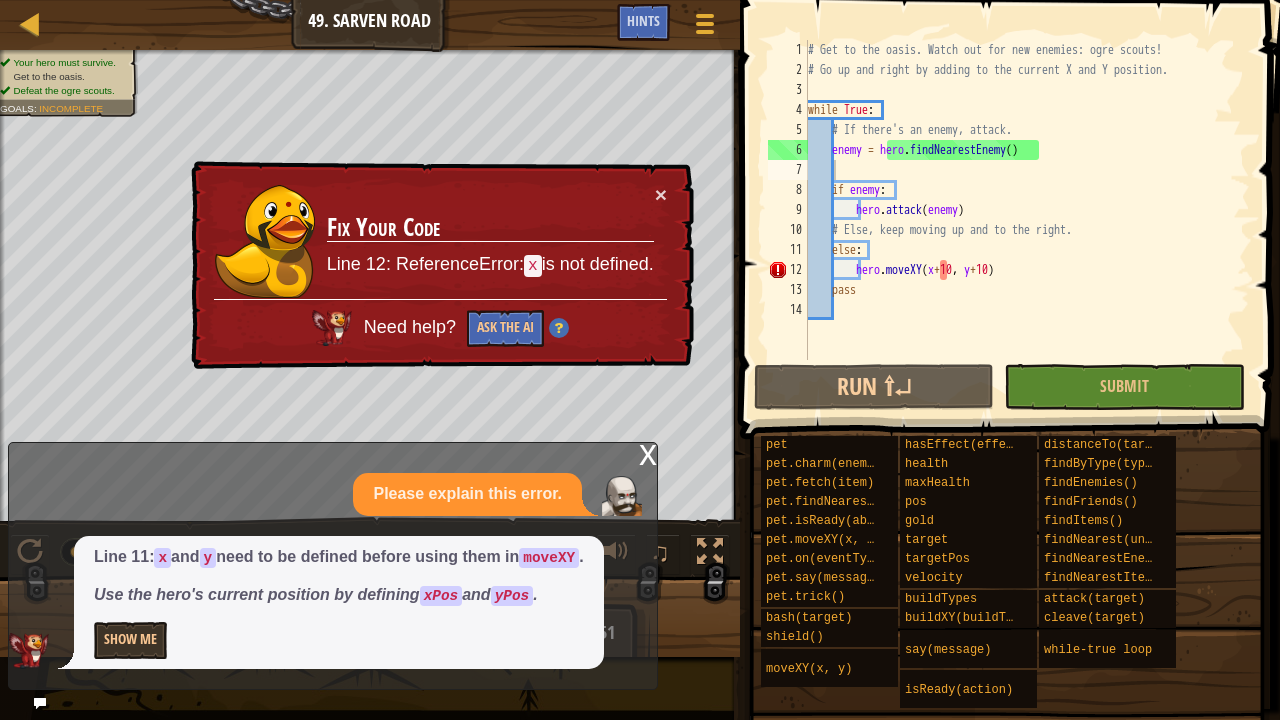 click on "× Fix Your Code Line 12: ReferenceError:  x  is not defined.
Need help? Ask the AI" at bounding box center (440, 265) 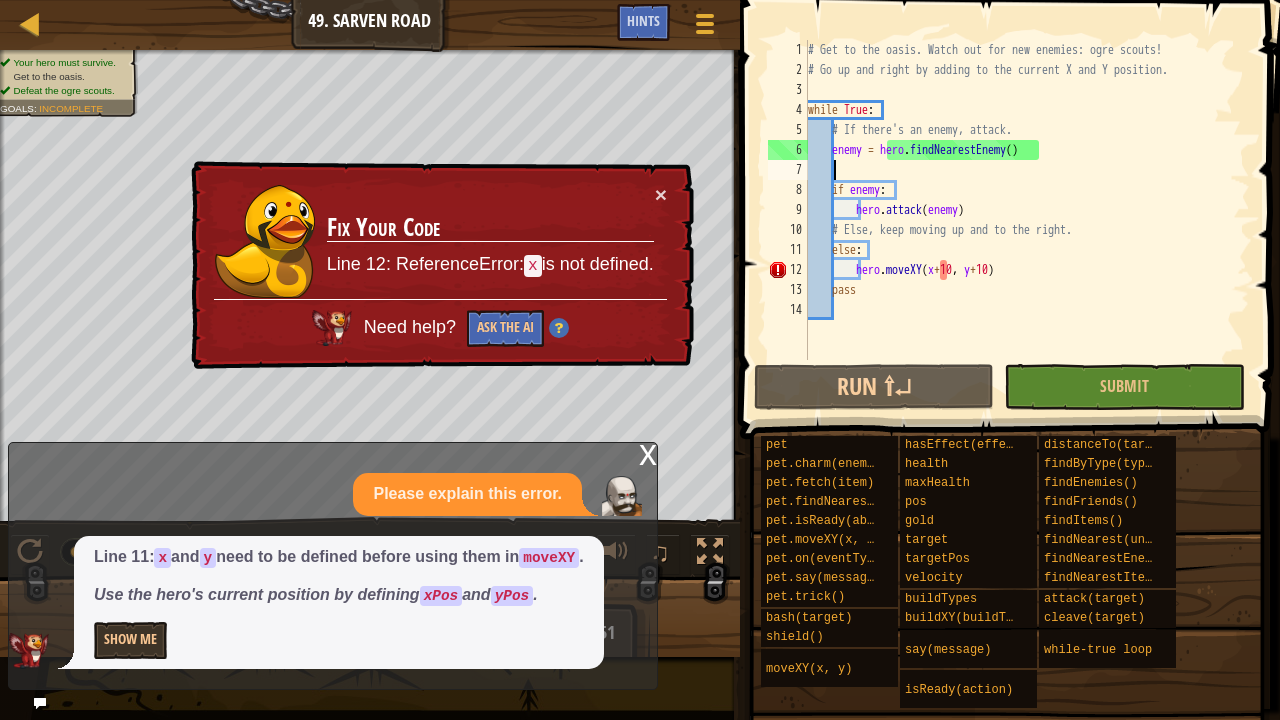click on "Fix Your Code Line 12: ReferenceError:  x  is not defined." at bounding box center [490, 241] 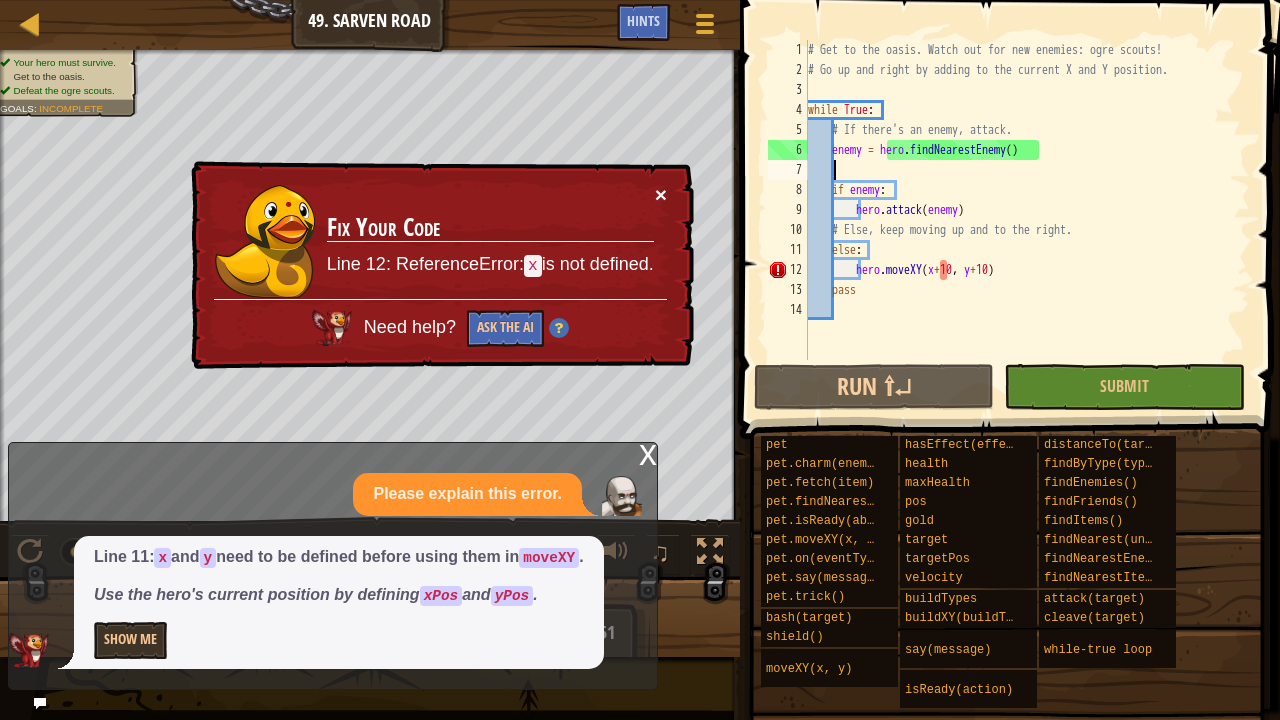 click on "×" at bounding box center (661, 194) 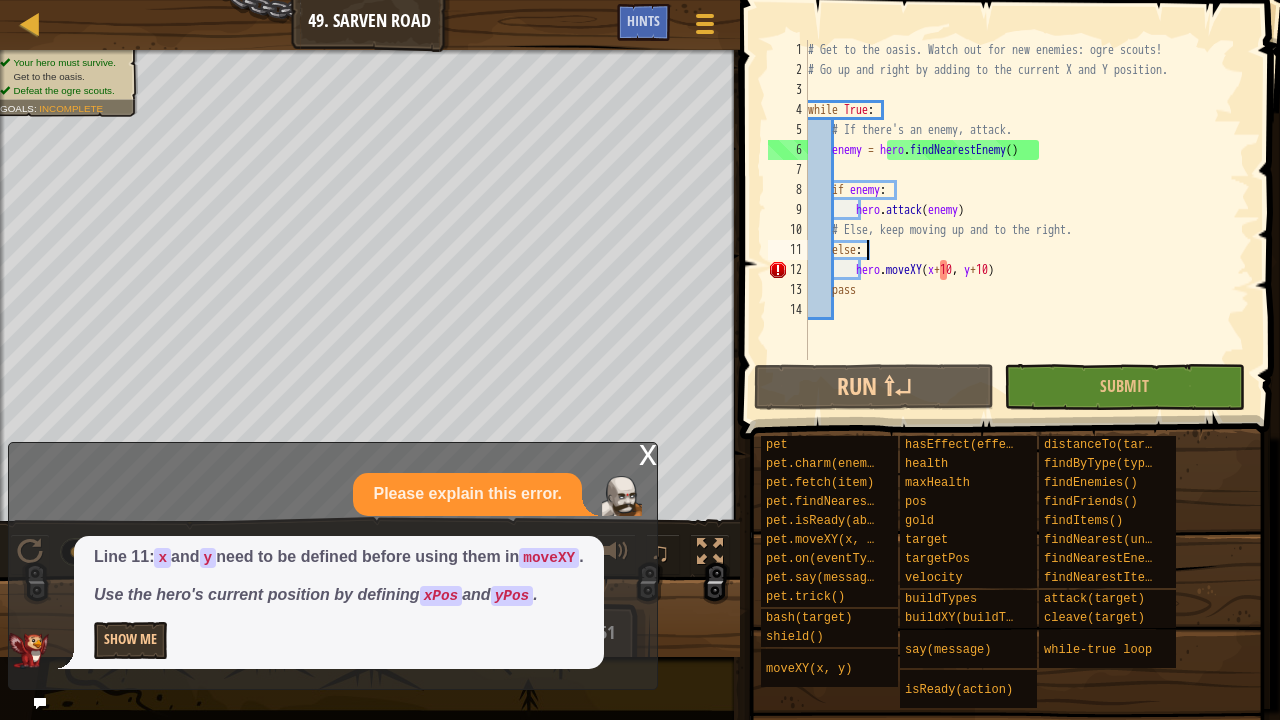 click on "# Get to the oasis. Watch out for new enemies: ogre scouts! # Go up and right by adding to the current X and Y position. while   True :      # If there's an enemy, attack.      enemy   =   hero . findNearestEnemy ( )           if   enemy :          hero . attack ( enemy )      # Else, keep moving up and to the right.       else :          hero . moveXY ( x + 10 ,   y + 10 )      pass" at bounding box center (1027, 220) 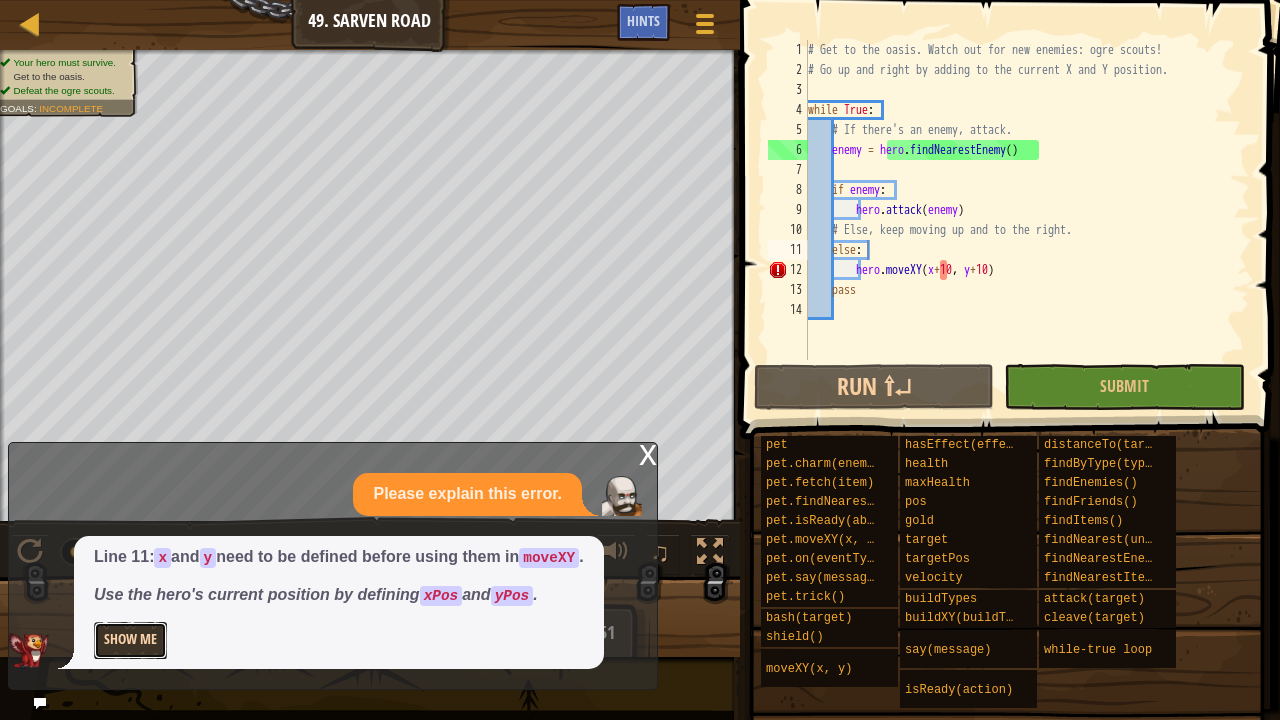 click on "Show Me" at bounding box center [130, 640] 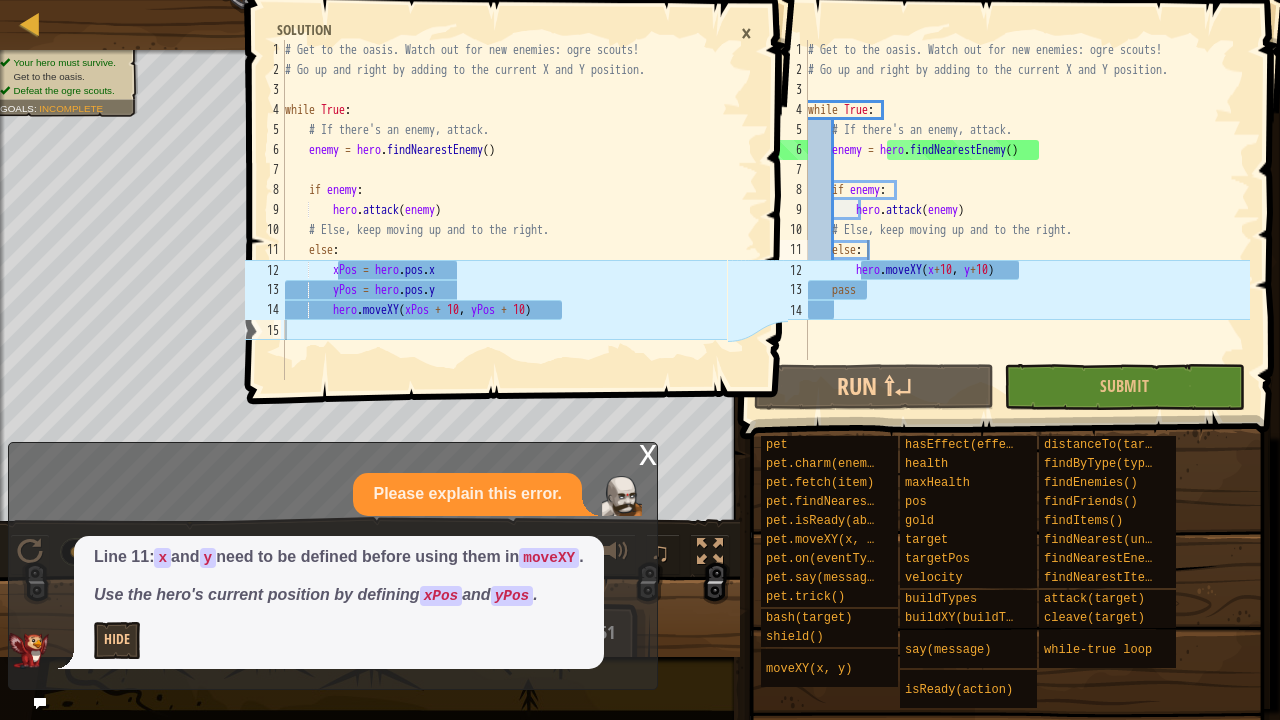 click on "# Get to the oasis. Watch out for new enemies: ogre scouts! # Go up and right by adding to the current X and Y position. while   True :      # If there's an enemy, attack.      enemy   =   hero . findNearestEnemy ( )           if   enemy :          hero . attack ( enemy )      # Else, keep moving up and to the right.       else :          hero . moveXY ( x + 10 ,   y + 10 )      pass" at bounding box center [1027, 220] 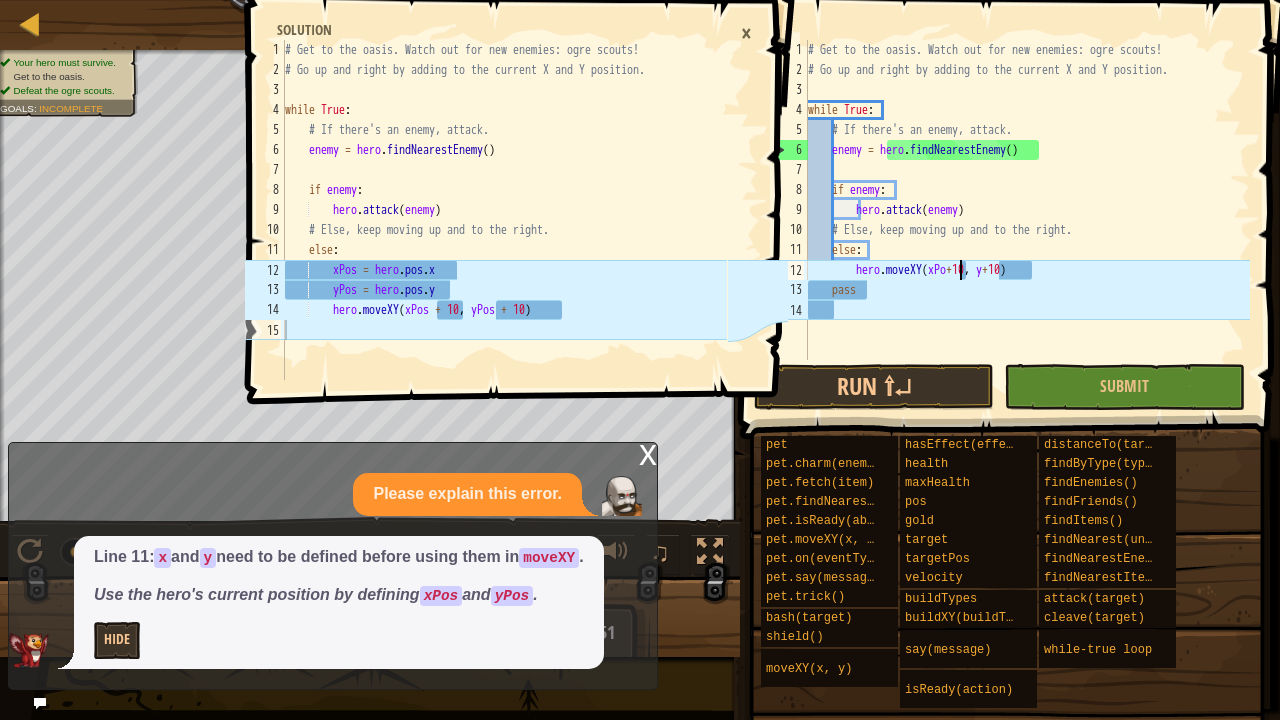 scroll, scrollTop: 9, scrollLeft: 13, axis: both 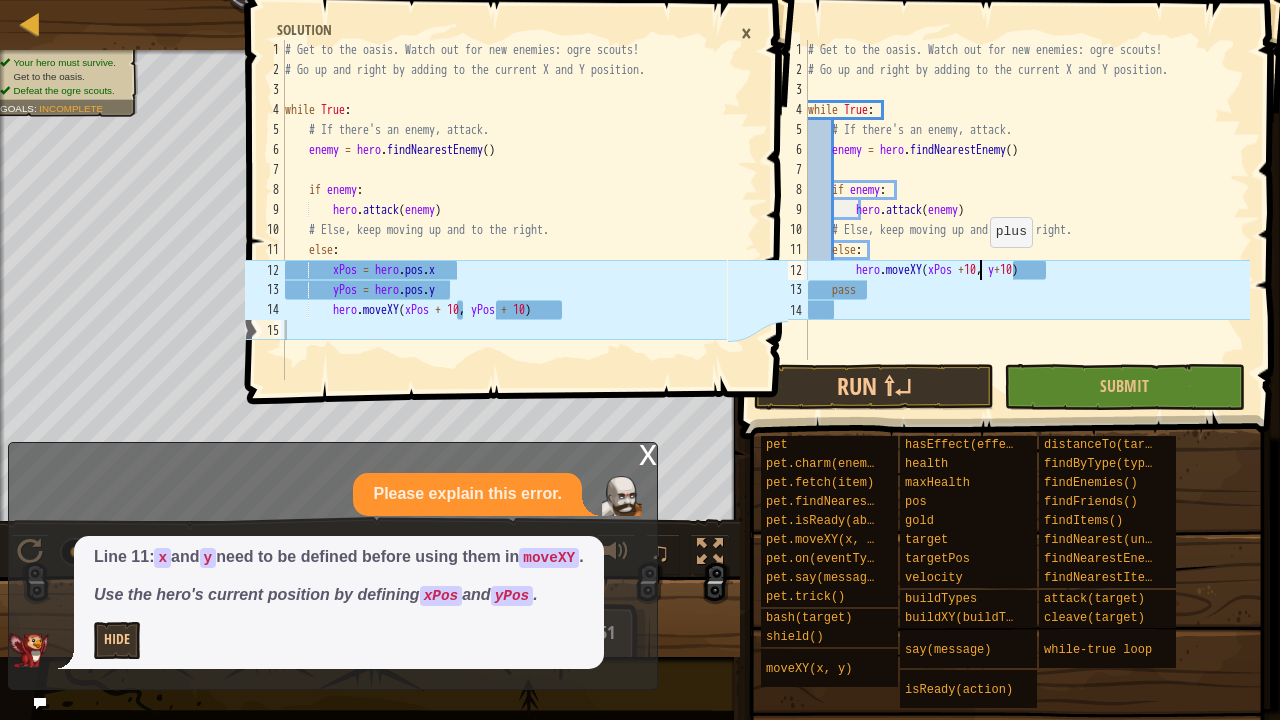 click on "Go up and right by adding to the current X and Y position. while True: # If there's an enemy, attack. enemy = hero.findNearestEnemy() if enemy: hero.attack(enemy) # Else, keep moving up and to the right. else: hero.moveXY(xPos + 10, y + 10) pass" at bounding box center (1027, 220) 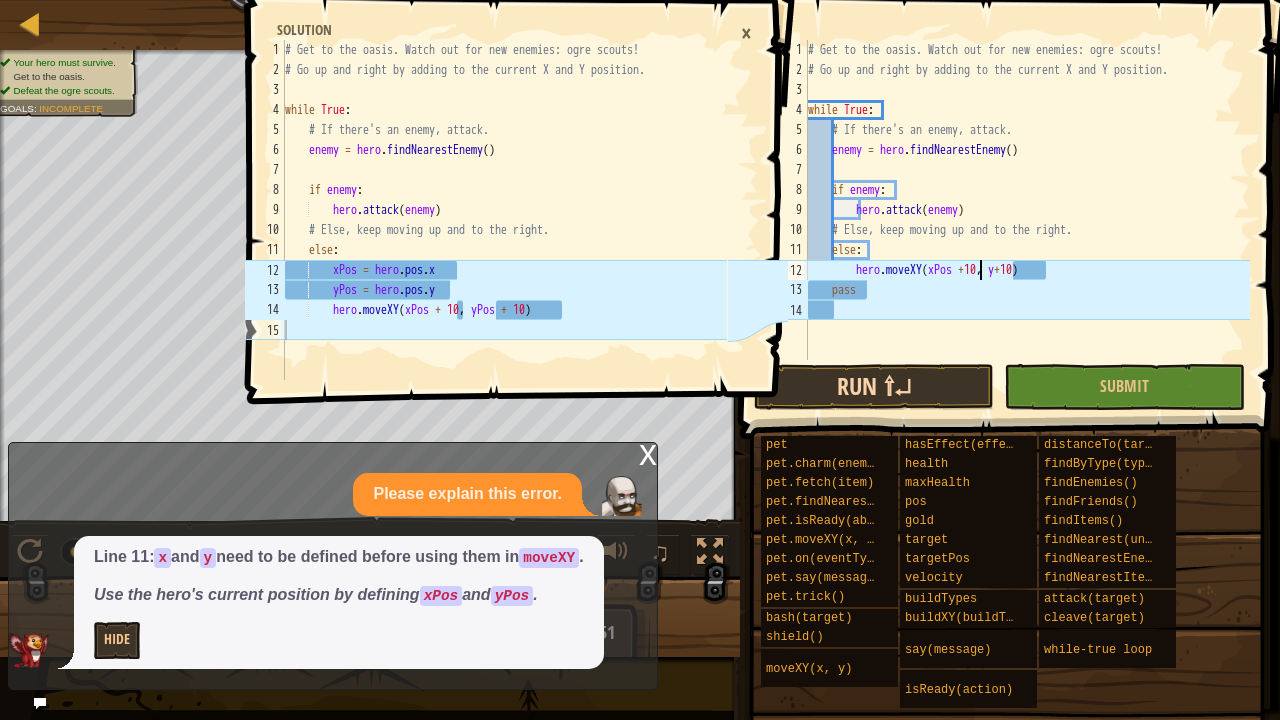 scroll, scrollTop: 9, scrollLeft: 15, axis: both 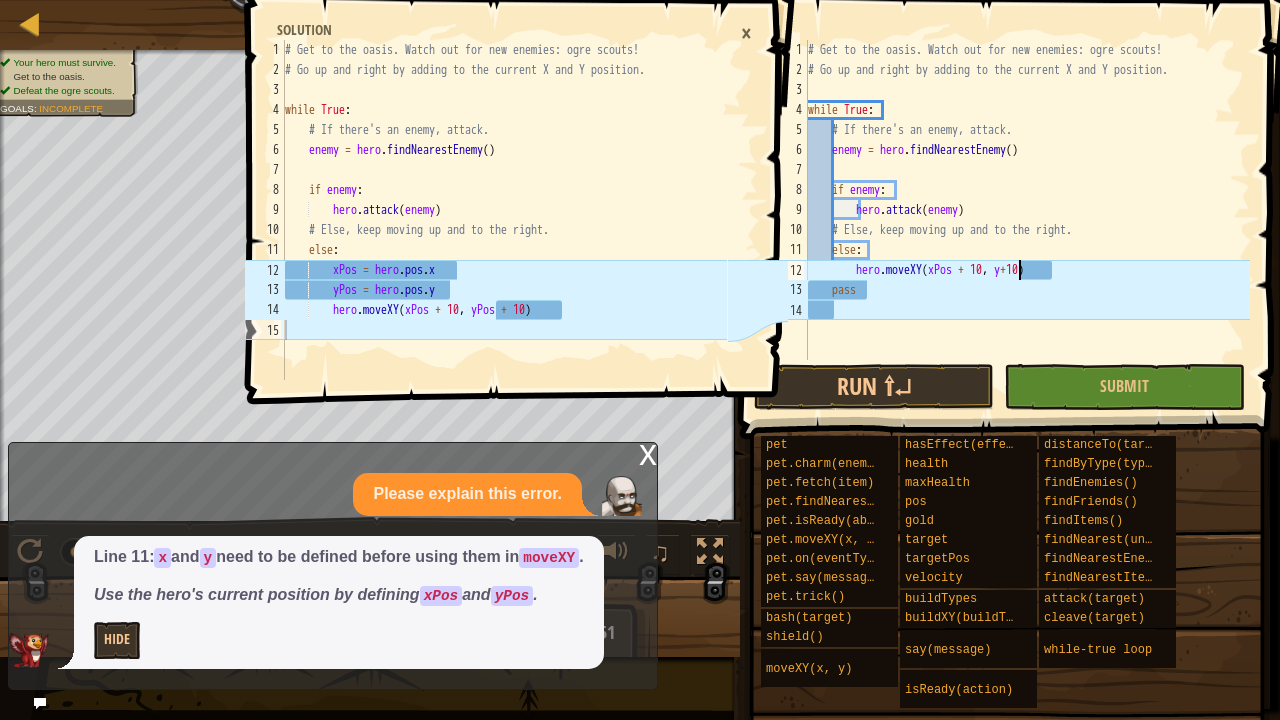drag, startPoint x: 1016, startPoint y: 273, endPoint x: 1032, endPoint y: 280, distance: 17.464249 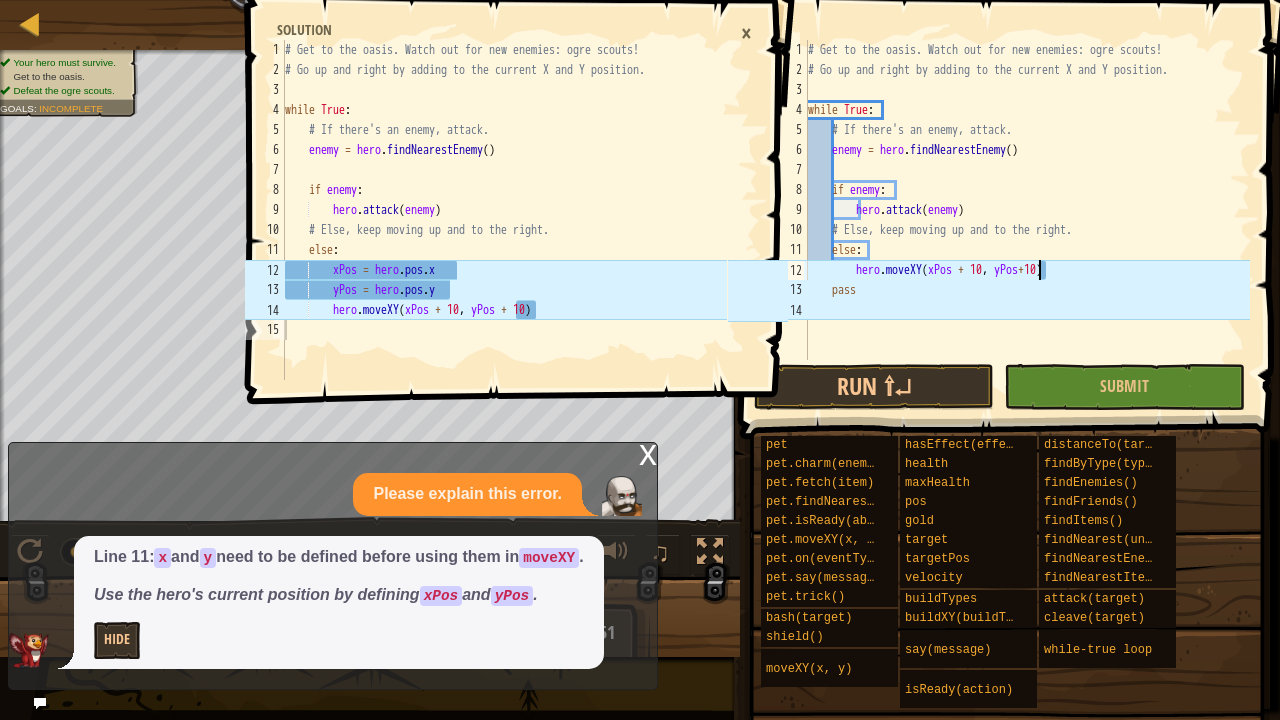 scroll, scrollTop: 9, scrollLeft: 19, axis: both 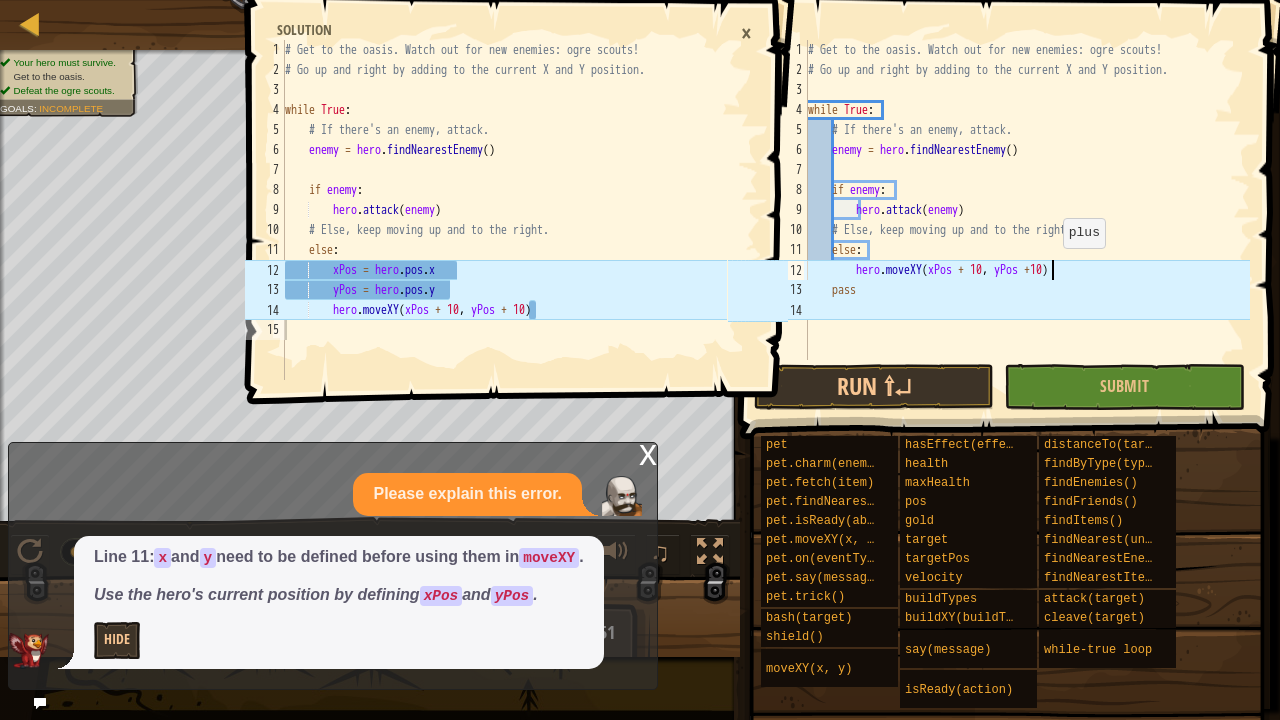 click on "# Get to the oasis. Watch out for new enemies: ogre scouts! # Go up and right by adding to the current X and Y position. while   True :      # If there's an enemy, attack.      enemy   =   hero . findNearestEnemy ( )           if   enemy :          hero . attack ( enemy )      # Else, keep moving up and to the right.       else :          hero . moveXY ( xPos   +   10 ,   yPos   + 10 )      pass" at bounding box center [1027, 220] 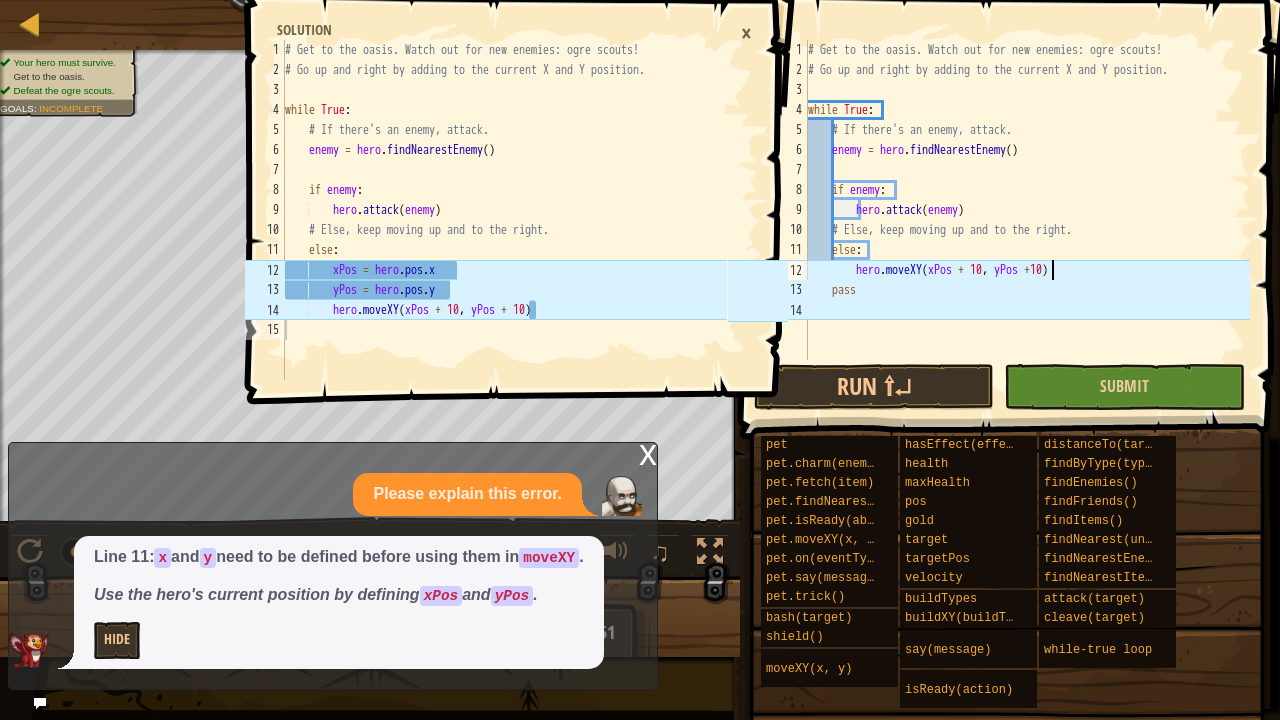 type on "hero.moveXY(xPos + 10, yPos + 10)" 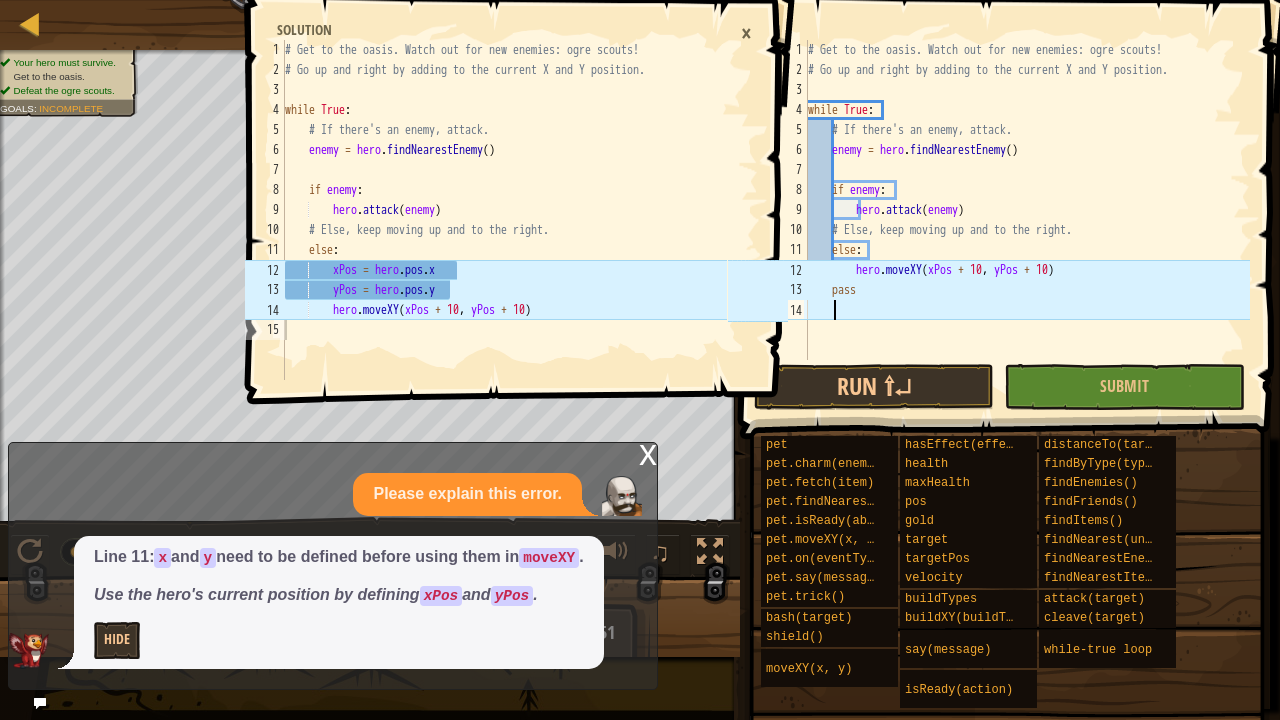 click on "# Get to the oasis. Watch out for new enemies: ogre scouts! # Go up and right by adding to the current X and Y position. while   True :      # If there's an enemy, attack.      enemy   =   hero . findNearestEnemy ( )           if   enemy :          hero . attack ( enemy )      # Else, keep moving up and to the right.       else :          hero . moveXY ( xPos   +   10 ,   yPos   +   10 )      pass" at bounding box center [1027, 220] 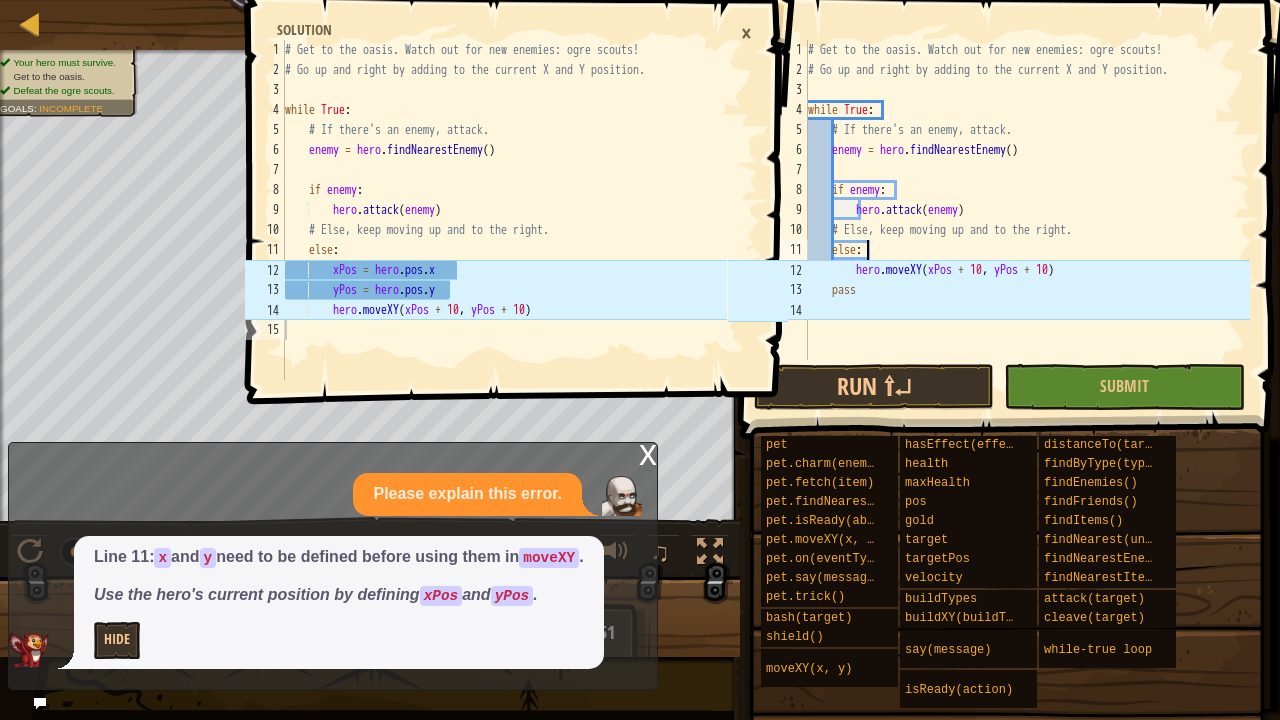 click on "# Get to the oasis. Watch out for new enemies: ogre scouts! # Go up and right by adding to the current X and Y position. while   True :      # If there's an enemy, attack.      enemy   =   hero . findNearestEnemy ( )           if   enemy :          hero . attack ( enemy )      # Else, keep moving up and to the right.       else :          hero . moveXY ( xPos   +   10 ,   yPos   +   10 )      pass" at bounding box center [1027, 220] 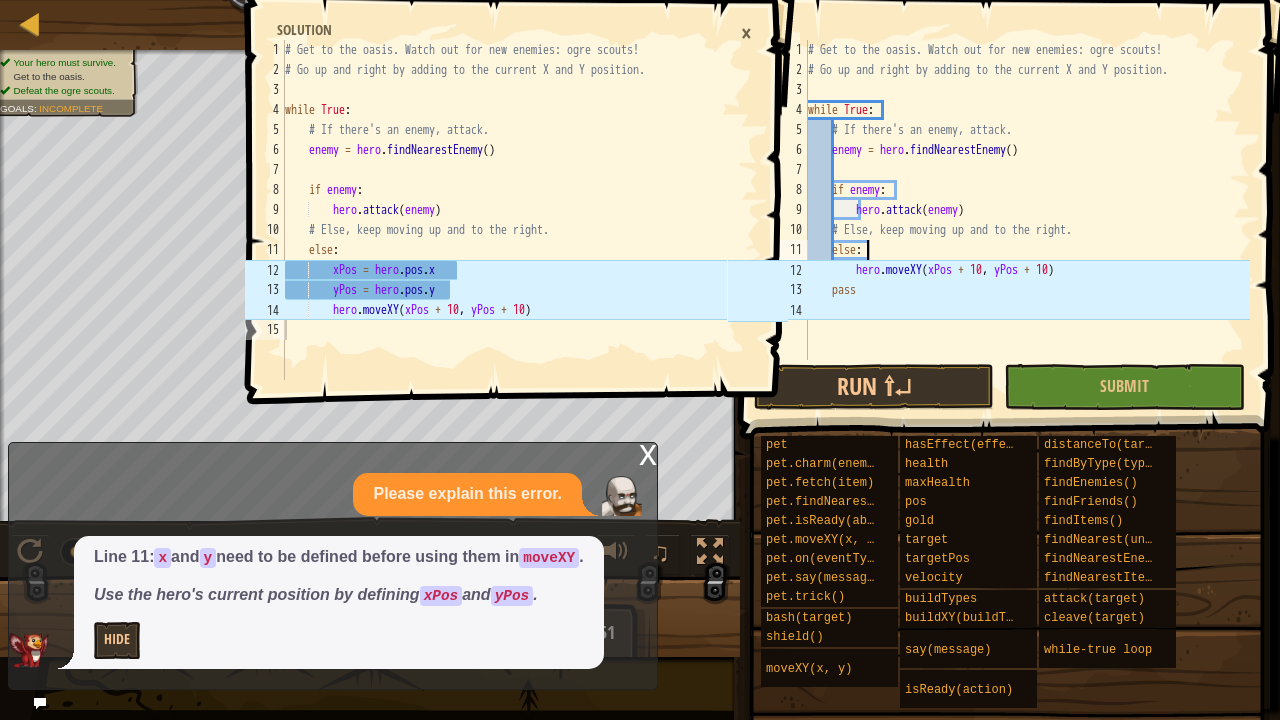 type on "else:" 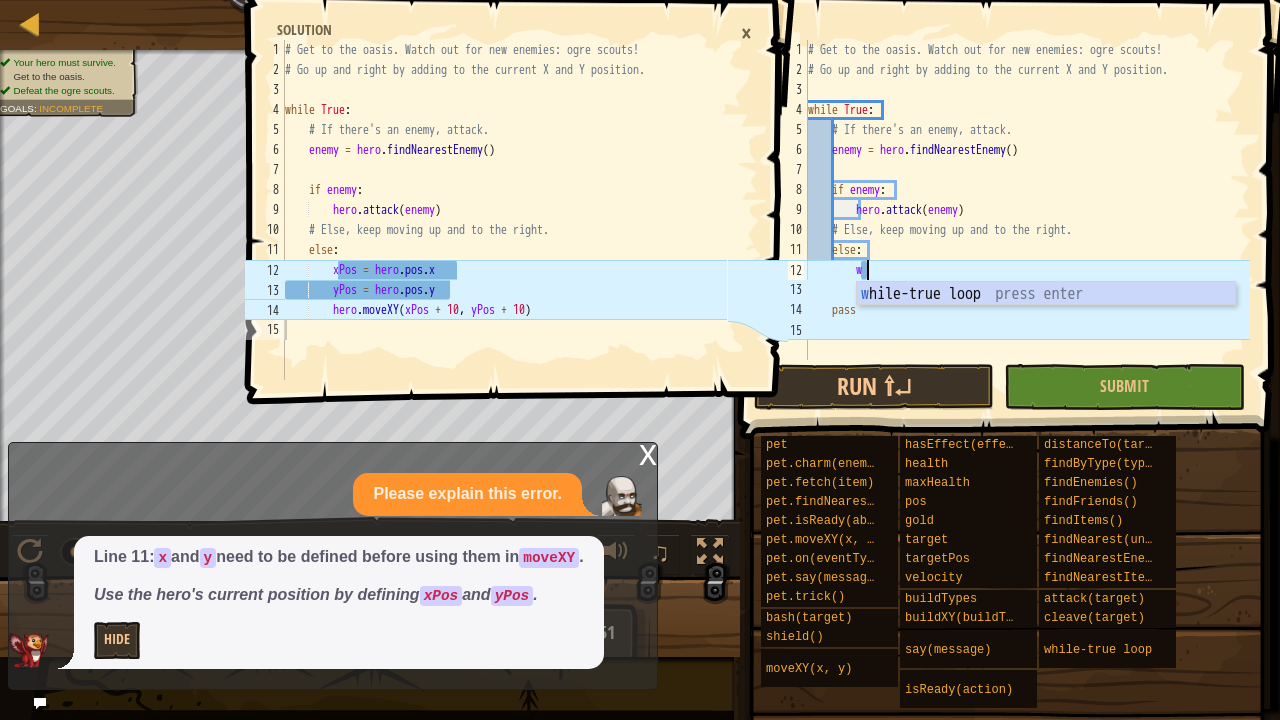 scroll, scrollTop: 9, scrollLeft: 4, axis: both 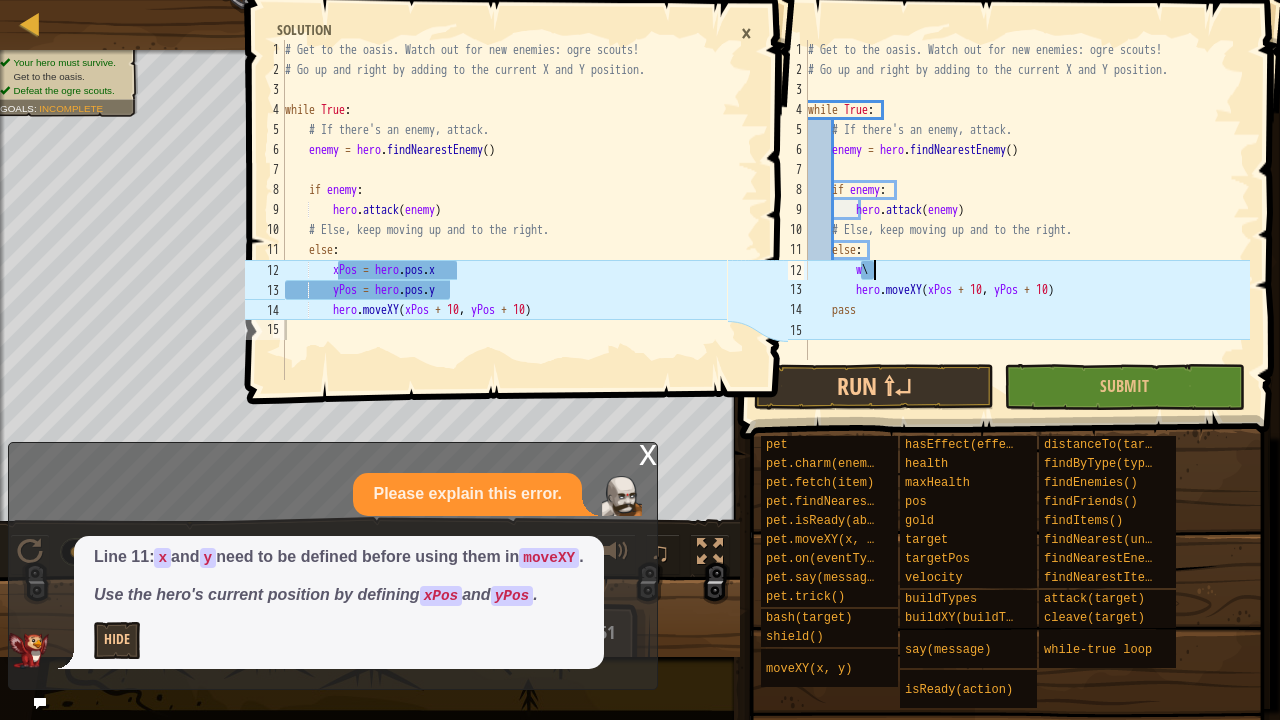 type on "w" 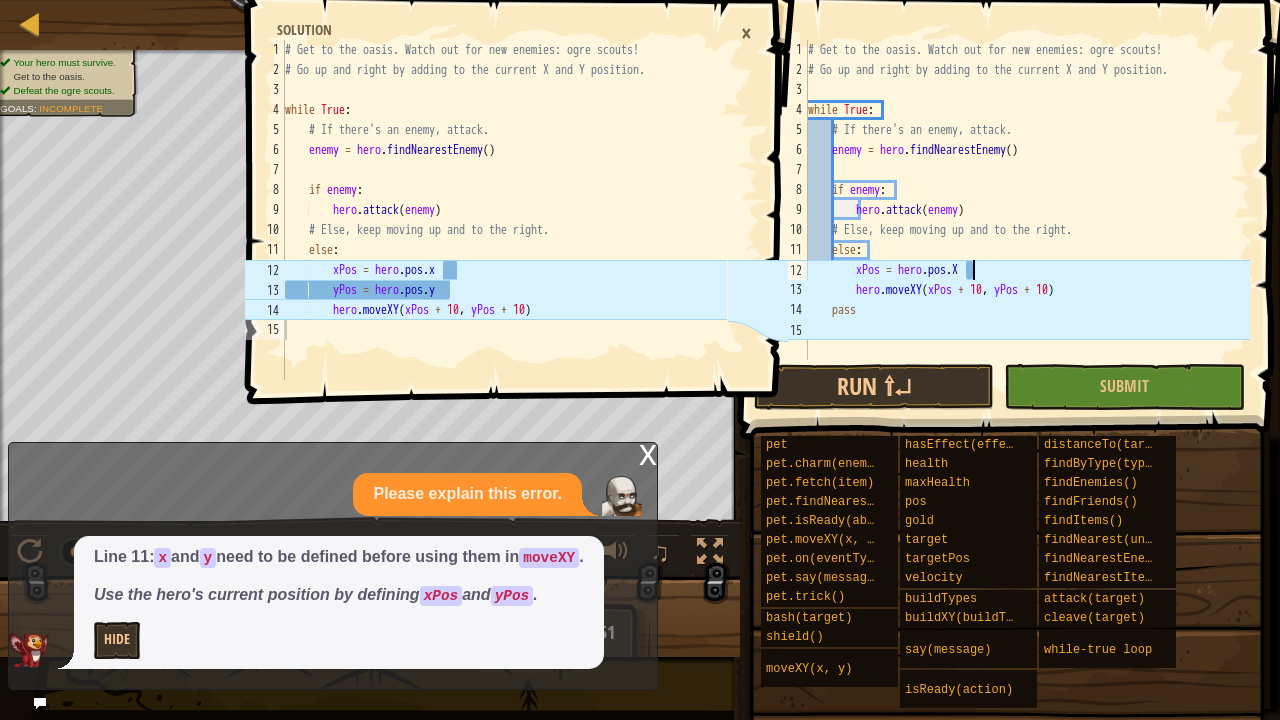 scroll, scrollTop: 9, scrollLeft: 12, axis: both 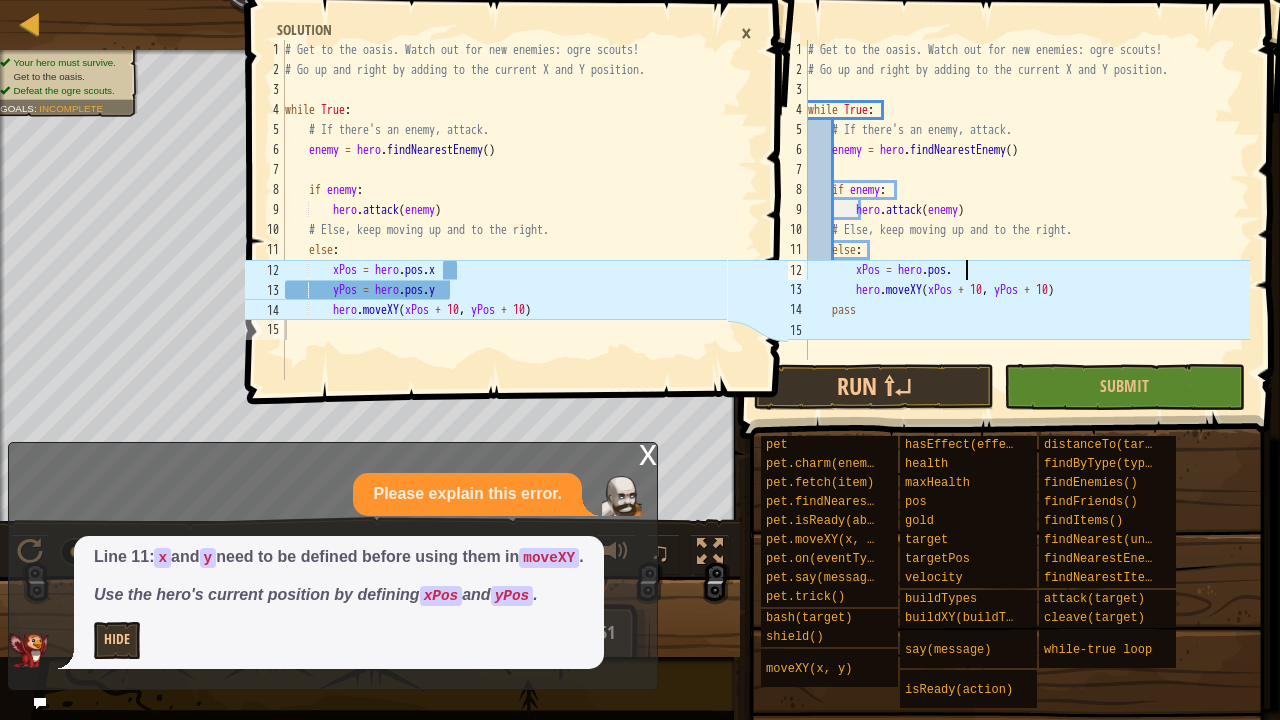 type on "xPos = hero.pos.x" 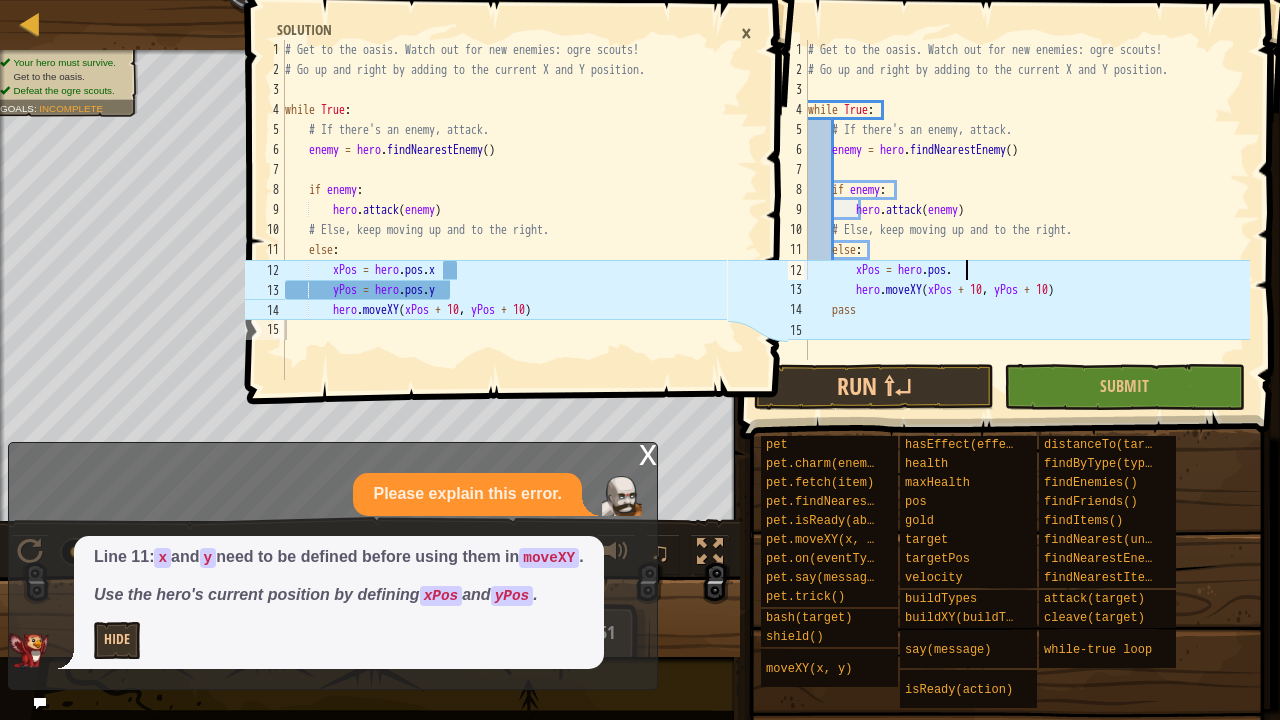 scroll, scrollTop: 9, scrollLeft: 12, axis: both 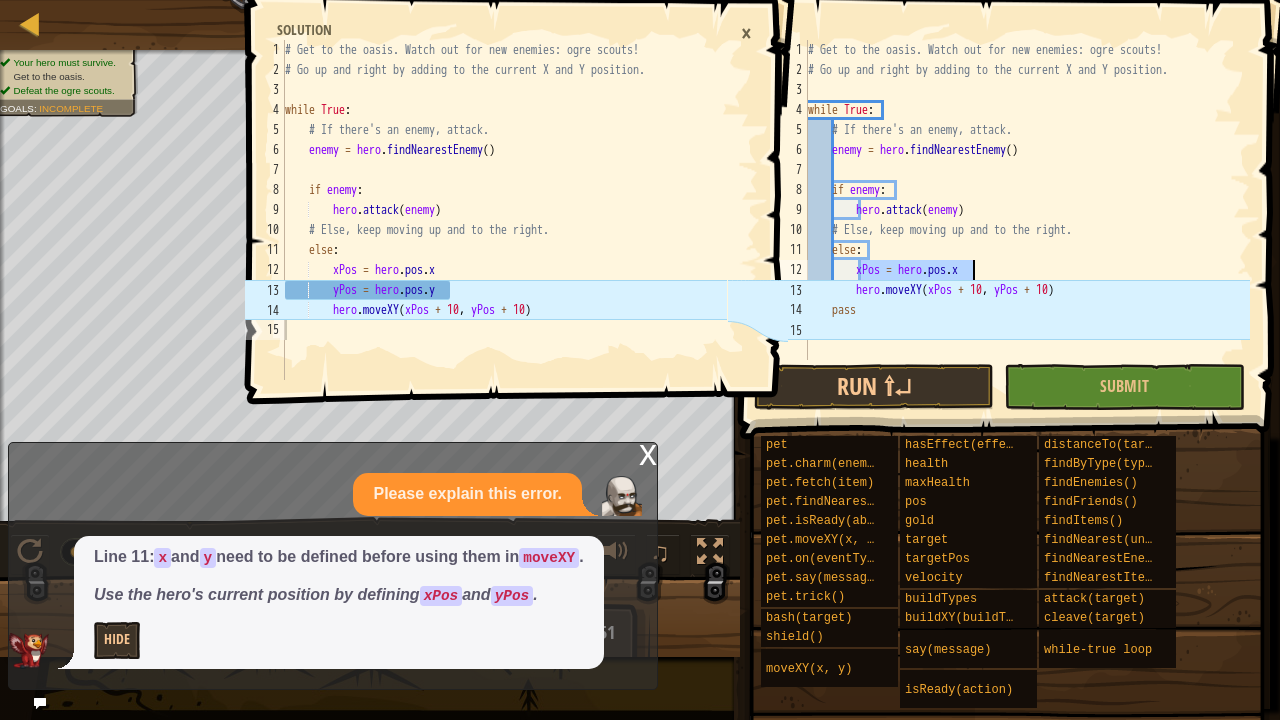 drag, startPoint x: 858, startPoint y: 266, endPoint x: 981, endPoint y: 270, distance: 123.065025 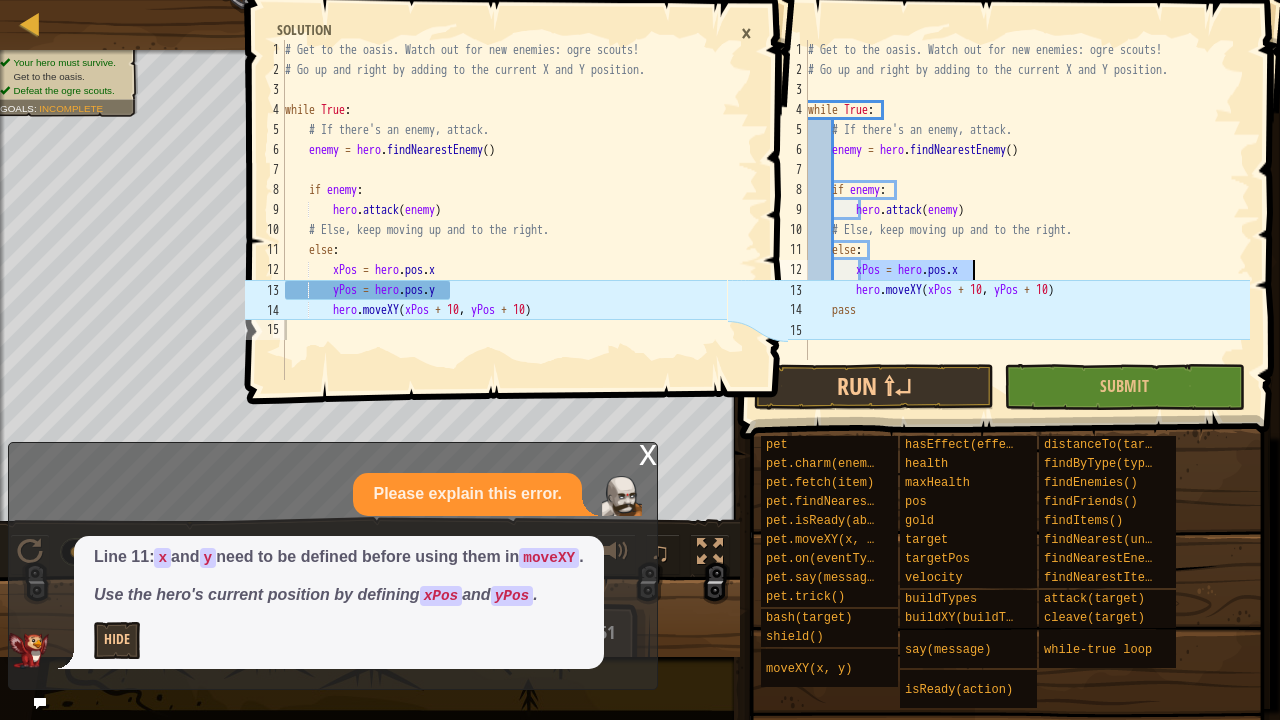 click on "# Get to the oasis. Watch out for new enemies: ogre scouts! # Go up and right by adding to the current X and Y position. while   True :      # If there's an enemy, attack.      enemy   =   hero . findNearestEnemy ( )           if   enemy :          hero . attack ( enemy )      # Else, keep moving up and to the right.       else :          xPos   =   hero . pos . x          hero . moveXY ( xPos   +   10 ,   yPos   +   10 )      pass" at bounding box center (1027, 220) 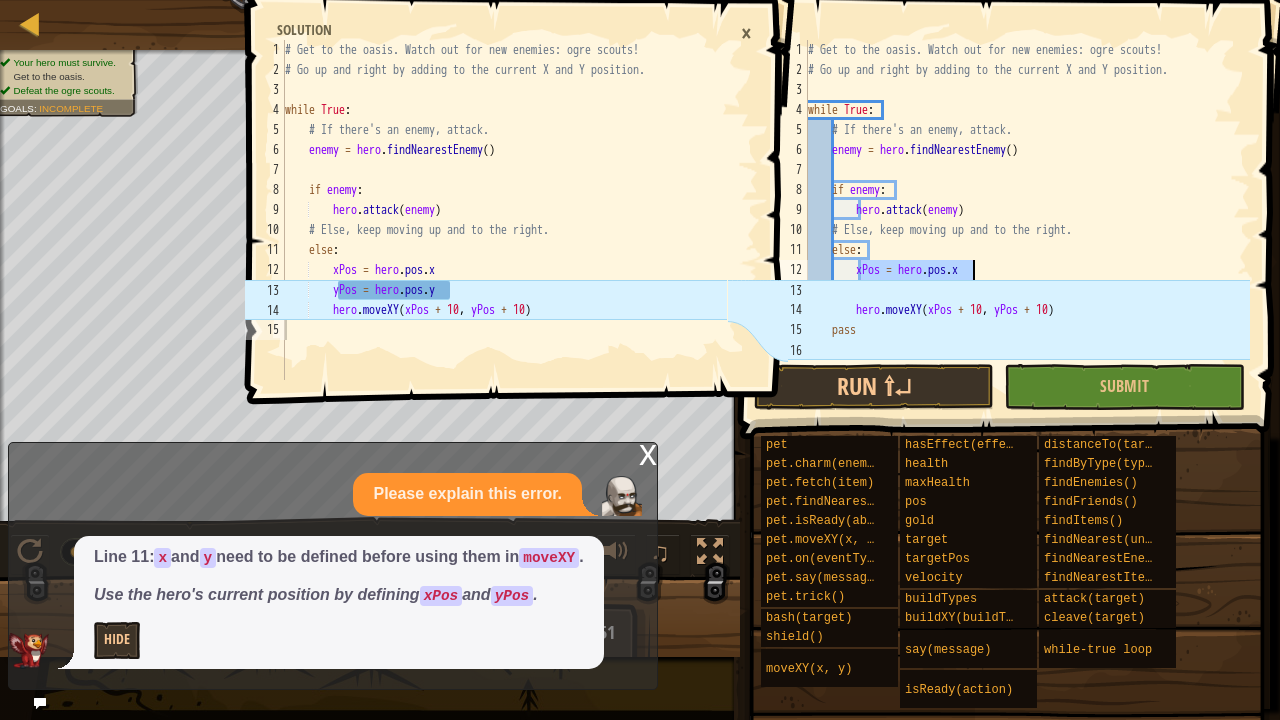 drag, startPoint x: 860, startPoint y: 267, endPoint x: 982, endPoint y: 265, distance: 122.016396 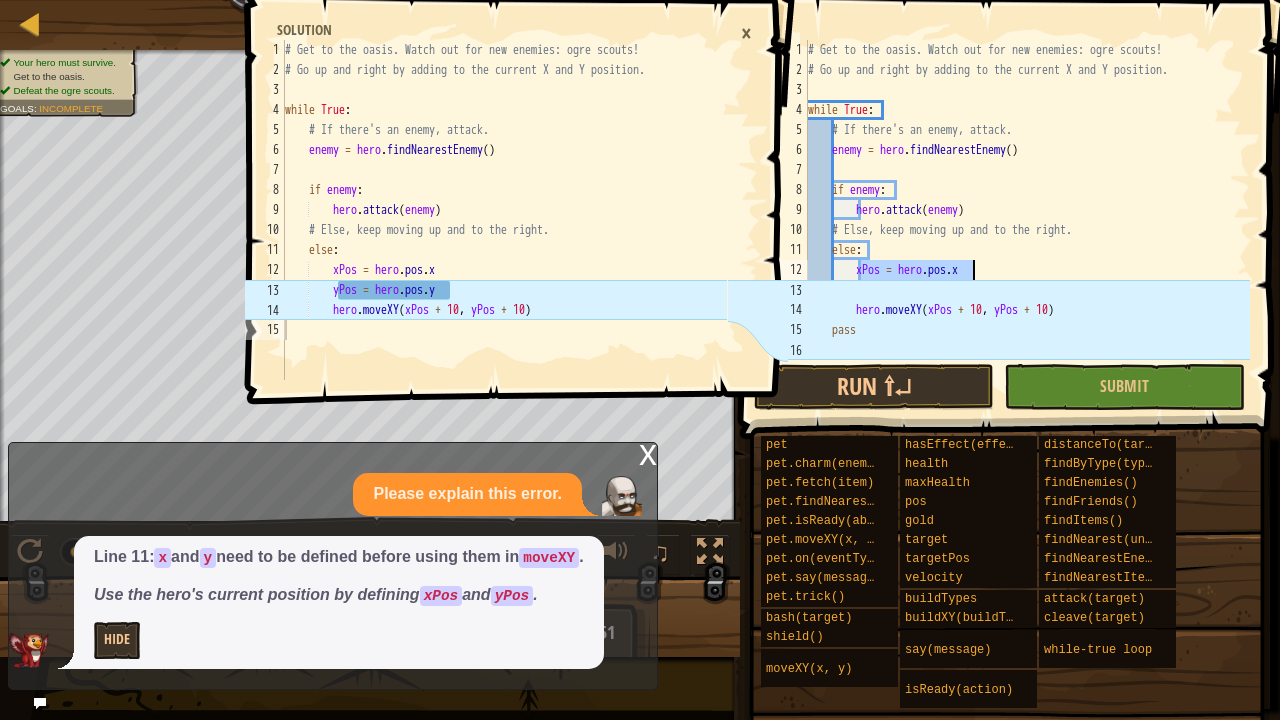 click on "# Get to the oasis. Watch out for new enemies: ogre scouts! # Go up and right by adding to the current X and Y position. while   True :      # If there's an enemy, attack.      enemy   =   hero . findNearestEnemy ( )           if   enemy :          hero . attack ( enemy )      # Else, keep moving up and to the right.       else :          xPos   =   hero . pos . x                   hero . moveXY ( xPos   +   10 ,   yPos   +   10 )      pass" at bounding box center [1027, 220] 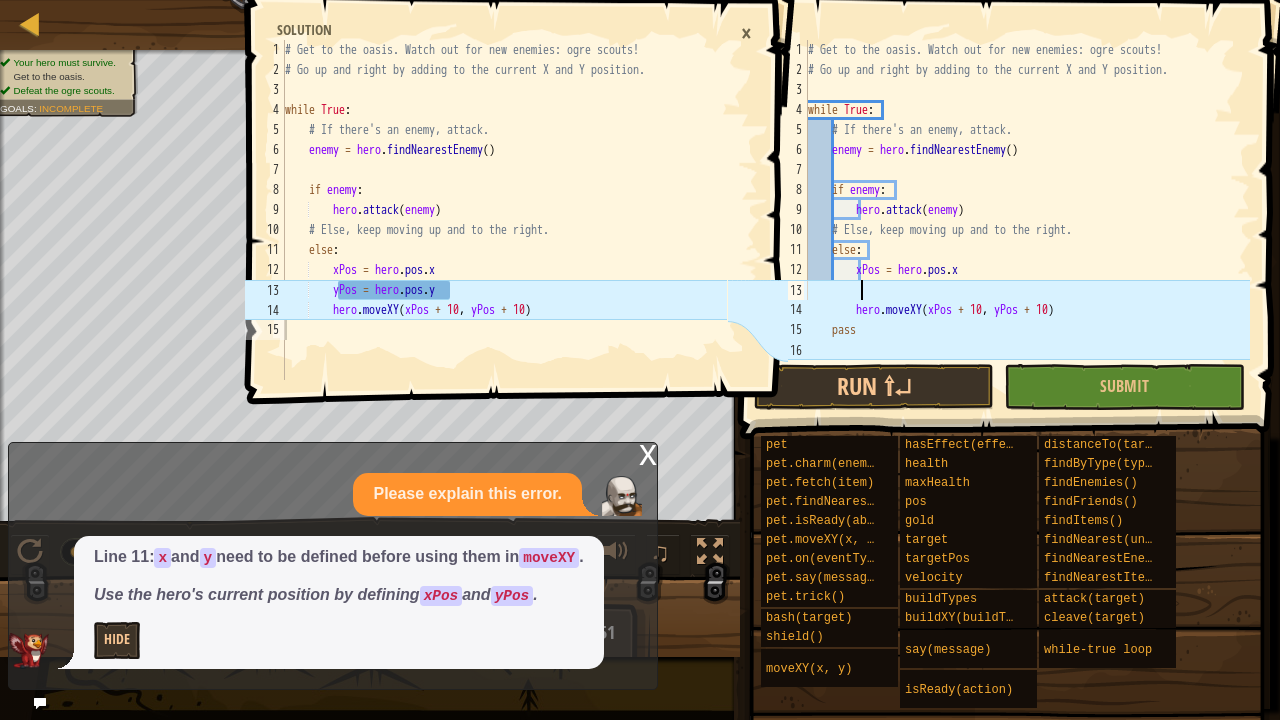 scroll, scrollTop: 9, scrollLeft: 3, axis: both 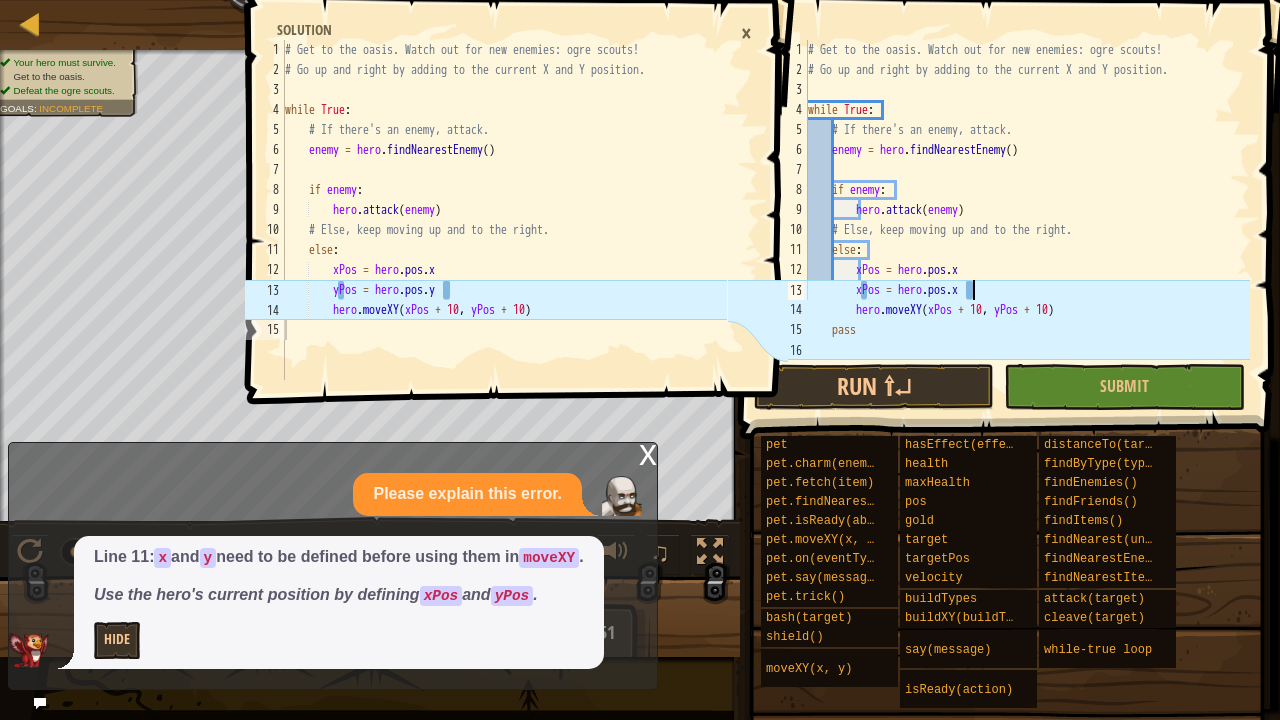 click on "# Get to the oasis. Watch out for new enemies: ogre scouts! # Go up and right by adding to the current X and Y position. while   True :      # If there's an enemy, attack.      enemy   =   hero . findNearestEnemy ( )           if   enemy :          hero . attack ( enemy )      # Else, keep moving up and to the right.       else :          xPos   =   hero . pos . x          xPos   =   hero . pos . x          hero . moveXY ( xPos   +   10 ,   yPos   +   10 )      pass" at bounding box center (1027, 220) 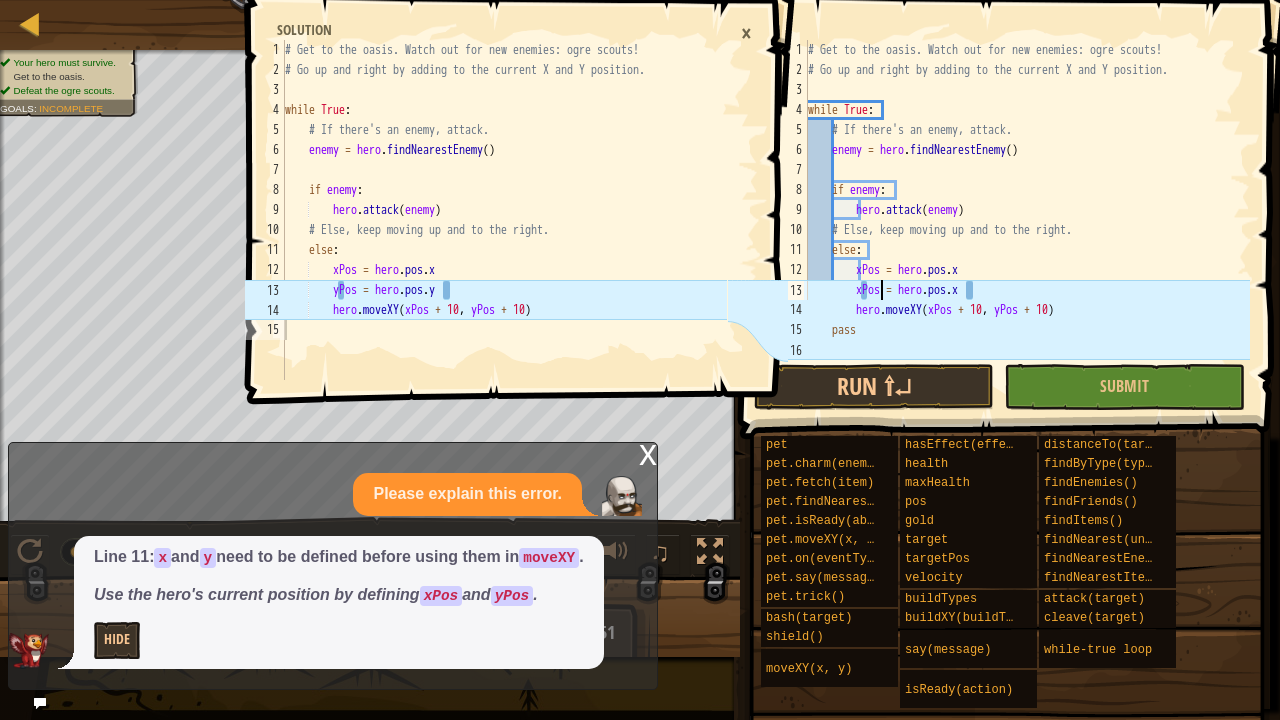 click on "# Get to the oasis. Watch out for new enemies: ogre scouts! # Go up and right by adding to the current X and Y position. while   True :      # If there's an enemy, attack.      enemy   =   hero . findNearestEnemy ( )           if   enemy :          hero . attack ( enemy )      # Else, keep moving up and to the right.       else :          xPos   =   hero . pos . x          xPos   =   hero . pos . x          hero . moveXY ( xPos   +   10 ,   yPos   +   10 )      pass" at bounding box center (1027, 220) 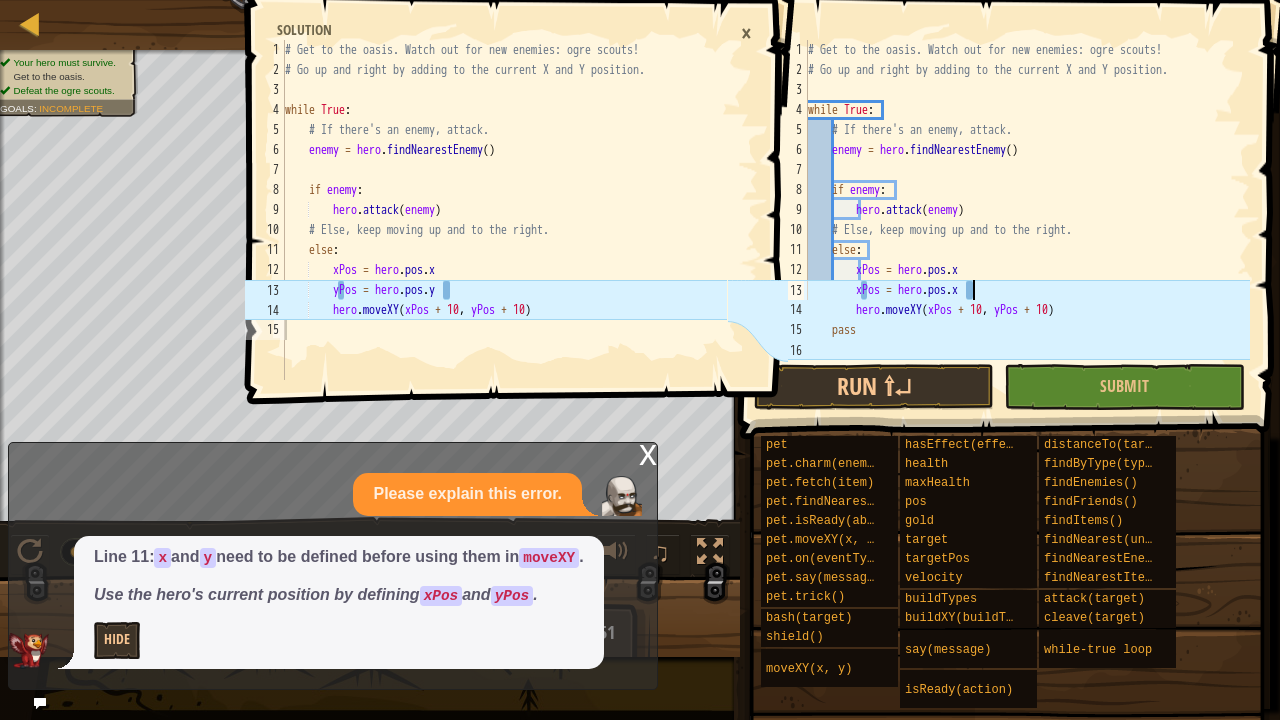 click on "# Get to the oasis. Watch out for new enemies: ogre scouts! # Go up and right by adding to the current X and Y position. while   True :      # If there's an enemy, attack.      enemy   =   hero . findNearestEnemy ( )           if   enemy :          hero . attack ( enemy )      # Else, keep moving up and to the right.       else :          xPos   =   hero . pos . x          xPos   =   hero . pos . x          hero . moveXY ( xPos   +   10 ,   yPos   +   10 )      pass" at bounding box center [1027, 220] 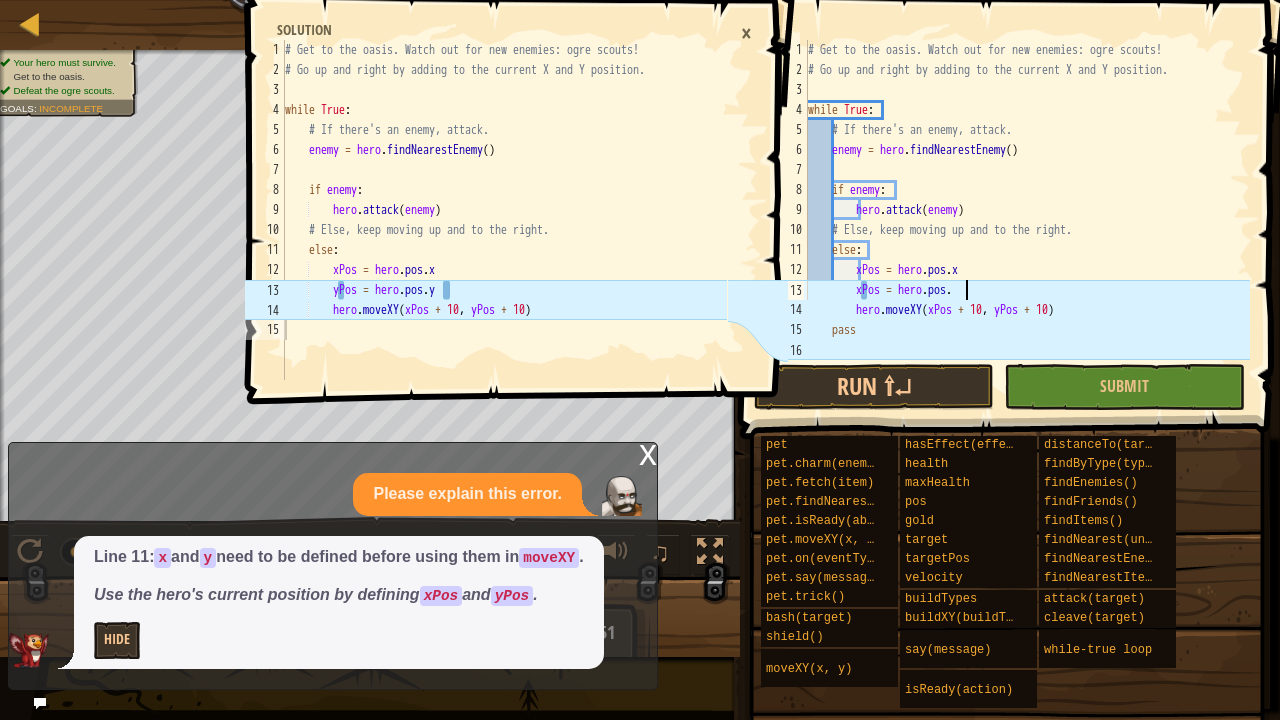 scroll, scrollTop: 9, scrollLeft: 12, axis: both 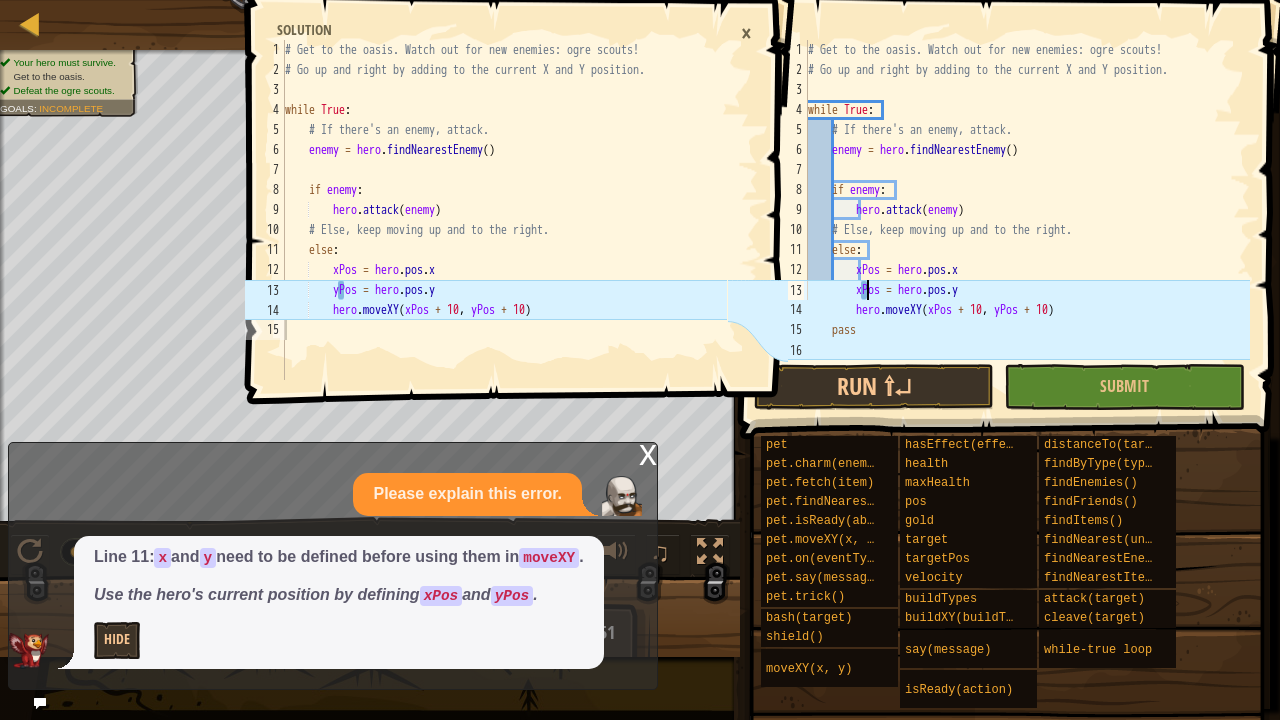 click on "# Get to the oasis. Watch out for new enemies: ogre scouts! # Go up and right by adding to the current X and Y position. while   True :      # If there's an enemy, attack.      enemy   =   hero . findNearestEnemy ( )           if   enemy :          hero . attack ( enemy )      # Else, keep moving up and to the right.       else :          xPos   =   hero . pos . x          xPos   =   hero . pos . y          hero . moveXY ( xPos   + 10 ,   yPos   + 10 )      pass" at bounding box center [1027, 220] 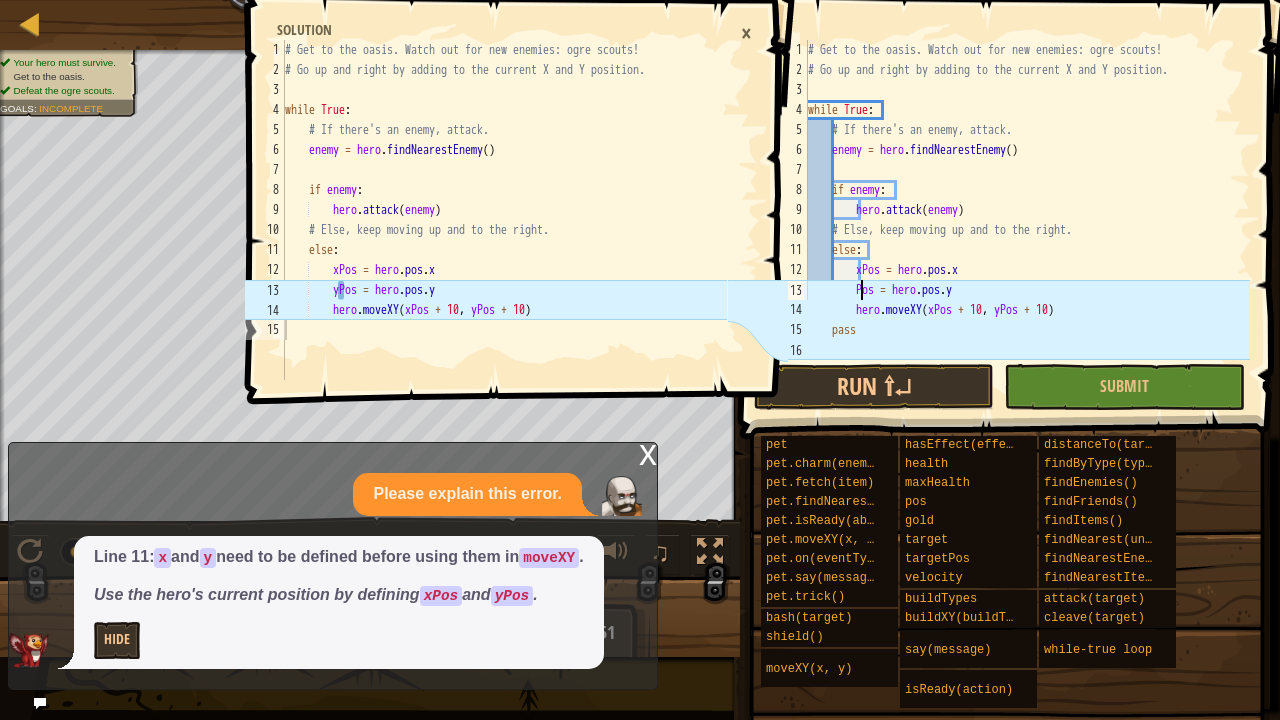scroll, scrollTop: 9, scrollLeft: 5, axis: both 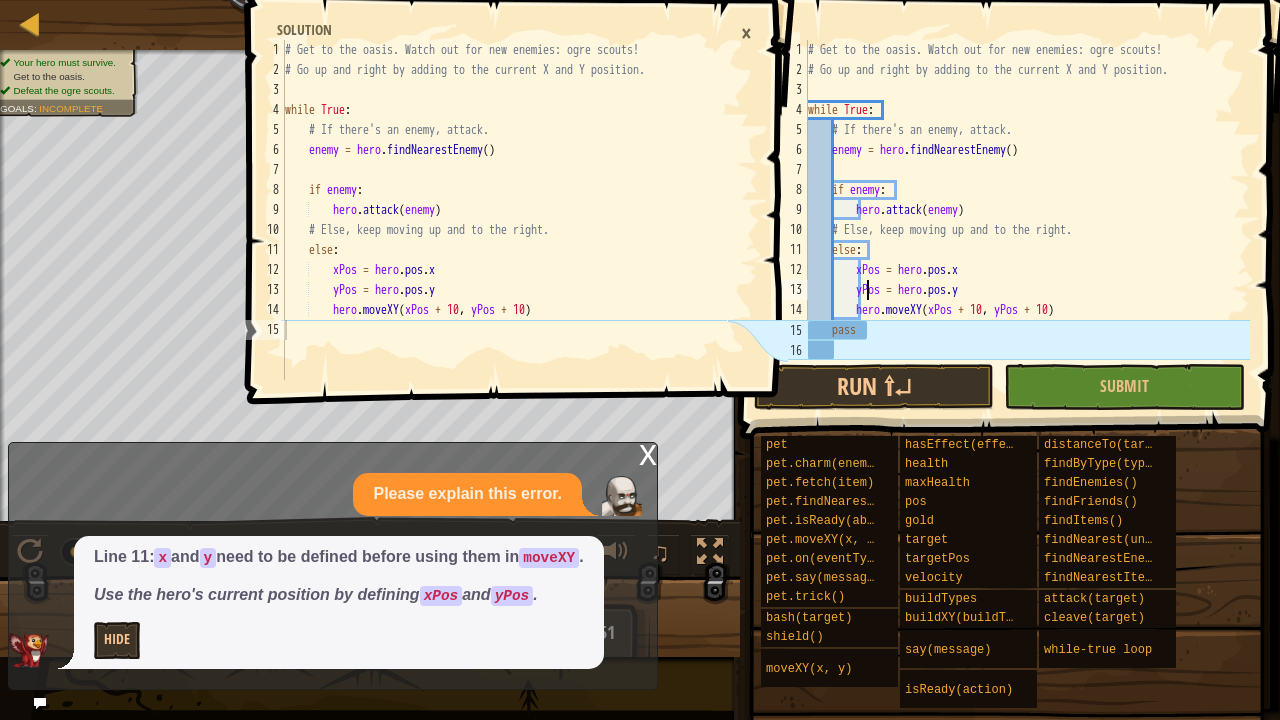 click on "# Get to the oasis. Watch out for new enemies: ogre scouts! # Go up and right by adding to the current X and Y position. while   True :      # If there's an enemy, attack.      enemy   =   hero . findNearestEnemy ( )           if   enemy :          hero . attack ( enemy )      # Else, keep moving up and to the right.       else :          xPos   =   hero . pos . x          yPos   =   hero . pos . y          hero . moveXY ( xPos   +   10 ,   yPos   +   10 )      pass" at bounding box center (1027, 220) 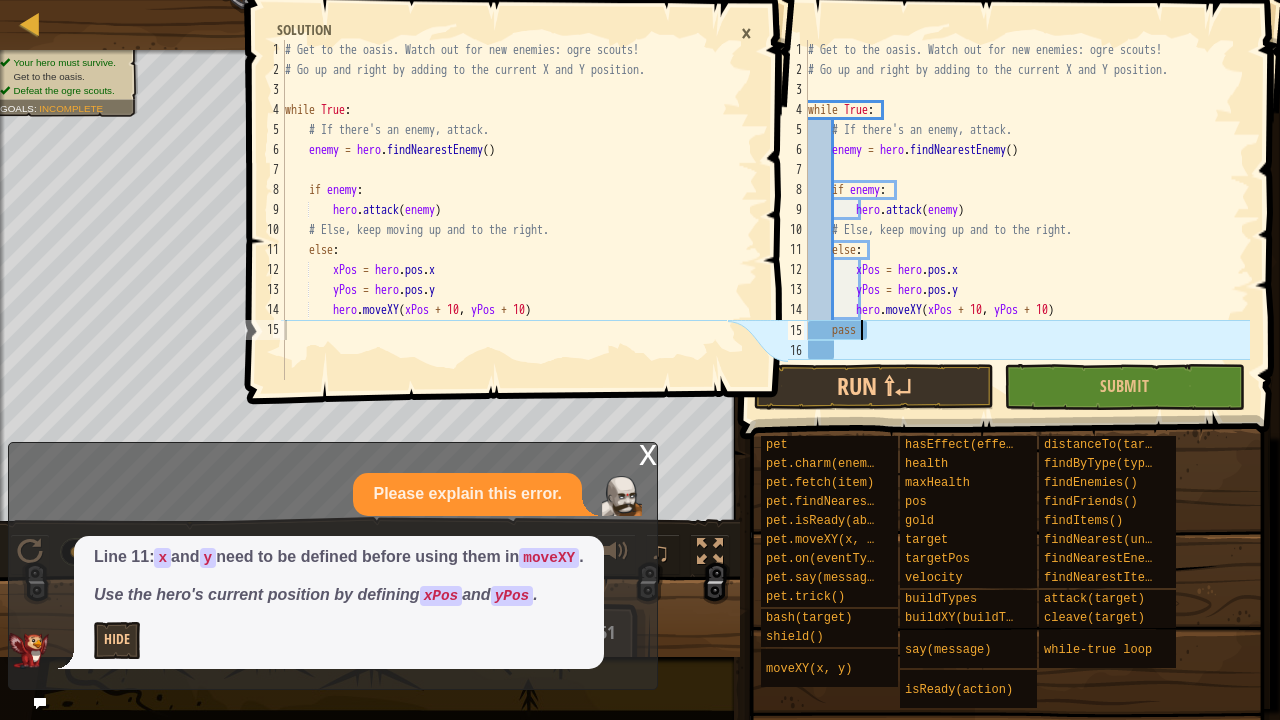 scroll, scrollTop: 9, scrollLeft: 3, axis: both 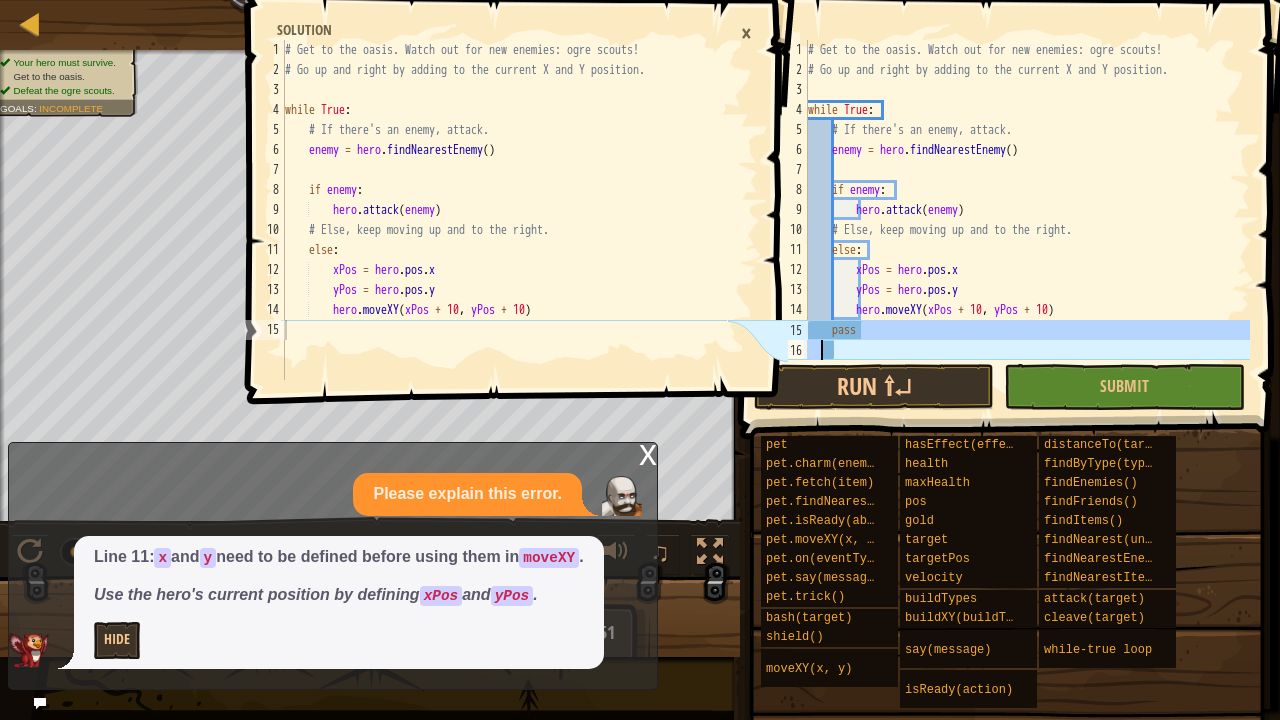 drag, startPoint x: 890, startPoint y: 334, endPoint x: 820, endPoint y: 347, distance: 71.19691 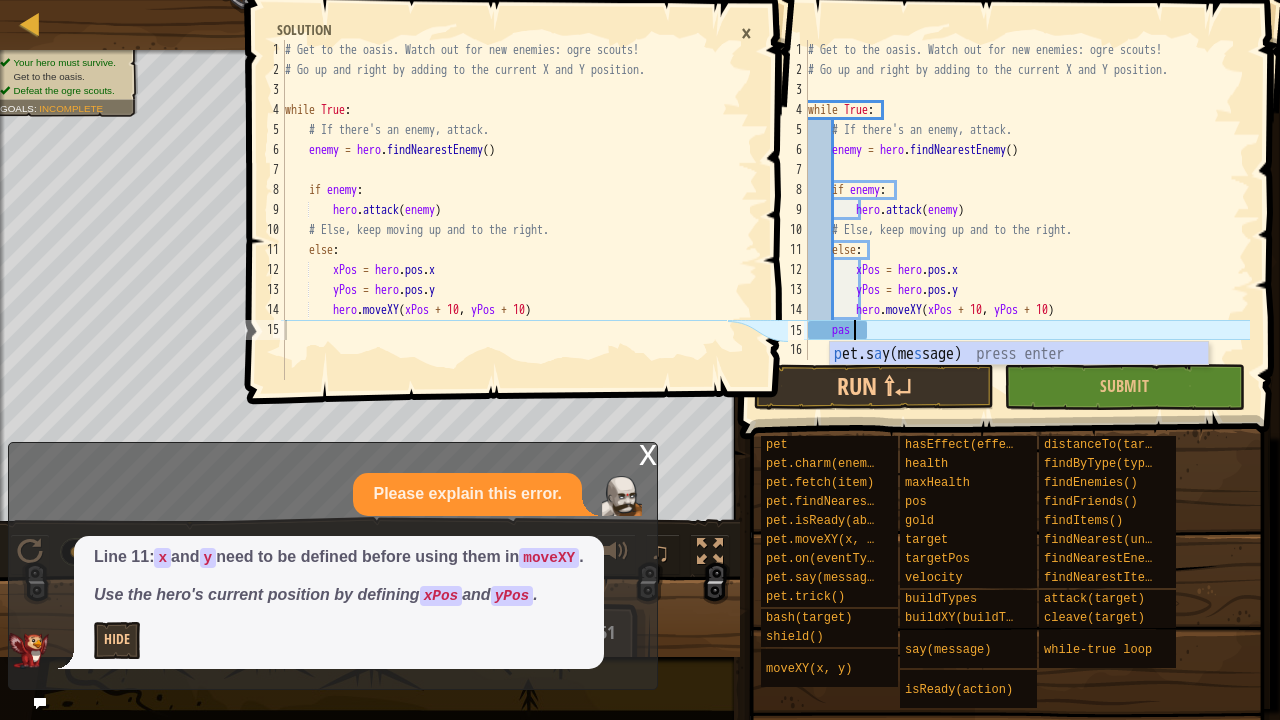 type on "p" 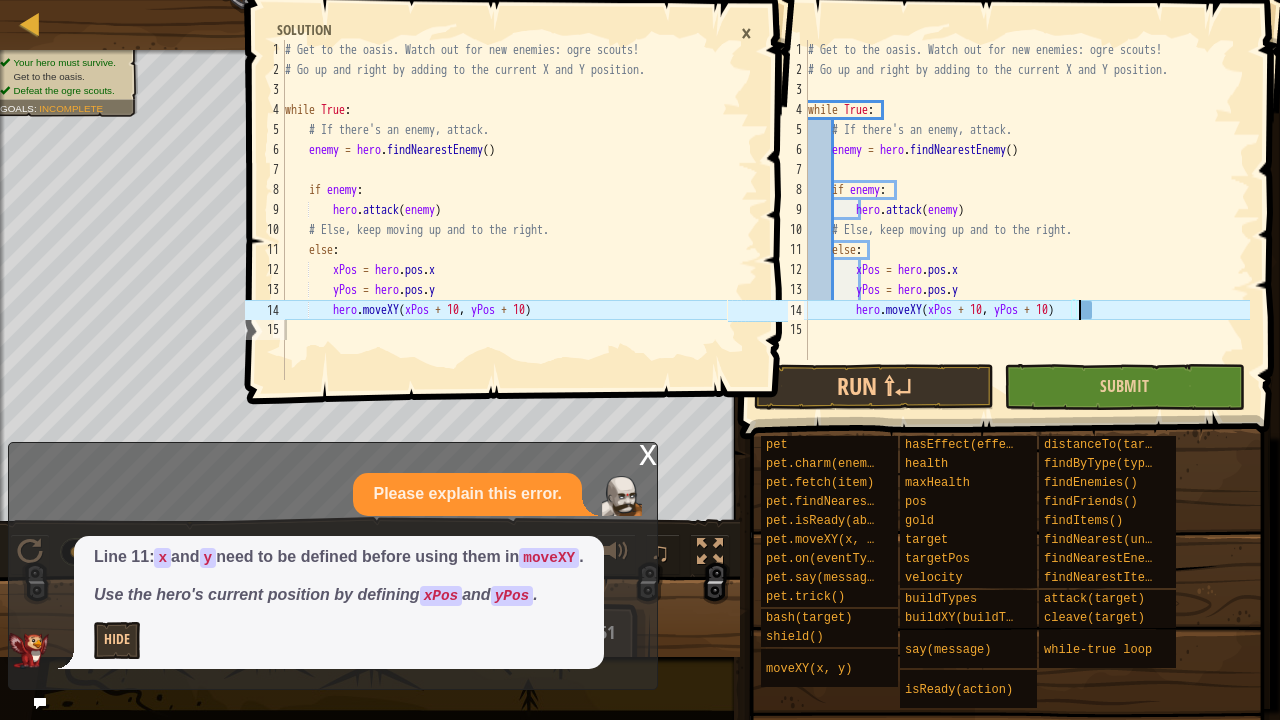 scroll, scrollTop: 9, scrollLeft: 22, axis: both 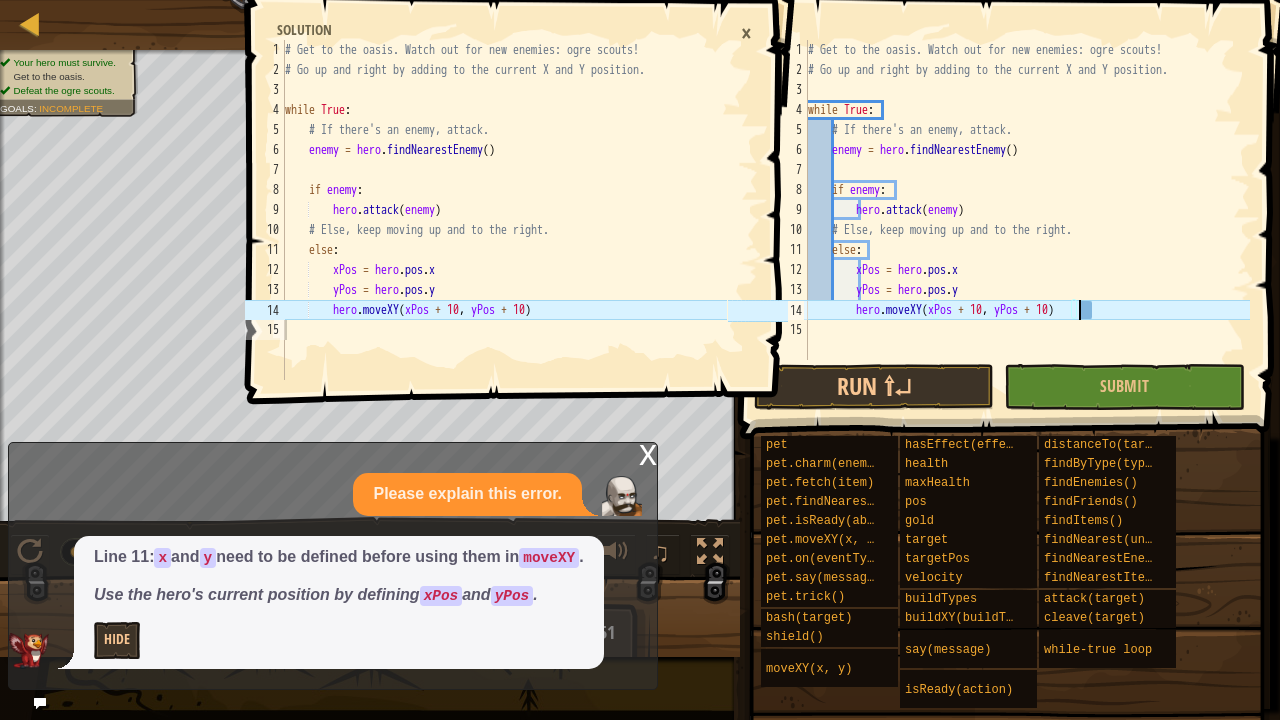 type on "hero.moveXY(xPos + 10, yPos + 10)" 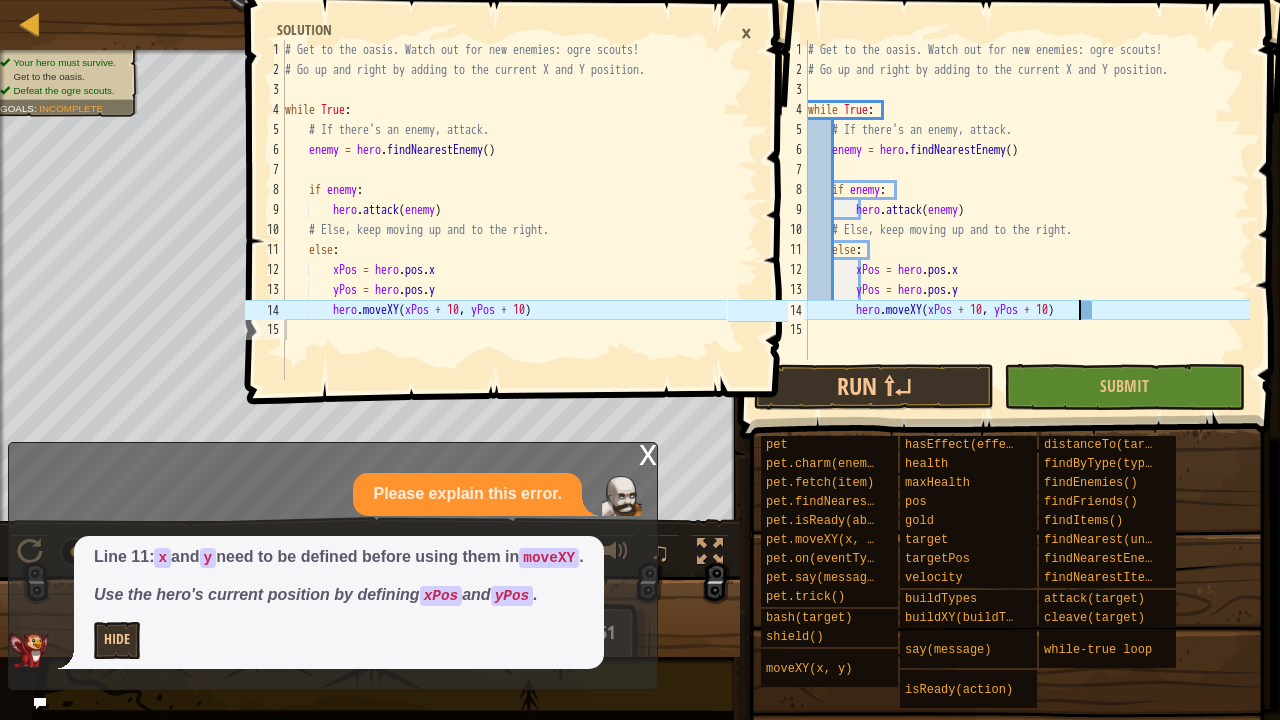 type on "hero.moveXY(xPos + 10, yPos + 10)" 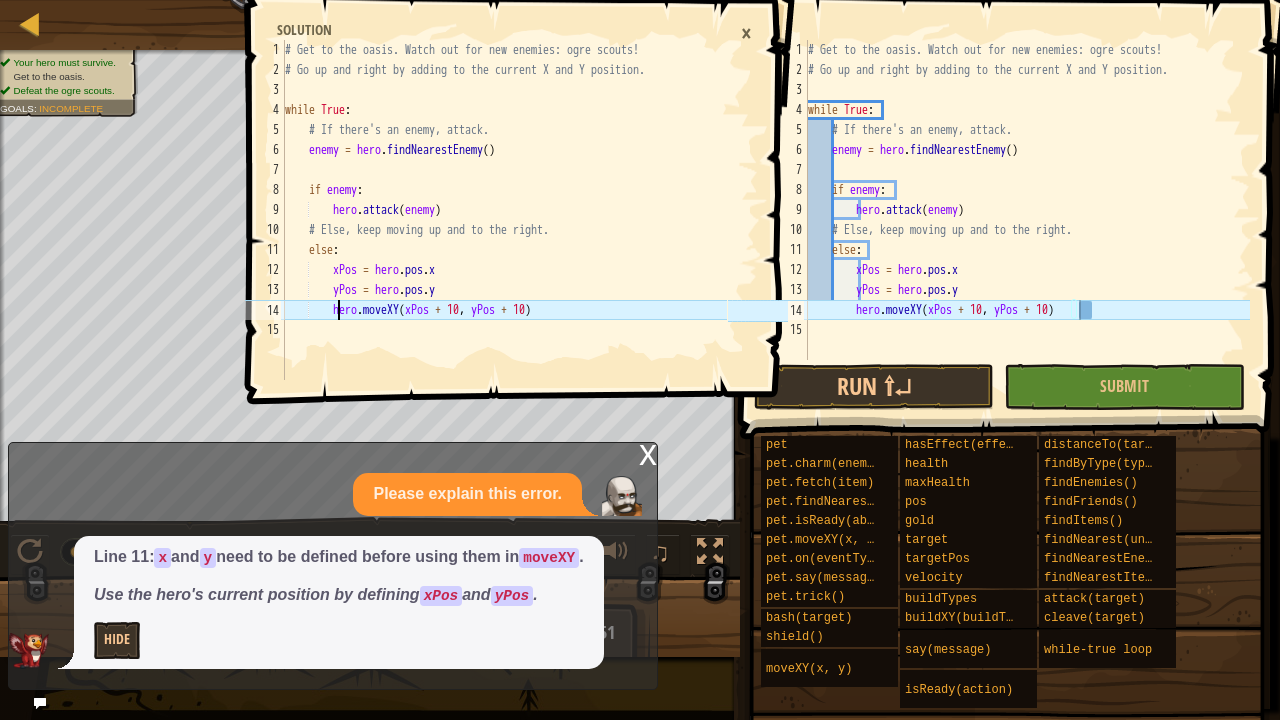 drag, startPoint x: 336, startPoint y: 308, endPoint x: 445, endPoint y: 349, distance: 116.456 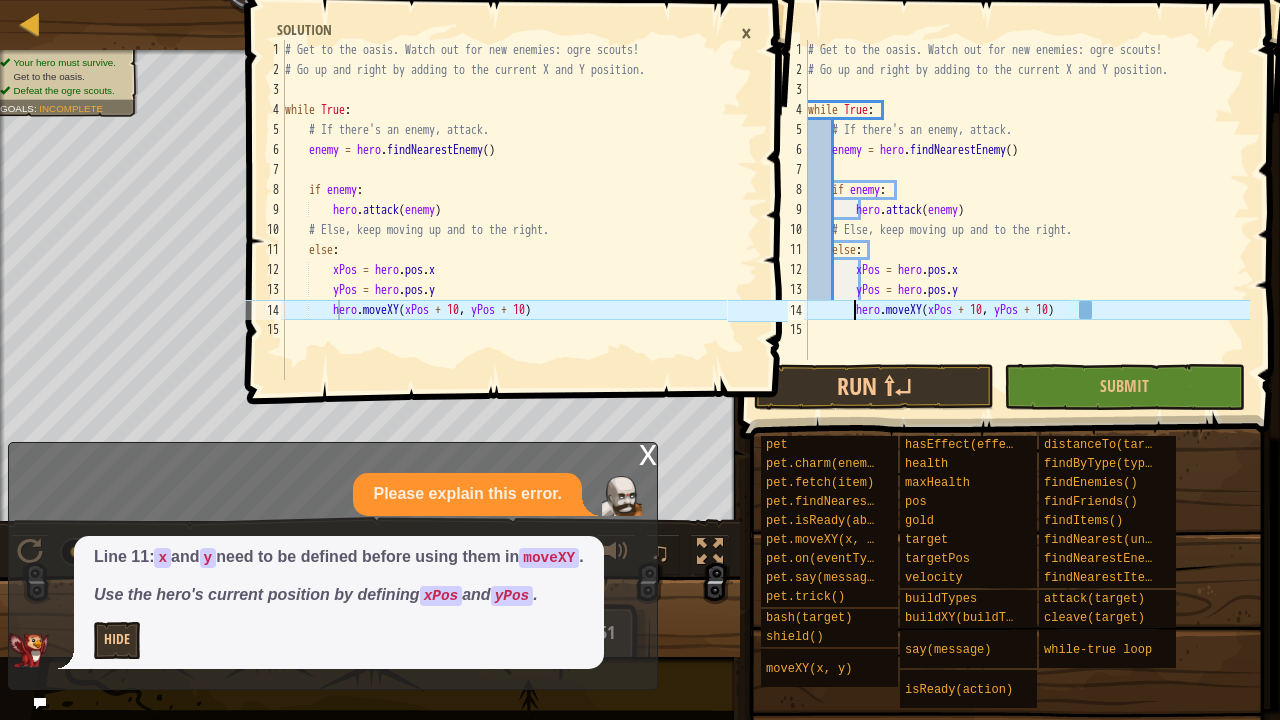 click on "# Get to the oasis. Watch out for new enemies: ogre scouts! # Go up and right by adding to the current X and Y position. while   True :      # If there's an enemy, attack.      enemy   =   hero . findNearestEnemy ( )           if   enemy :          hero . attack ( enemy )      # Else, keep moving up and to the right.       else :          xPos   =   hero . pos . x          yPos   =   hero . pos . y          hero . moveXY ( xPos   +   10 ,   yPos   +   10 )" at bounding box center [1027, 220] 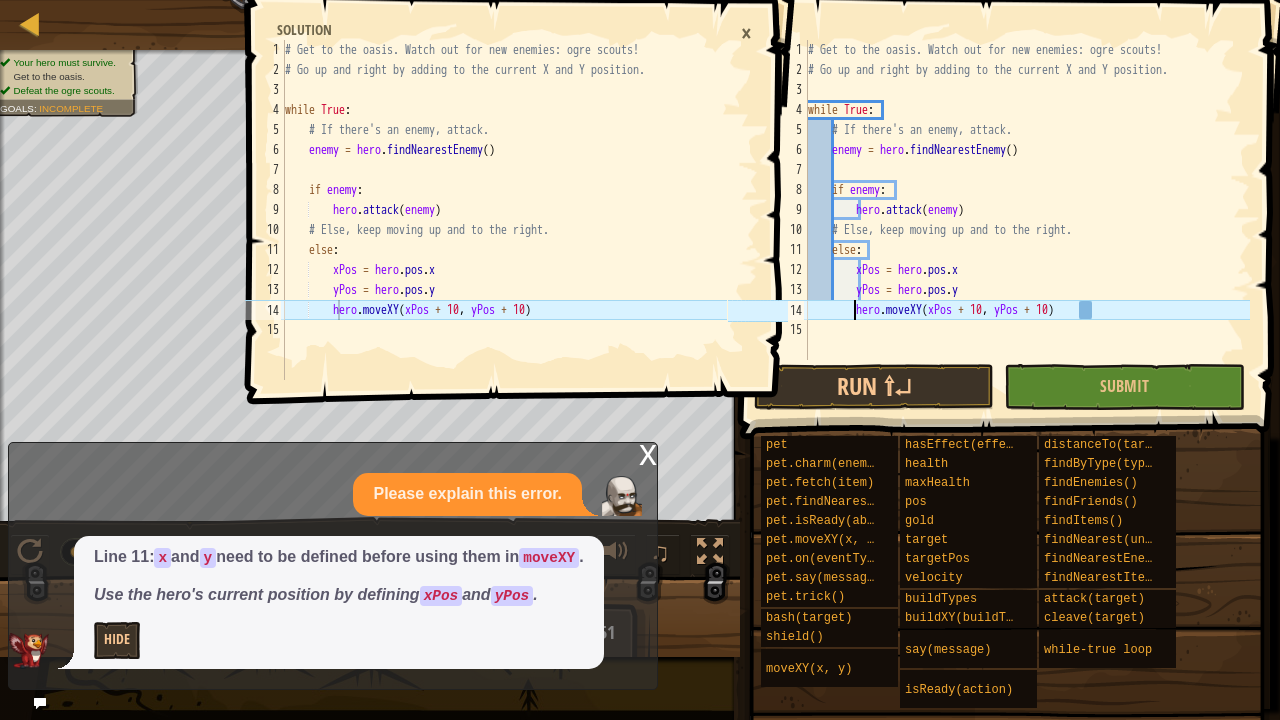 click on "# Get to the oasis. Watch out for new enemies: ogre scouts! # Go up and right by adding to the current X and Y position. while   True :      # If there's an enemy, attack.      enemy   =   hero . findNearestEnemy ( )           if   enemy :          hero . attack ( enemy )      # Else, keep moving up and to the right.       else :          xPos   =   hero . pos . x          yPos   =   hero . pos . y          hero . moveXY ( xPos   +   10 ,   yPos   +   10 )" at bounding box center (1027, 220) 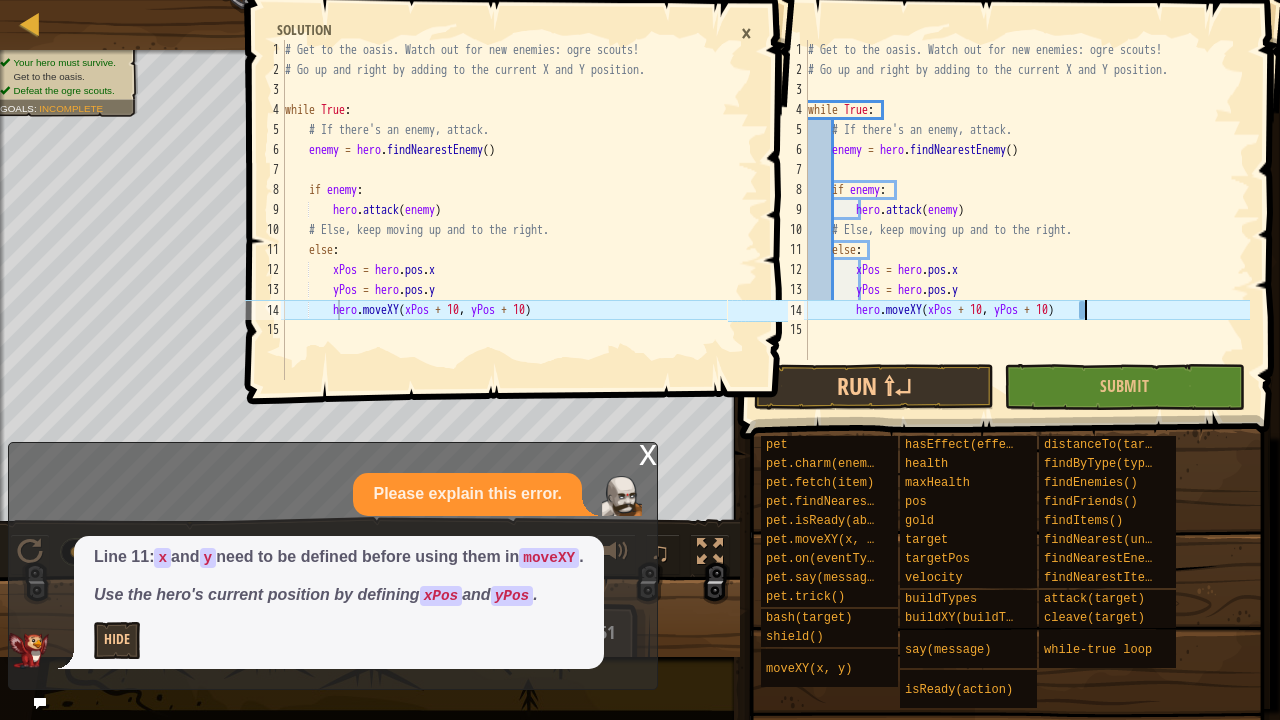 type on "hero.moveXY(xPos + 10, yPos + 10)" 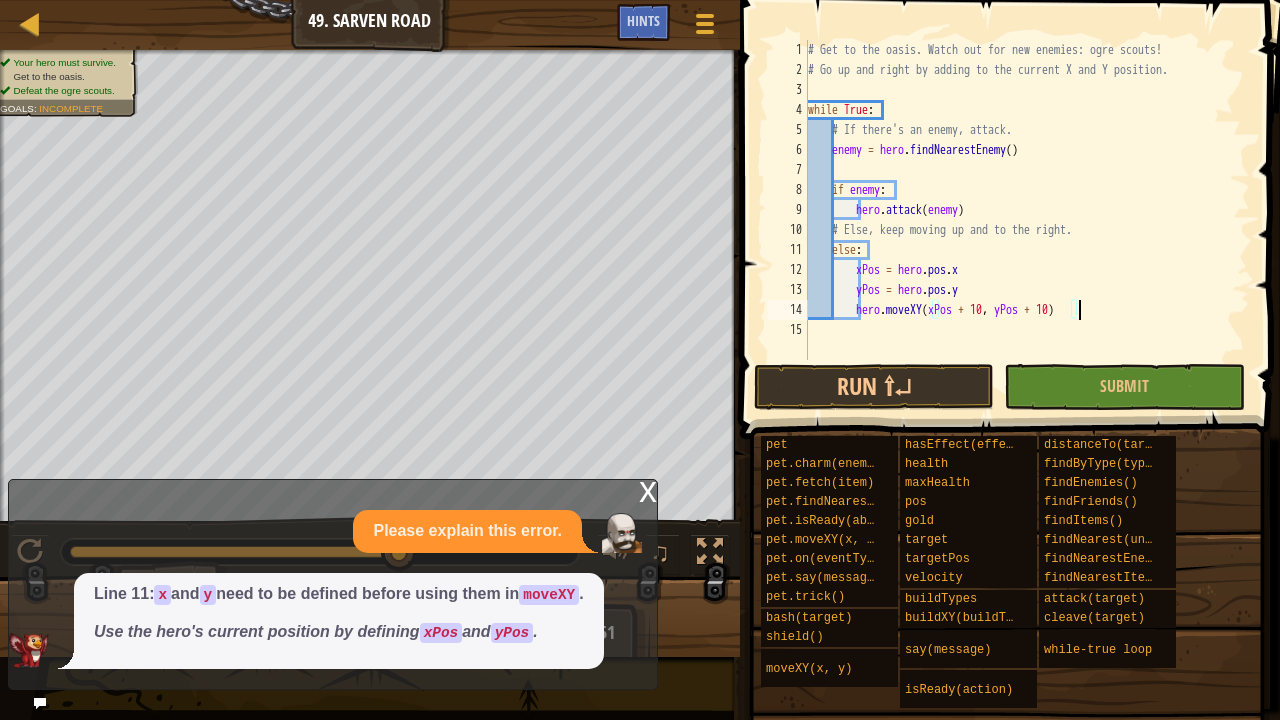 scroll, scrollTop: 9, scrollLeft: 21, axis: both 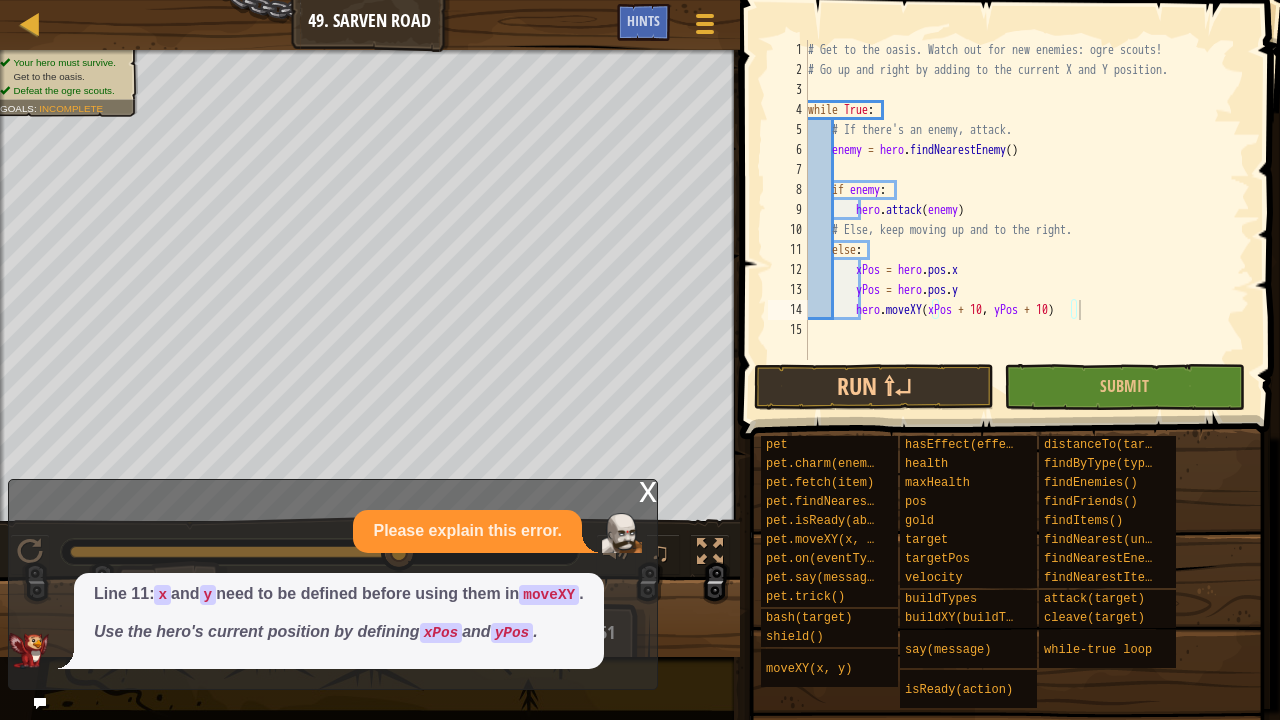 click on "x" at bounding box center [648, 490] 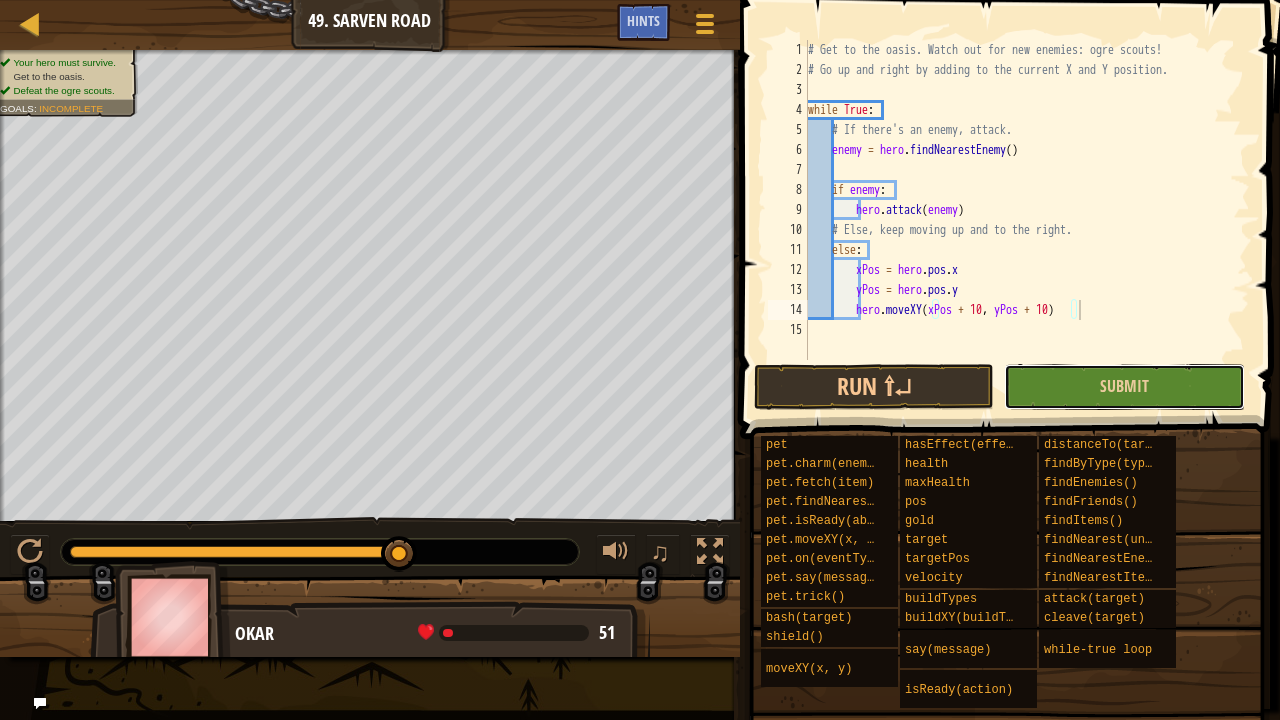 click on "Submit" at bounding box center [1124, 387] 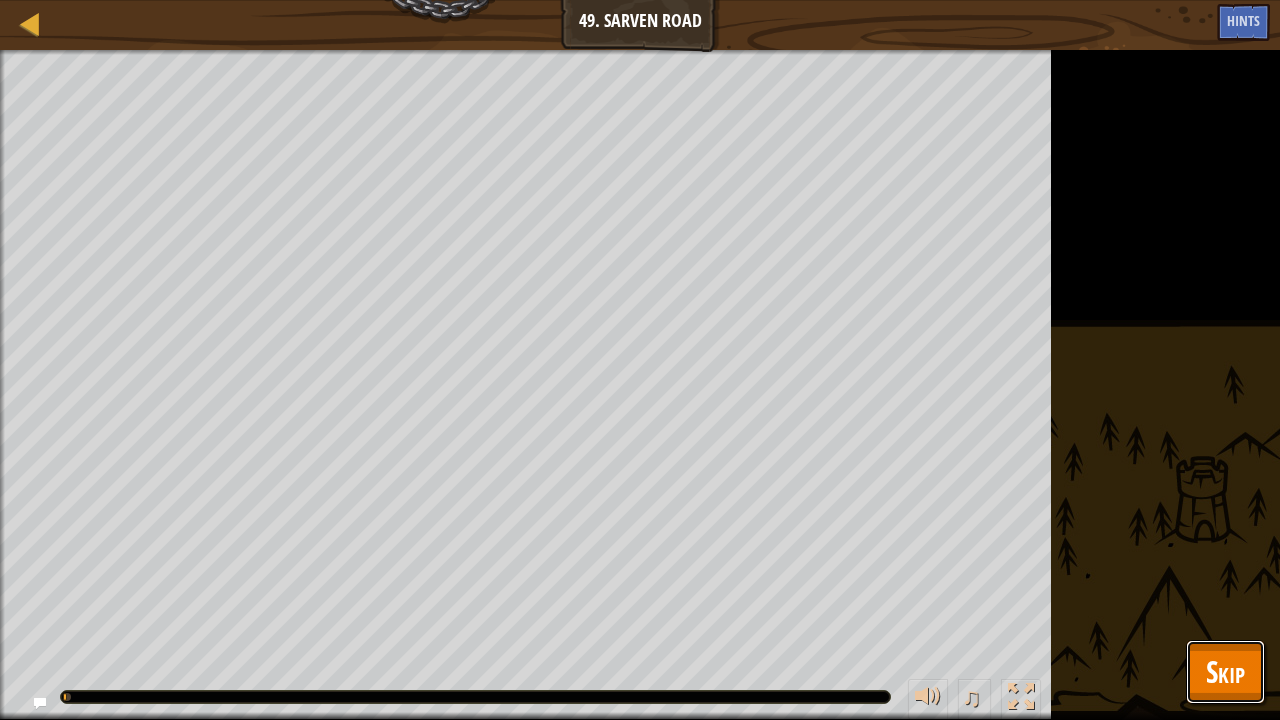 click on "Skip" at bounding box center (1225, 671) 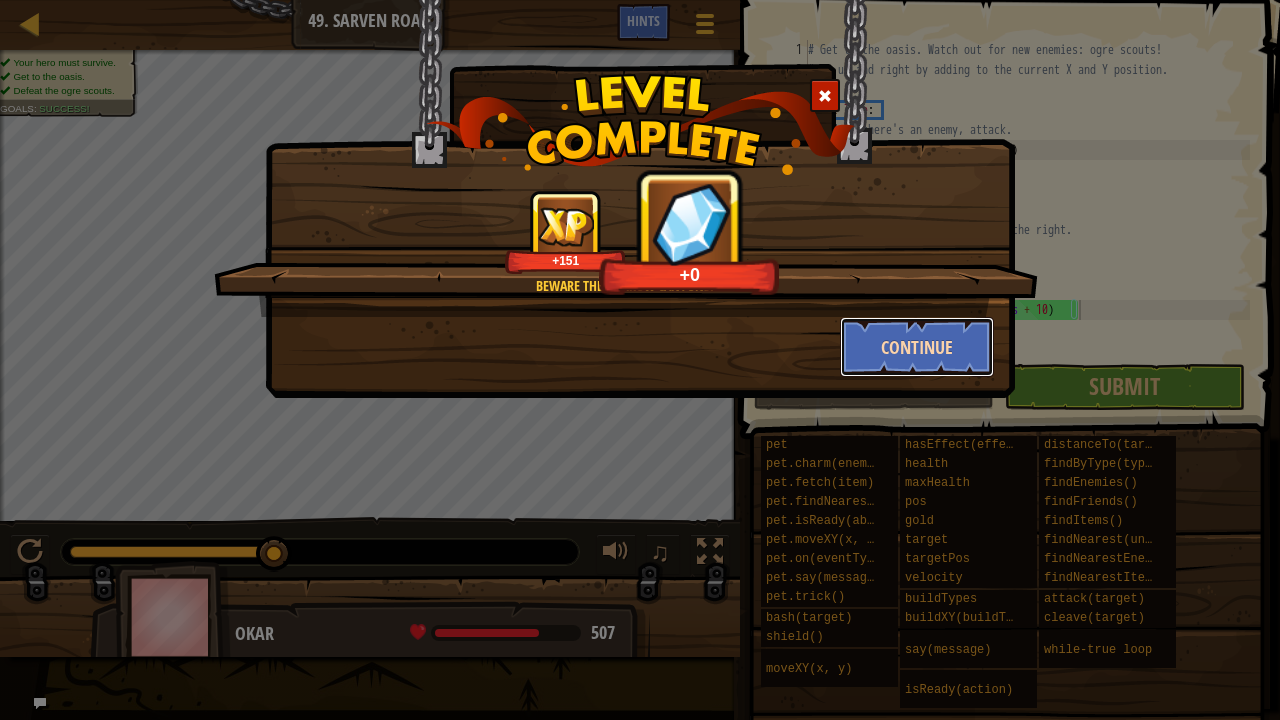 click on "Continue" at bounding box center [917, 347] 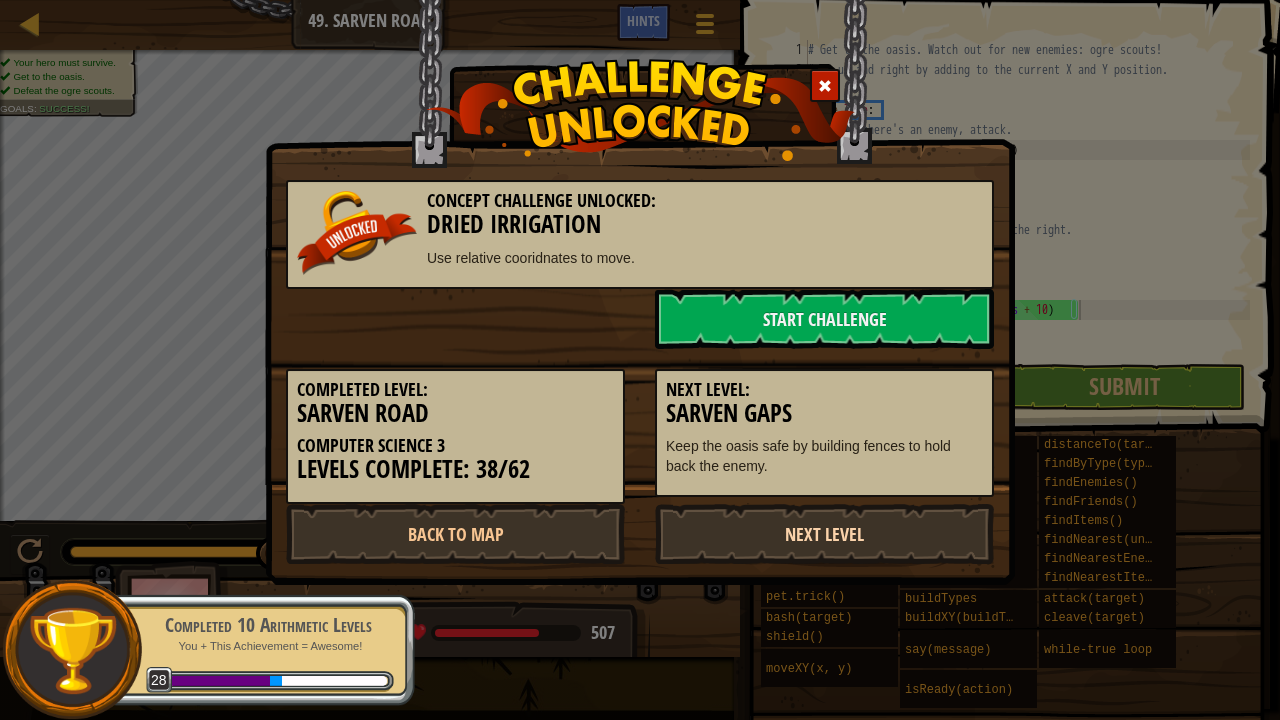 click on "Next Level" at bounding box center [824, 534] 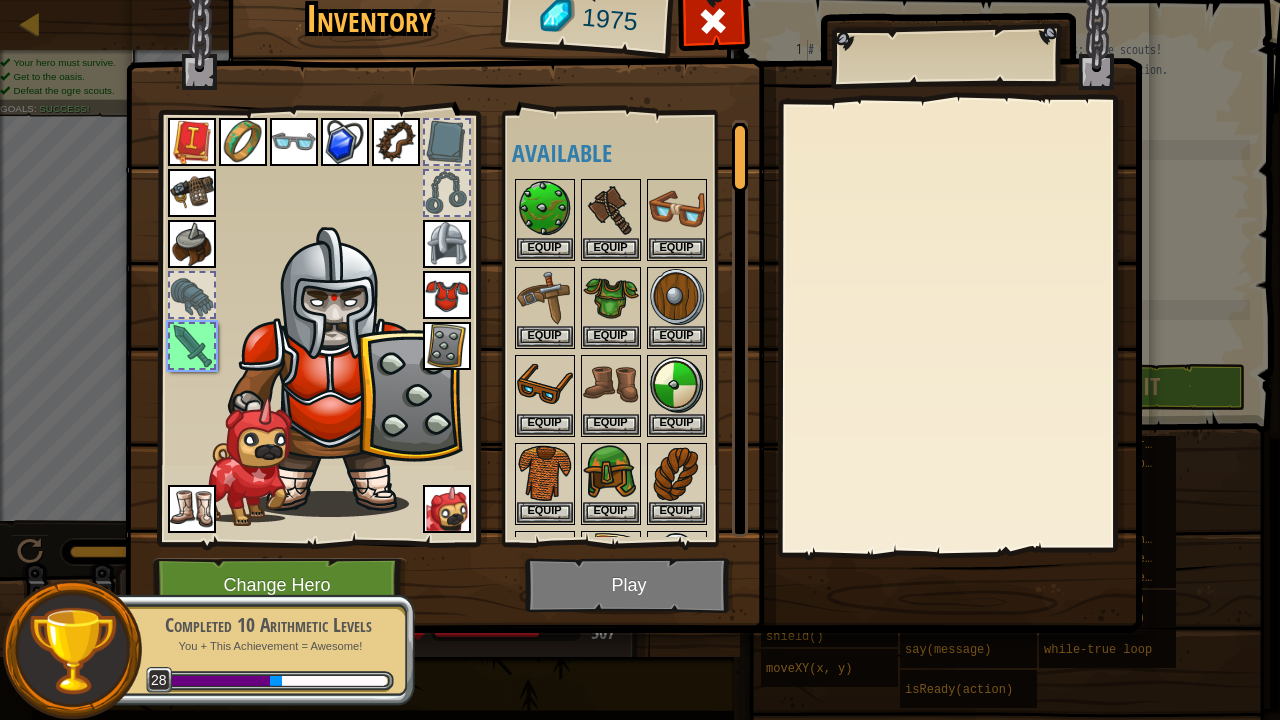 scroll, scrollTop: 164, scrollLeft: 0, axis: vertical 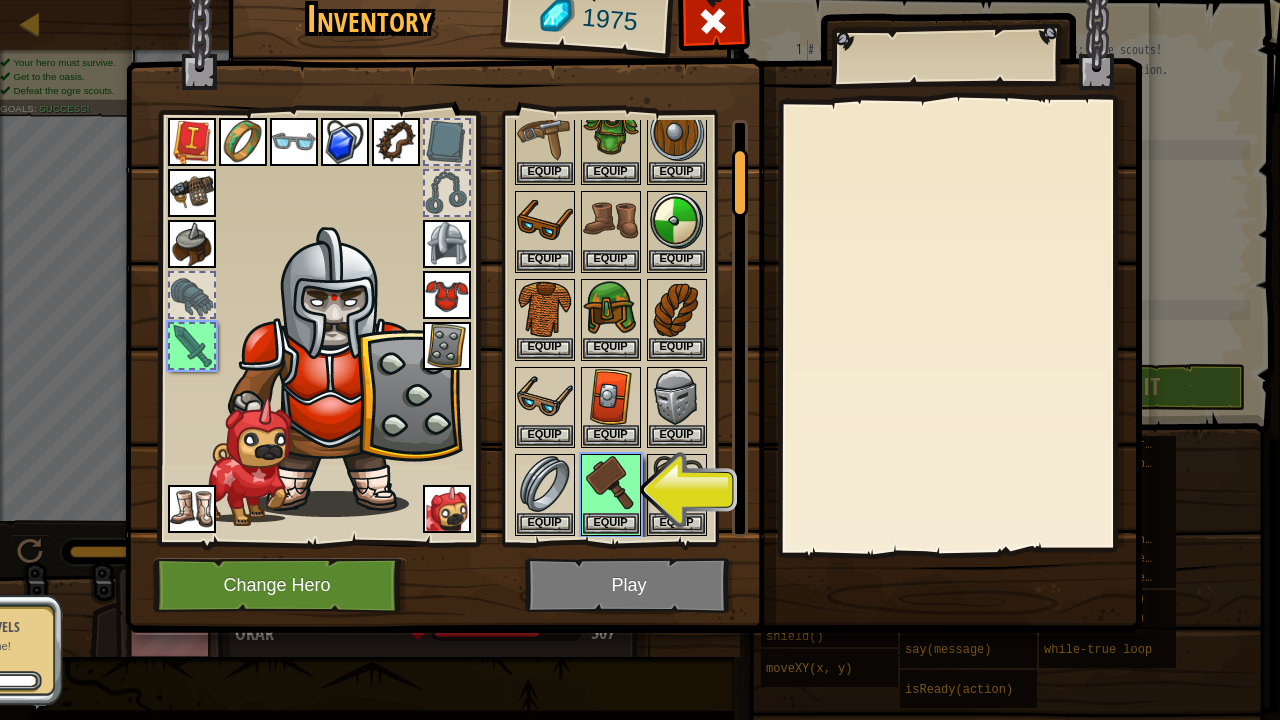 click at bounding box center [633, 270] 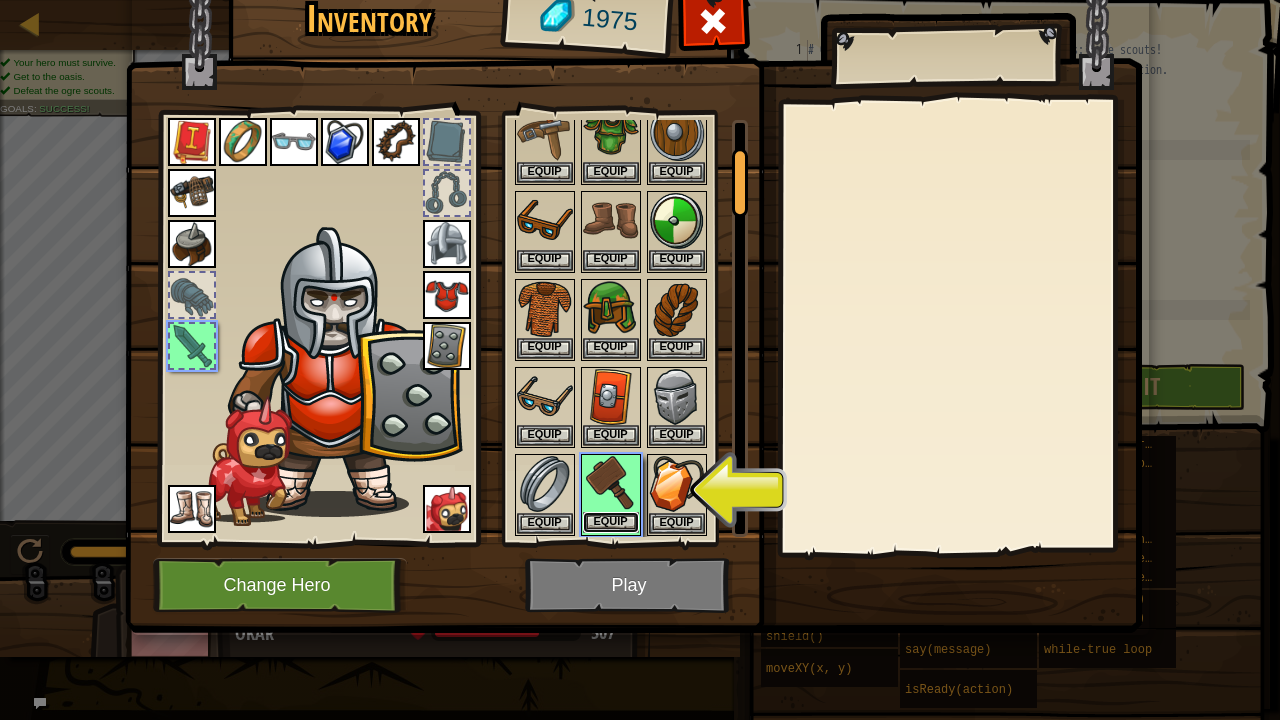 click on "Equip" at bounding box center [611, 522] 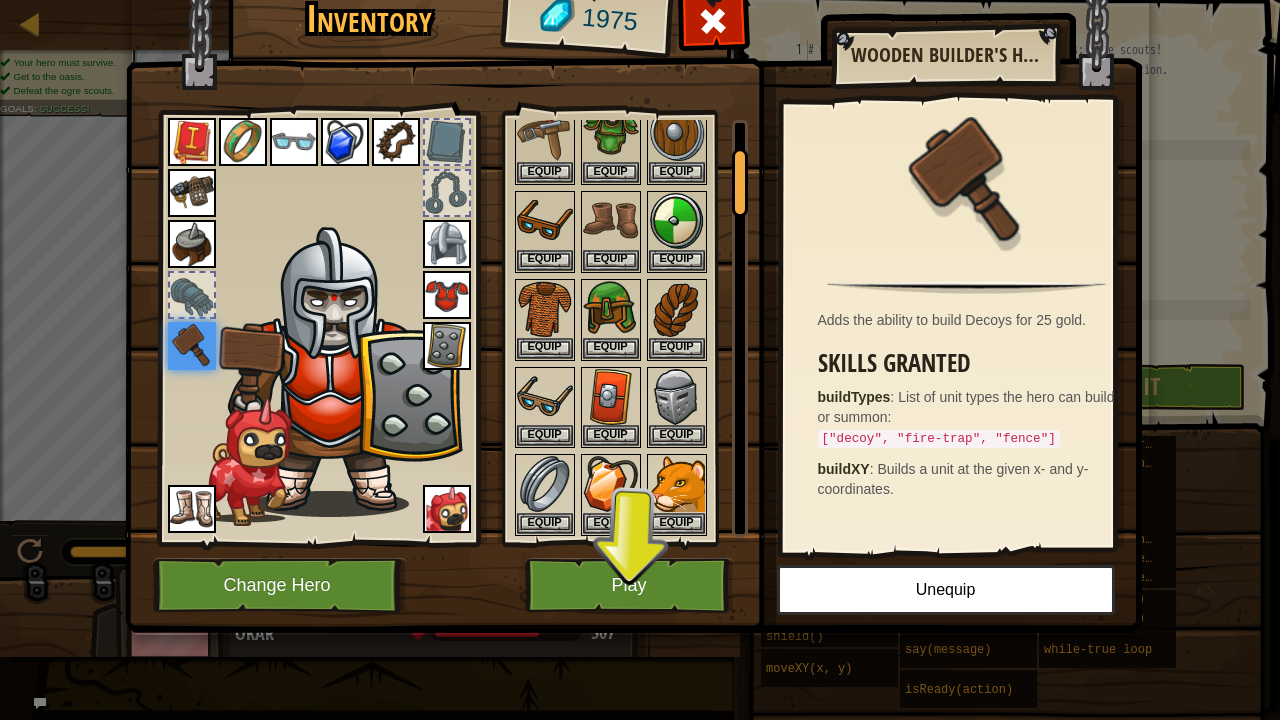 click at bounding box center [633, 270] 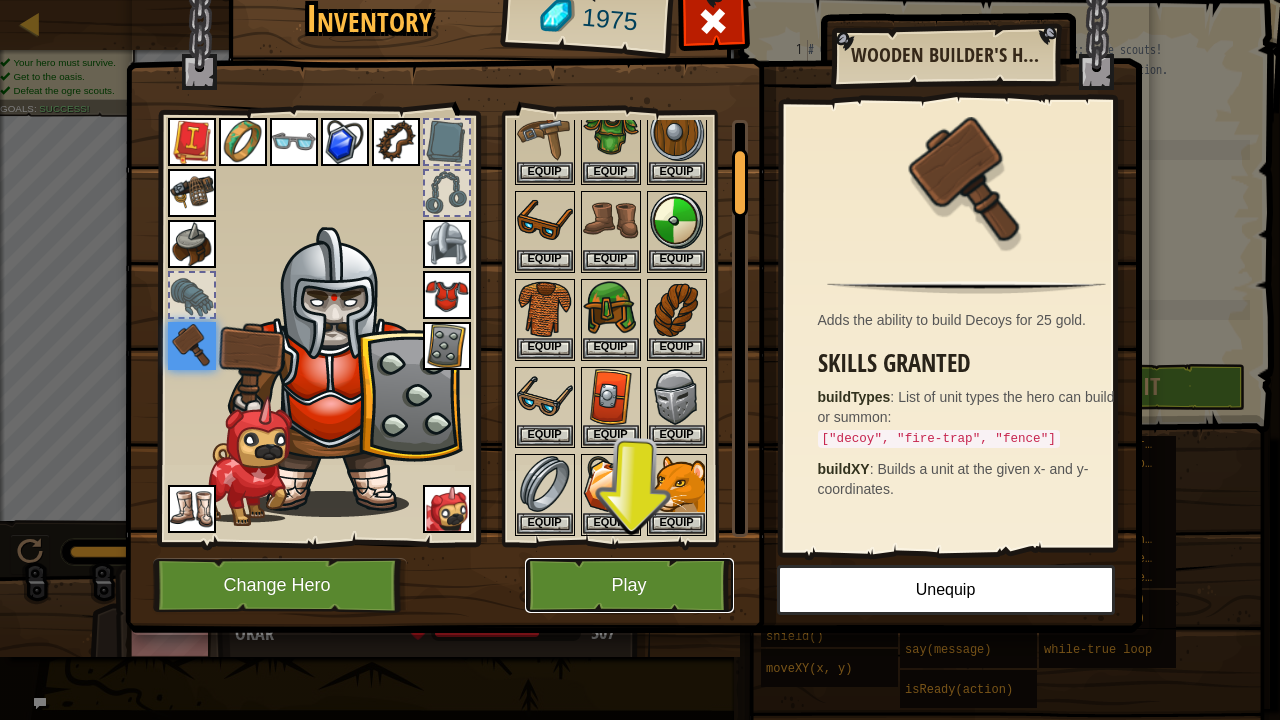 click on "Play" at bounding box center (629, 585) 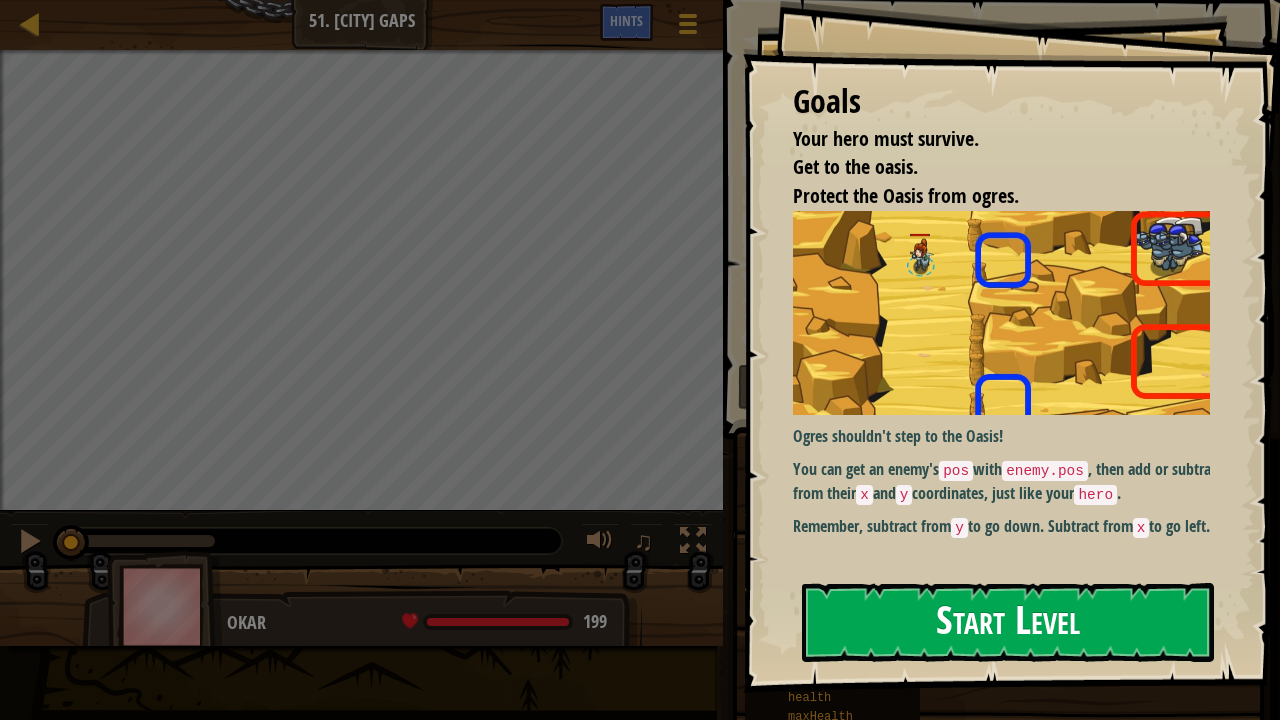 click on "Start Level" at bounding box center [1008, 622] 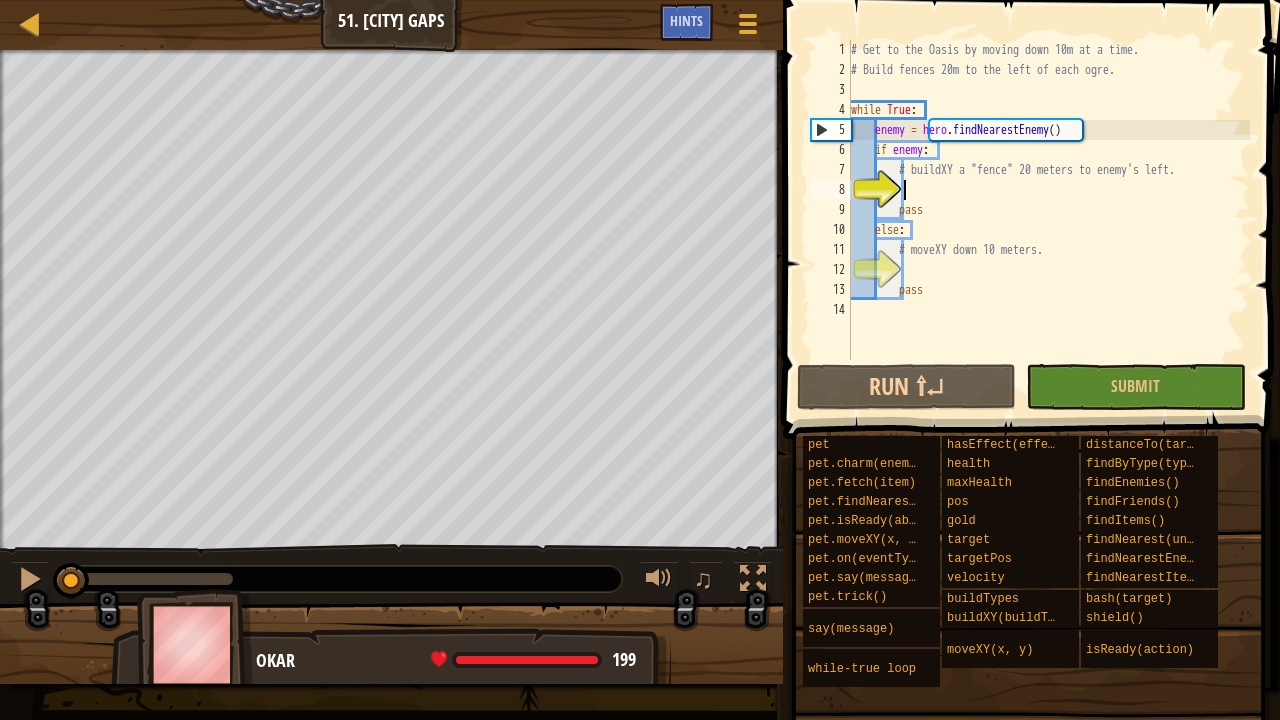 click on "# Get to the Oasis by moving down 10m at a time. # Build fences 20m to the left of each ogre. while   True :      enemy   =   hero . findNearestEnemy ( )      if   enemy :          # buildXY a "fence" 20 meters to enemy's left.                   pass      else :          # moveXY down 10 meters.                   pass" at bounding box center (1048, 220) 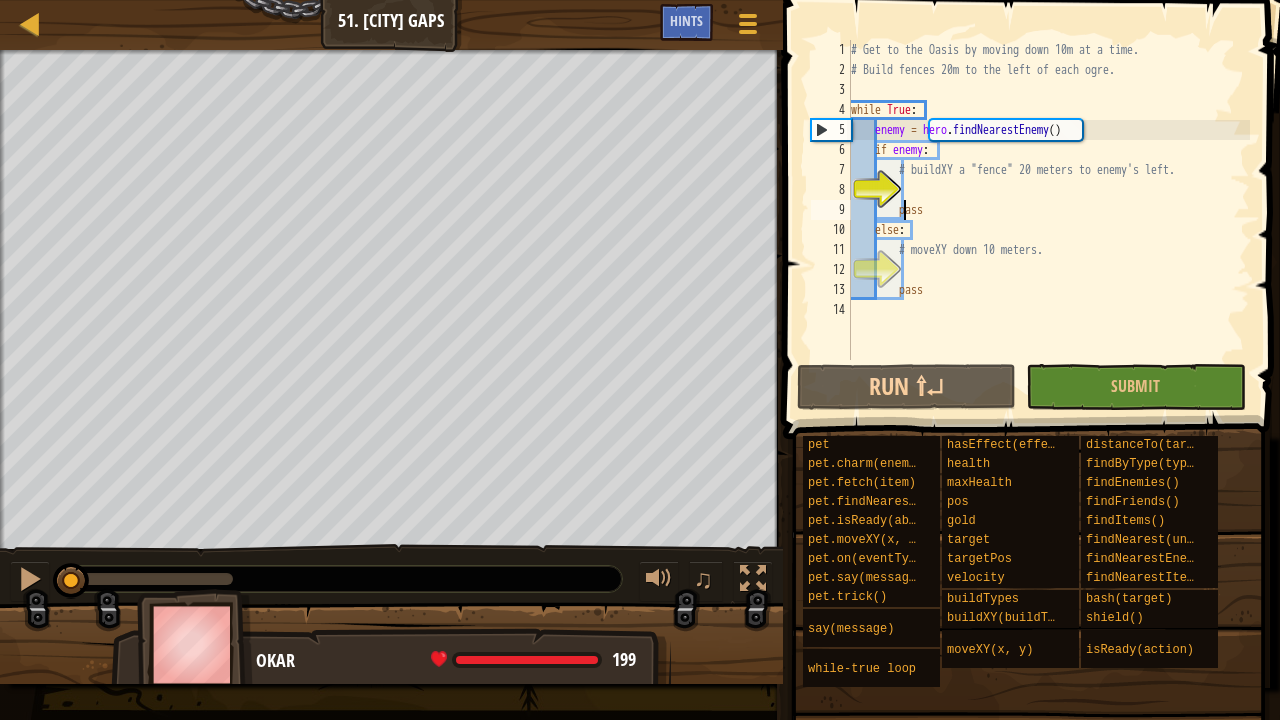 scroll, scrollTop: 9, scrollLeft: 5, axis: both 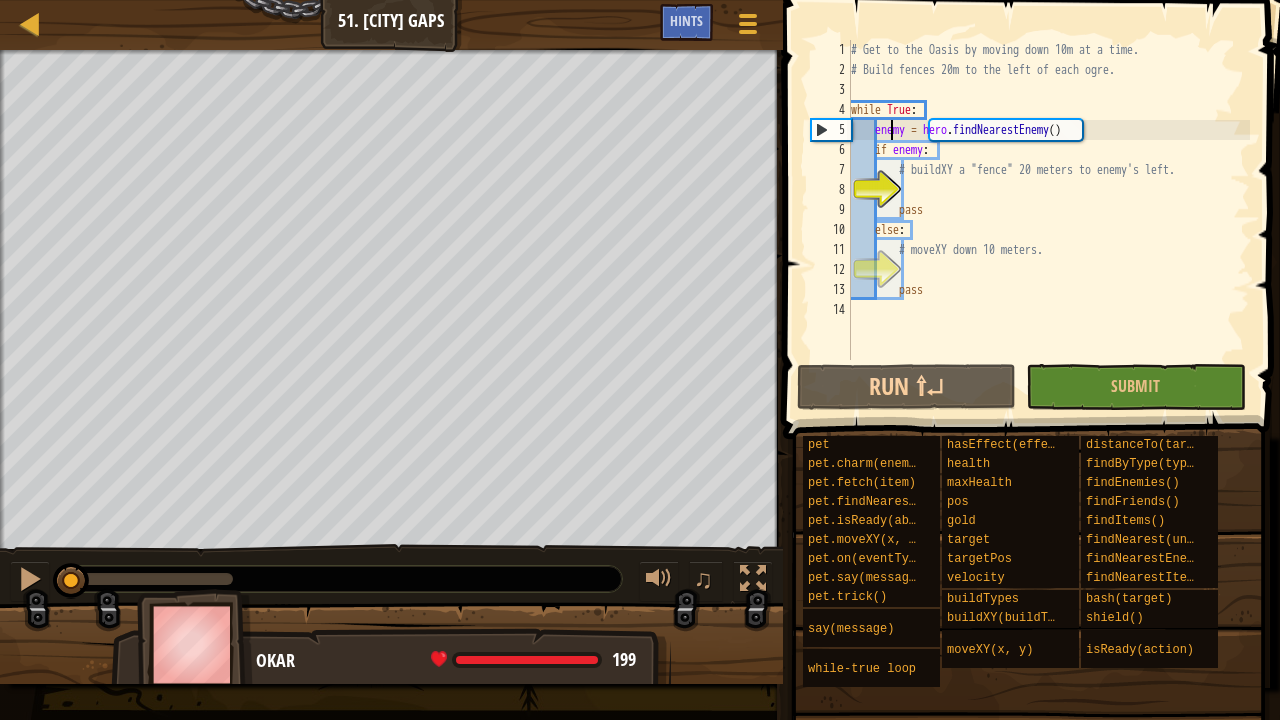 drag, startPoint x: 893, startPoint y: 138, endPoint x: 897, endPoint y: 152, distance: 14.56022 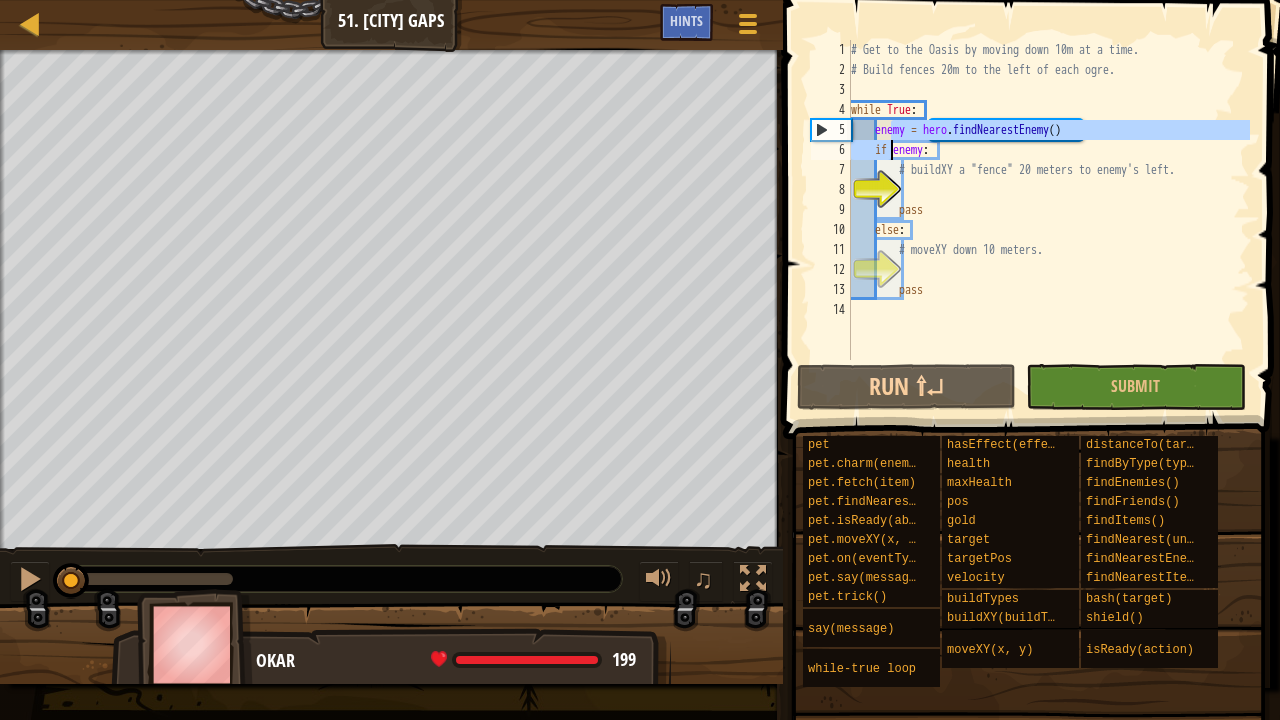 click on "# Get to the Oasis by moving down 10m at a time. # Build fences 20m to the left of each ogre. while   True :      enemy   =   hero . findNearestEnemy ( )      if   enemy :          # buildXY a "fence" 20 meters to enemy's left.                   pass      else :          # moveXY down 10 meters.                   pass" at bounding box center [1048, 220] 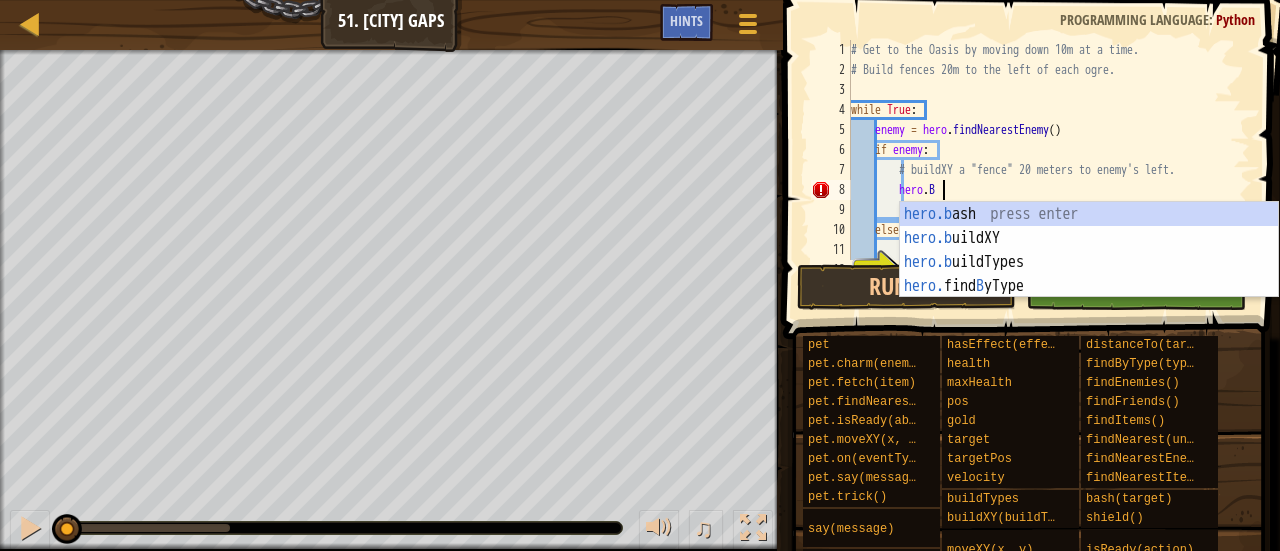 scroll, scrollTop: 9, scrollLeft: 6, axis: both 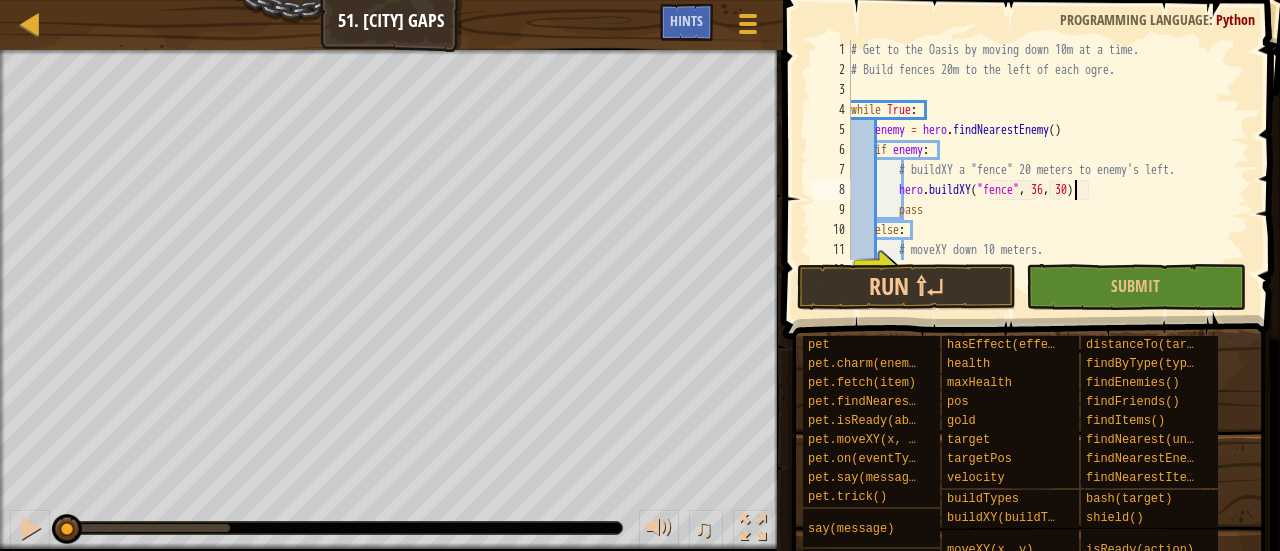 click on "# Get to the Oasis by moving down 10m at a time. # Build fences 20m to the left of each ogre. while   True :      enemy   =   hero . findNearestEnemy ( )      if   enemy :          # buildXY a "fence" 20 meters to enemy's left.          hero . buildXY ( "fence" ,   36 ,   30 )          pass      else :          # moveXY down 10 meters." at bounding box center (1041, 170) 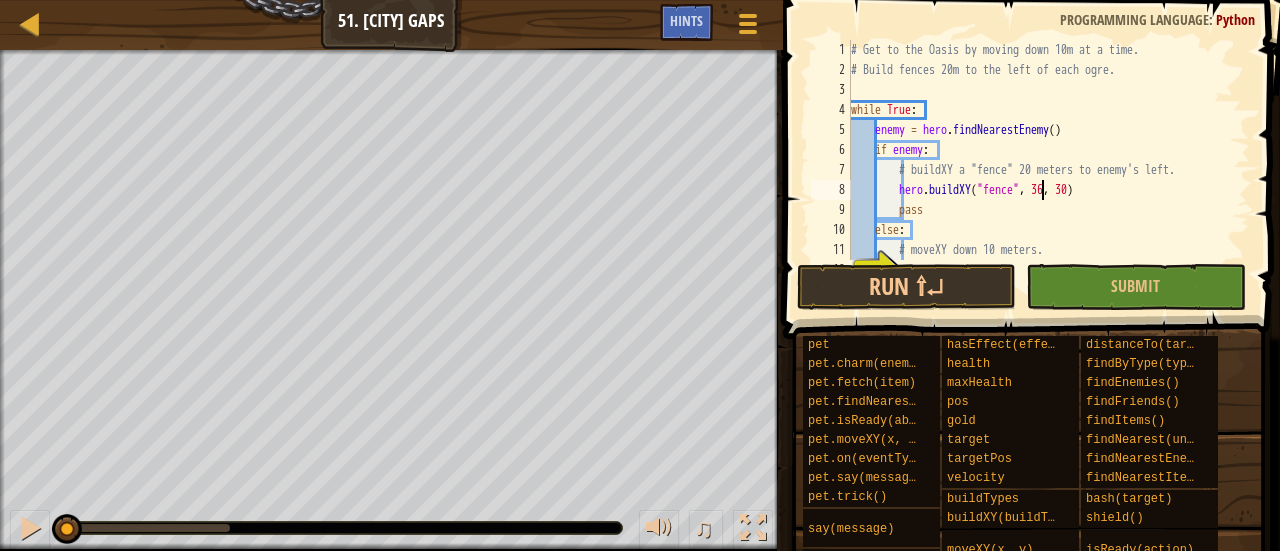 click on "# Get to the Oasis by moving down 10m at a time. # Build fences 20m to the left of each ogre. while   True :      enemy   =   hero . findNearestEnemy ( )      if   enemy :          # buildXY a "fence" 20 meters to enemy's left.          hero . buildXY ( "fence" ,   36 ,   30 )          pass      else :          # moveXY down 10 meters." at bounding box center [1041, 170] 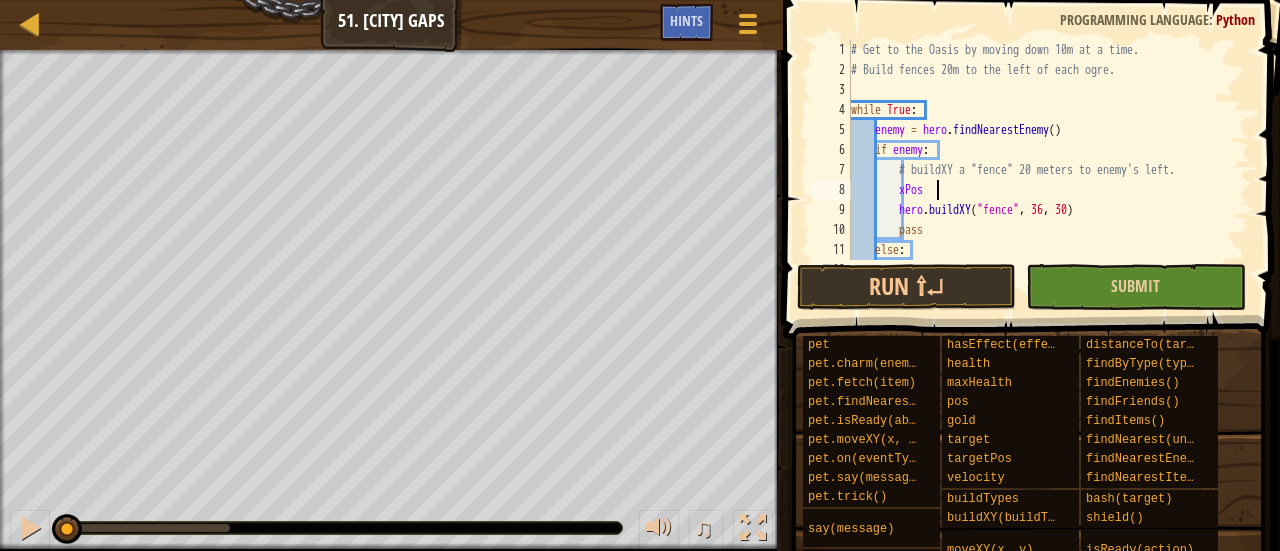 scroll, scrollTop: 9, scrollLeft: 6, axis: both 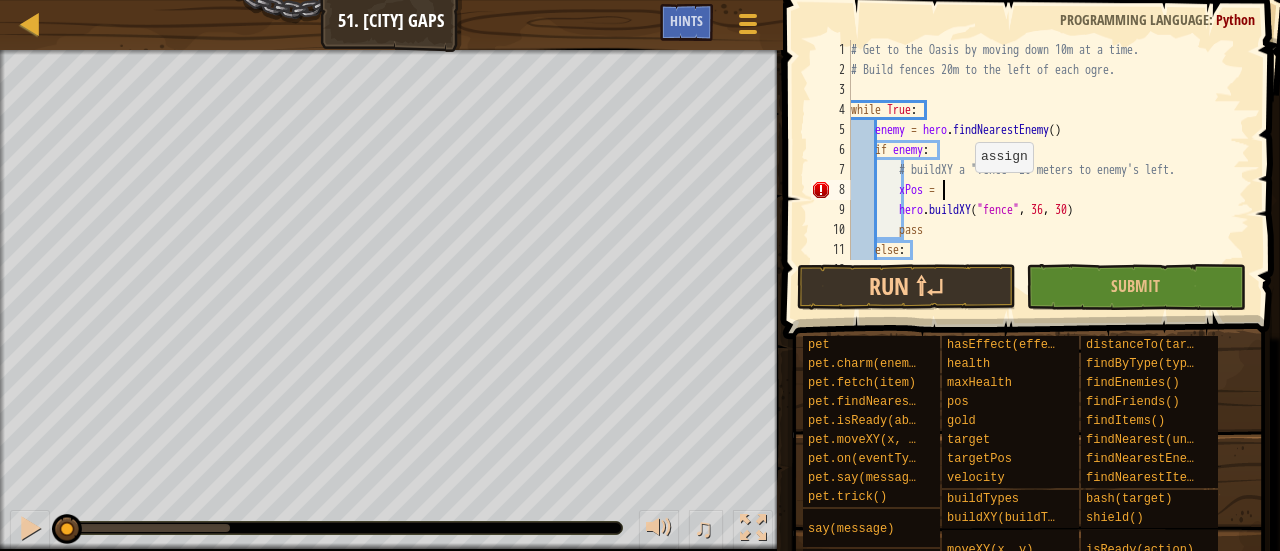 click on "# Get to the Oasis by moving down 10m at a time. # Build fences 20m to the left of each ogre. while   True :      enemy   =   hero . findNearestEnemy ( )      if   enemy :          # buildXY a "fence" 20 meters to enemy's left.          xPos   =          hero . buildXY ( "fence" ,   36 ,   30 )          pass      else :          # moveXY down 10 meters." at bounding box center [1041, 170] 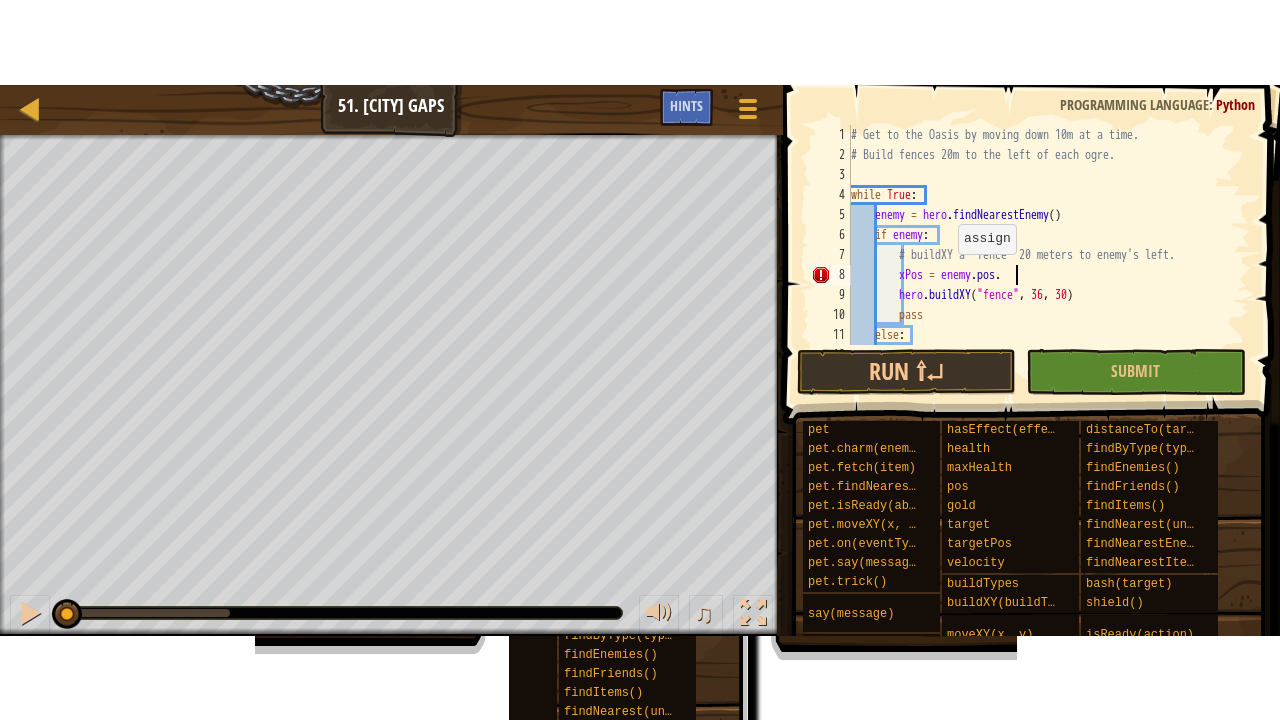 scroll, scrollTop: 9, scrollLeft: 13, axis: both 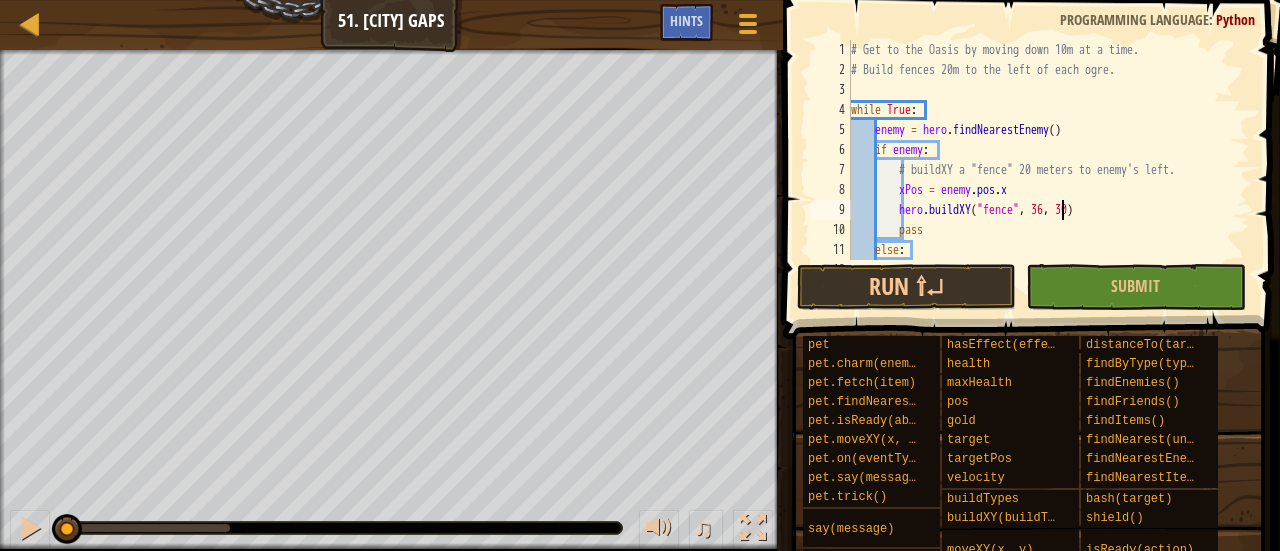 click on "# Get to the Oasis by moving down 10m at a time. # Build fences 20m to the left of each ogre. while   True :      enemy   =   hero . findNearestEnemy ( )      if   enemy :          # buildXY a "fence" 20 meters to enemy's left.          xPos   =   enemy . pos . x          hero . buildXY ( "fence" ,   36 ,   30 )          pass      else :          # moveXY down 10 meters." at bounding box center [1041, 170] 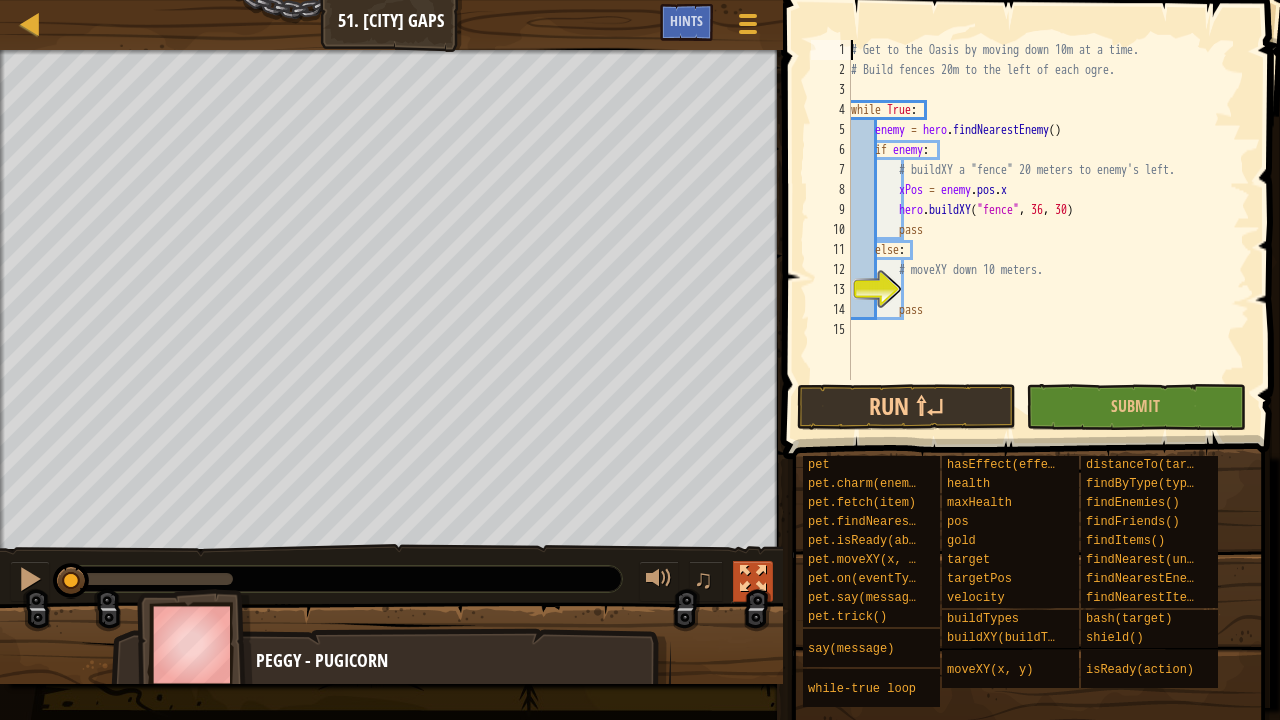 click at bounding box center (753, 579) 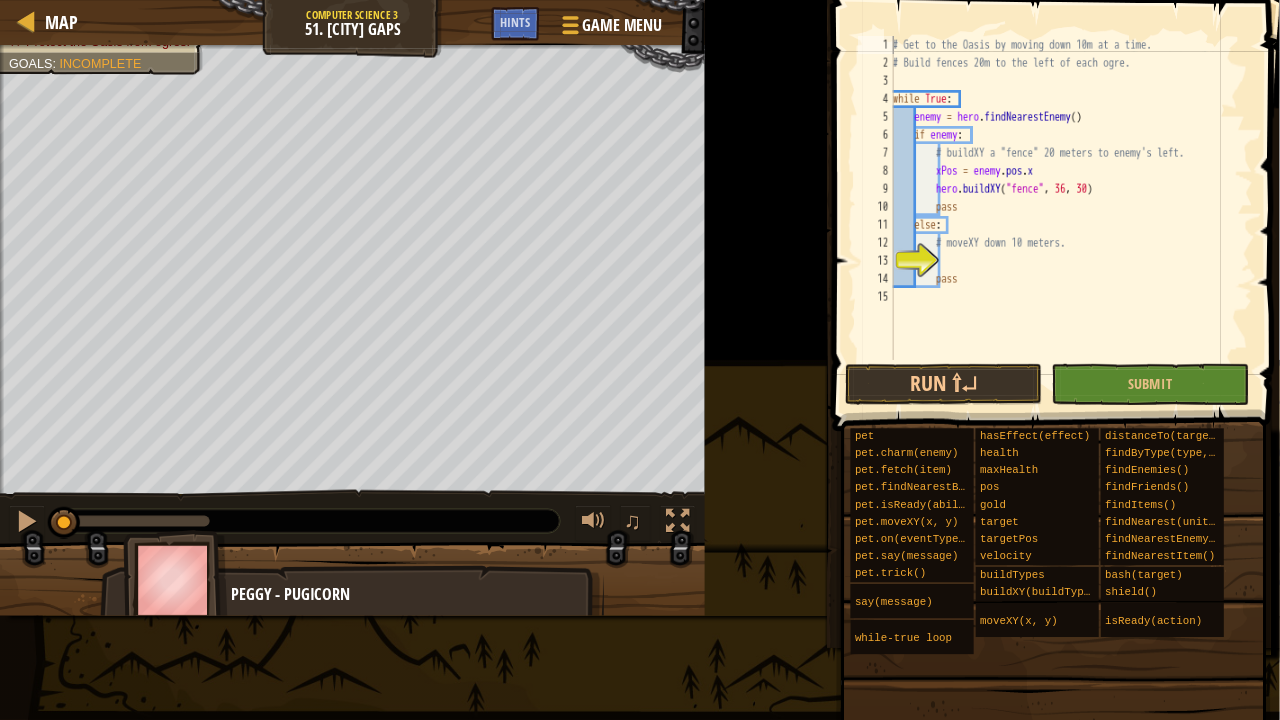scroll, scrollTop: 9, scrollLeft: 1, axis: both 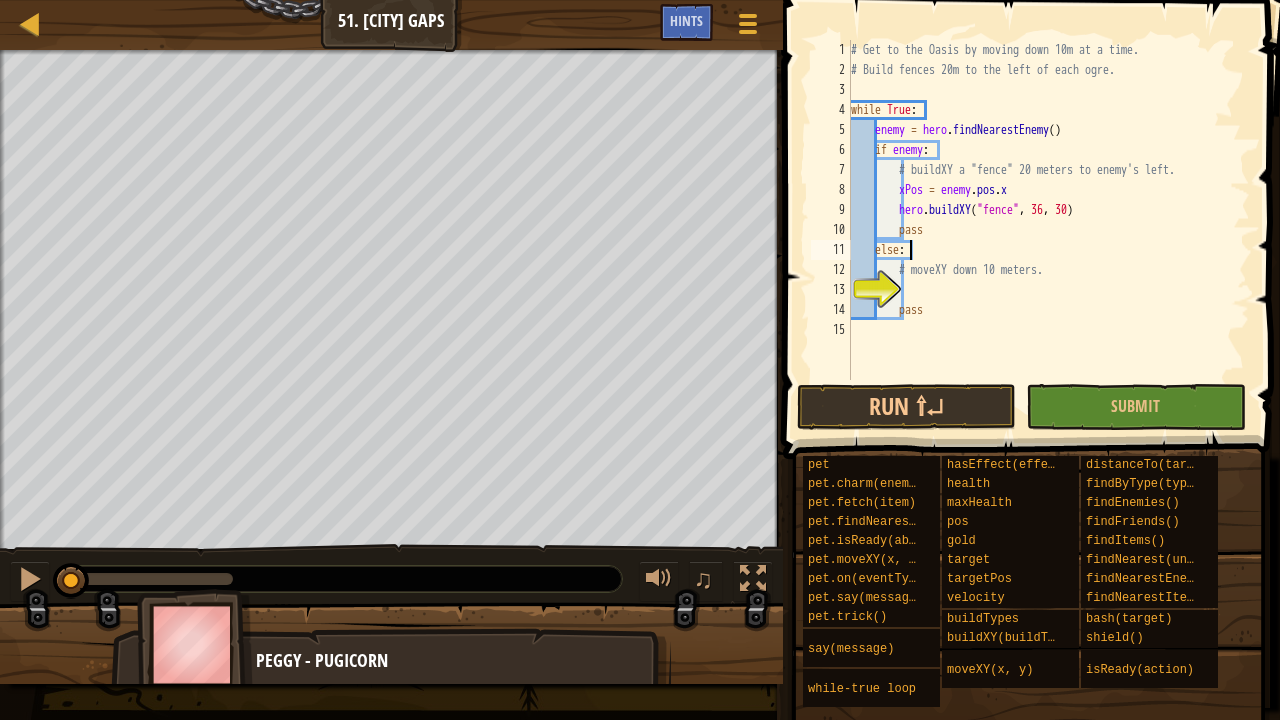 click on "# Get to the Oasis by moving down 10m at a time. # Build fences 20m to the left of each ogre. while   True :      enemy   =   hero . findNearestEnemy ( )      if   enemy :          # buildXY a "fence" 20 meters to enemy's left.          xPos   =   enemy . pos . x          hero . buildXY ( "fence" ,   36 ,   30 )          pass      else :          # moveXY down 10 meters." at bounding box center [1048, 230] 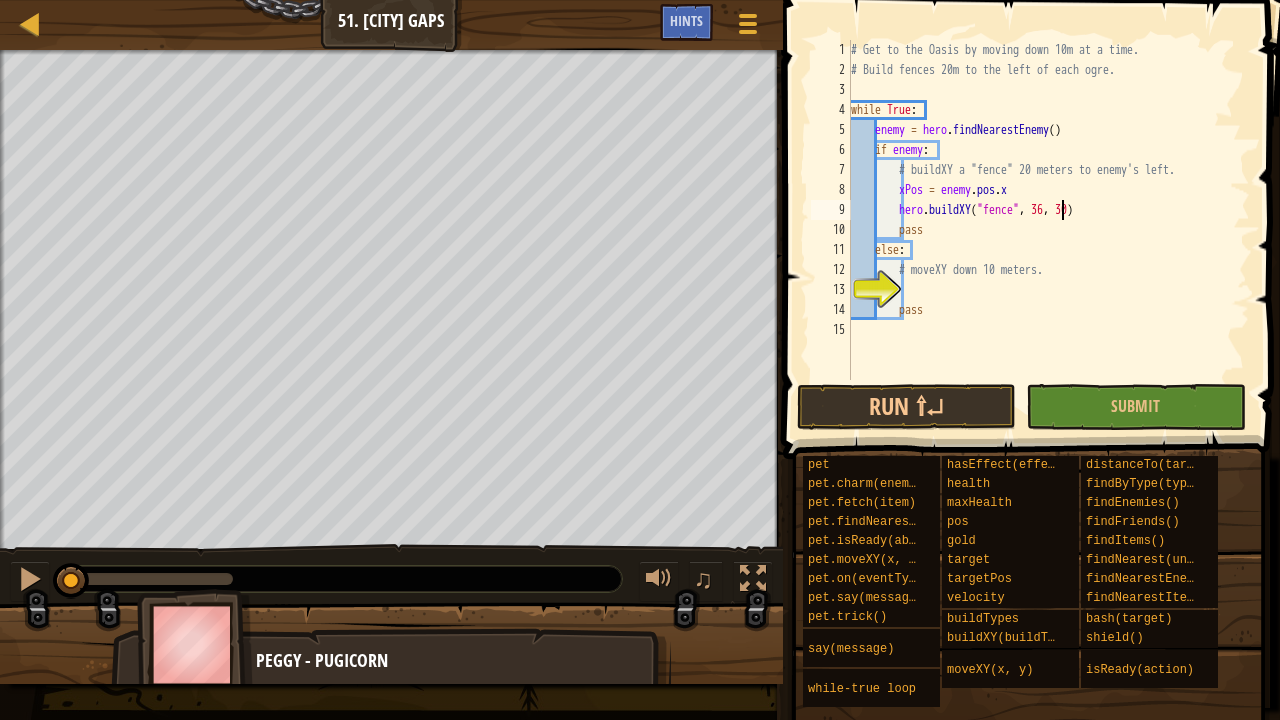 click on "# Get to the Oasis by moving down 10m at a time. # Build fences 20m to the left of each ogre. while   True :      enemy   =   hero . findNearestEnemy ( )      if   enemy :          # buildXY a "fence" 20 meters to enemy's left.          xPos   =   enemy . pos . x          hero . buildXY ( "fence" ,   36 ,   30 )          pass      else :          # moveXY down 10 meters." at bounding box center (1048, 230) 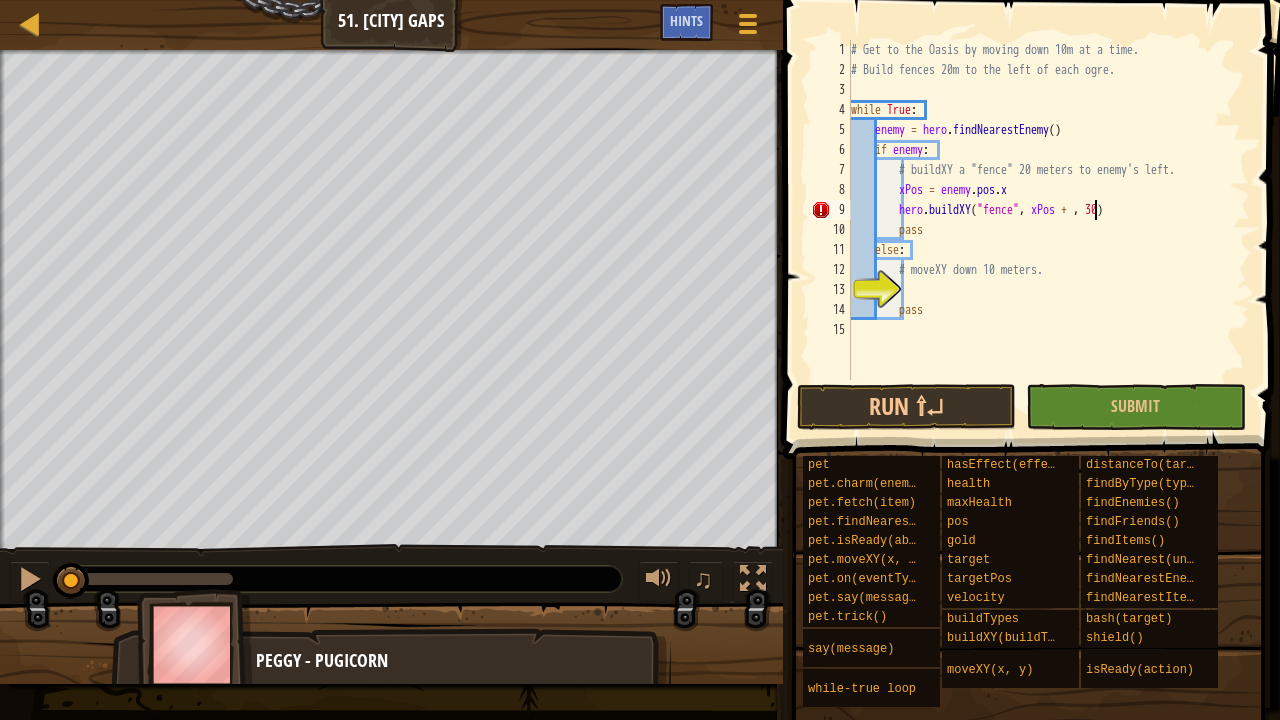 scroll, scrollTop: 9, scrollLeft: 20, axis: both 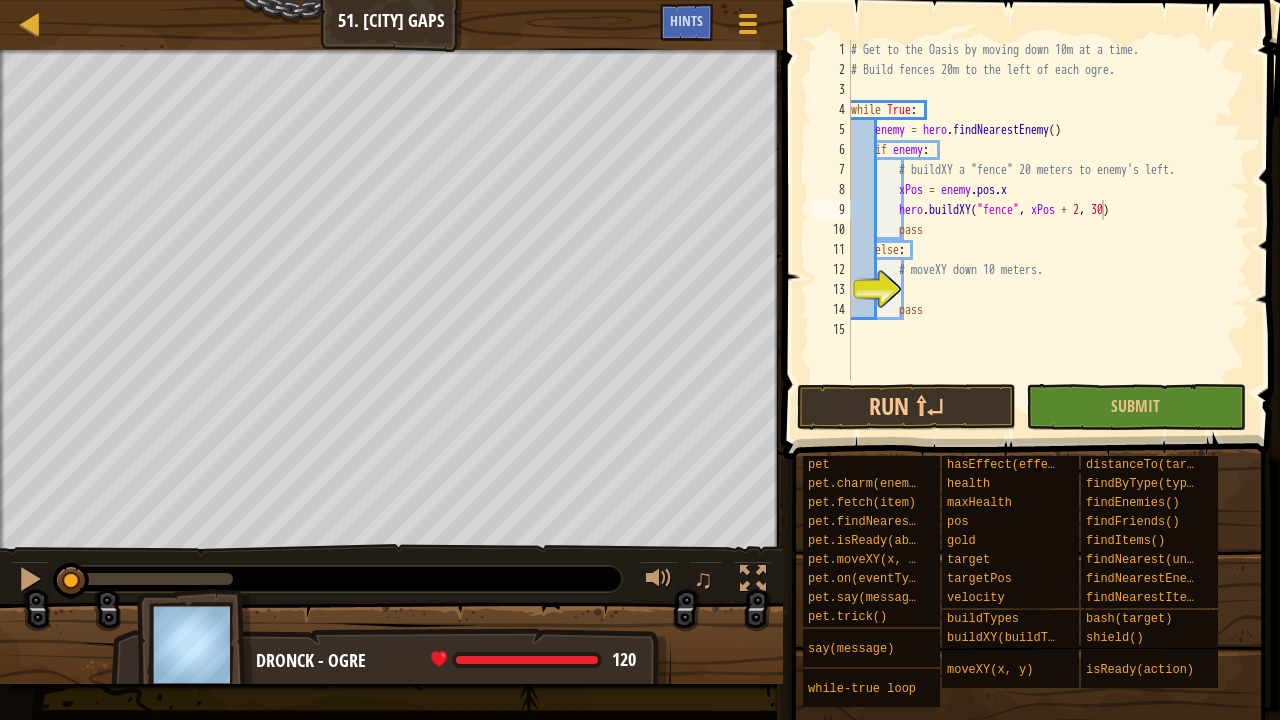 click at bounding box center (1033, 201) 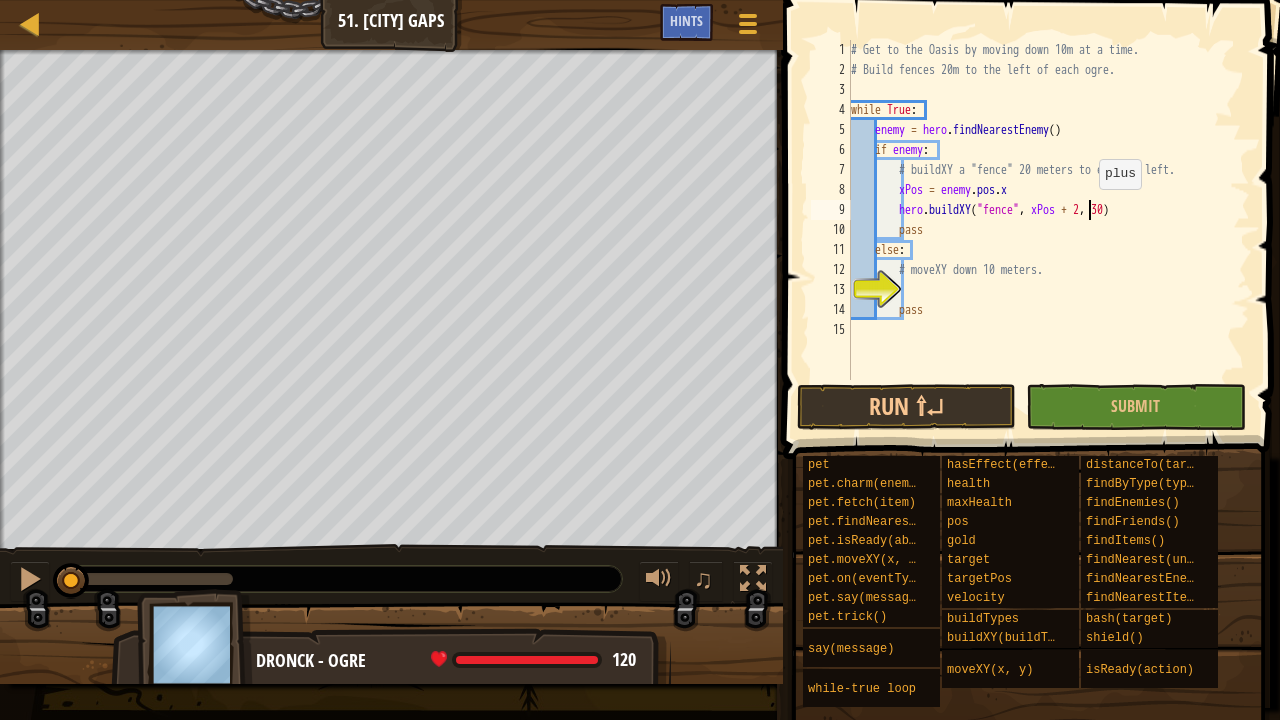 click on "# Get to the Oasis by moving down 10m at a time. # Build fences 20m to the left of each ogre. while   True :      enemy   =   hero . findNearestEnemy ( )      if   enemy :          # buildXY a "fence" 20 meters to enemy's left.          xPos   =   enemy . pos . x          hero . buildXY ( "fence" ,   xPos   +   2 ,   30 )          pass      else :          # moveXY down 10 meters.                   pass" at bounding box center [1048, 230] 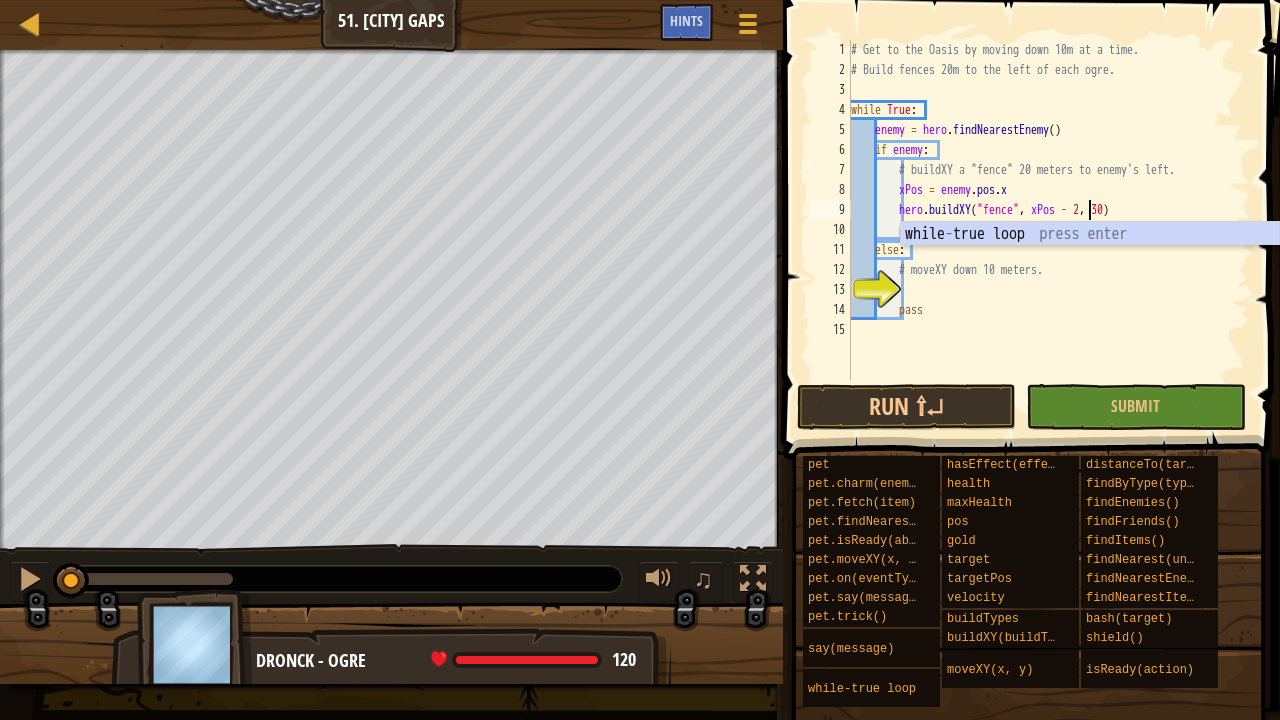scroll, scrollTop: 9, scrollLeft: 20, axis: both 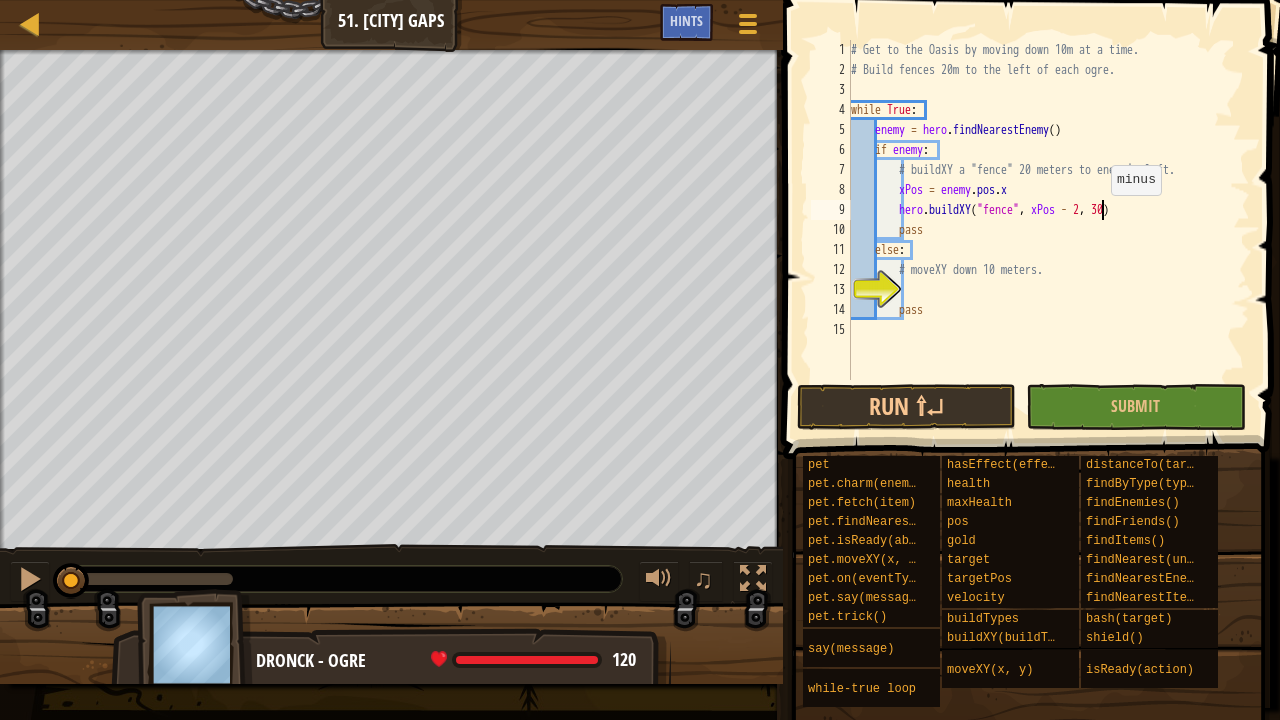 click on "# Get to the Oasis by moving down 10m at a time. # Build fences 20m to the left of each ogre. while   True :      enemy   =   hero . findNearestEnemy ( )      if   enemy :          # buildXY a "fence" 20 meters to enemy's left.          xPos   =   enemy . pos . x          hero . buildXY ( "fence" ,   xPos   -   2 ,   30 )          pass      else :          # moveXY down 10 meters.                   pass" at bounding box center [1048, 230] 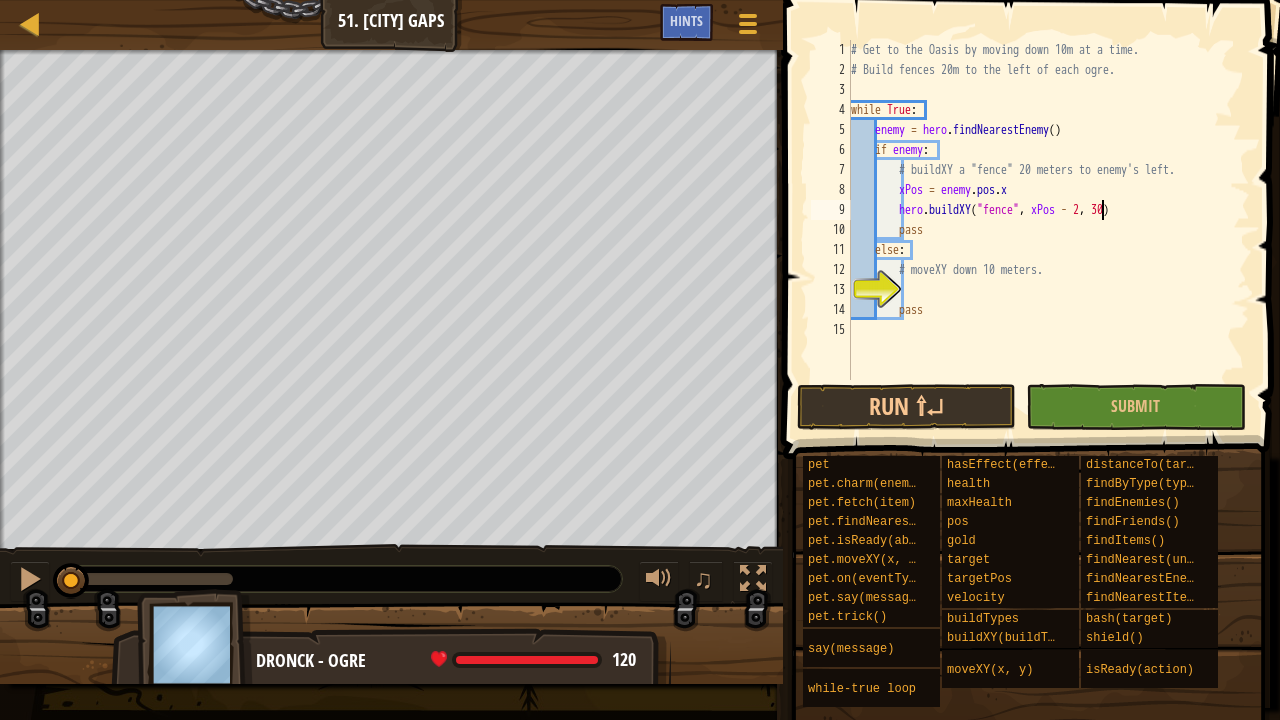 scroll, scrollTop: 9, scrollLeft: 21, axis: both 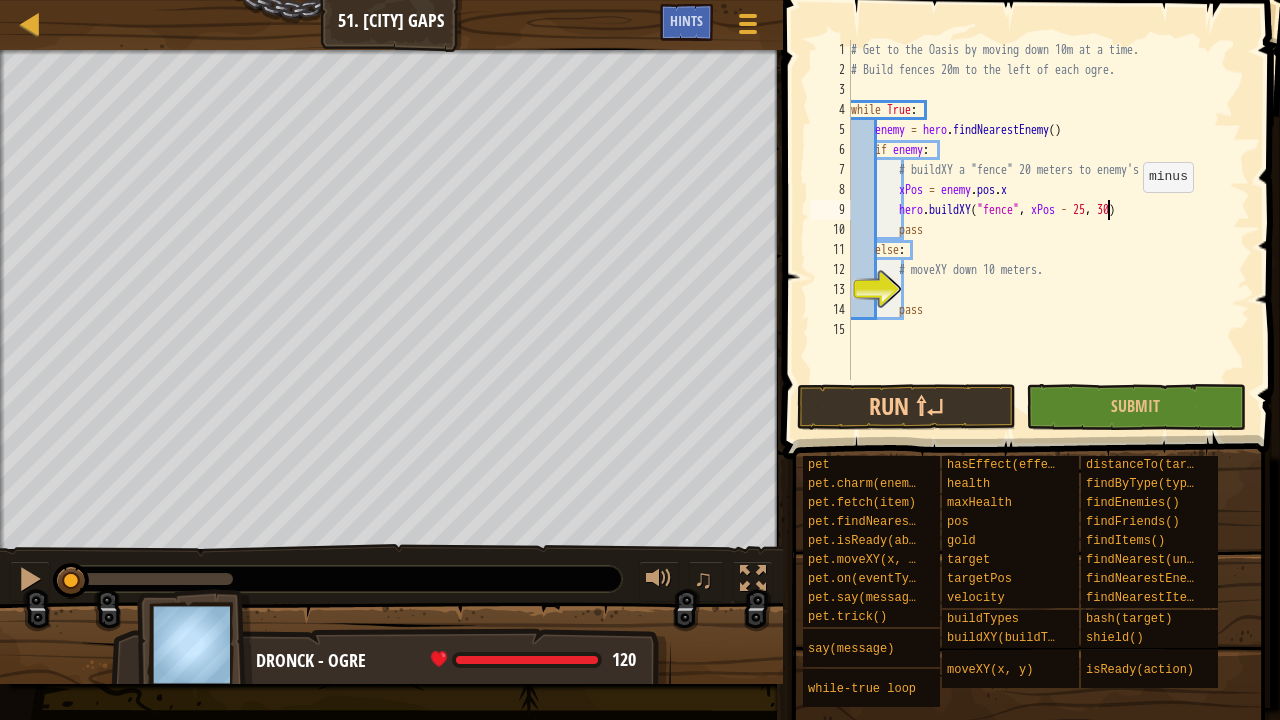 click on "# Get to the Oasis by moving down 10m at a time. # Build fences 20m to the left of each ogre. while   True :      enemy   =   hero . findNearestEnemy ( )      if   enemy :          # buildXY a "fence" 20 meters to enemy's left.          xPos   =   enemy . pos . x          hero . buildXY ( "fence" ,   xPos   -   25 ,   30 )          pass      else :          # moveXY down 10 meters.                   pass" at bounding box center (1048, 230) 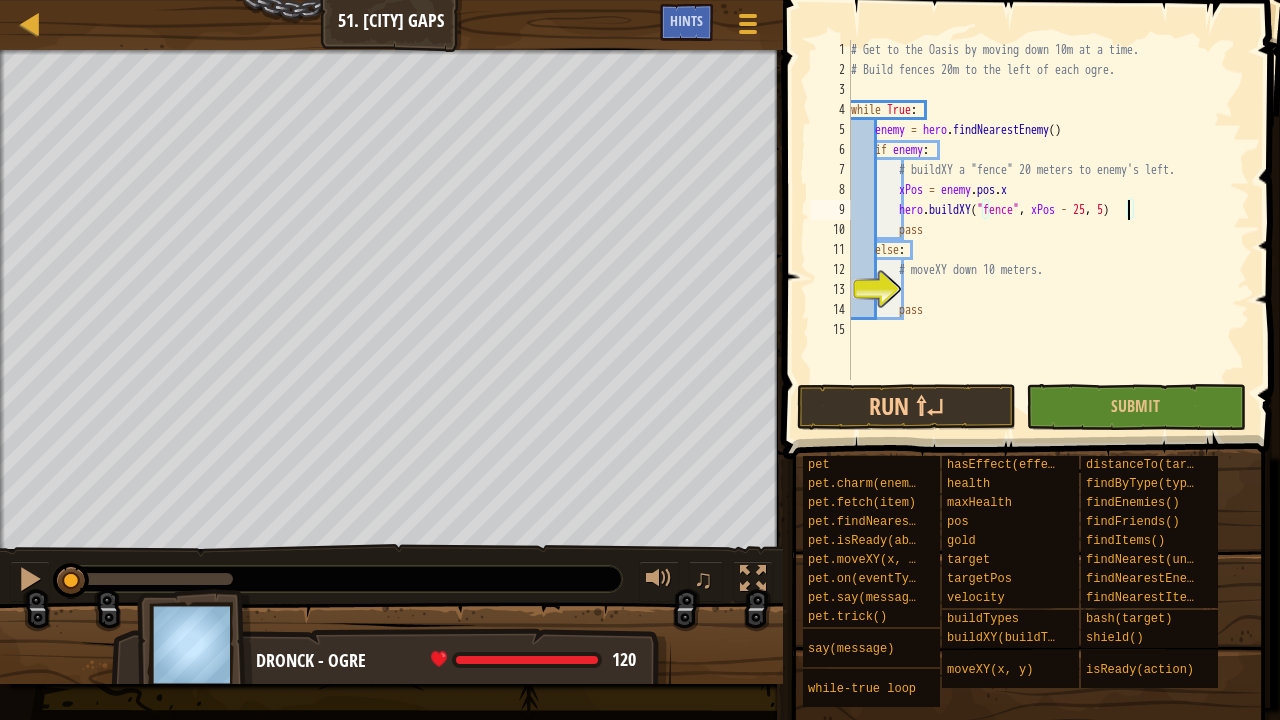 scroll, scrollTop: 9, scrollLeft: 23, axis: both 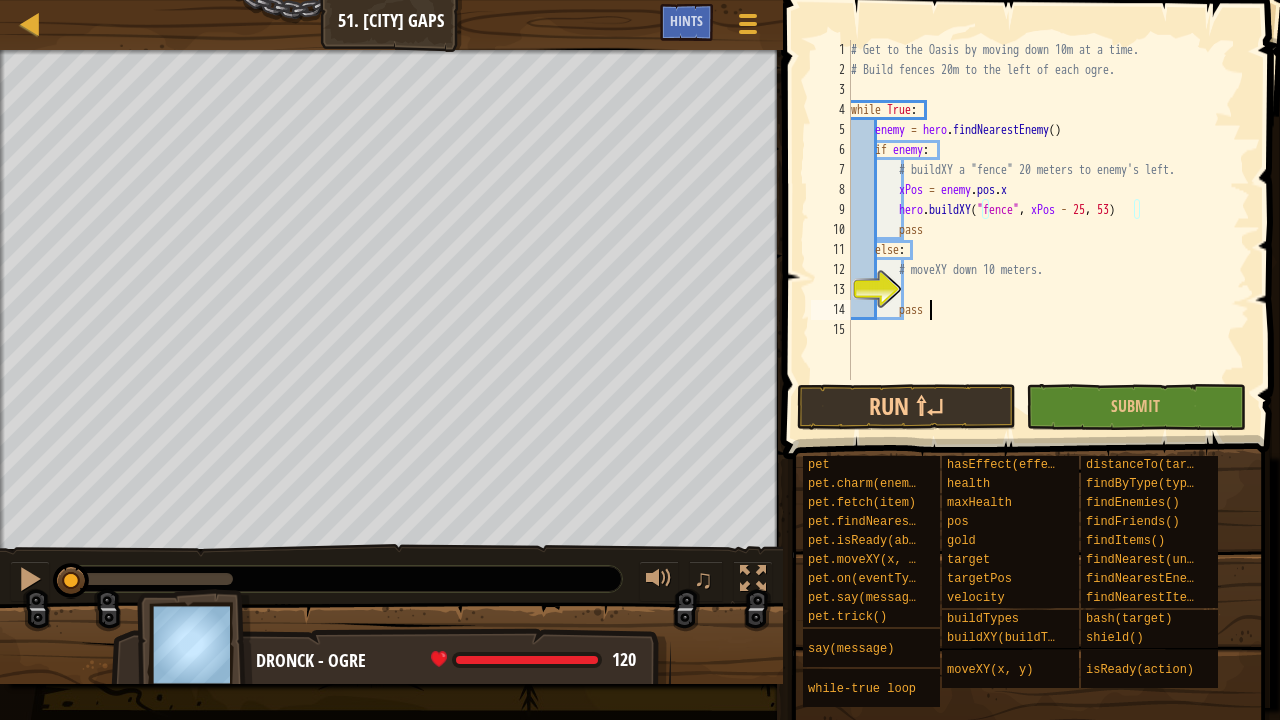 click on "# Get to the Oasis by moving down 10m at a time. # Build fences 20m to the left of each ogre. while   True :      enemy   =   hero . findNearestEnemy ( )      if   enemy :          # buildXY a "fence" 20 meters to enemy's left.          xPos   =   enemy . pos . x          hero . buildXY ( "fence" ,   xPos   -   25 ,   53 )          pass      else :          # moveXY down 10 meters.                   pass" at bounding box center [1048, 230] 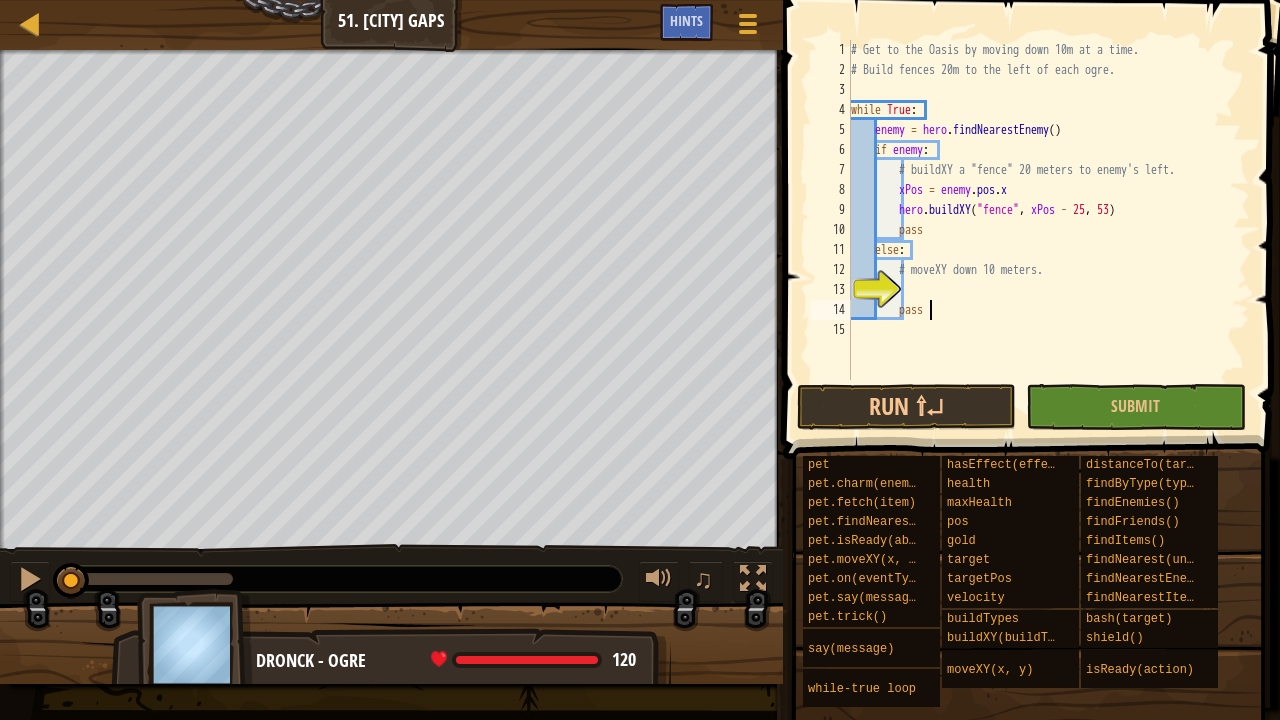 click on "# Get to the Oasis by moving down 10m at a time. # Build fences 20m to the left of each ogre. while   True :      enemy   =   hero . findNearestEnemy ( )      if   enemy :          # buildXY a "fence" 20 meters to enemy's left.          xPos   =   enemy . pos . x          hero . buildXY ( "fence" ,   xPos   -   25 ,   53 )          pass      else :          # moveXY down 10 meters.                   pass" at bounding box center [1048, 230] 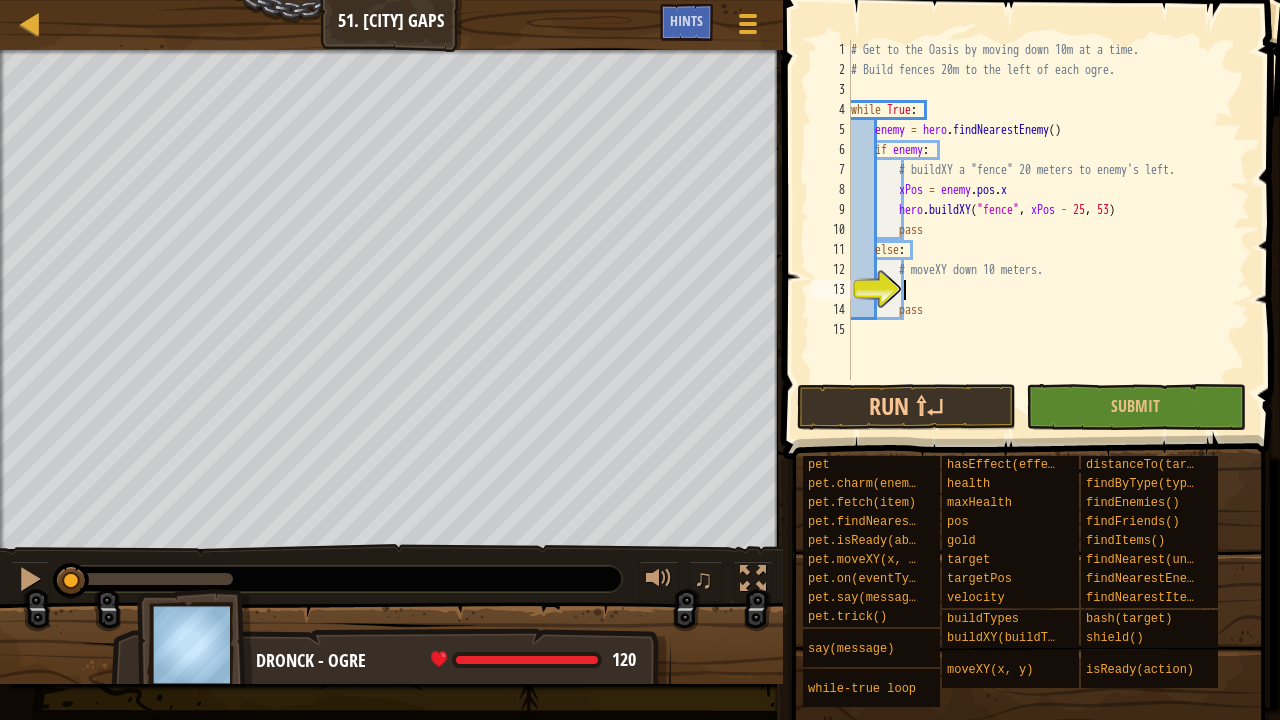 click on "# Get to the Oasis by moving down 10m at a time. # Build fences 20m to the left of each ogre. while   True :      enemy   =   hero . findNearestEnemy ( )      if   enemy :          # buildXY a "fence" 20 meters to enemy's left.          xPos   =   enemy . pos . x          hero . buildXY ( "fence" ,   xPos   -   25 ,   53 )          pass      else :          # moveXY down 10 meters.                   pass" at bounding box center [1048, 230] 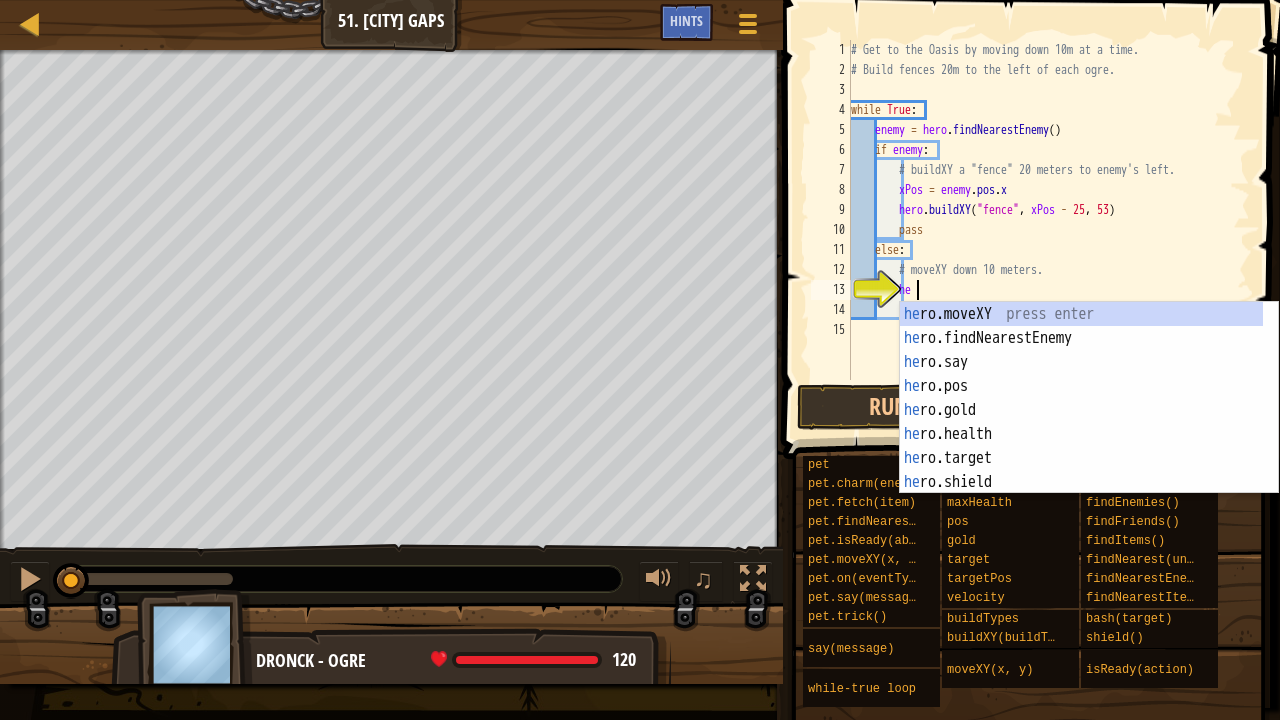 scroll, scrollTop: 9, scrollLeft: 4, axis: both 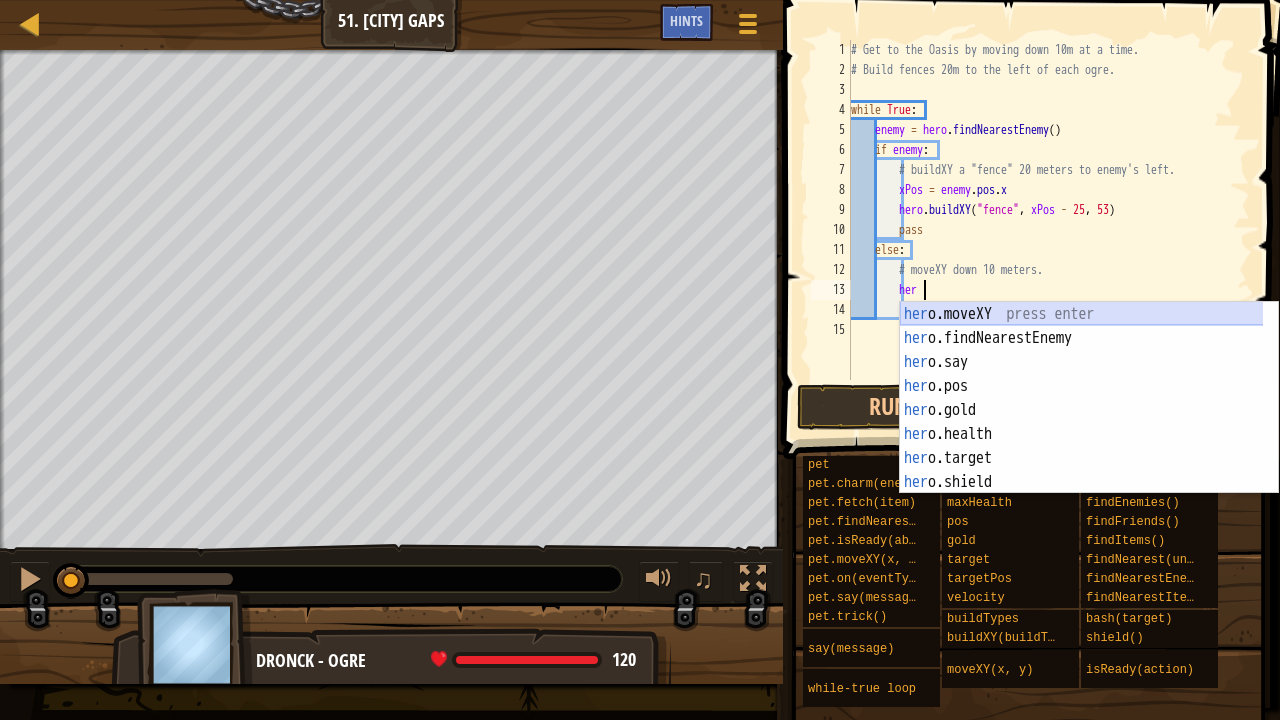 click on "hero.moveXY press enter hero.findNearestEnemy press enter hero.say press enter hero.pos press enter hero.gold press enter hero.health press enter hero.target press enter hero.shield press enter hero.maxHealth press enter" at bounding box center [1082, 422] 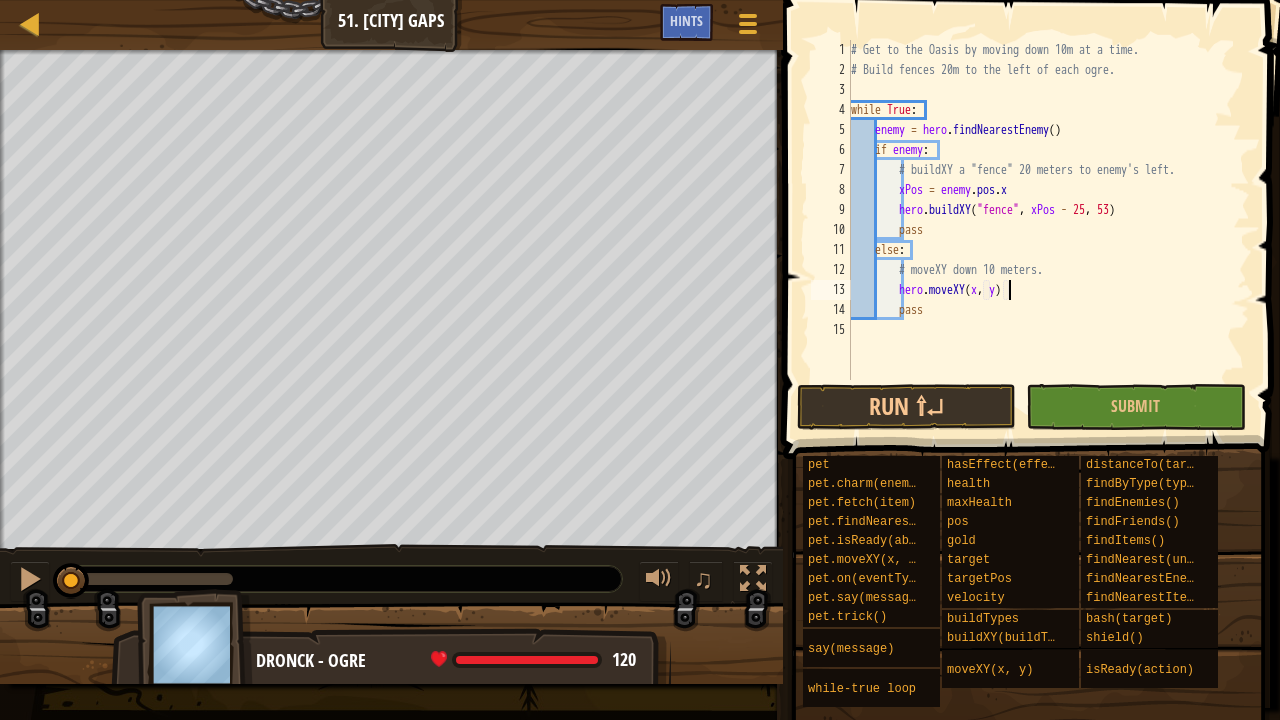 click on "# Get to the Oasis by moving down 10m at a time. # Build fences 20m to the left of each ogre. while   True :      enemy   =   hero . findNearestEnemy ( )      if   enemy :          # buildXY a "fence" 20 meters to enemy's left.          xPos   =   enemy . pos . x          hero . buildXY ( "fence" ,   xPos   -   25 ,   53 )          pass      else :          # moveXY down 10 meters.          hero . moveXY ( x ,   y )          pass" at bounding box center [1048, 230] 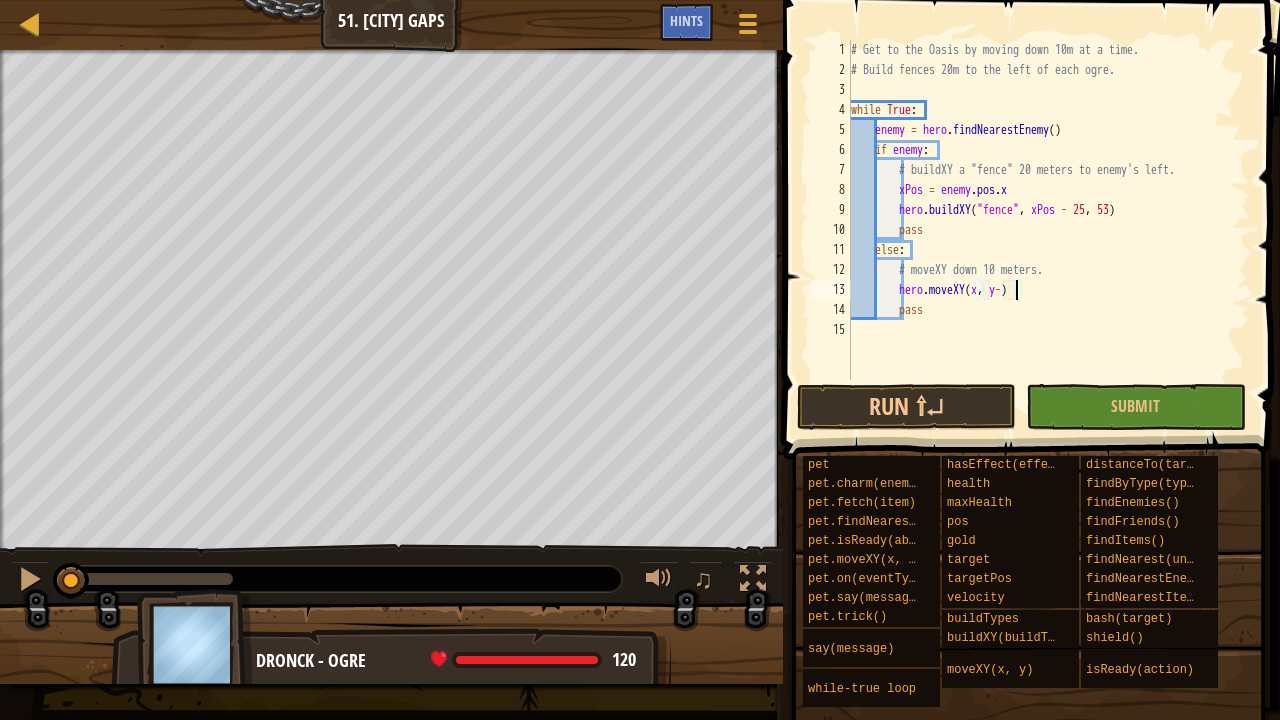 scroll, scrollTop: 9, scrollLeft: 14, axis: both 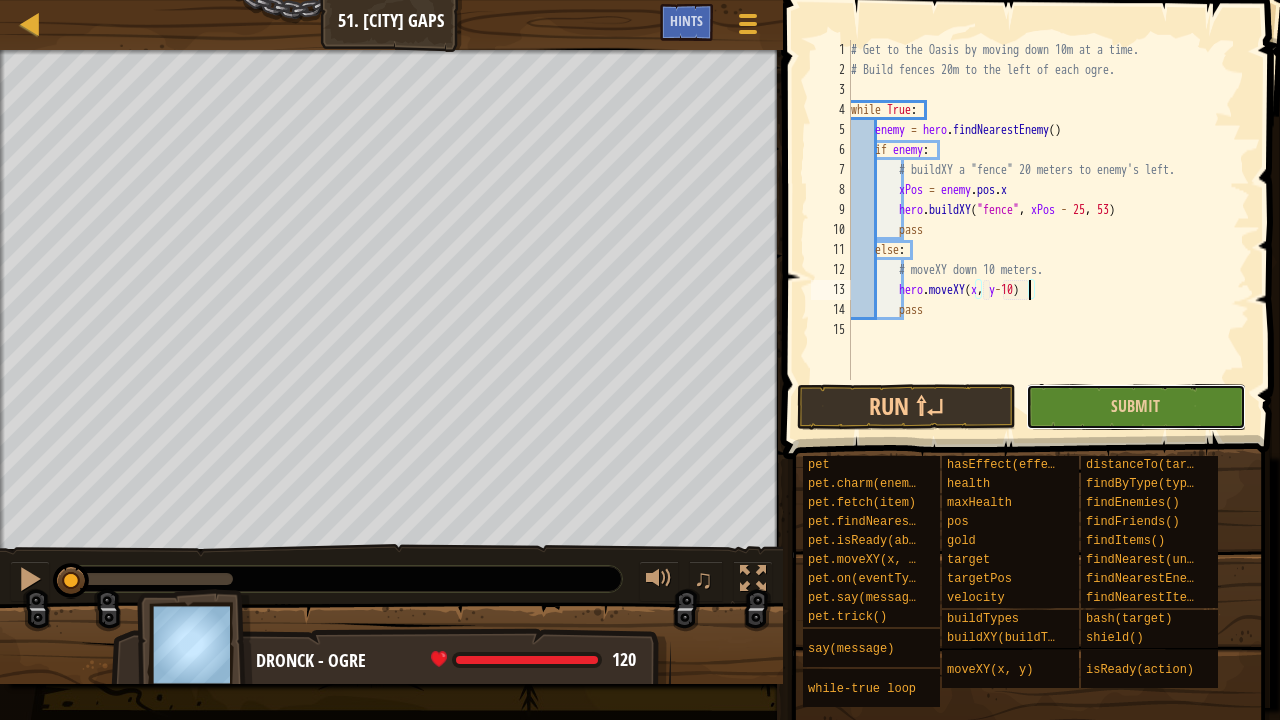 click on "Submit" at bounding box center [1135, 407] 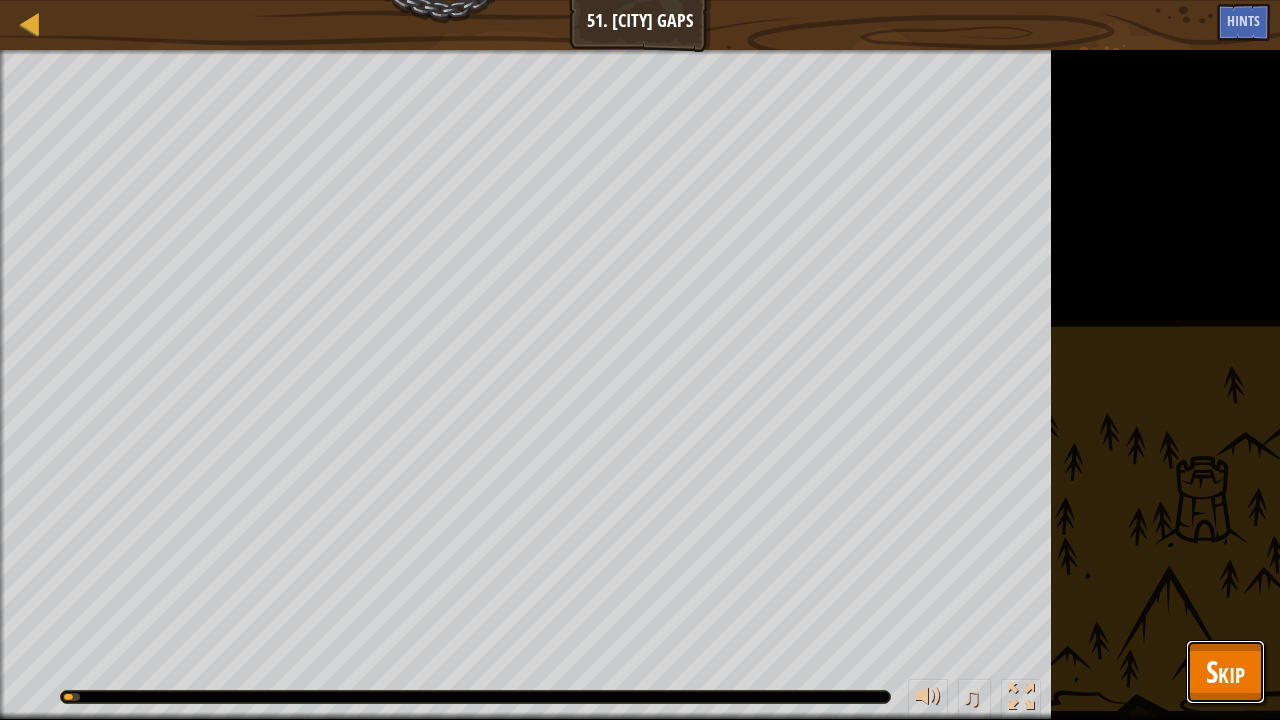 click on "Skip" at bounding box center [1225, 671] 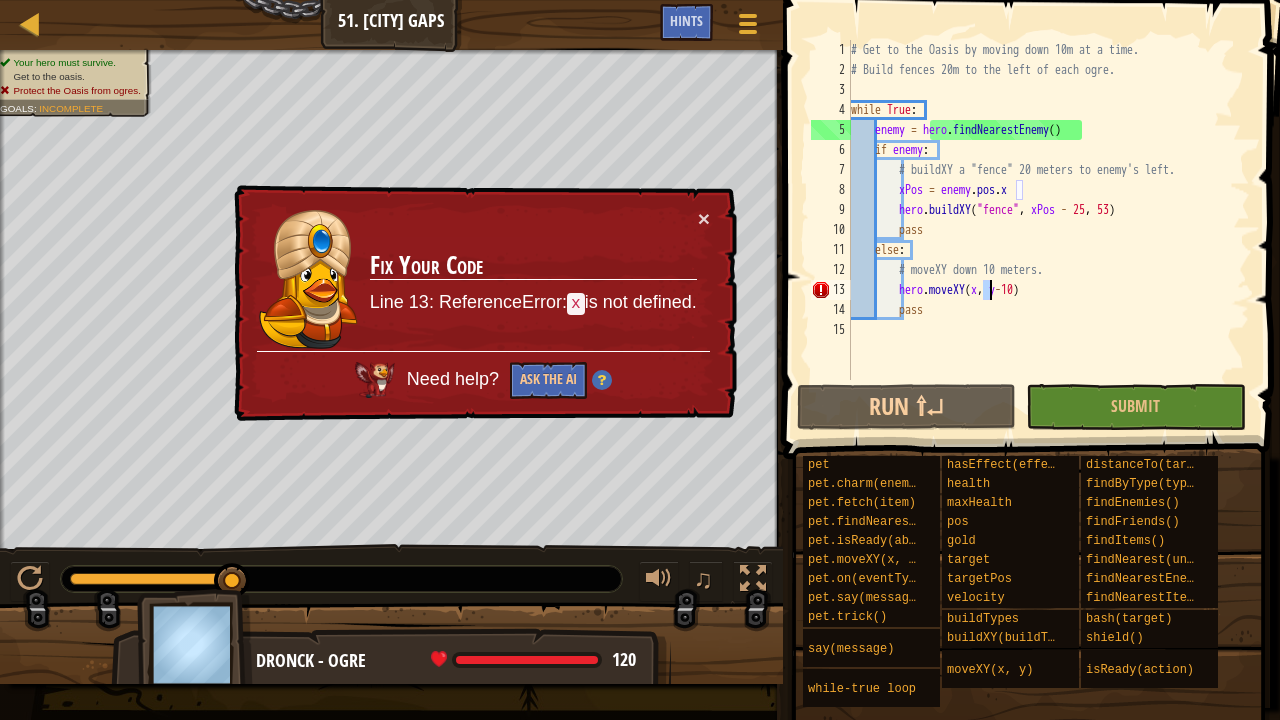 click on "# Get to the Oasis by moving down 10m at a time. # Build fences 20m to the left of each ogre. while   True :      enemy   =   hero . findNearestEnemy ( )      if   enemy :          # buildXY a "fence" 20 meters to enemy's left.          xPos   =   enemy . pos . x          hero . buildXY ( "fence" ,   xPos   -   25 ,   53 )          pass      else :          # moveXY down 10 meters.          hero . moveXY ( x ,   y - 10 )          pass" at bounding box center [1048, 230] 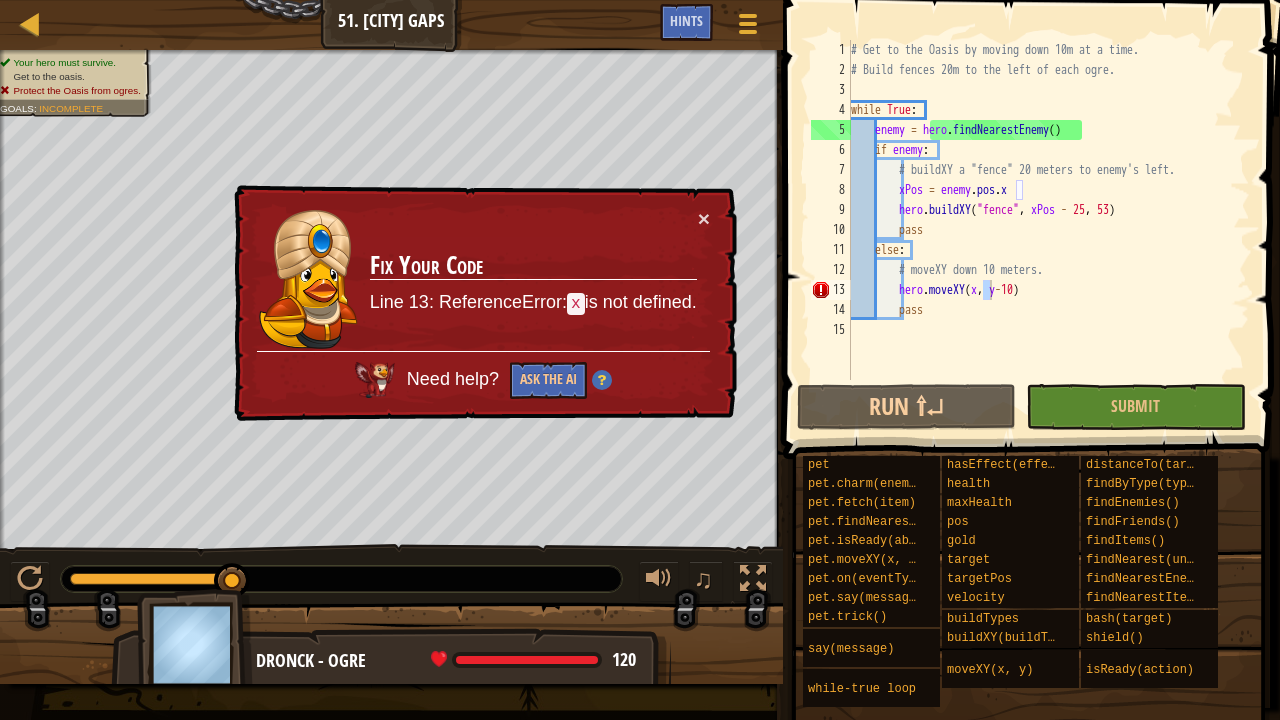 click on "# Get to the Oasis by moving down 10m at a time. # Build fences 20m to the left of each ogre. while   True :      enemy   =   hero . findNearestEnemy ( )      if   enemy :          # buildXY a "fence" 20 meters to enemy's left.          xPos   =   enemy . pos . x          hero . buildXY ( "fence" ,   xPos   -   25 ,   53 )          pass      else :          # moveXY down 10 meters.          hero . moveXY ( x ,   y - 10 )          pass" at bounding box center [1048, 210] 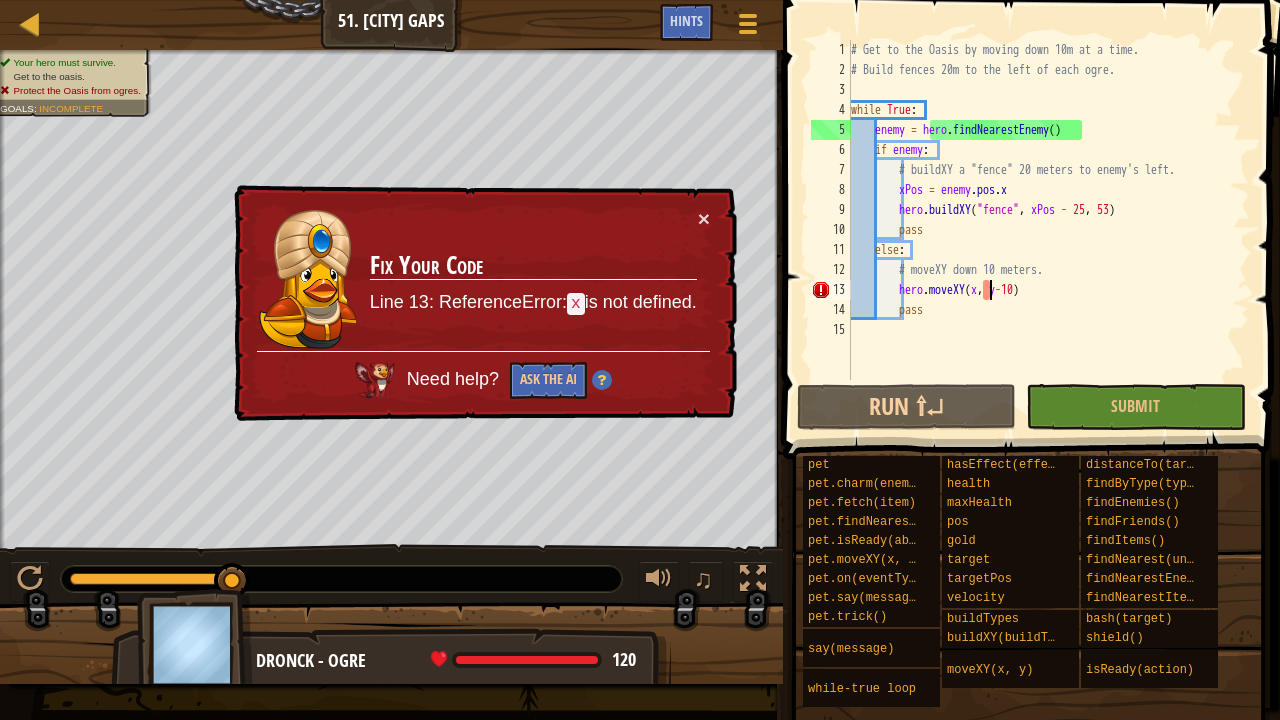 click on "# Get to the Oasis by moving down 10m at a time. # Build fences 20m to the left of each ogre. while   True :      enemy   =   hero . findNearestEnemy ( )      if   enemy :          # buildXY a "fence" 20 meters to enemy's left.          xPos   =   enemy . pos . x          hero . buildXY ( "fence" ,   xPos   -   25 ,   53 )          pass      else :          # moveXY down 10 meters.          hero . moveXY ( x ,   y - 10 )          pass" at bounding box center (1048, 230) 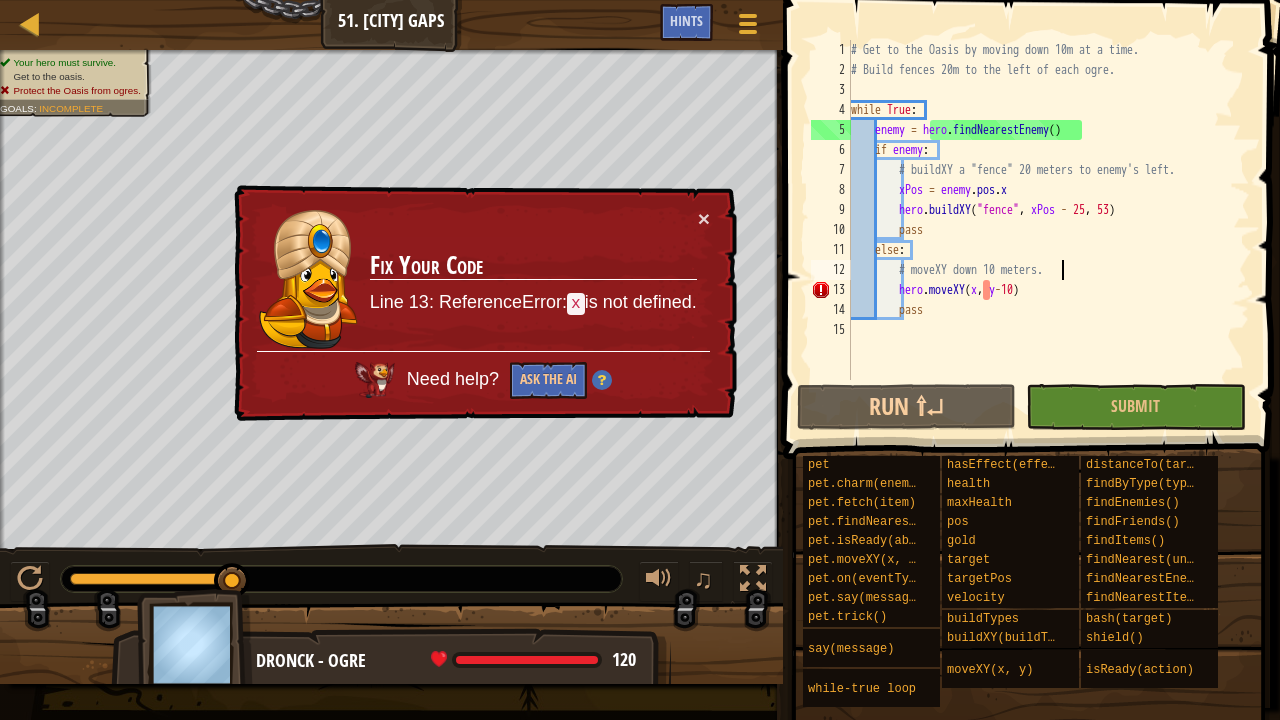 type on "# moveXY down 10 meters" 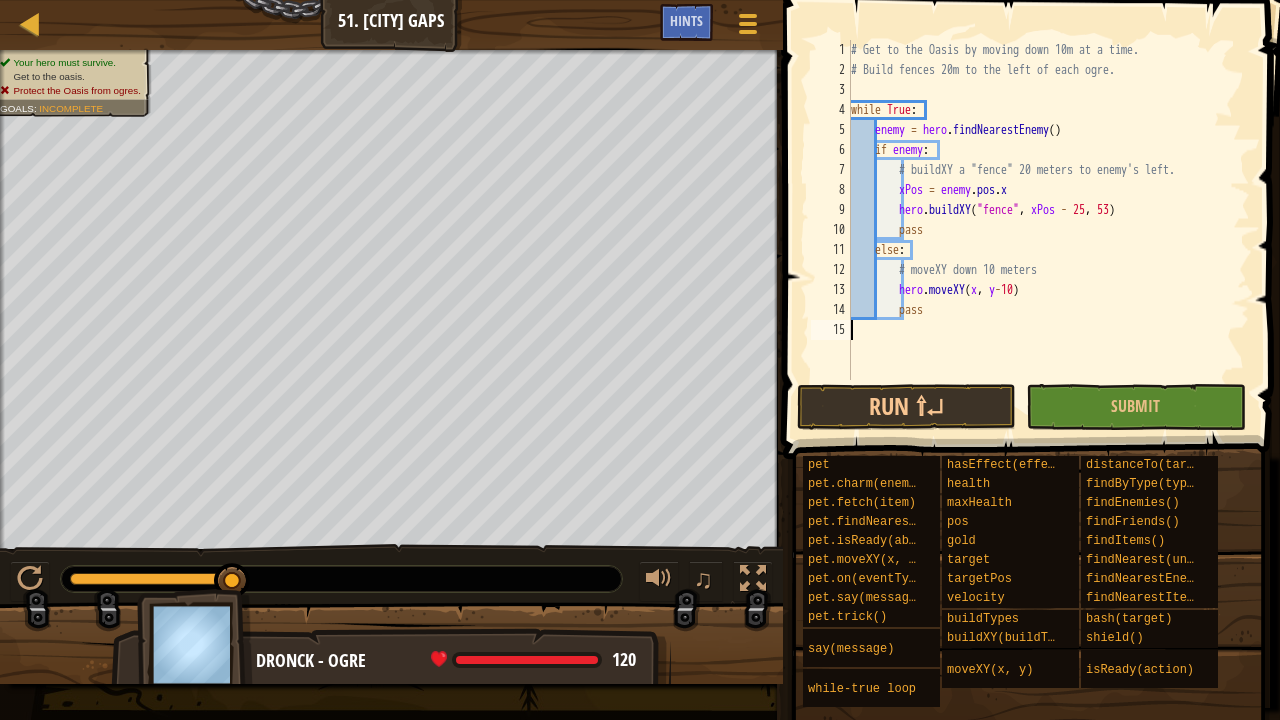 click on "# Get to the Oasis by moving down 10m at a time. # Build fences 20m to the left of each ogre. while   True :      enemy   =   hero . findNearestEnemy ( )      if   enemy :          # buildXY a "fence" 20 meters to enemy's left.          xPos   =   enemy . pos . x          hero . buildXY ( "fence" ,   xPos   -   25 ,   53 )          pass      else :          # moveXY down 10 meters          hero . moveXY ( x ,   y - 10 )          pass" at bounding box center (1048, 230) 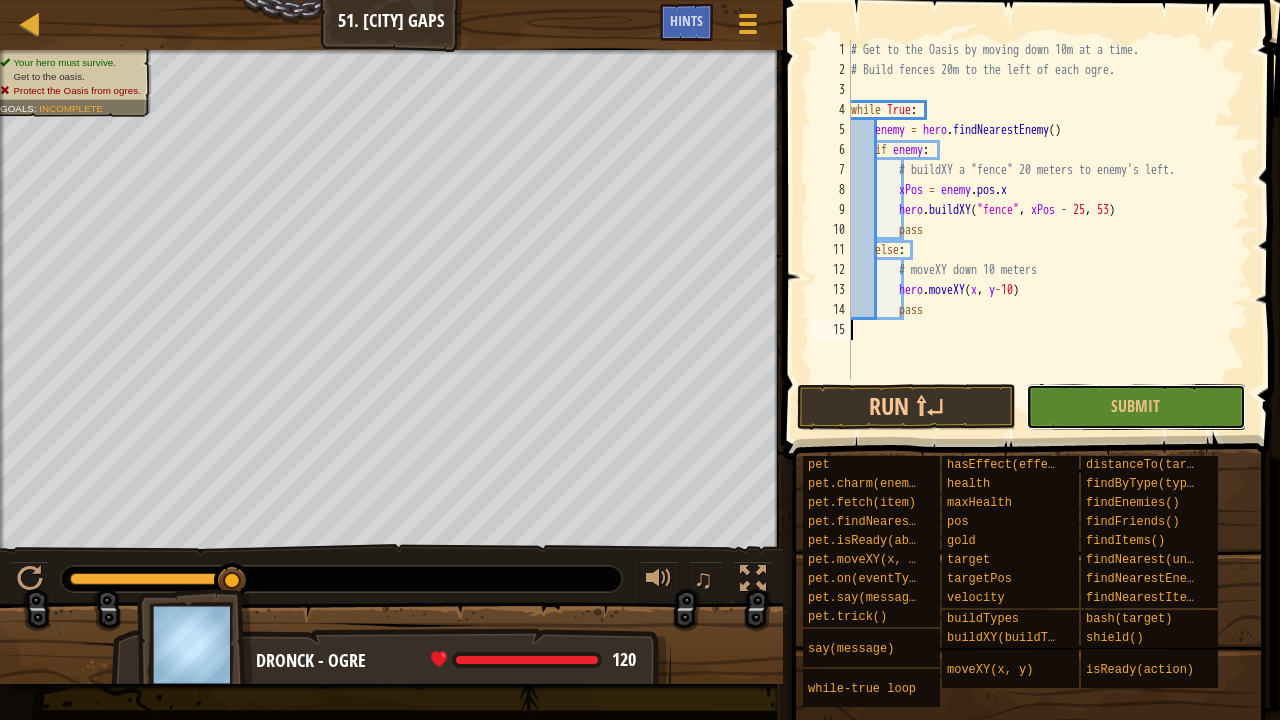 drag, startPoint x: 1173, startPoint y: 408, endPoint x: 1172, endPoint y: 464, distance: 56.008926 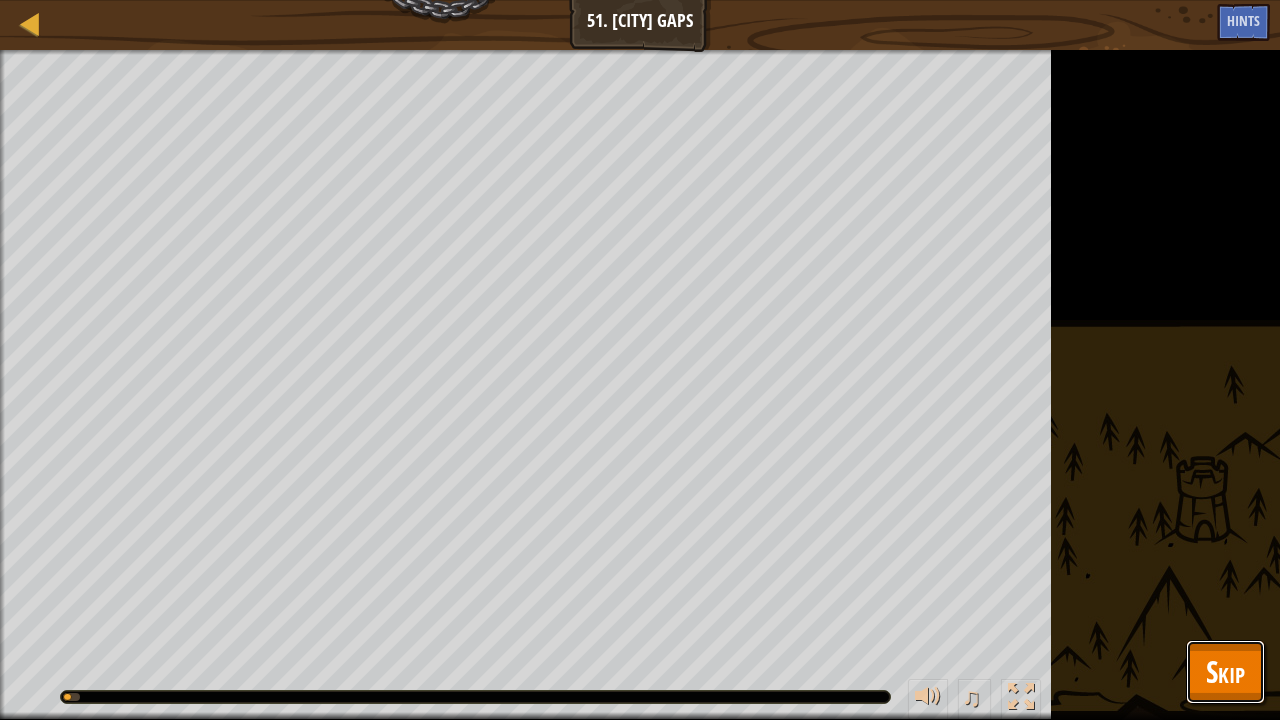 click on "Skip" at bounding box center (1225, 671) 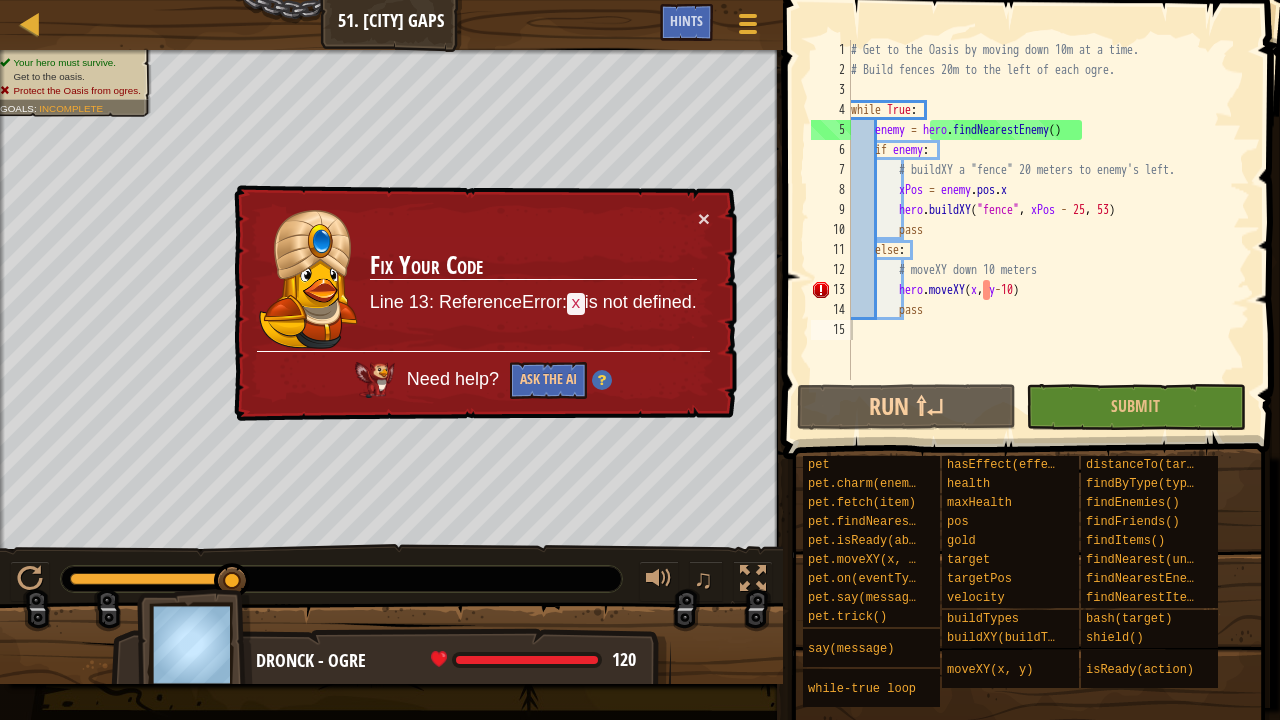 type on "# moveXY down 10 meters" 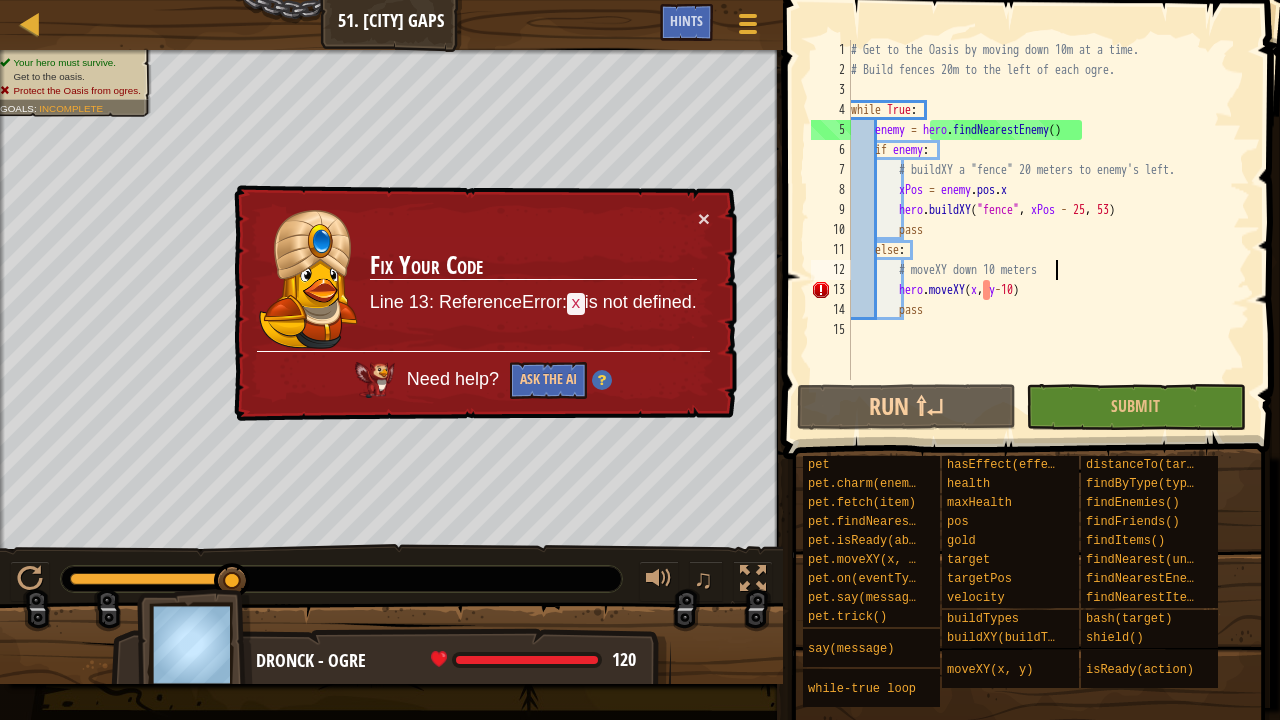 click on "# Get to the Oasis by moving down 10m at a time. # Build fences 20m to the left of each ogre. while   True :      enemy   =   hero . findNearestEnemy ( )      if   enemy :          # buildXY a "fence" 20 meters to enemy's left.          xPos   =   enemy . pos . x          hero . buildXY ( "fence" ,   xPos   -   25 ,   53 )          pass      else :          # moveXY down 10 meters          hero . moveXY ( x ,   y - 10 )          pass" at bounding box center (1048, 230) 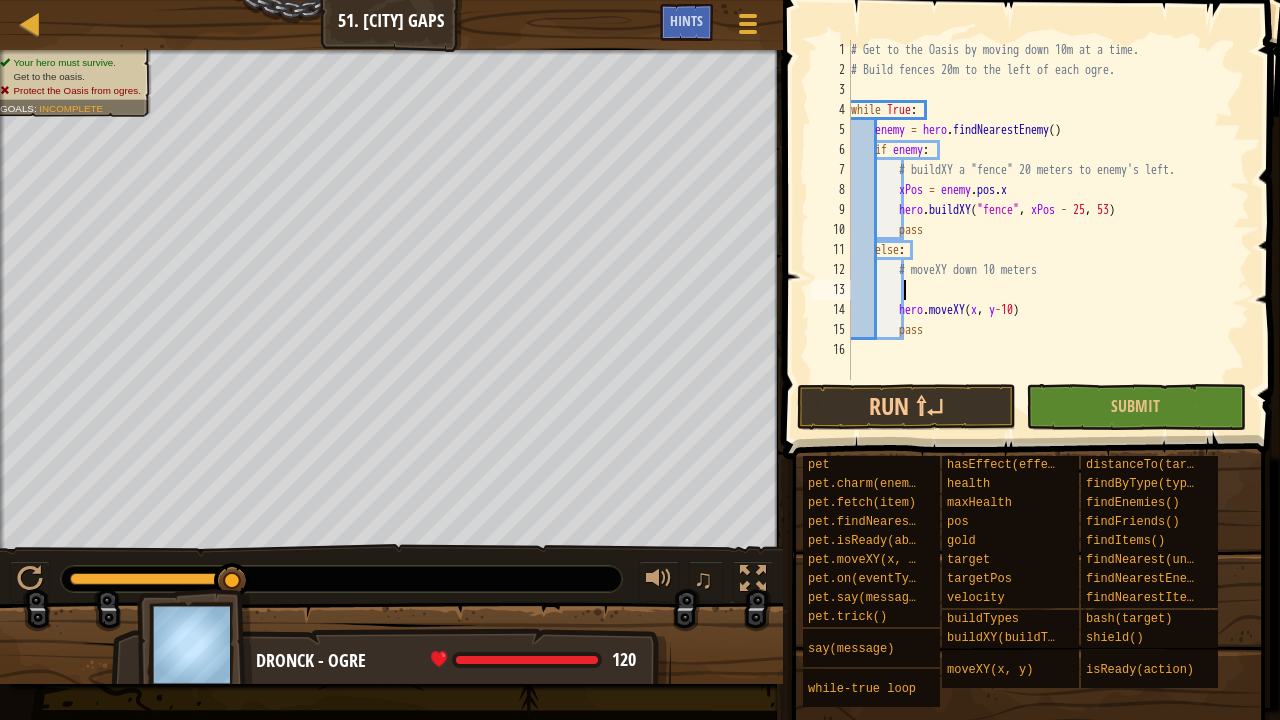 type on "X" 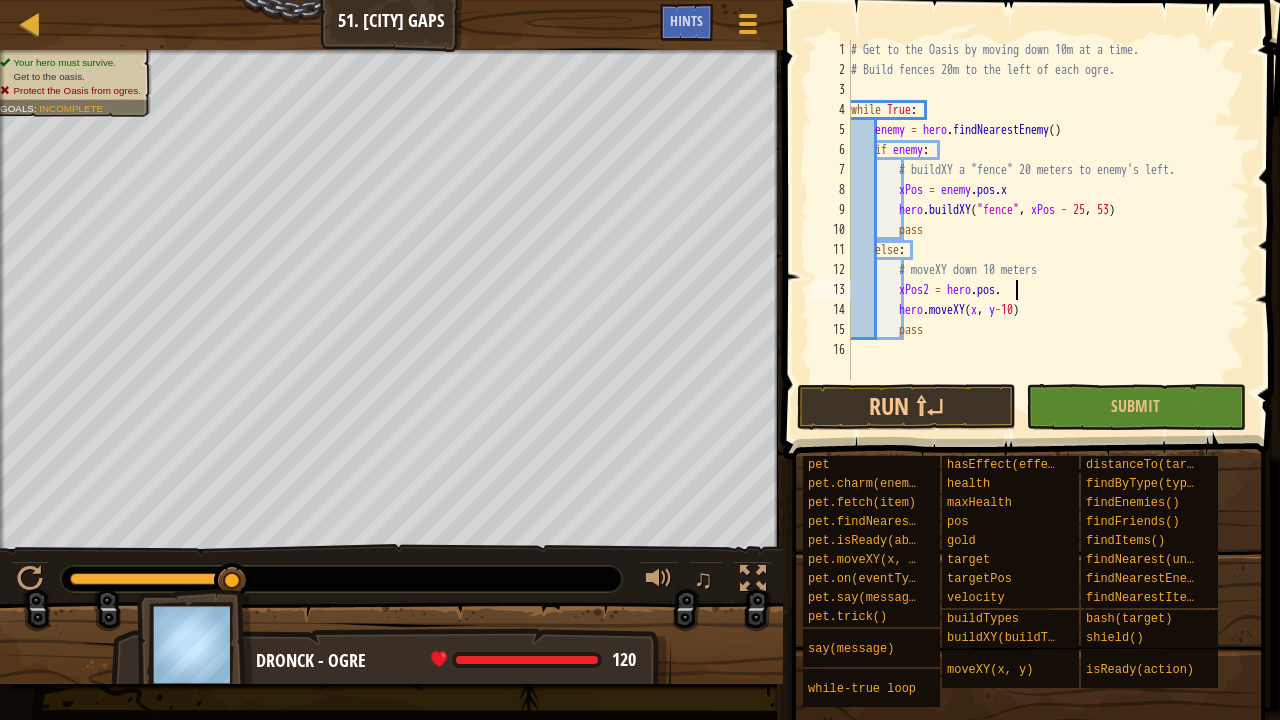 scroll, scrollTop: 9, scrollLeft: 13, axis: both 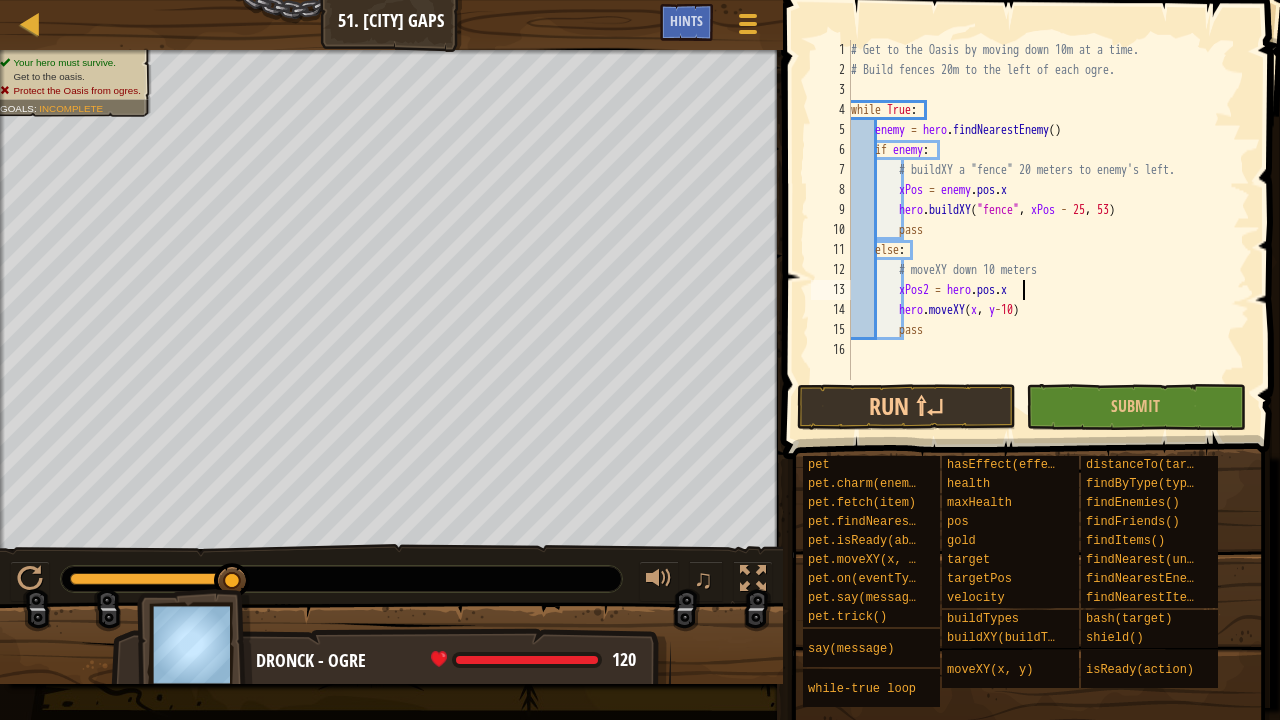 click on "# Get to the Oasis by moving down 10m at a time. # Build fences 20m to the left of each ogre. while   True :      enemy   =   hero . findNearestEnemy ( )      if   enemy :          # buildXY a "fence" 20 meters to enemy's left.          xPos   =   enemy . pos . x          hero . buildXY ( "fence" ,   xPos   -   25 ,   53 )          pass      else :          # moveXY down 10 meters          xPos2   =   hero . pos . x          hero . moveXY ( x ,   y - 10 )          pass" at bounding box center [1048, 230] 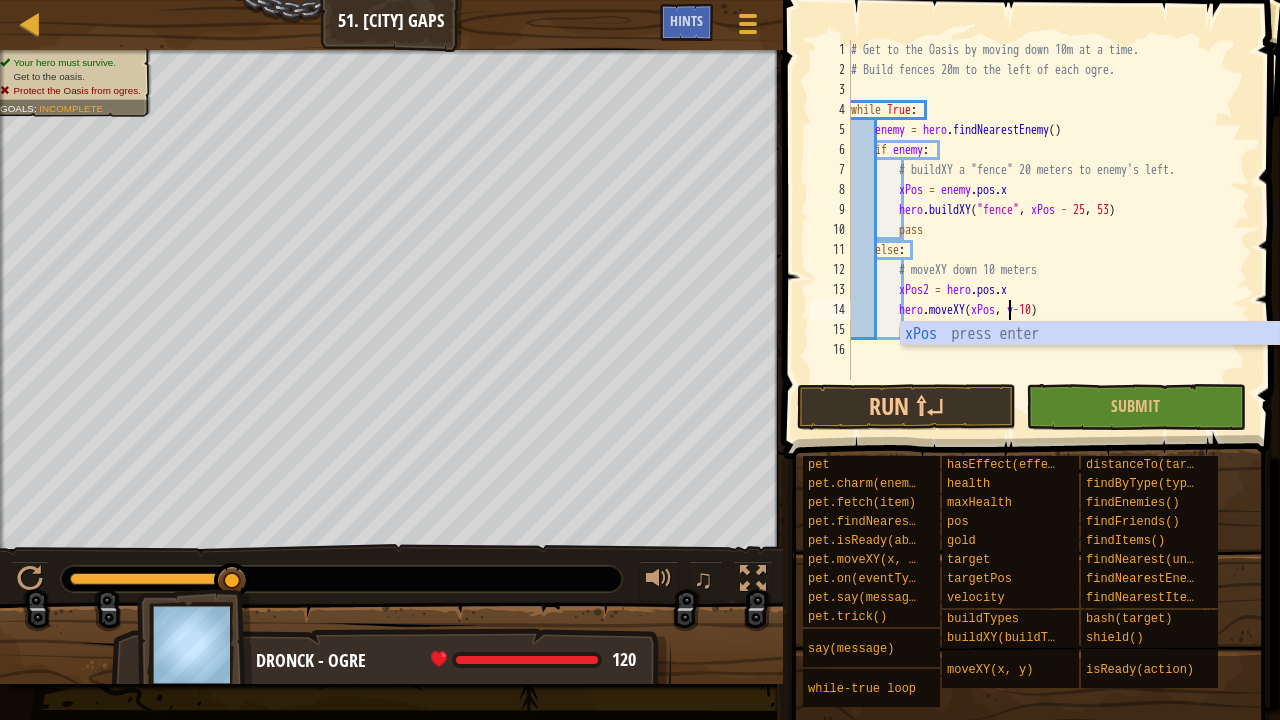 scroll, scrollTop: 9, scrollLeft: 13, axis: both 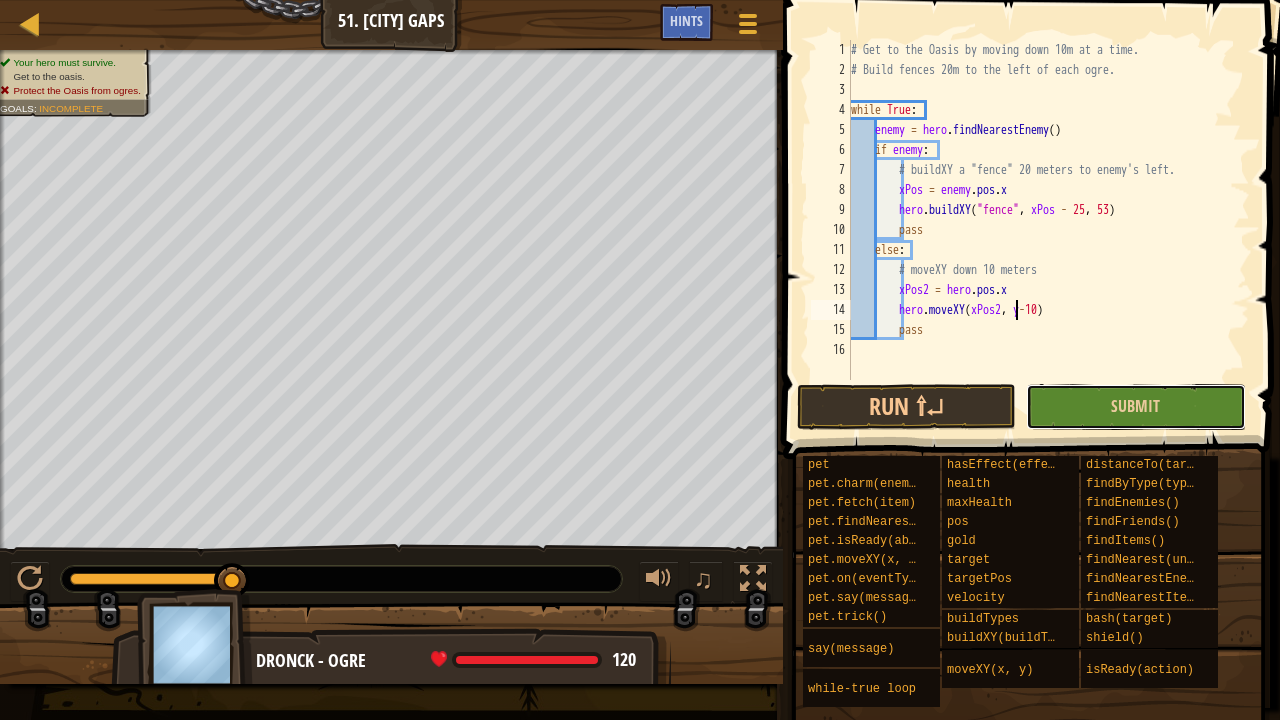 click on "Submit" at bounding box center [1135, 407] 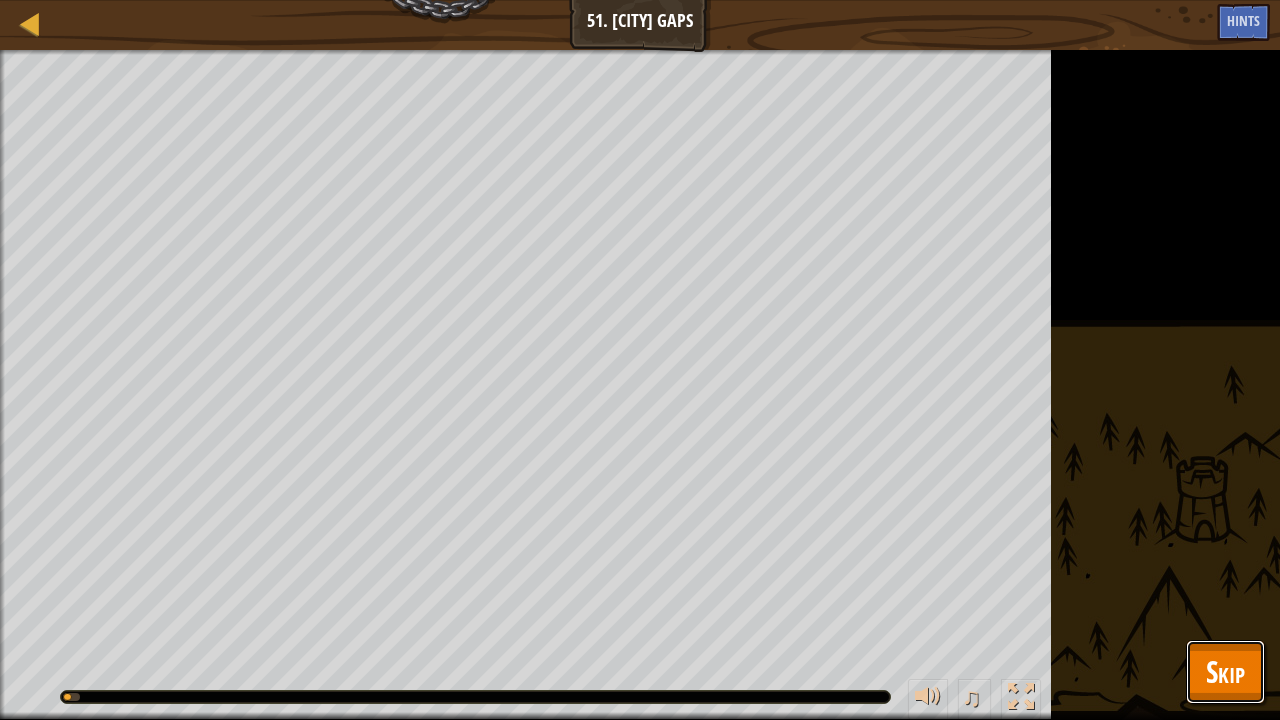 click on "Skip" at bounding box center [1225, 672] 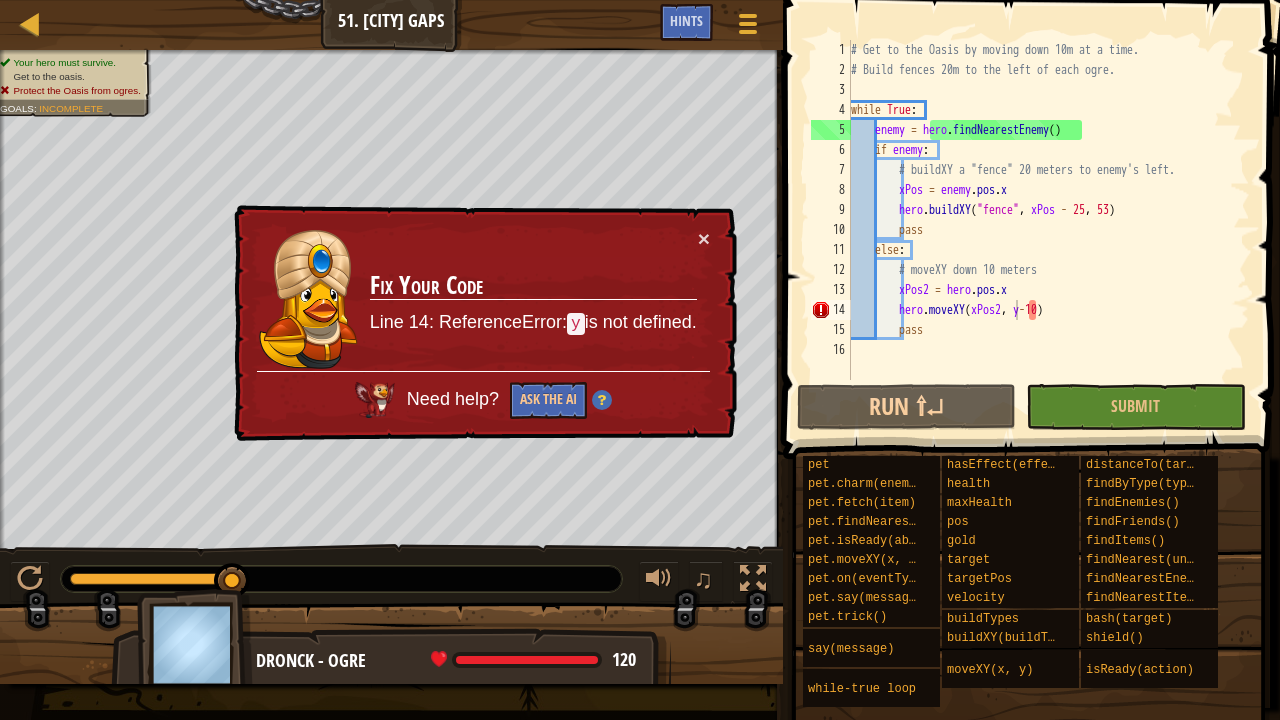 type on "xPos2 = hero.pos.x" 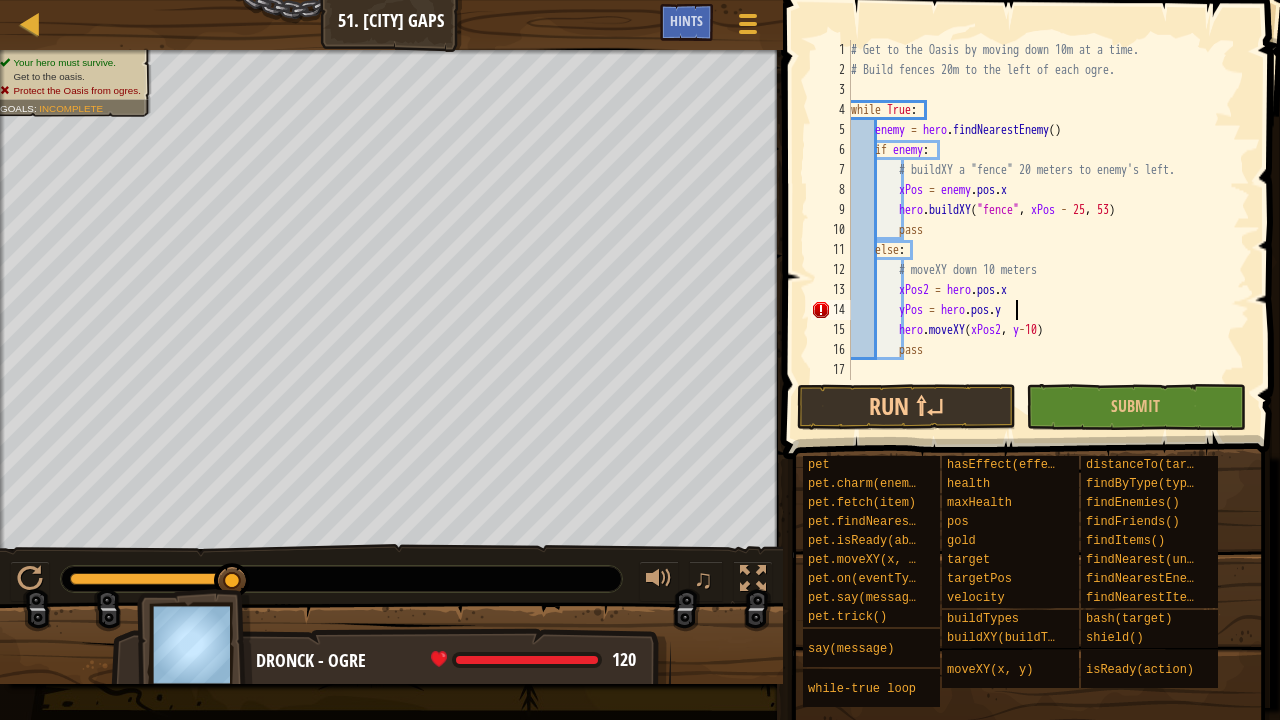 scroll, scrollTop: 9, scrollLeft: 12, axis: both 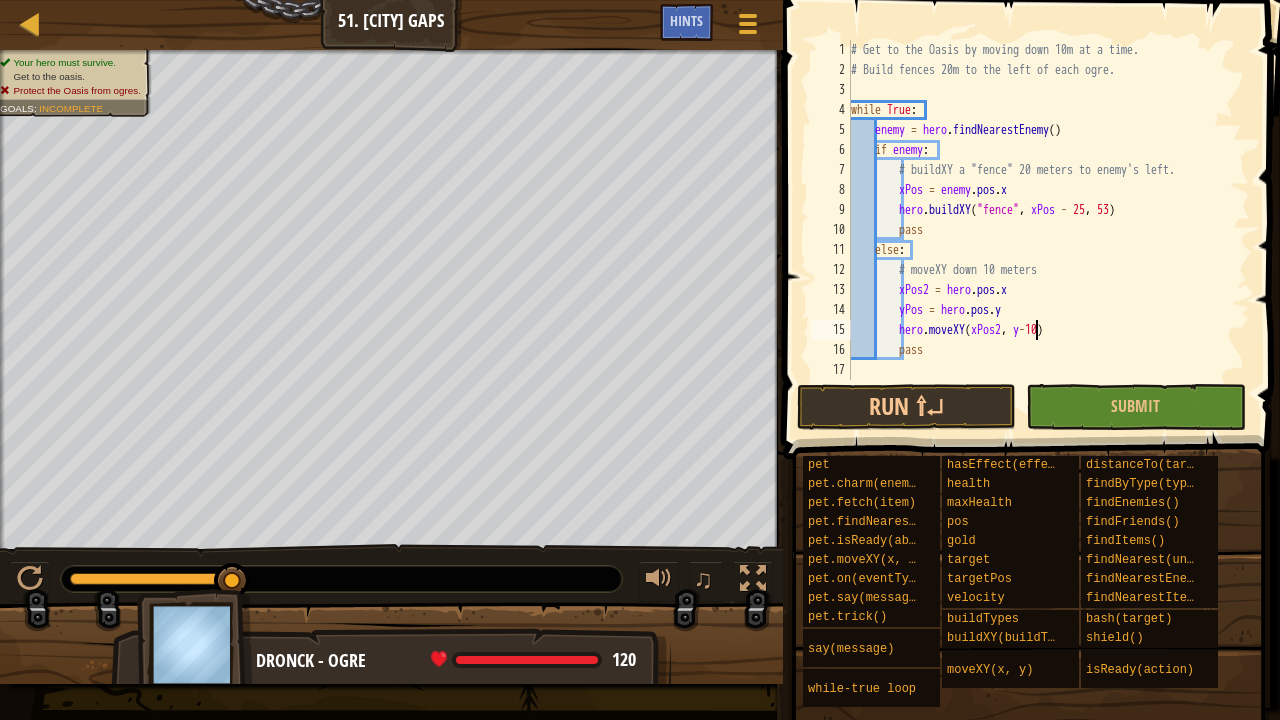 click on "# Get to the Oasis by moving down 10m at a time. # Build fences 20m to the left of each ogre. while   True :      enemy   =   hero . findNearestEnemy ( )      if   enemy :          # buildXY a "fence" 20 meters to enemy's left.          xPos   =   enemy . pos . x          hero . buildXY ( "fence" ,   xPos   -   25 ,   53 )          pass      else :          # moveXY down 10 meters          xPos2   =   hero . pos . x          yPos   =   hero . pos . y          hero . moveXY ( xPos2 ,   y - 10 )          pass" at bounding box center (1048, 230) 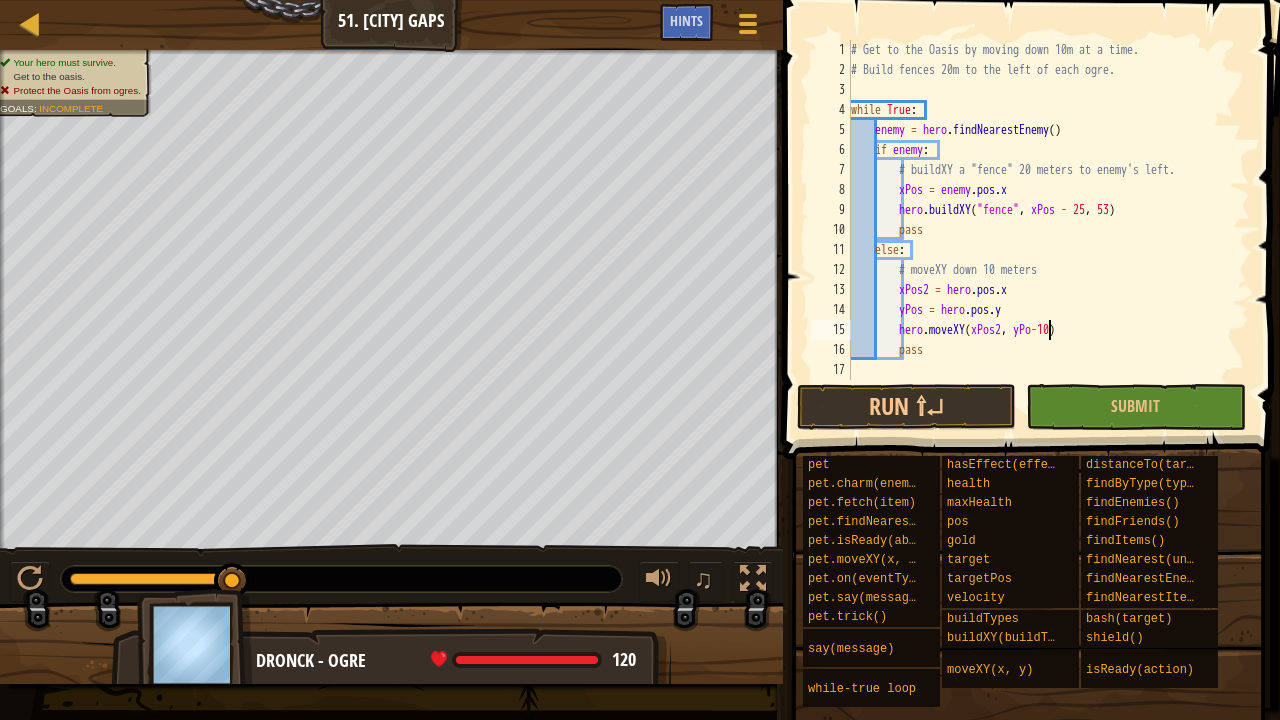 scroll, scrollTop: 9, scrollLeft: 16, axis: both 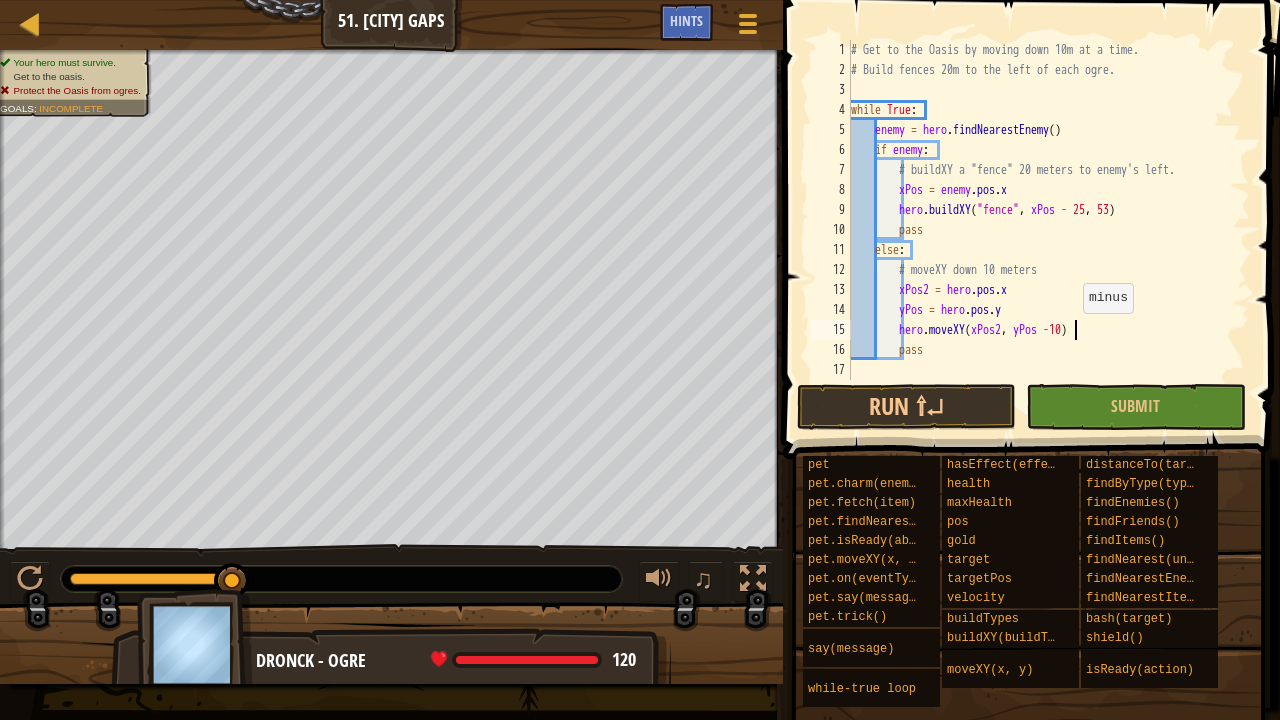 click on "# Get to the Oasis by moving down 10m at a time. # Build fences 20m to the left of each ogre. while   True :      enemy   =   hero . findNearestEnemy ( )      if   enemy :          # buildXY a "fence" 20 meters to enemy's left.          xPos   =   enemy . pos . x          hero . buildXY ( "fence" ,   xPos   -   25 ,   53 )          pass      else :          # moveXY down 10 meters          xPos2   =   hero . pos . x          yPos   =   hero . pos . y          hero . moveXY ( xPos2 ,   yPos   - 10 )          pass" at bounding box center (1048, 230) 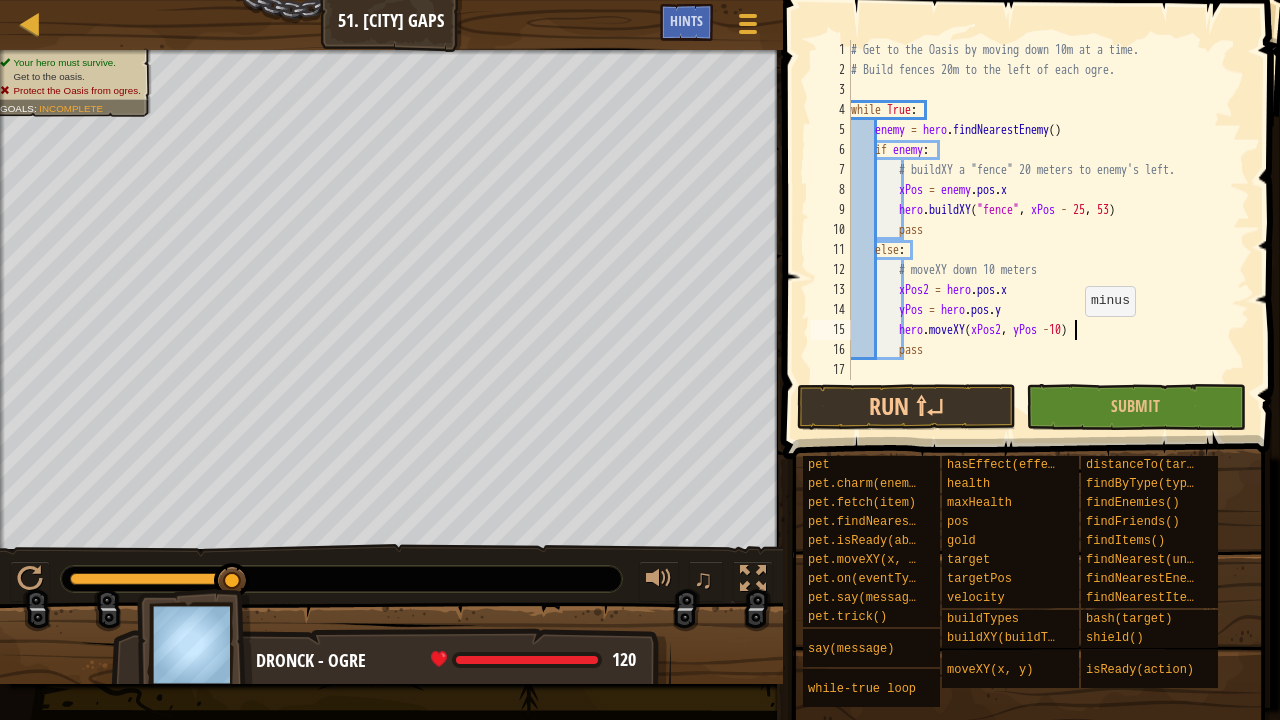 click on "# Get to the Oasis by moving down 10m at a time. # Build fences 20m to the left of each ogre. while   True :      enemy   =   hero . findNearestEnemy ( )      if   enemy :          # buildXY a "fence" 20 meters to enemy's left.          xPos   =   enemy . pos . x          hero . buildXY ( "fence" ,   xPos   -   25 ,   53 )          pass      else :          # moveXY down 10 meters          xPos2   =   hero . pos . x          yPos   =   hero . pos . y          hero . moveXY ( xPos2 ,   yPos   - 10 )          pass" at bounding box center (1048, 230) 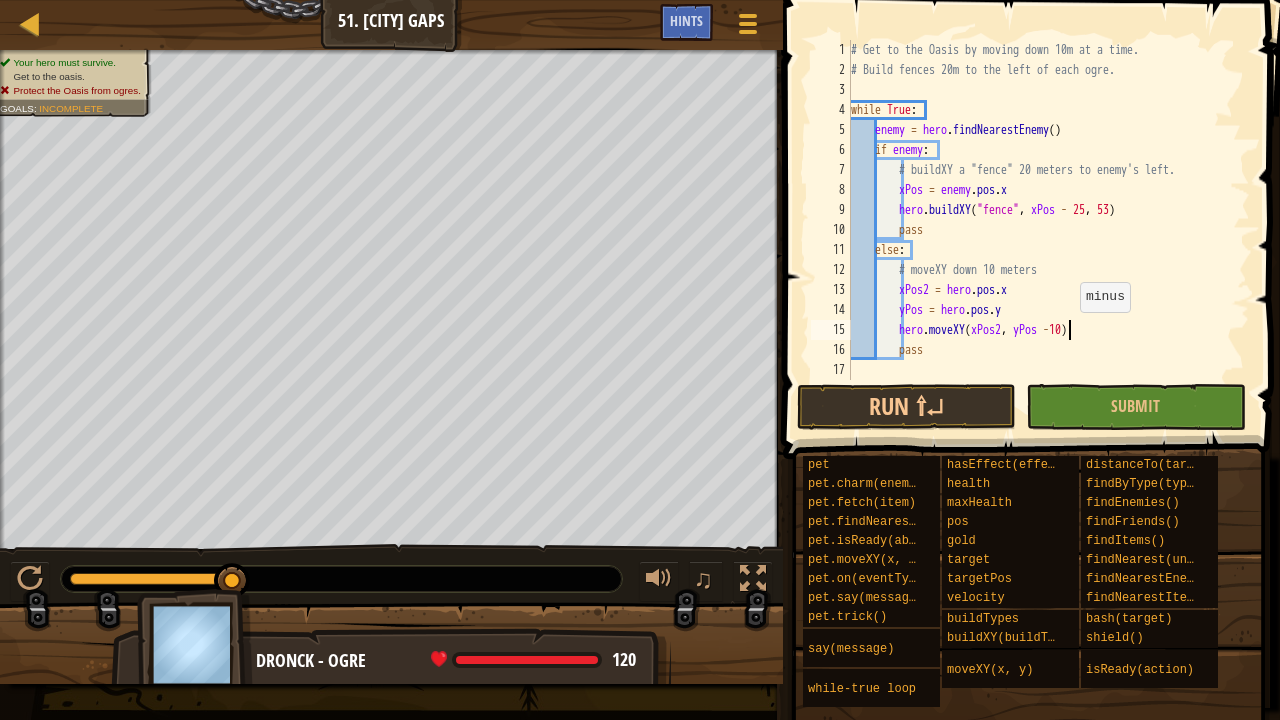 drag, startPoint x: 1068, startPoint y: 331, endPoint x: 1138, endPoint y: 380, distance: 85.44589 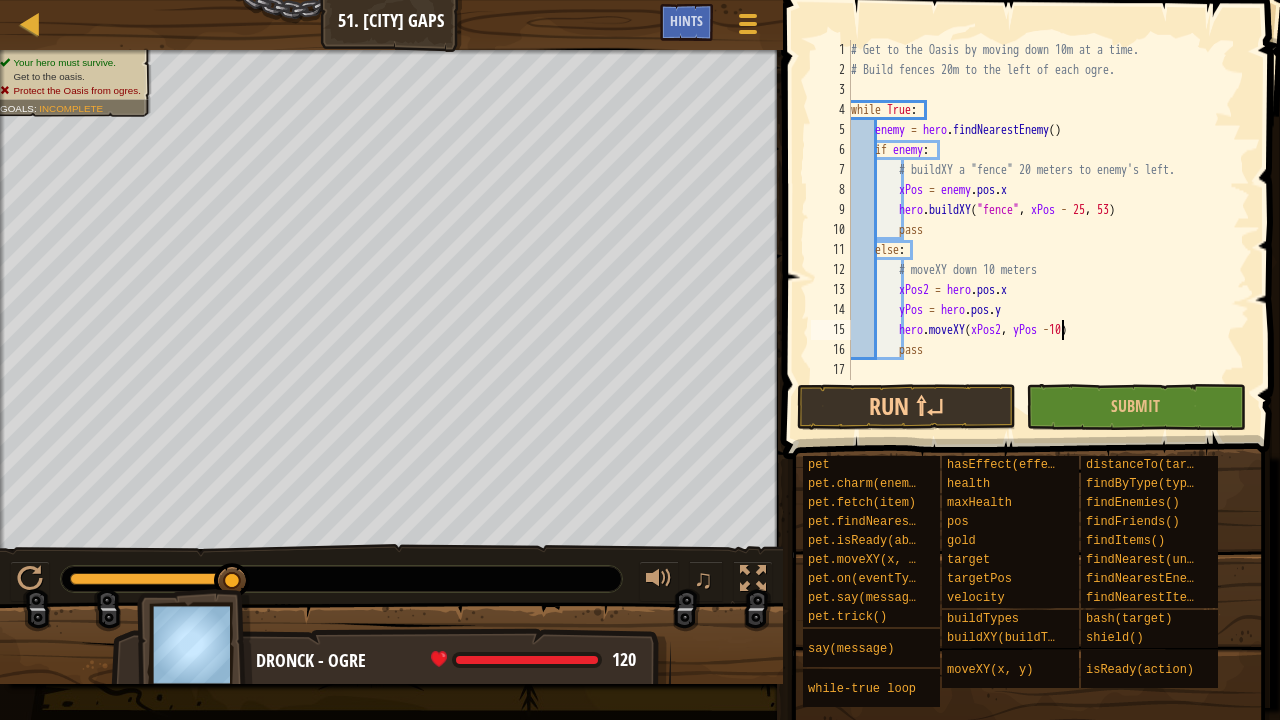 click on "# Get to the Oasis by moving down 10m at a time. # Build fences 20m to the left of each ogre. while   True :      enemy   =   hero . findNearestEnemy ( )      if   enemy :          # buildXY a "fence" 20 meters to enemy's left.          xPos   =   enemy . pos . x          hero . buildXY ( "fence" ,   xPos   -   25 ,   53 )          pass      else :          # moveXY down 10 meters          xPos2   =   hero . pos . x          yPos   =   hero . pos . y          hero . moveXY ( xPos2 ,   yPos   - 10 )          pass" at bounding box center (1048, 230) 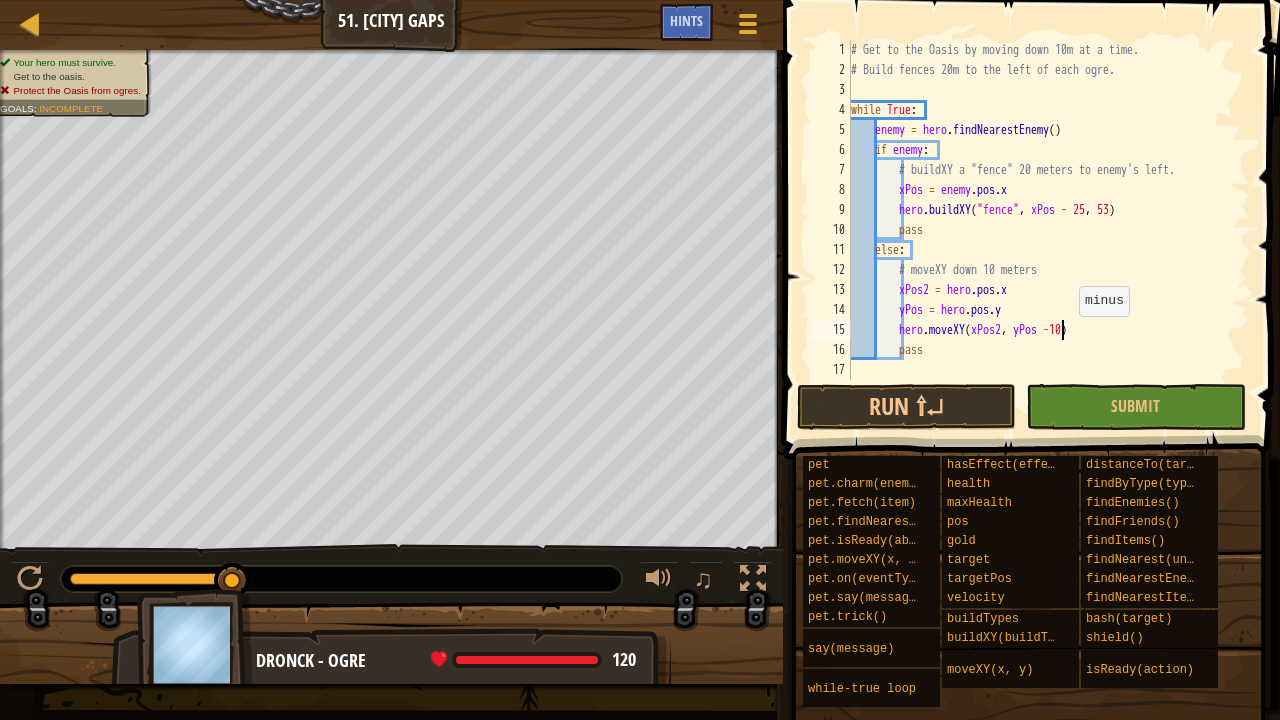click on "# Get to the Oasis by moving down 10m at a time. # Build fences 20m to the left of each ogre. while   True :      enemy   =   hero . findNearestEnemy ( )      if   enemy :          # buildXY a "fence" 20 meters to enemy's left.          xPos   =   enemy . pos . x          hero . buildXY ( "fence" ,   xPos   -   25 ,   53 )          pass      else :          # moveXY down 10 meters          xPos2   =   hero . pos . x          yPos   =   hero . pos . y          hero . moveXY ( xPos2 ,   yPos   - 10 )          pass" at bounding box center (1048, 230) 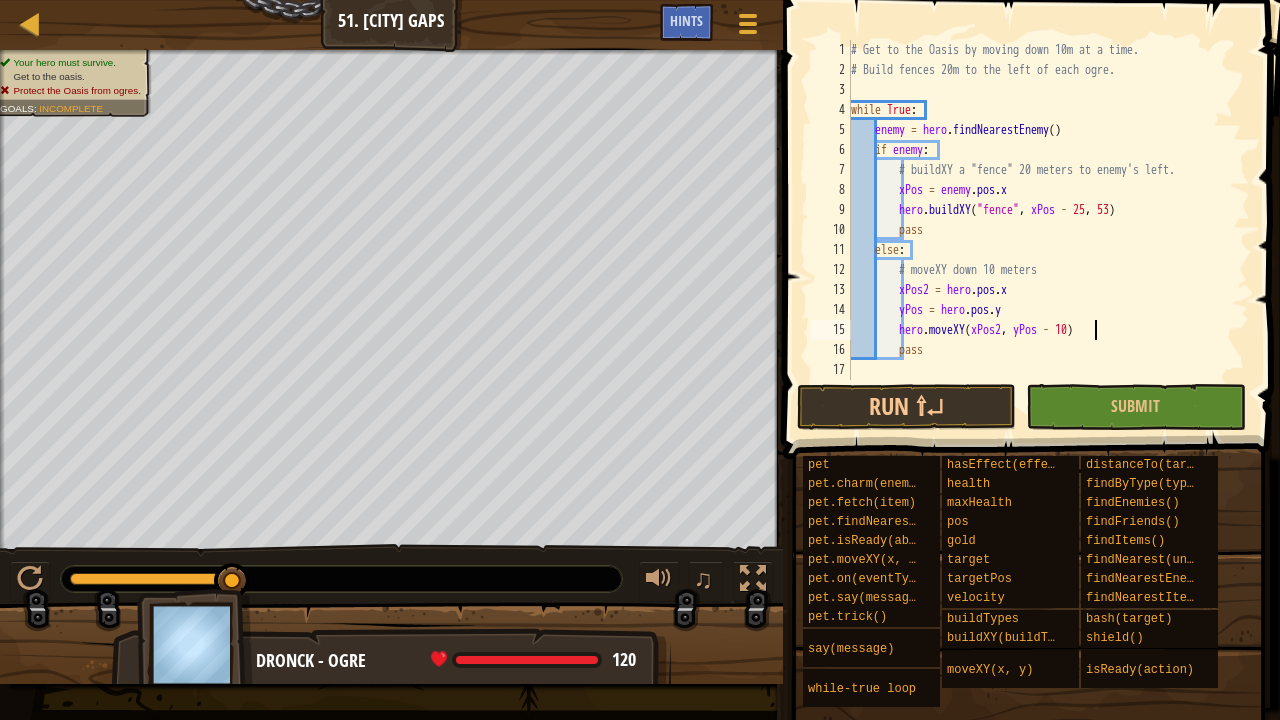 click on "# Get to the Oasis by moving down 10m at a time. # Build fences 20m to the left of each ogre. while   True :      enemy   =   hero . findNearestEnemy ( )      if   enemy :          # buildXY a "fence" 20 meters to enemy's left.          xPos   =   enemy . pos . x          hero . buildXY ( "fence" ,   xPos   -   25 ,   53 )          pass      else :          # moveXY down 10 meters          xPos2   =   hero . pos . x          yPos   =   hero . pos . y          hero . moveXY ( xPos2 ,   yPos   -   10 )          pass" at bounding box center (1048, 230) 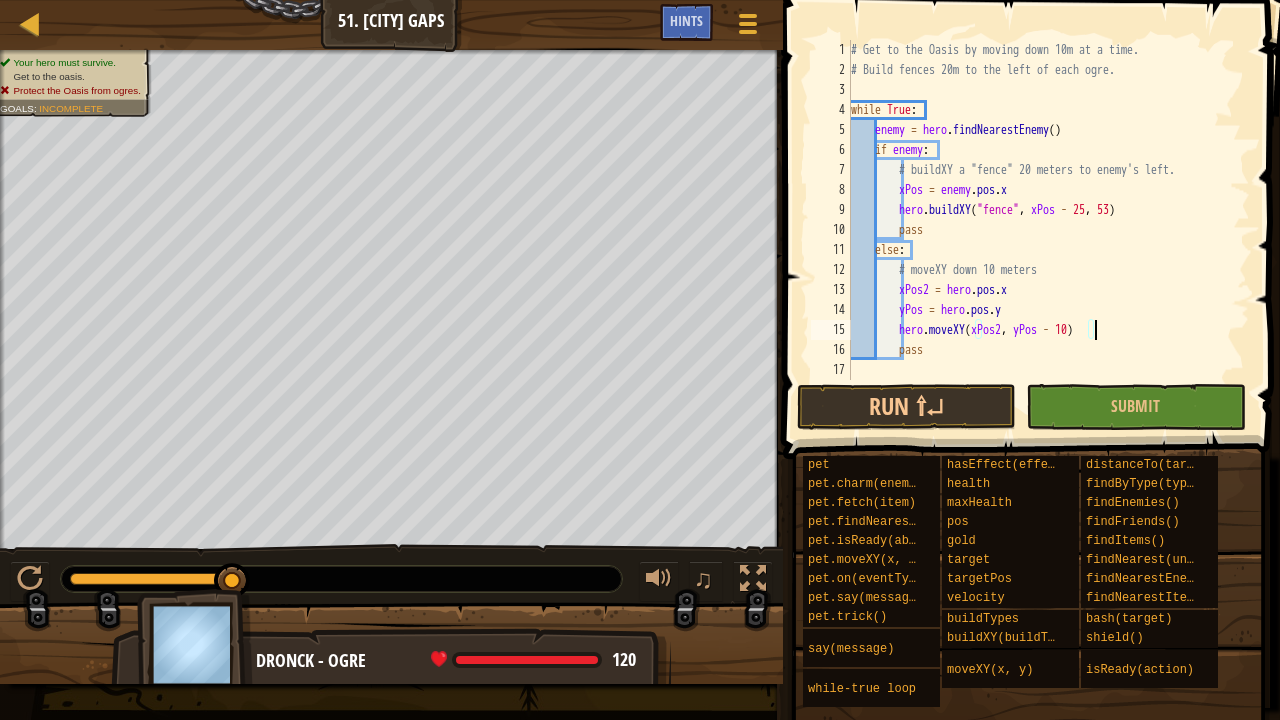 click on "# Get to the Oasis by moving down 10m at a time. # Build fences 20m to the left of each ogre. while   True :      enemy   =   hero . findNearestEnemy ( )      if   enemy :          # buildXY a "fence" 20 meters to enemy's left.          xPos   =   enemy . pos . x          hero . buildXY ( "fence" ,   xPos   -   25 ,   53 )          pass      else :          # moveXY down 10 meters          xPos2   =   hero . pos . x          yPos   =   hero . pos . y          hero . moveXY ( xPos2 ,   yPos   -   10 )          pass" at bounding box center (1048, 230) 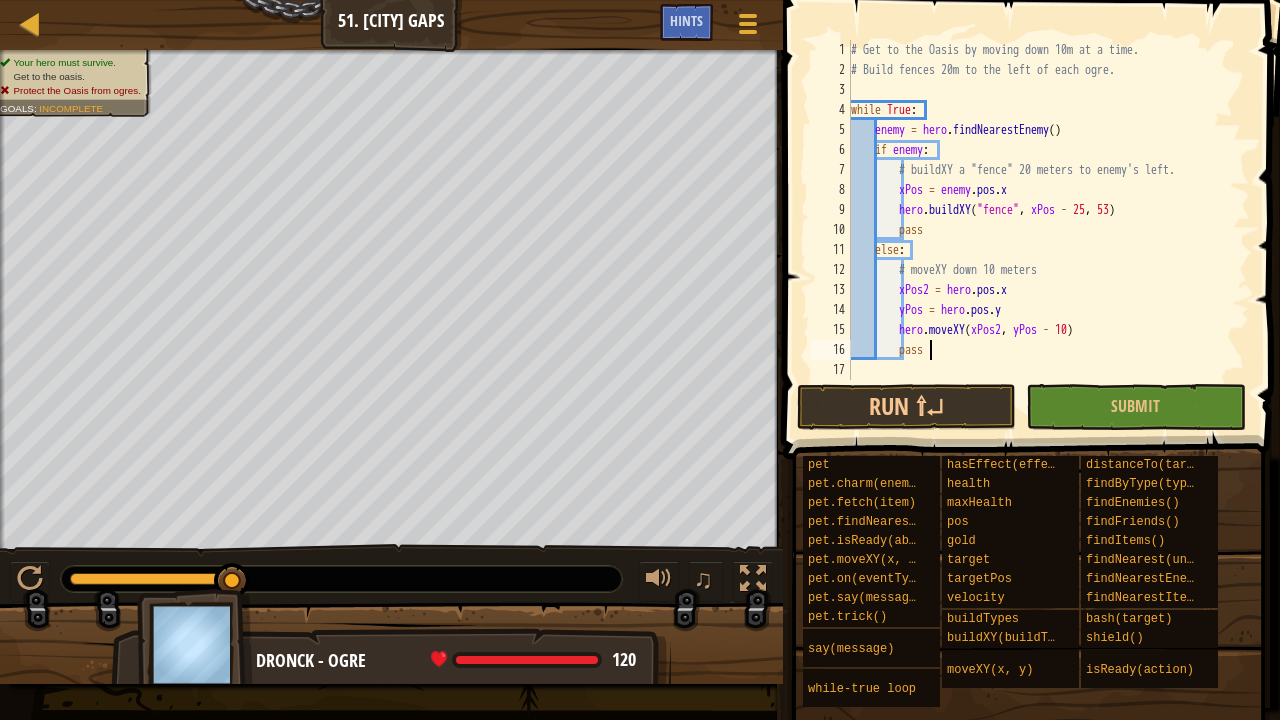 scroll, scrollTop: 9, scrollLeft: 5, axis: both 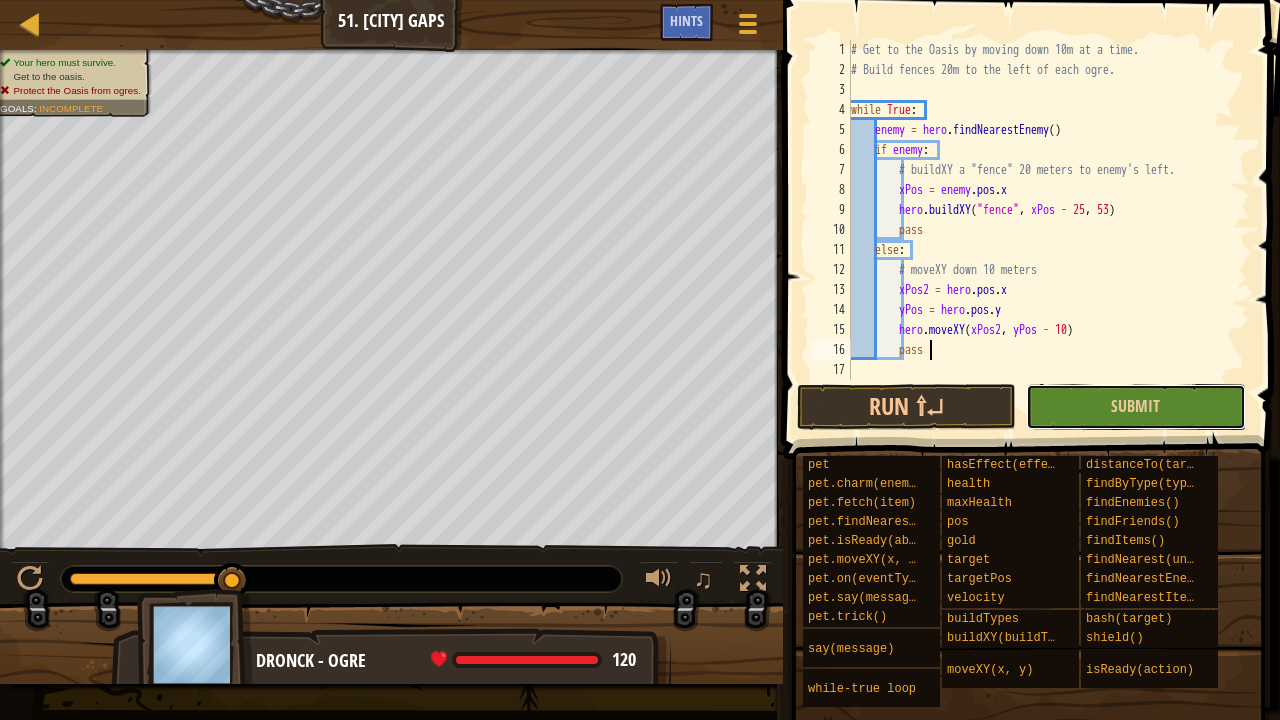 click on "Submit" at bounding box center (1135, 407) 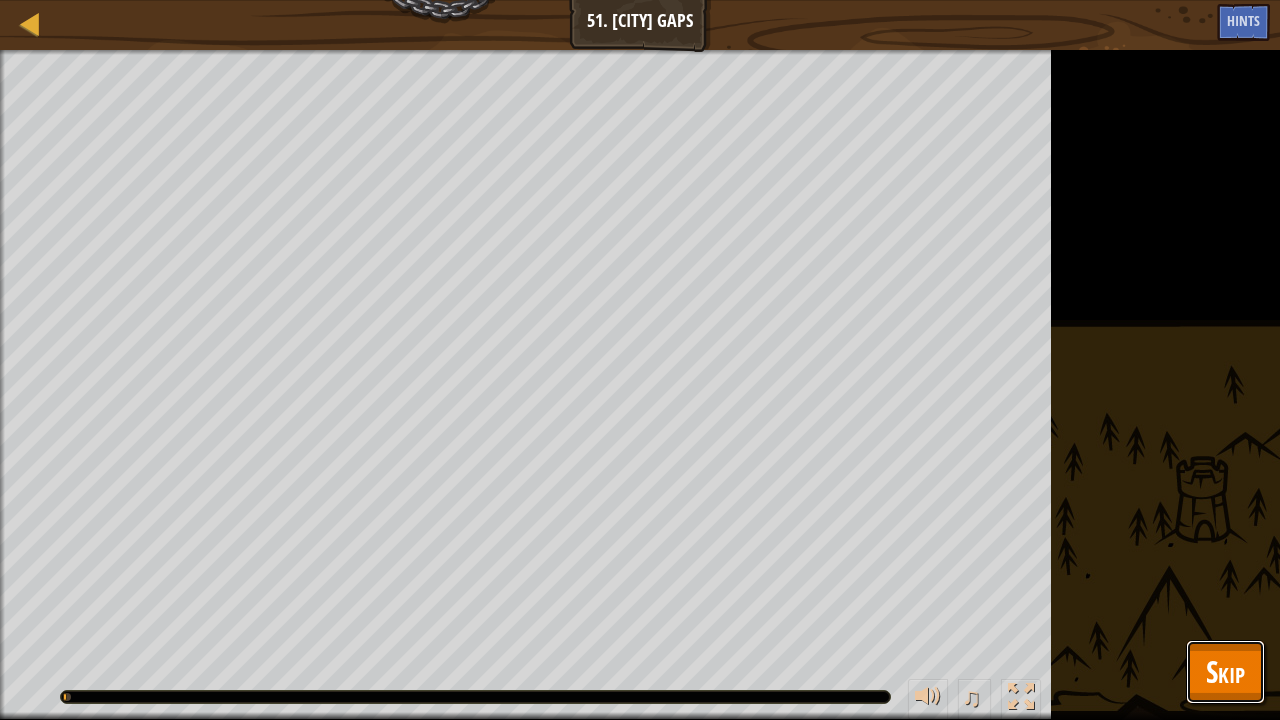 click on "Skip" at bounding box center [1225, 671] 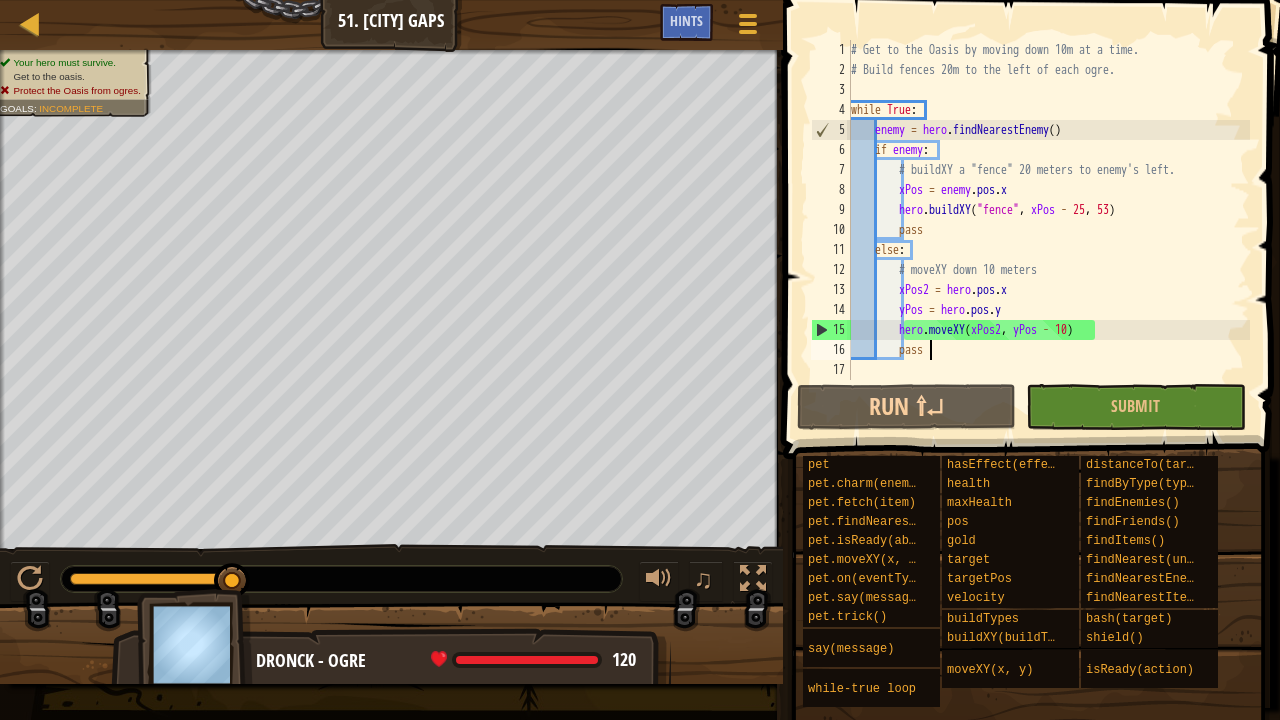 click on "Map Computer Science 3 51. Sarven Gaps Game Menu Done Hints 1     הההההההההההההההההההההההההההההההההההההההההההההההההההההההההההההההההההההההההההההההההההההההההההההההההההההההההההההההההההההההההההההההההההההההההההההההההההההההההההההההההההההההההההההההההההההההההההההההההההההההההההההההההההההההההההההההההההההההההההההההההההההההההההההההה XXXXXXXXXXXXXXXXXXXXXXXXXXXXXXXXXXXXXXXXXXXXXXXXXXXXXXXXXXXXXXXXXXXXXXXXXXXXXXXXXXXXXXXXXXXXXXXXXXXXXXXXXXXXXXXXXXXXXXXXXXXXXXXXXXXXXXXXXXXXXXXXXXXXXXXXXXXXXXXXXXXXXXXXXXXXXXXXXXXXXXXXXXXXXXXXXXXXXXXXXXXXXXXXXXXXXXXXXXXXXXXXXXXXXXXXXXXXXXXXXXXXXXXXXXXXXXXX Solution × Hints pass 1 2 3 4 5 6 7 8 9 10 11 12 13 14 15 16 17 # Get to the Oasis by moving down 10m at a time. # Build fences 20m to the left of each ogre. while   True :      enemy" at bounding box center [640, 360] 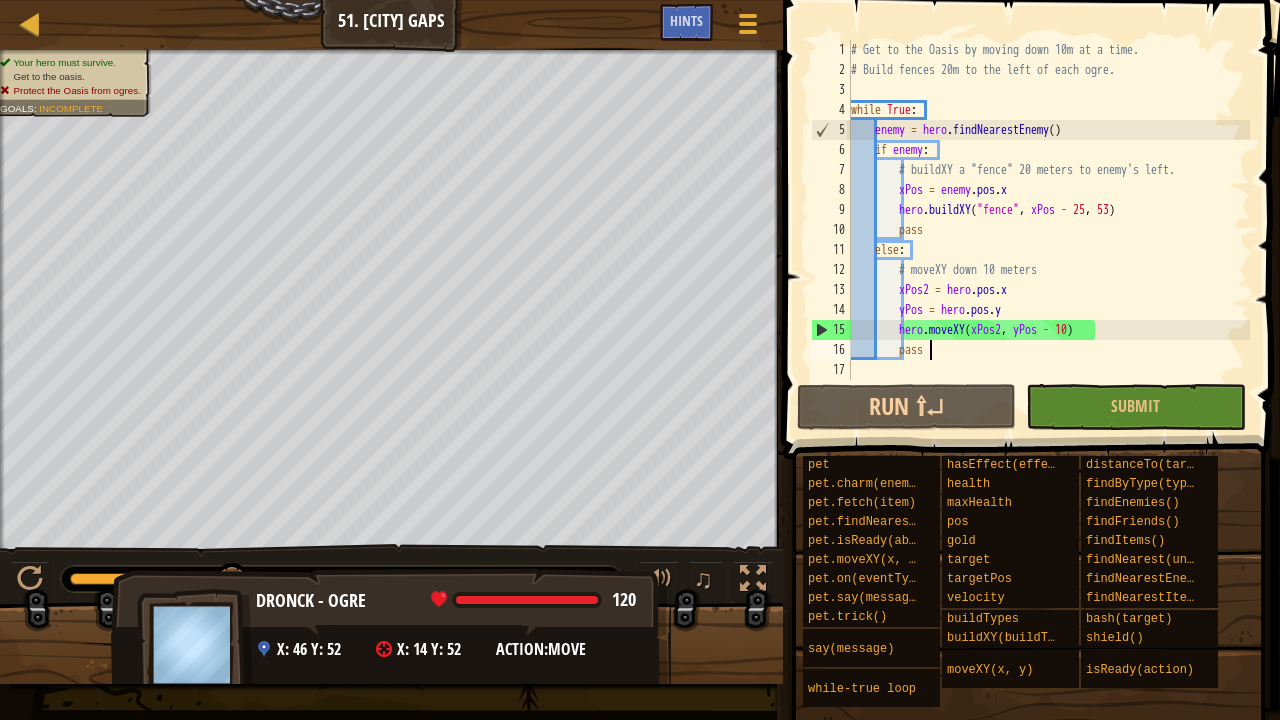 click on "Map Computer Science 3 51. Sarven Gaps Game Menu Done Hints 1     הההההההההההההההההההההההההההההההההההההההההההההההההההההההההההההההההההההההההההההההההההההההההההההההההההההההההההההההההההההההההההההההההההההההההההההההההההההההההההההההההההההההההההההההההההההההההההההההההההההההההההההההההההההההההההההההההההההההההההההההההההההההההההההההה XXXXXXXXXXXXXXXXXXXXXXXXXXXXXXXXXXXXXXXXXXXXXXXXXXXXXXXXXXXXXXXXXXXXXXXXXXXXXXXXXXXXXXXXXXXXXXXXXXXXXXXXXXXXXXXXXXXXXXXXXXXXXXXXXXXXXXXXXXXXXXXXXXXXXXXXXXXXXXXXXXXXXXXXXXXXXXXXXXXXXXXXXXXXXXXXXXXXXXXXXXXXXXXXXXXXXXXXXXXXXXXXXXXXXXXXXXXXXXXXXXXXXXXXXXXXXXXX Solution × Hints pass 1 2 3 4 5 6 7 8 9 10 11 12 13 14 15 16 17 # Get to the Oasis by moving down 10m at a time. # Build fences 20m to the left of each ogre. while   True :      enemy" at bounding box center (640, 360) 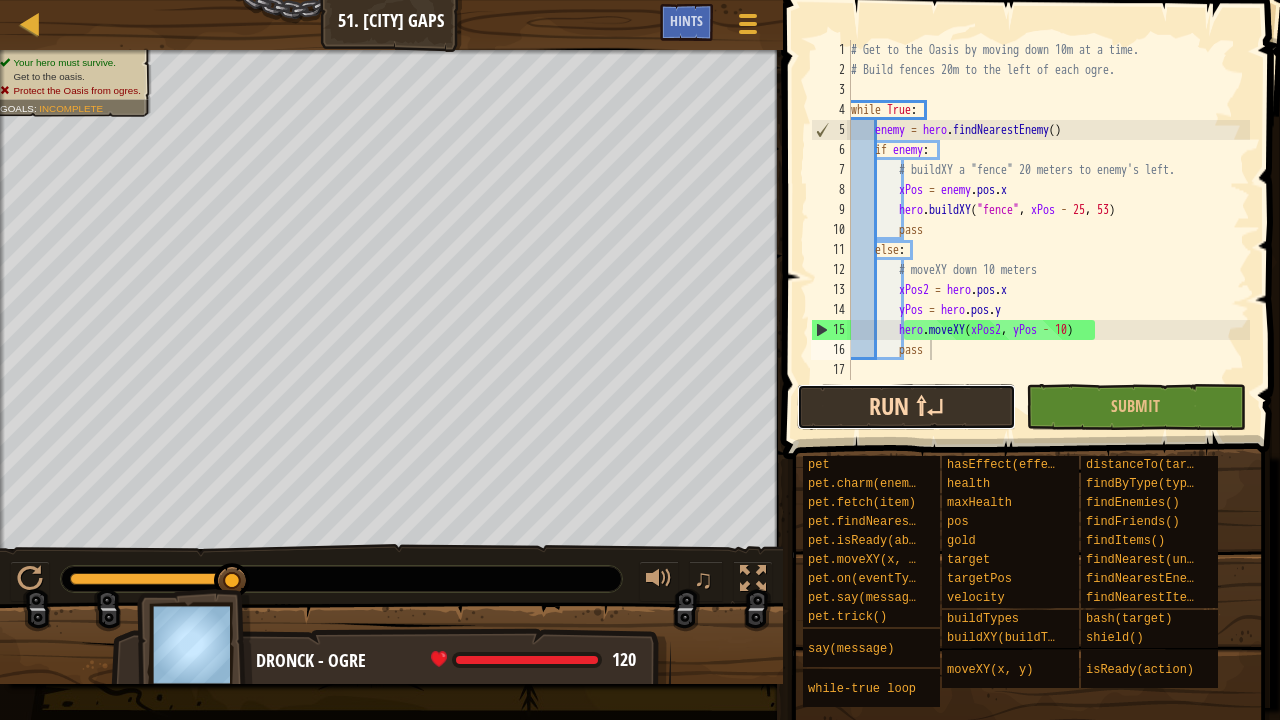 click on "Run ⇧↵" at bounding box center [906, 407] 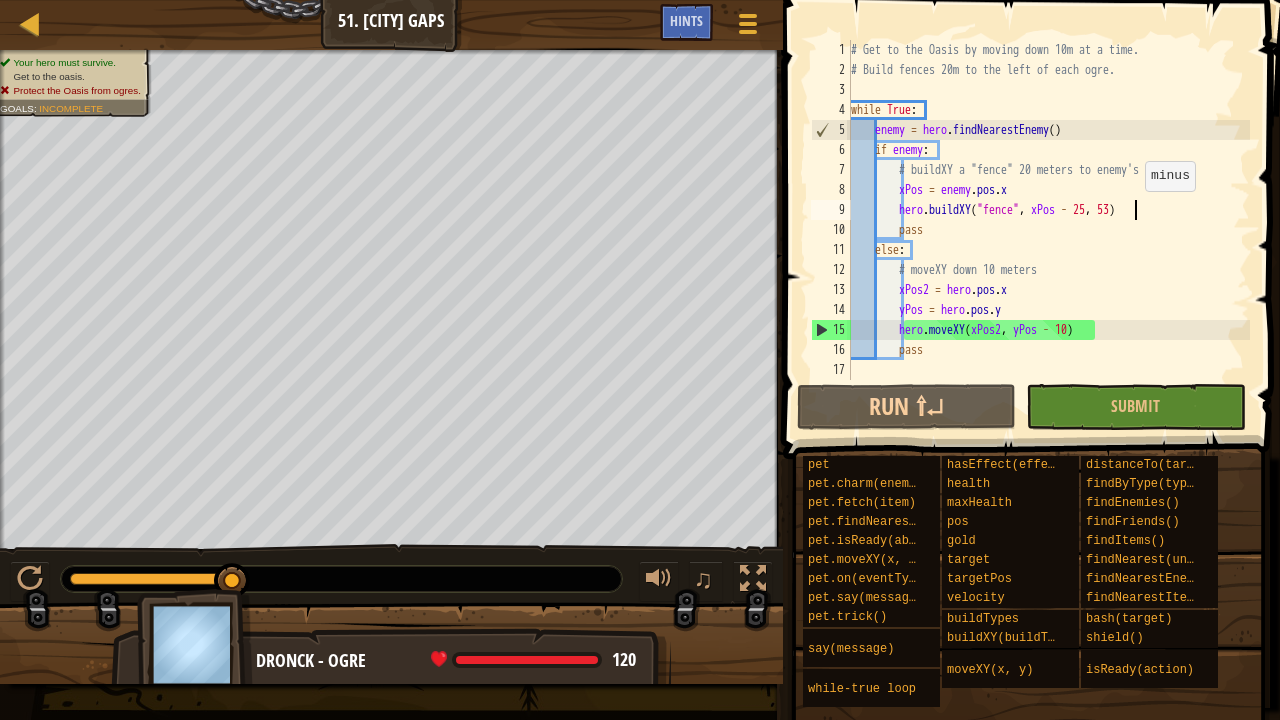 click on "# Get to the Oasis by moving down 10m at a time. # Build fences 20m to the left of each ogre. while   True :      enemy   =   hero . findNearestEnemy ( )      if   enemy :          # buildXY a "fence" 20 meters to enemy's left.          xPos   =   enemy . pos . x          hero . buildXY ( "fence" ,   xPos   -   25 ,   53 )          pass      else :          # moveXY down 10 meters          xPos2   =   hero . pos . x          yPos   =   hero . pos . y          hero . moveXY ( xPos2 ,   yPos   -   10 )          pass" at bounding box center [1048, 230] 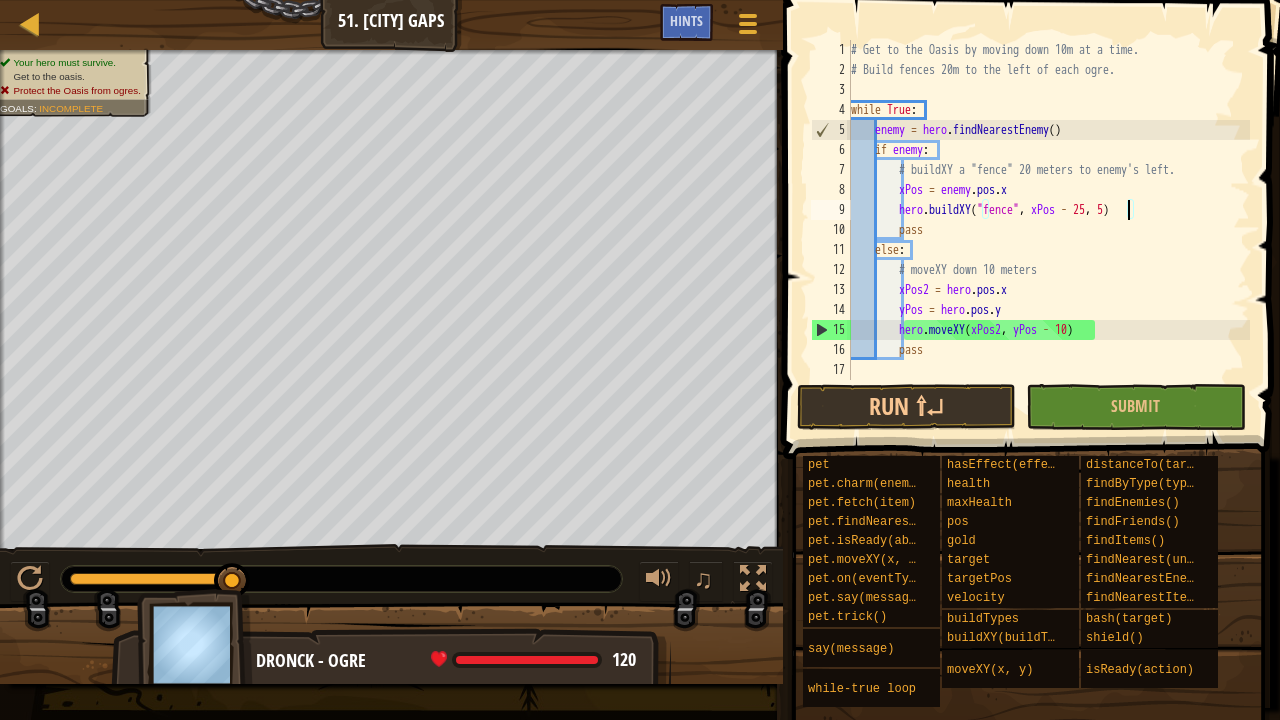 scroll, scrollTop: 9, scrollLeft: 23, axis: both 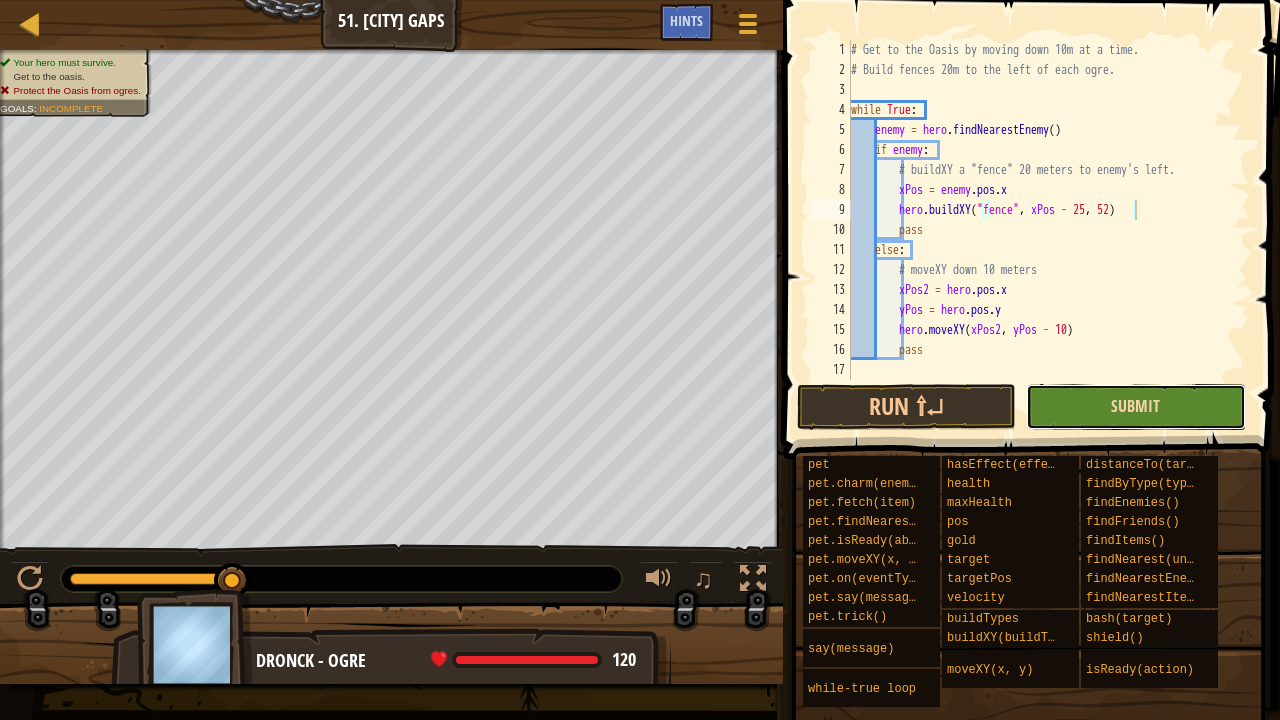 click on "Submit" at bounding box center (1135, 406) 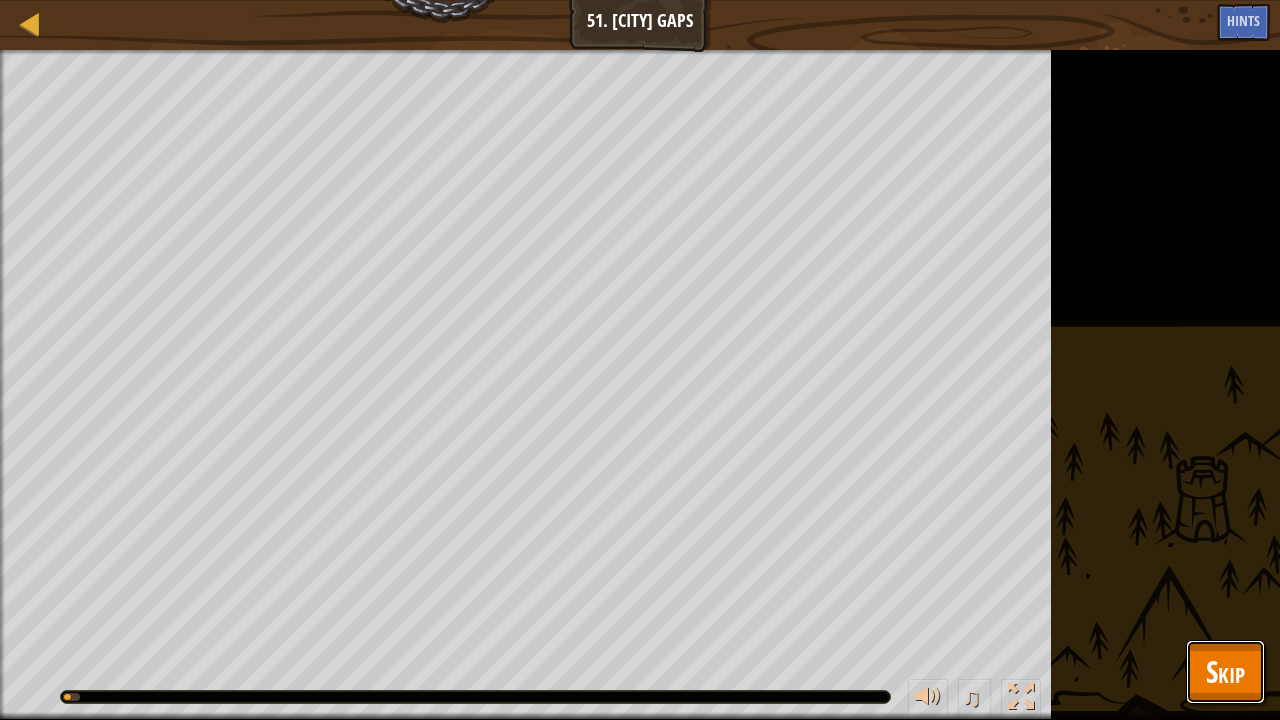 click on "Skip" at bounding box center (1225, 672) 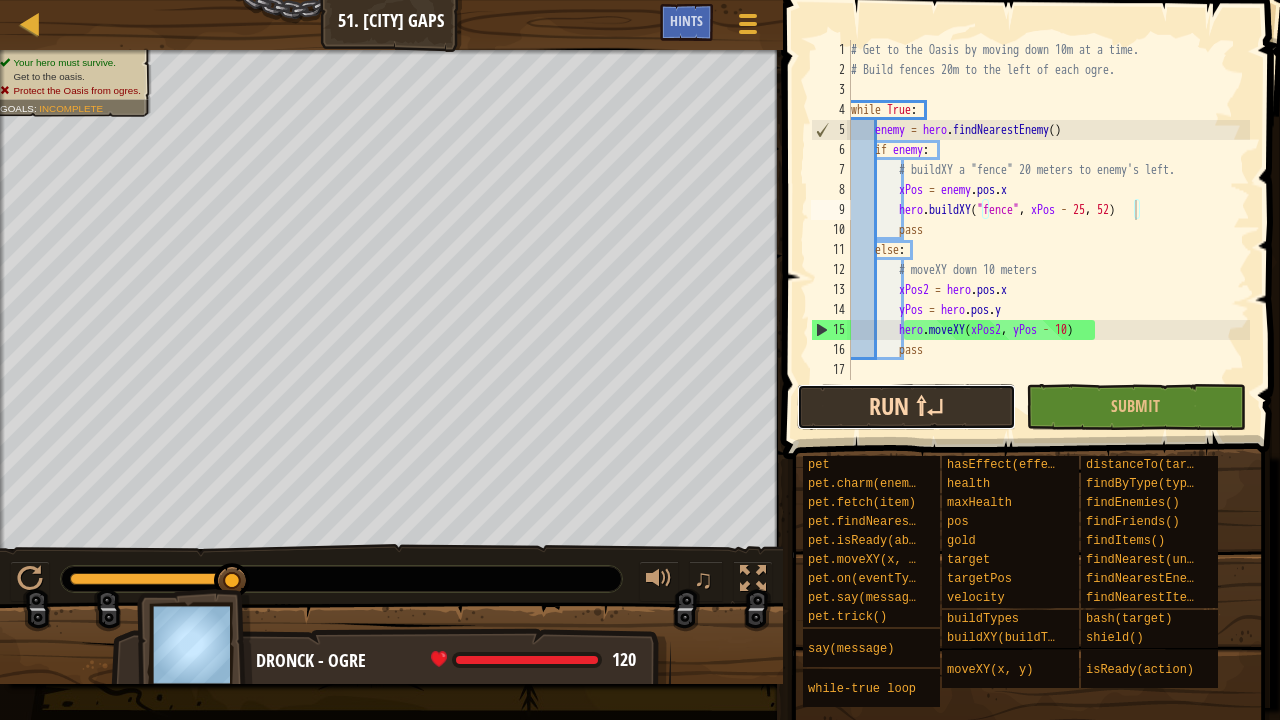 click on "Run ⇧↵" at bounding box center (906, 407) 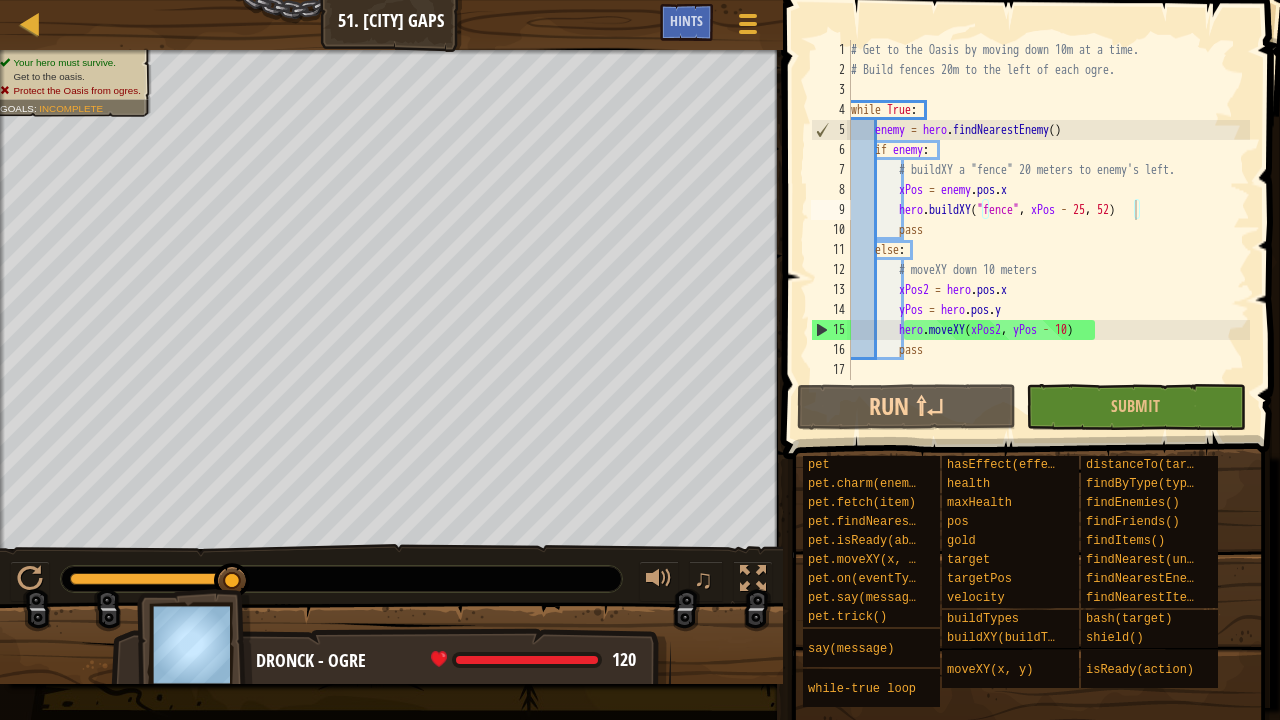 click at bounding box center (1033, 201) 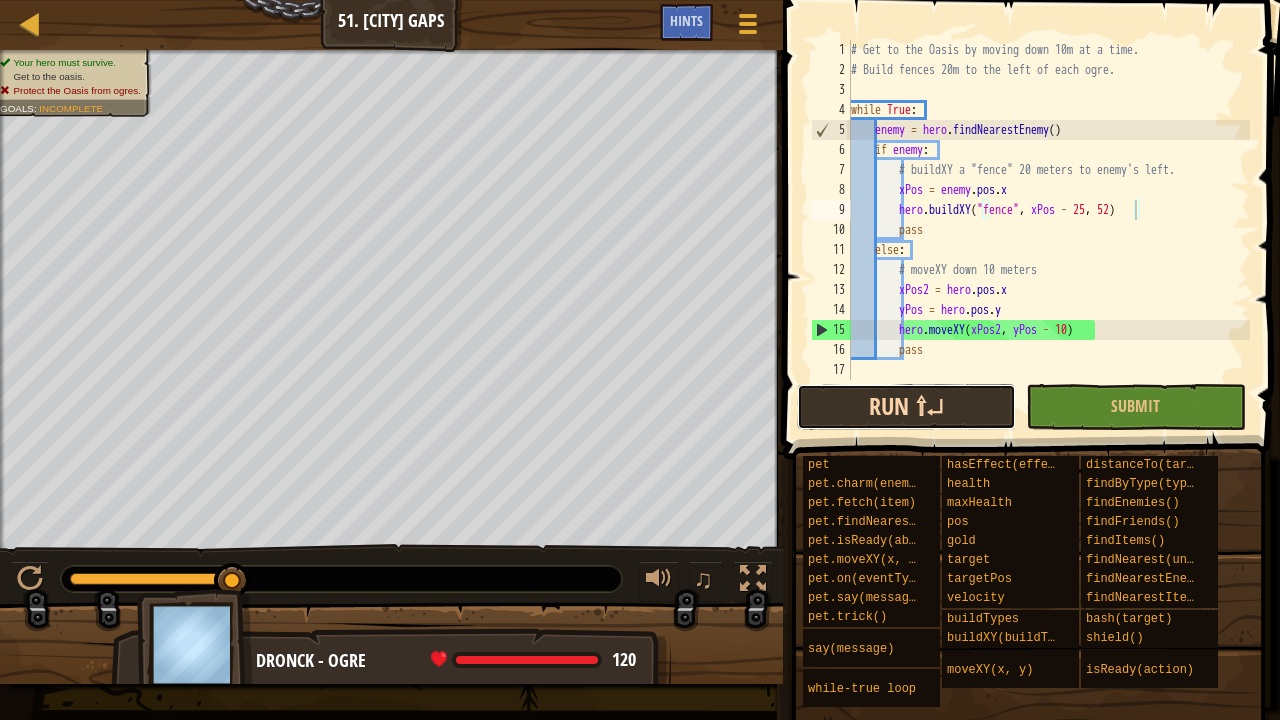 click on "Run ⇧↵" at bounding box center [906, 407] 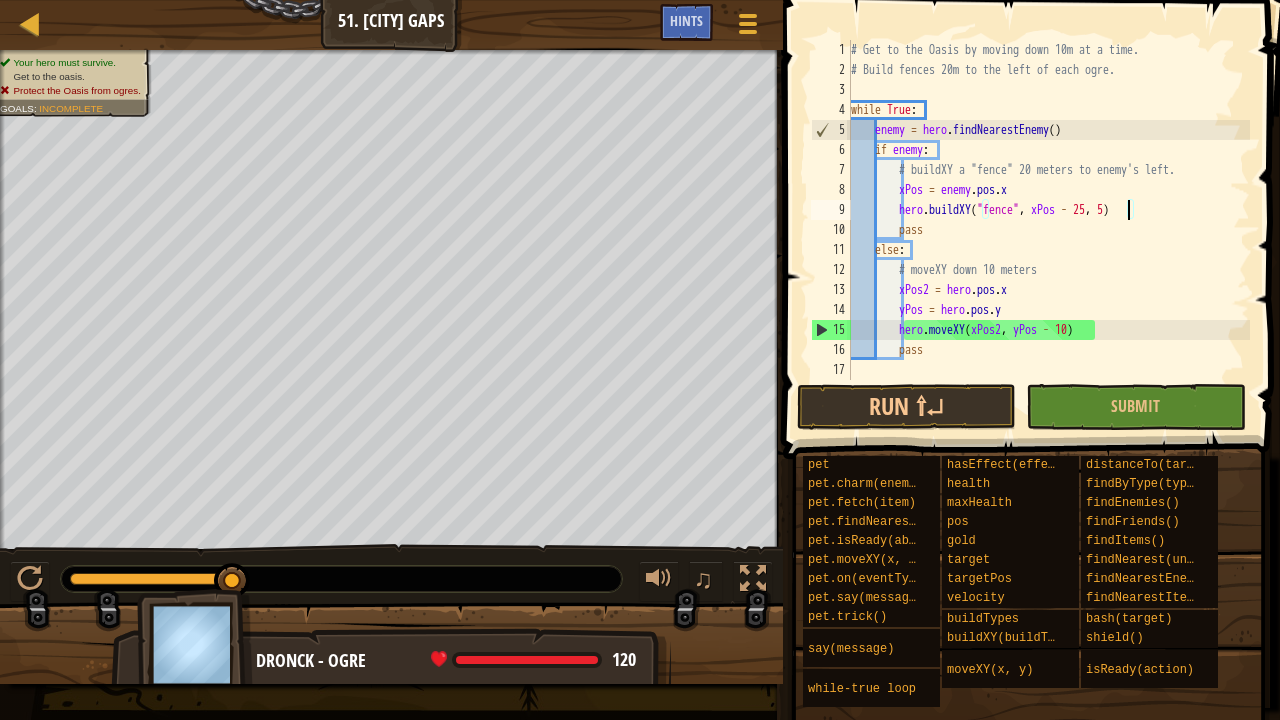 scroll, scrollTop: 9, scrollLeft: 23, axis: both 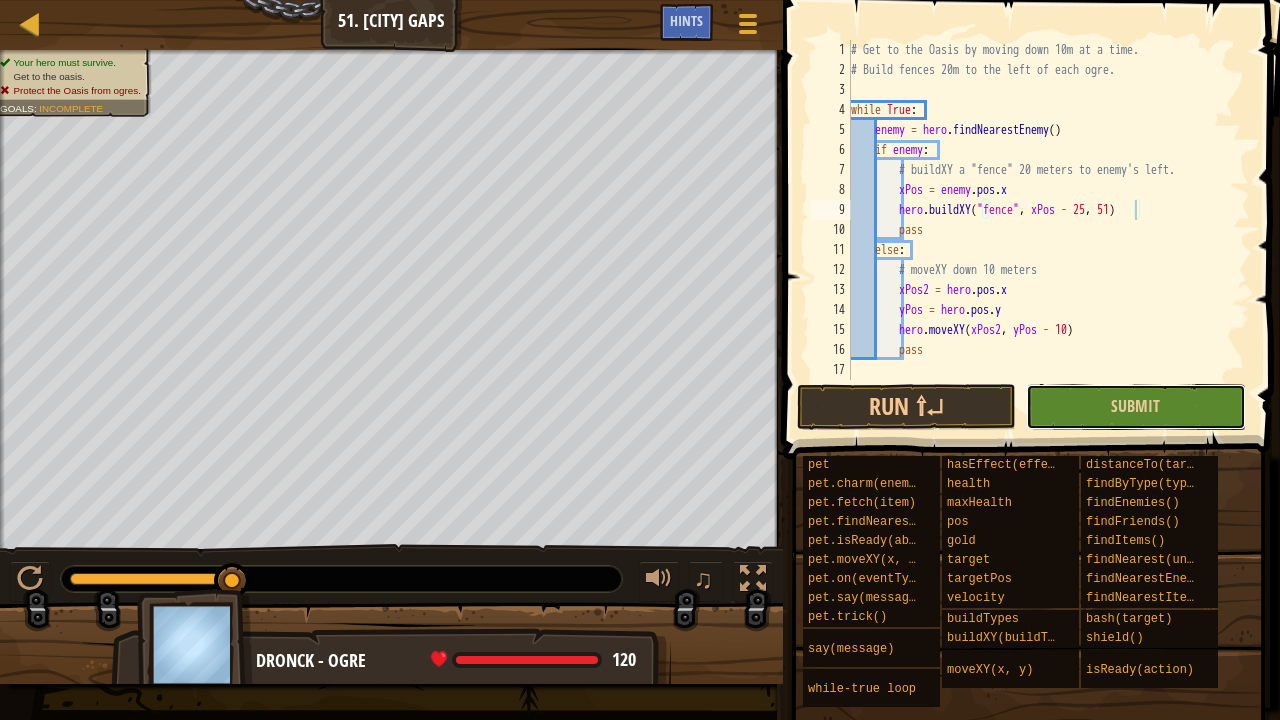 click on "Submit" at bounding box center [1135, 407] 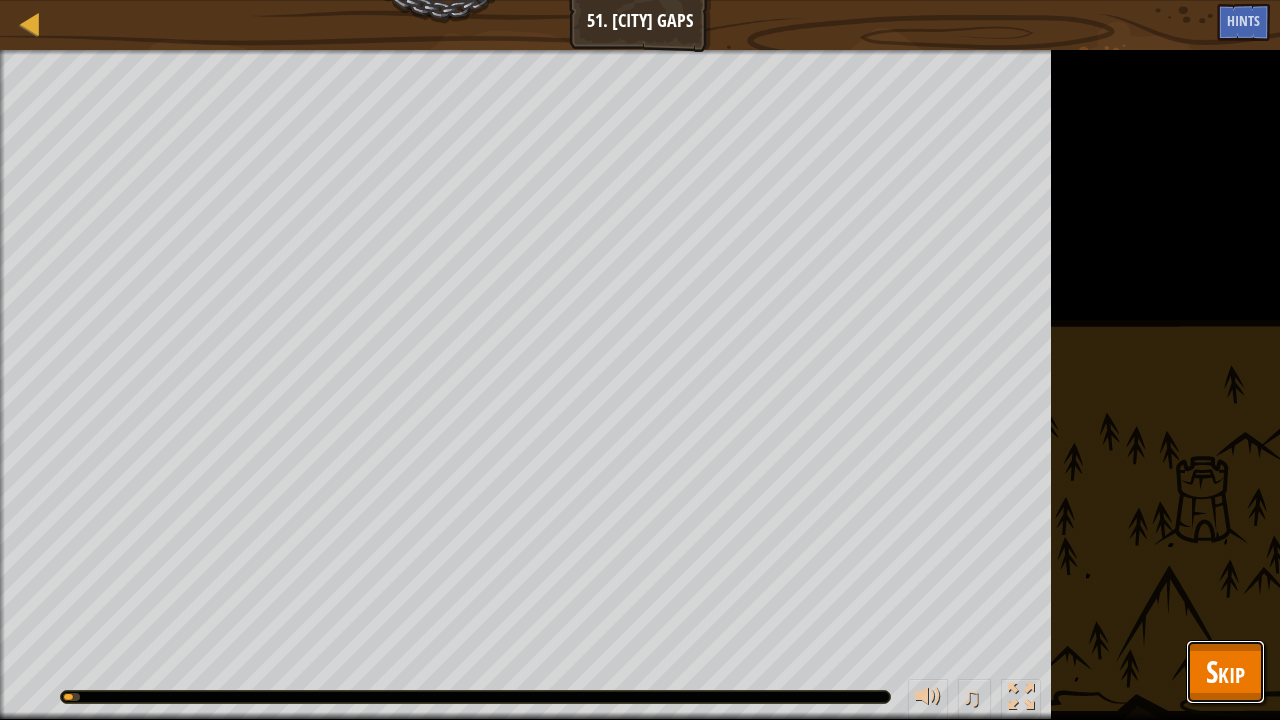 click on "Skip" at bounding box center (1225, 671) 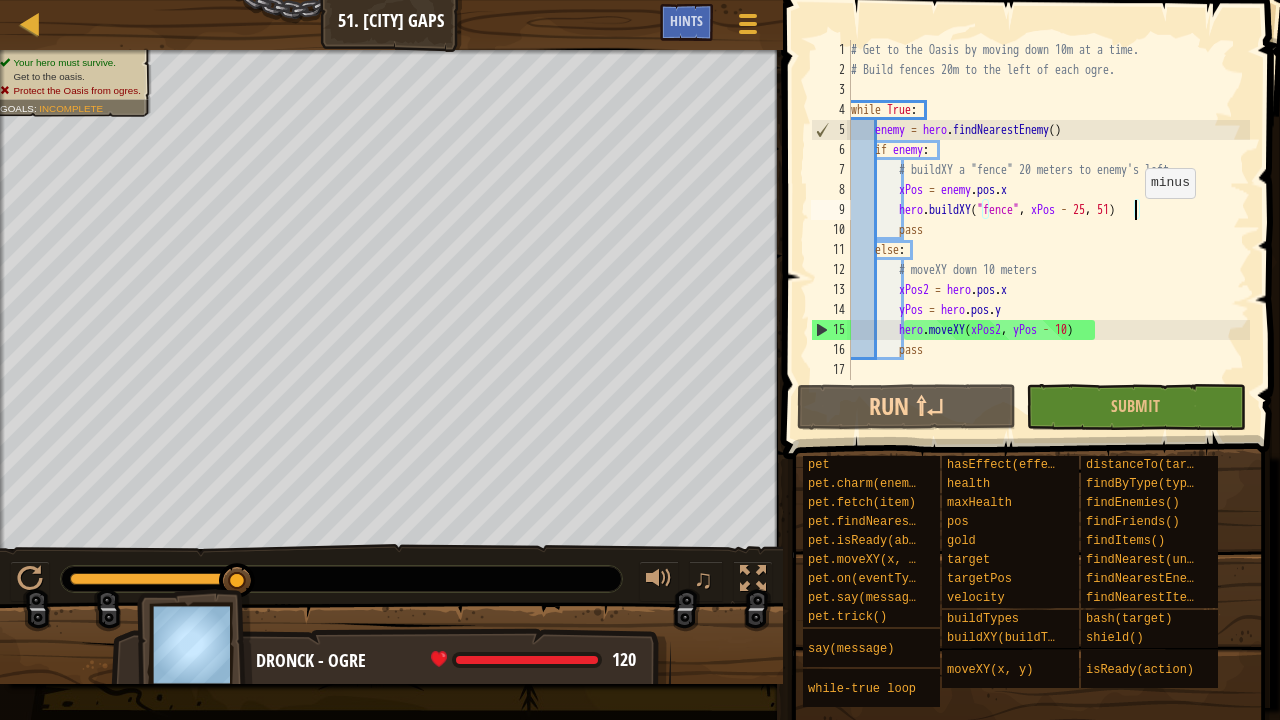 click on "# Get to the Oasis by moving down 10m at a time. # Build fences 20m to the left of each ogre. while   True :      enemy   =   hero . findNearestEnemy ( )      if   enemy :          # buildXY a "fence" 20 meters to enemy's left.          xPos   =   enemy . pos . x          hero . buildXY ( "fence" ,   xPos   -   25 ,   51 )          pass      else :          # moveXY down 10 meters          xPos2   =   hero . pos . x          yPos   =   hero . pos . y          hero . moveXY ( xPos2 ,   yPos   -   10 )          pass" at bounding box center (1048, 230) 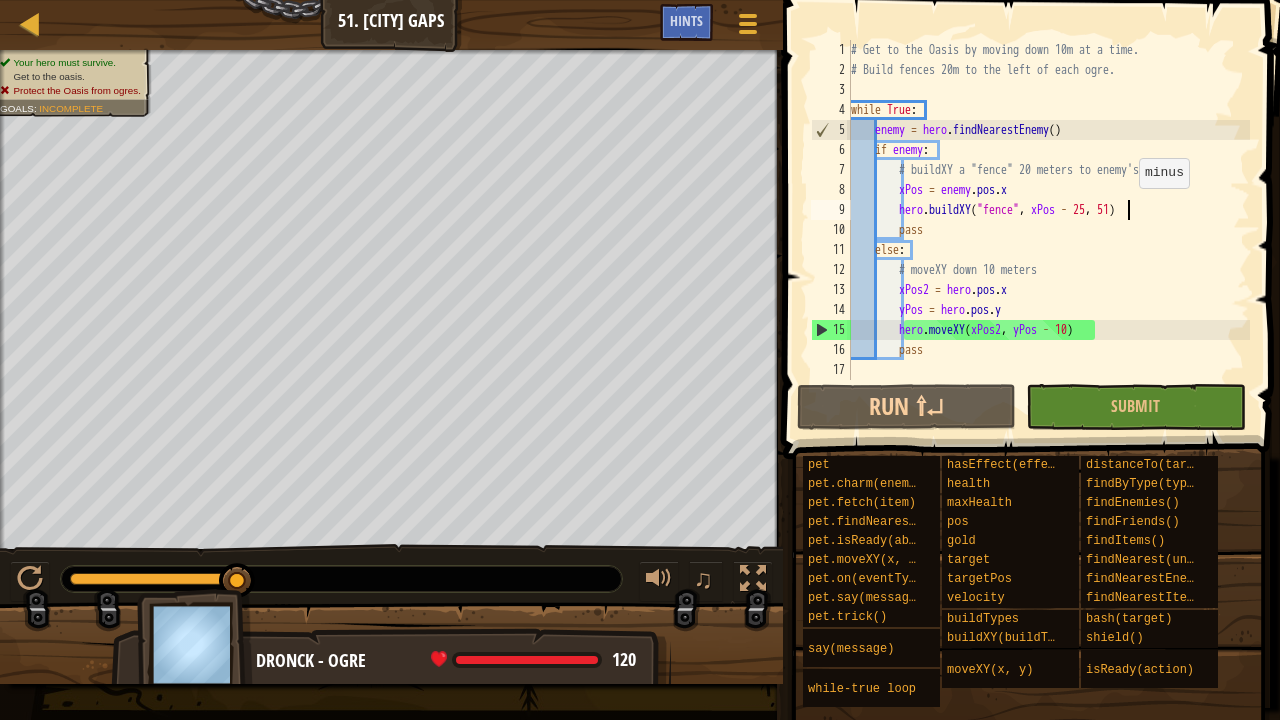 click on "# Get to the Oasis by moving down 10m at a time. # Build fences 20m to the left of each ogre. while   True :      enemy   =   hero . findNearestEnemy ( )      if   enemy :          # buildXY a "fence" 20 meters to enemy's left.          xPos   =   enemy . pos . x          hero . buildXY ( "fence" ,   xPos   -   25 ,   51 )          pass      else :          # moveXY down 10 meters          xPos2   =   hero . pos . x          yPos   =   hero . pos . y          hero . moveXY ( xPos2 ,   yPos   -   10 )          pass" at bounding box center (1048, 230) 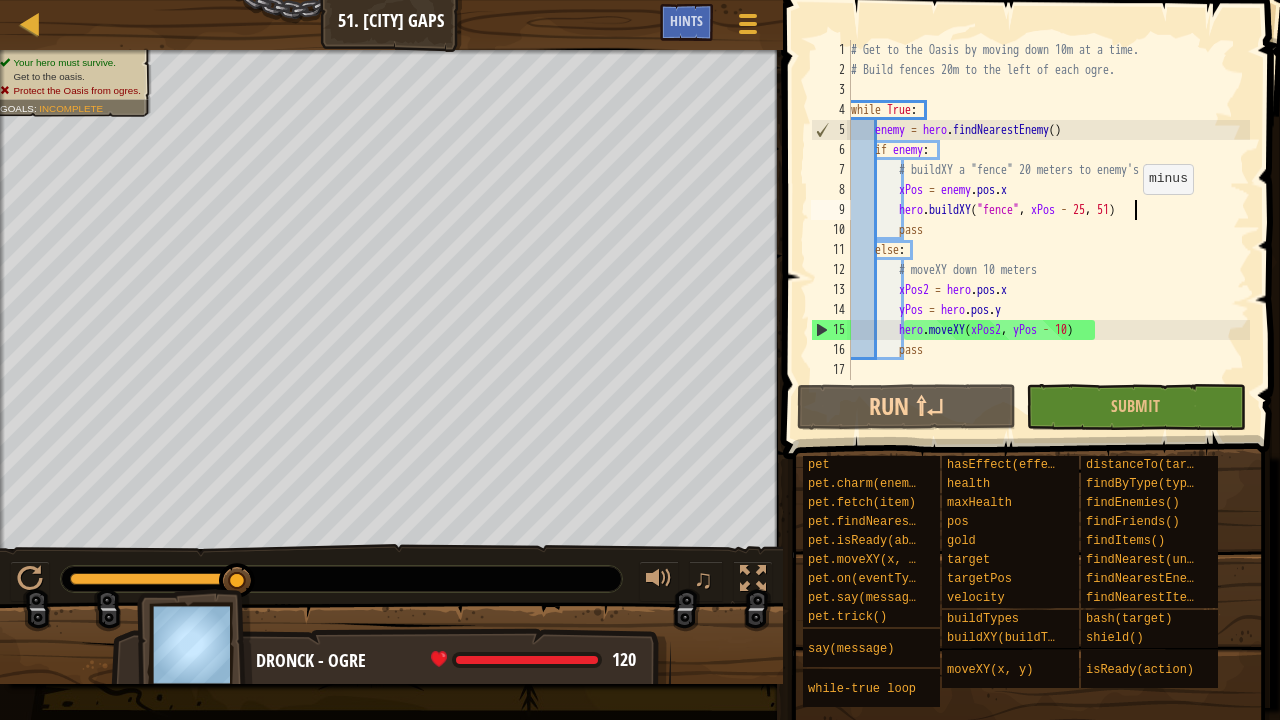 click on "# Get to the Oasis by moving down 10m at a time. # Build fences 20m to the left of each ogre. while   True :      enemy   =   hero . findNearestEnemy ( )      if   enemy :          # buildXY a "fence" 20 meters to enemy's left.          xPos   =   enemy . pos . x          hero . buildXY ( "fence" ,   xPos   -   25 ,   51 )          pass      else :          # moveXY down 10 meters          xPos2   =   hero . pos . x          yPos   =   hero . pos . y          hero . moveXY ( xPos2 ,   yPos   -   10 )          pass" at bounding box center (1048, 230) 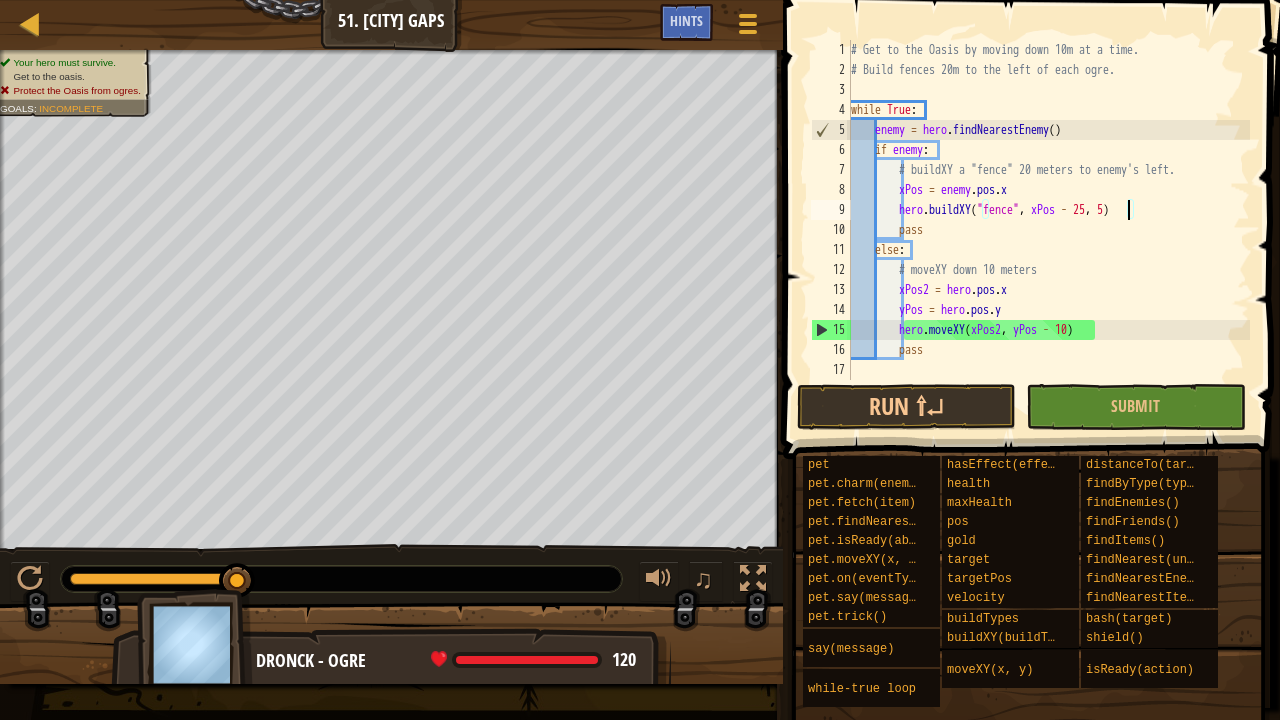 scroll, scrollTop: 9, scrollLeft: 23, axis: both 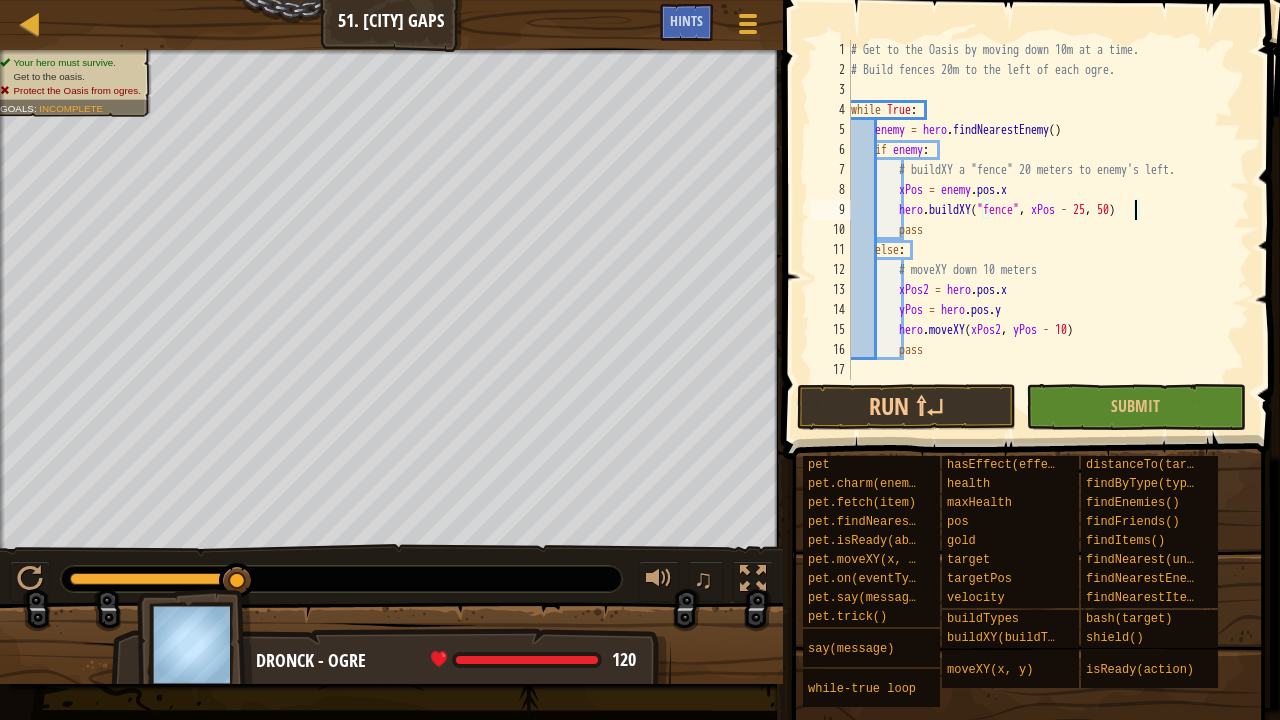 click at bounding box center (1033, 201) 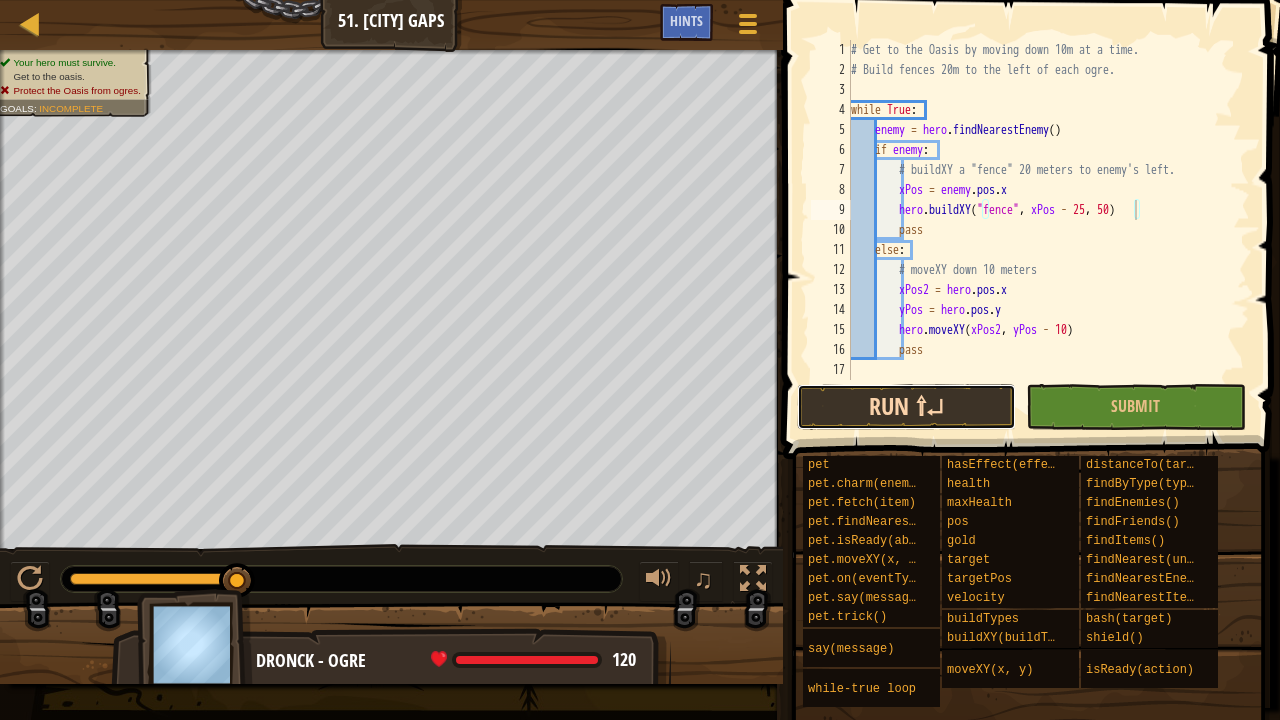 click on "Run ⇧↵" at bounding box center [906, 407] 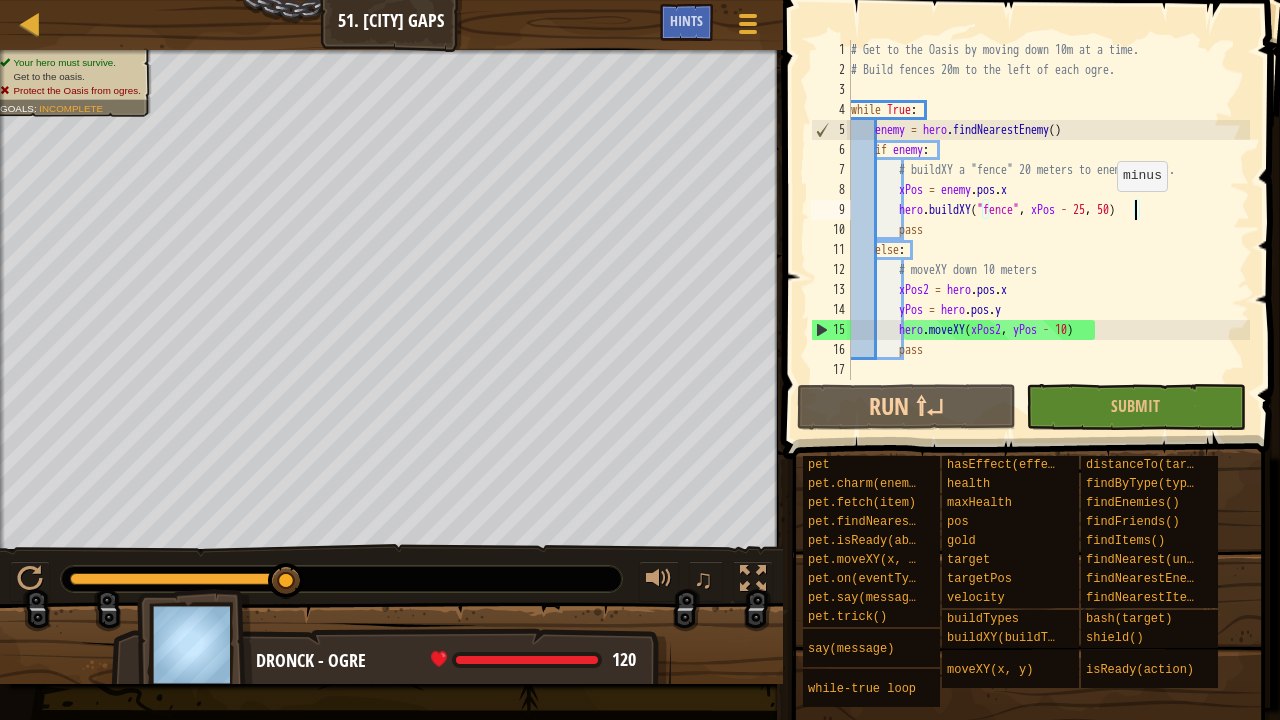 click on "# Get to the oasis. Watch out for new enemies: ogre scouts! # Go up and right by adding to the current X and Y position. while   True :      # If there's an enemy, attack.      if   enemy :          hero . attack ( enemy )      # Else, keep moving up and to the right.            pass" at bounding box center [1048, 230] 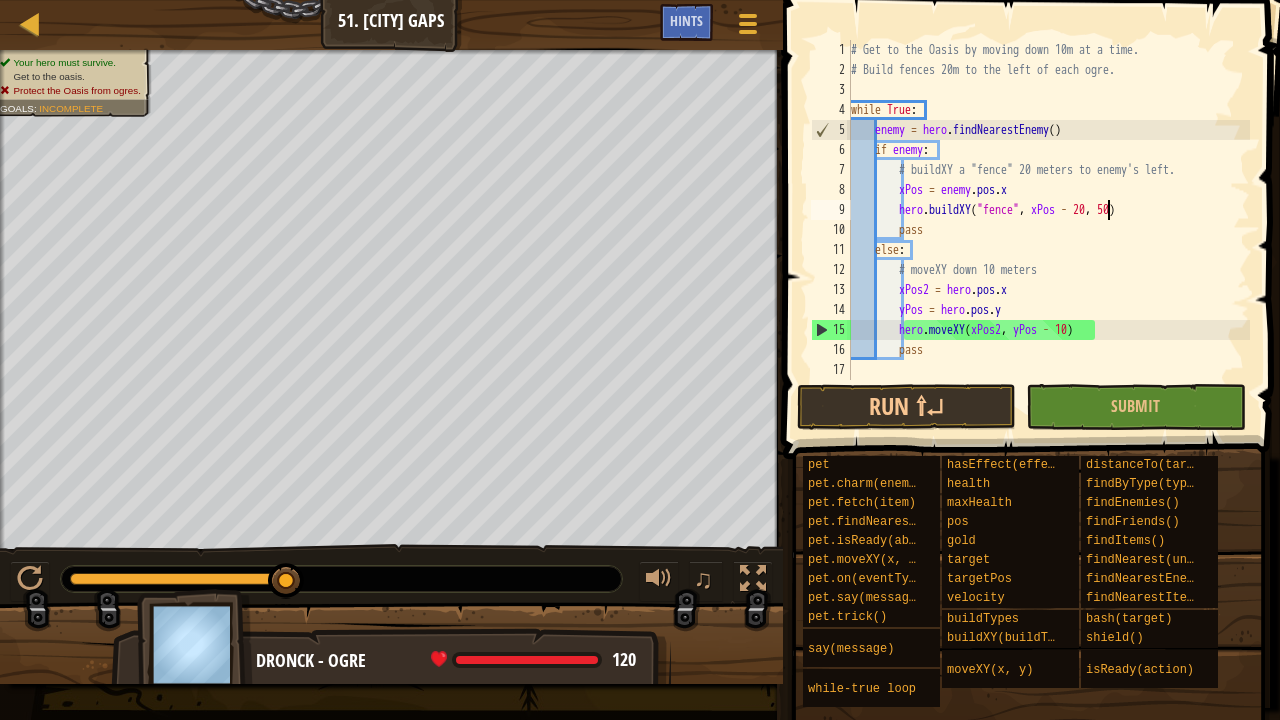 scroll, scrollTop: 9, scrollLeft: 21, axis: both 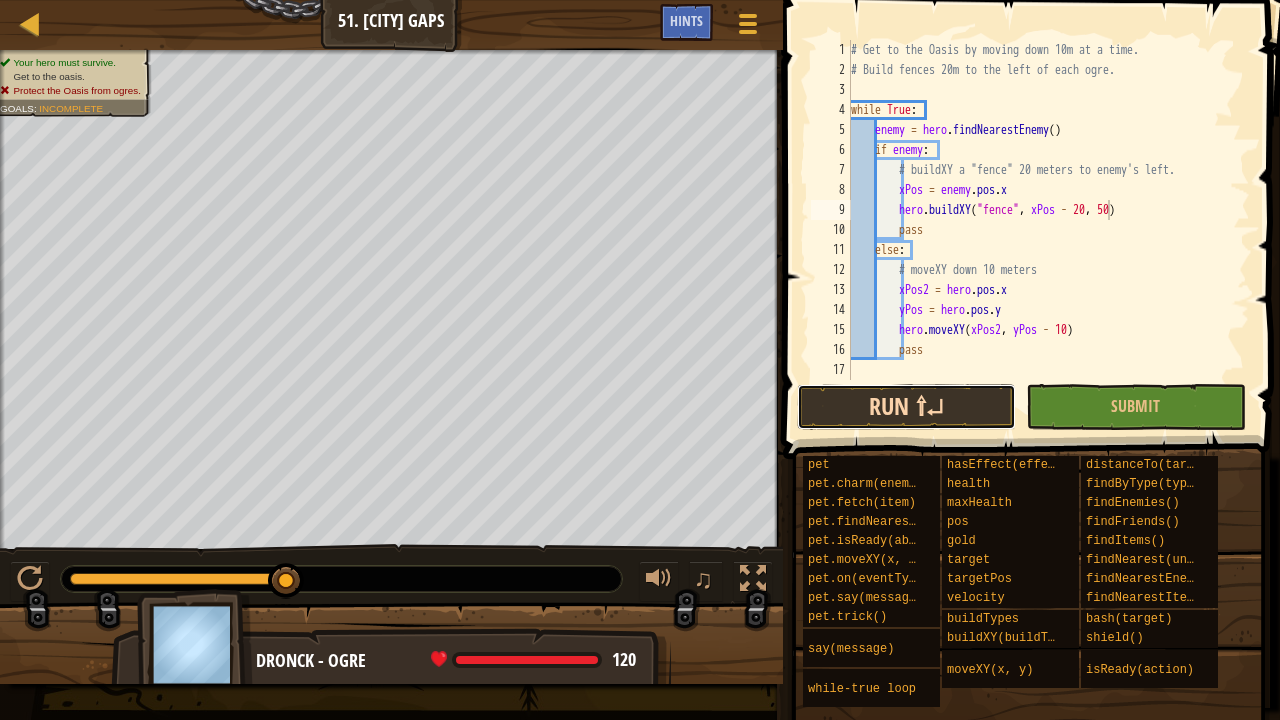 click on "Run ⇧↵" at bounding box center [906, 407] 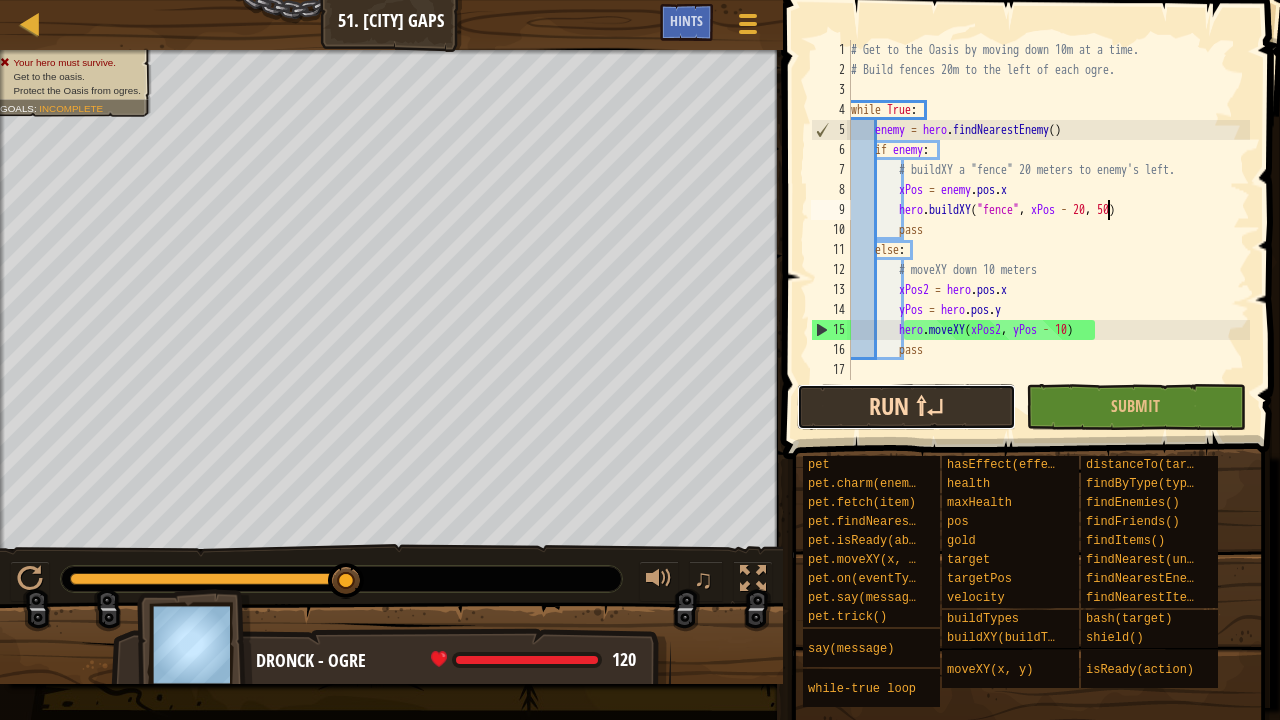 click on "Run ⇧↵" at bounding box center [906, 407] 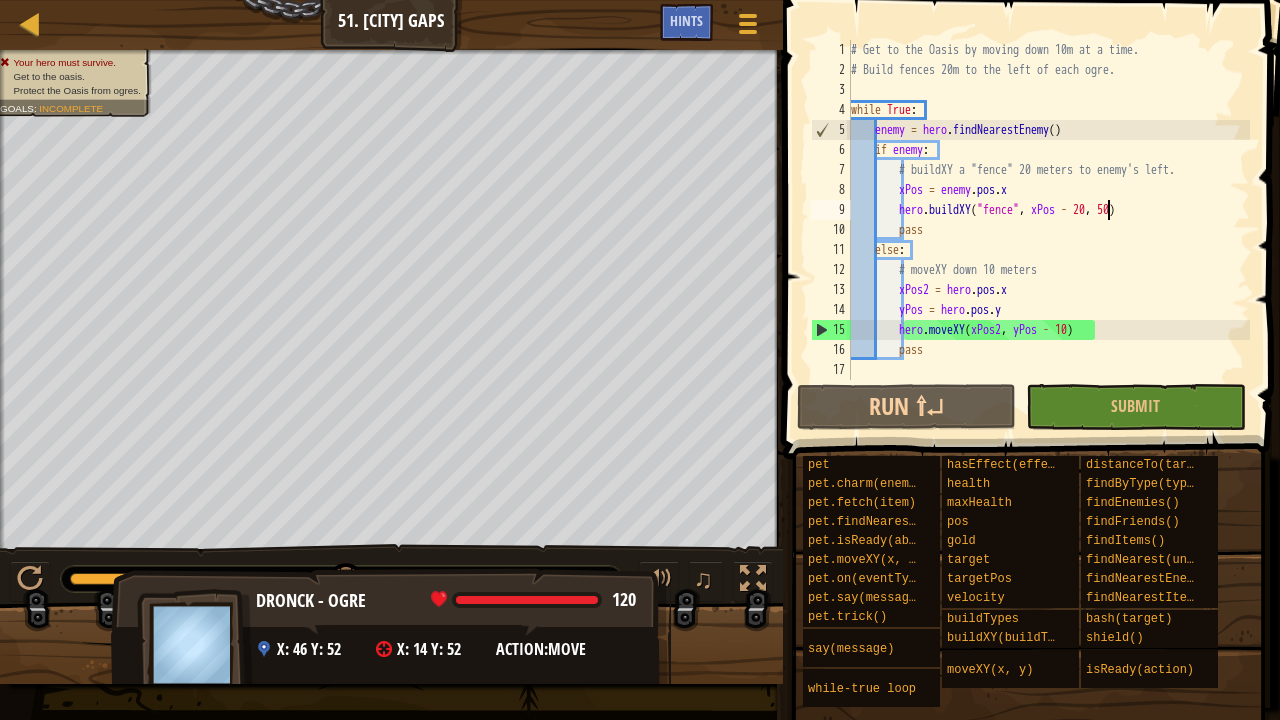 click on "Your hero must survive. Get to the oasis. Protect the Oasis from ogres. Goals : Incomplete ♫ Dronck - ogre 120 x: 46 y: 52 x: 14 y: 52 action: move" at bounding box center [640, 367] 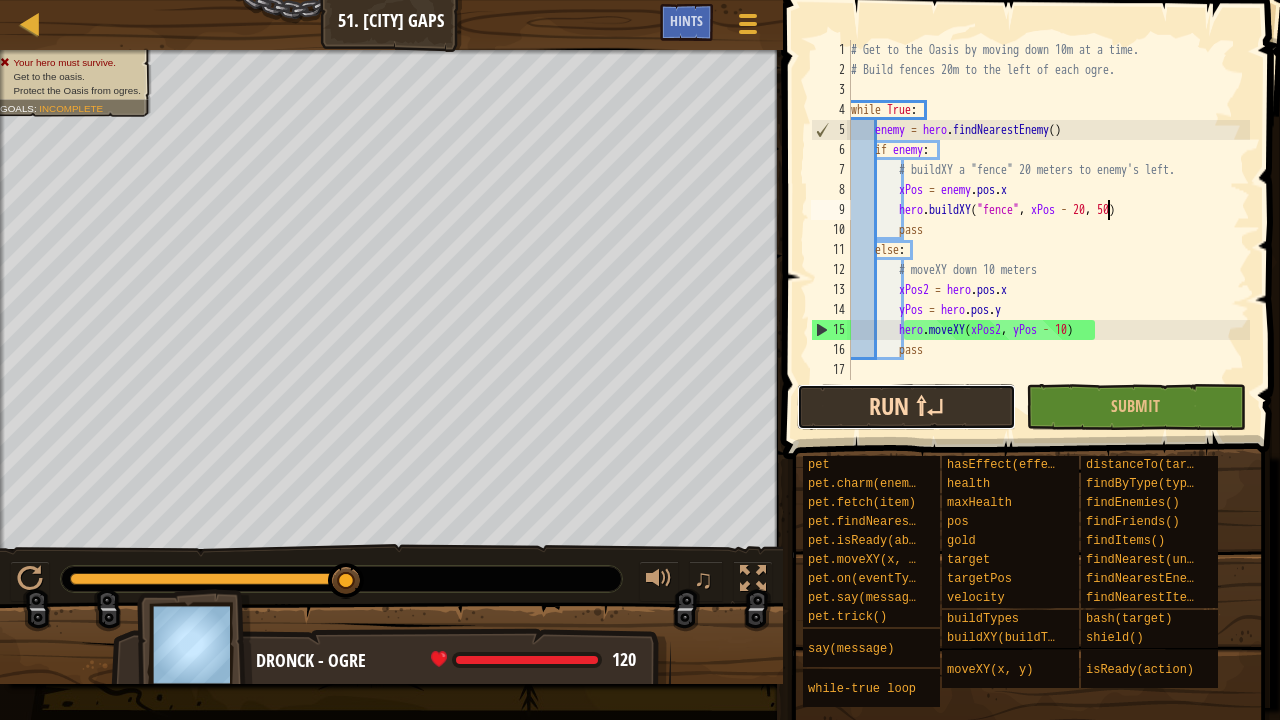 click on "Run ⇧↵" at bounding box center [906, 407] 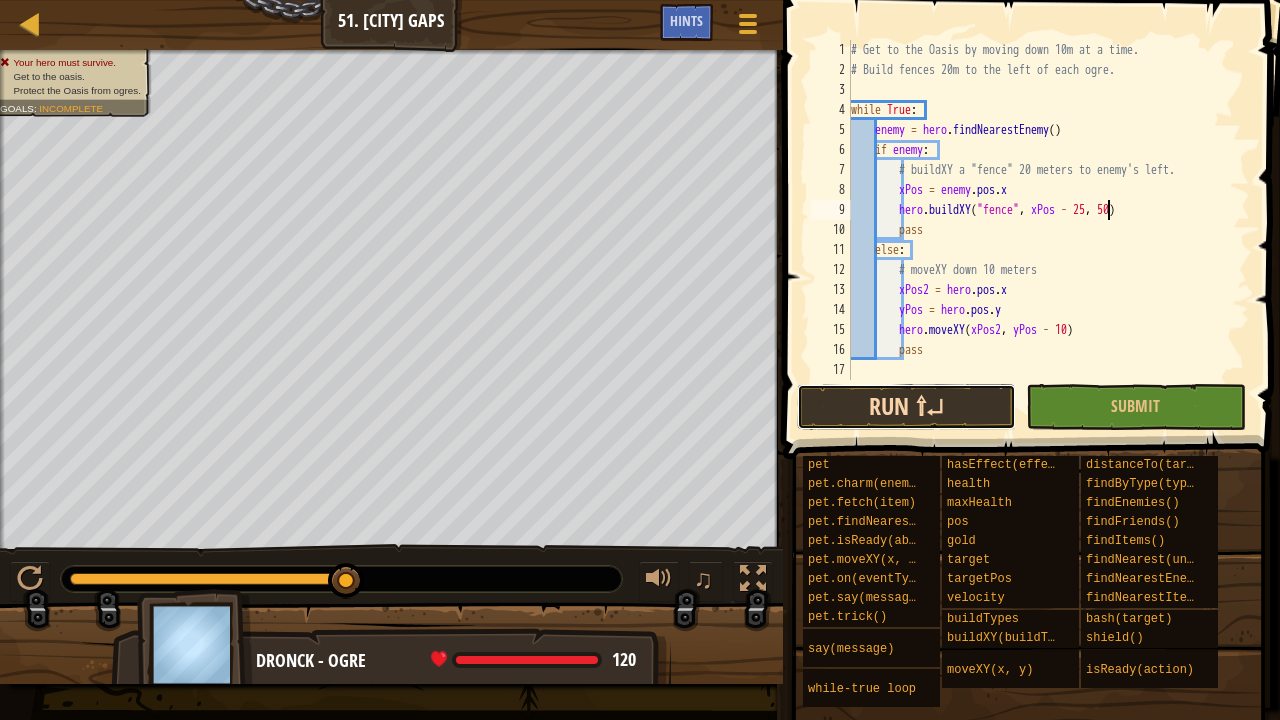 click on "Run ⇧↵" at bounding box center (906, 407) 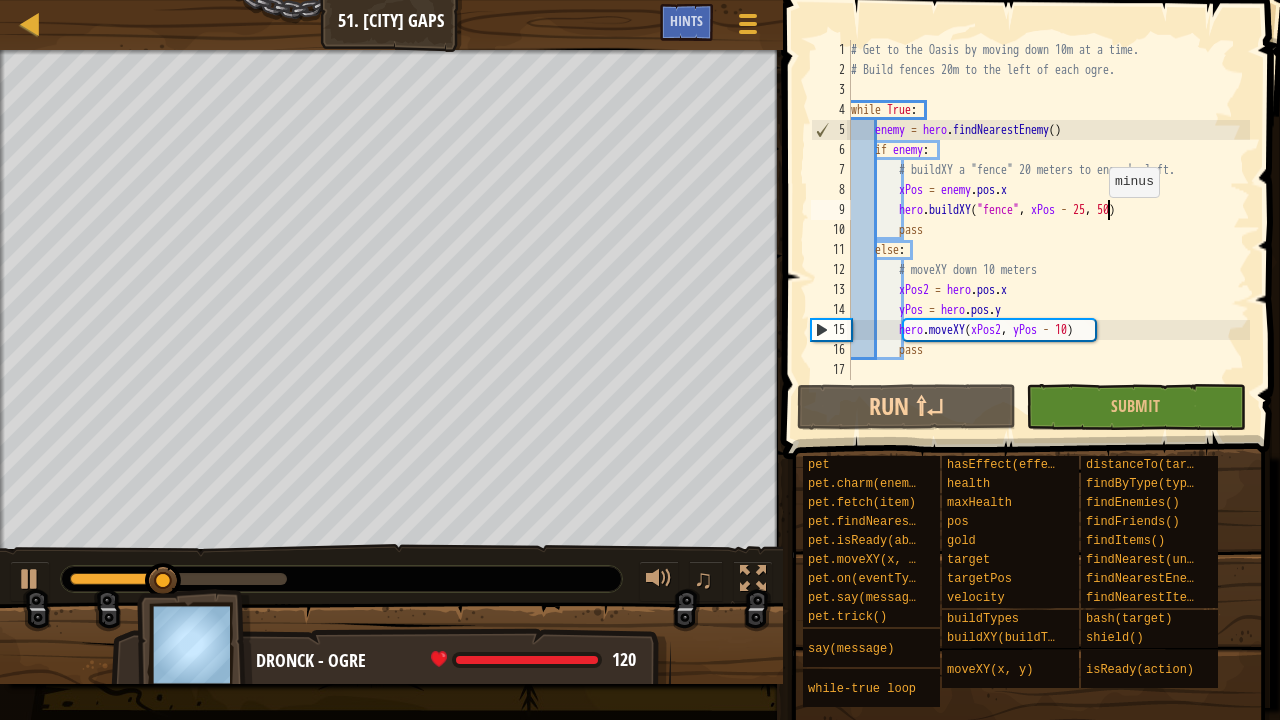 click on "# Get to the oasis. Watch out for new enemies: ogre scouts! # Go up and right by adding to the current X and Y position. while   True :      # If there's an enemy, attack.      if   enemy :          hero . attack ( enemy )      # Else, keep moving up and to the right.            pass" at bounding box center [1048, 230] 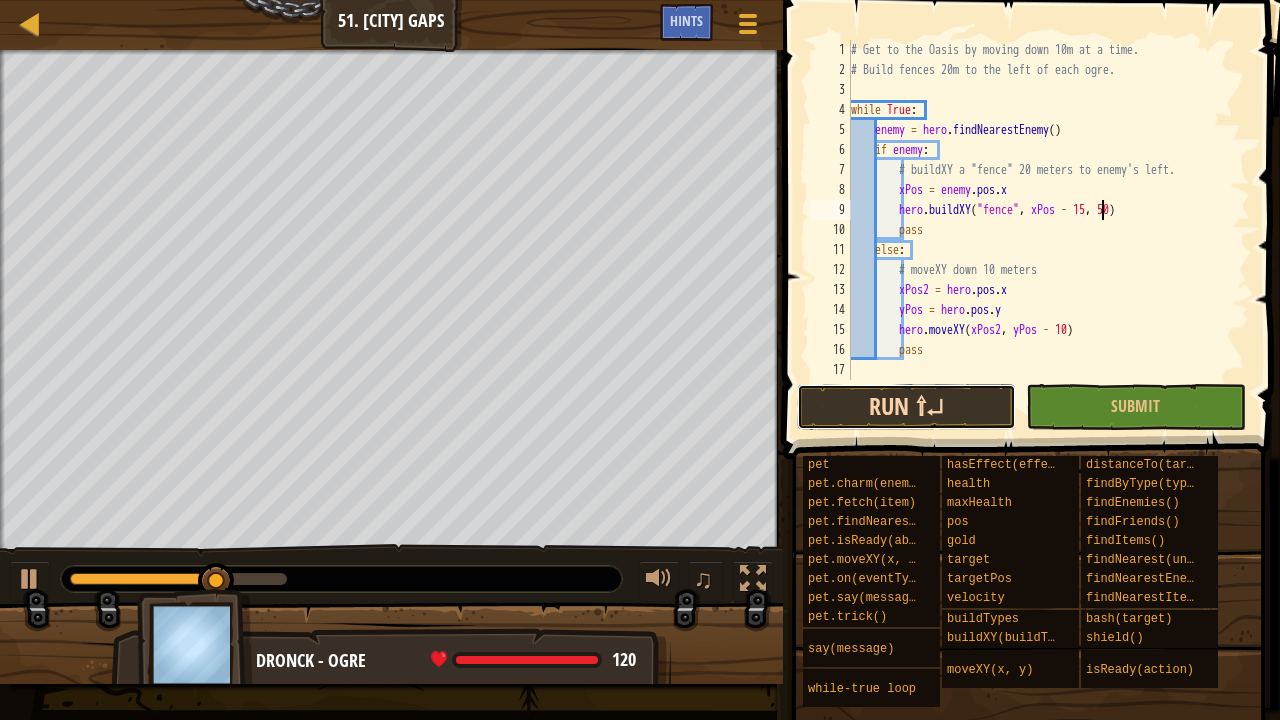 click on "Run ⇧↵" at bounding box center (906, 407) 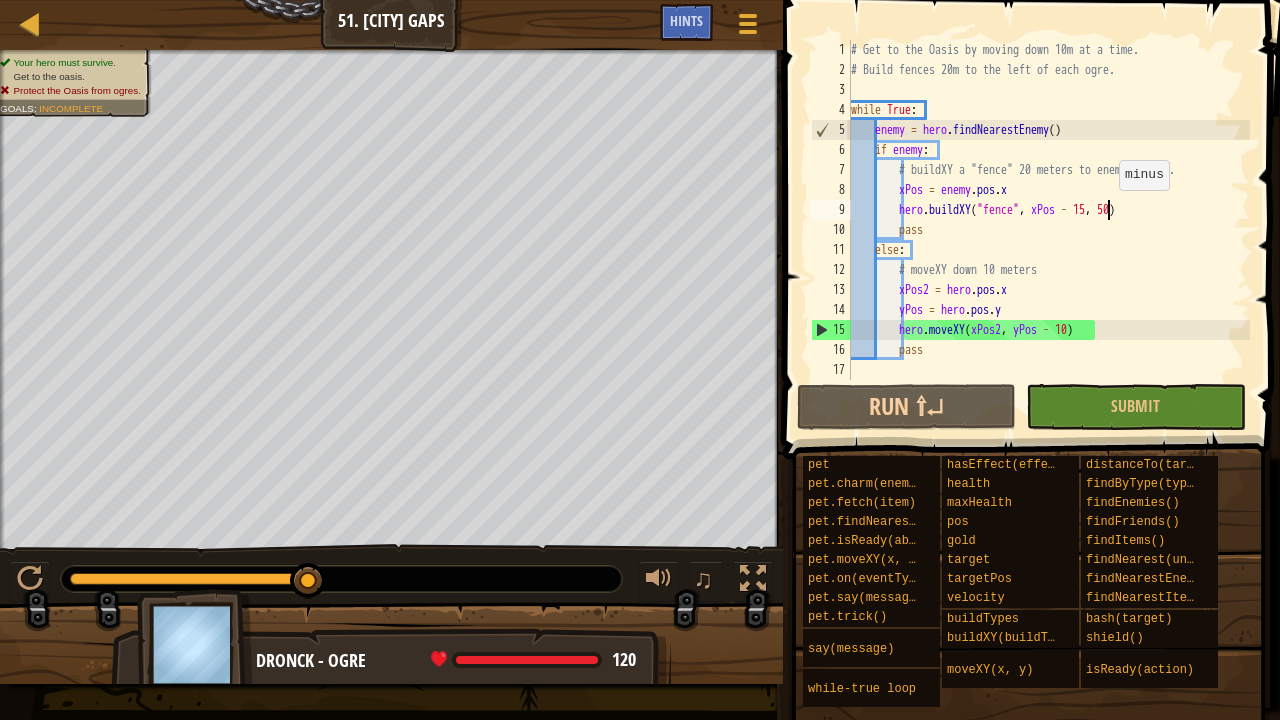 click on "Get to the Oasis by moving down 10m at a time. # Build fences 20m to the left of each ogre. while True: enemy = hero.findNearestEnemy() if enemy: # buildXY a "fence" 20 meters to enemy's left. xPos = enemy.pos.x hero.buildXY("fence", xPos - 15, 50) pass else: # moveXY down 10 meters xPos2 = hero.pos.x yPos = hero.pos.y hero.moveXY(xPos2, yPos - 10) pass" at bounding box center [1048, 230] 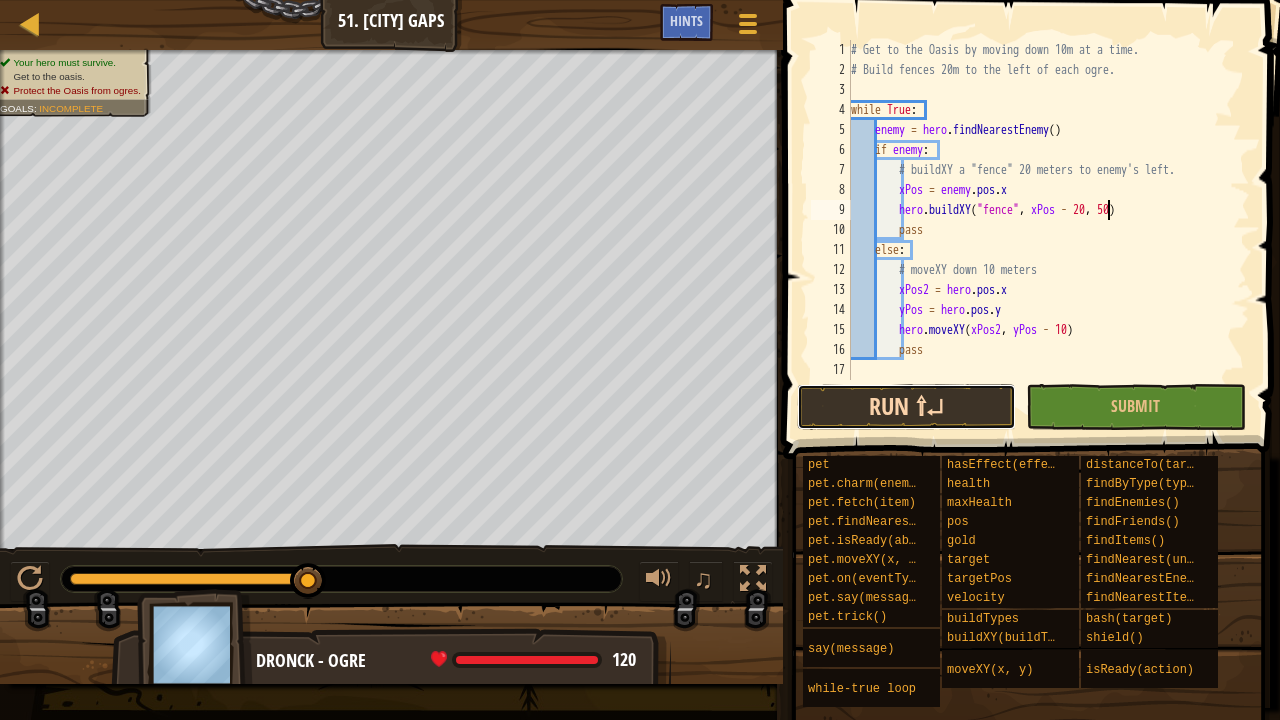 click on "Run ⇧↵" at bounding box center (906, 407) 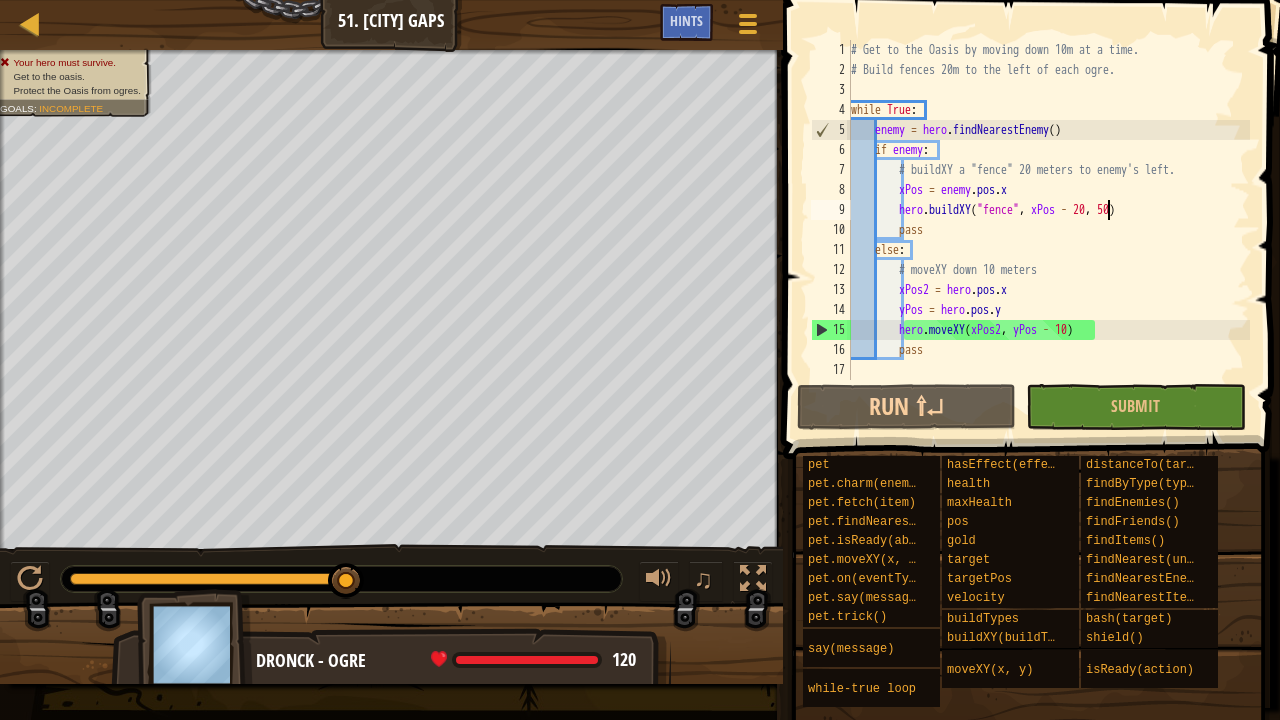click on "Get to the Oasis by moving down 10m at a time. # Build fences 20m to the left of each ogre. while True: enemy = hero.findNearestEnemy() if enemy: # buildXY a "fence" 20 meters to enemy's left. xPos = enemy.pos.x hero.buildXY("fence", xPos - 20, 50) pass else: # moveXY down 10 meters xPos2 = hero.pos.x yPos = hero.pos.y hero.moveXY(xPos2, yPos - 10) pass" at bounding box center (1048, 230) 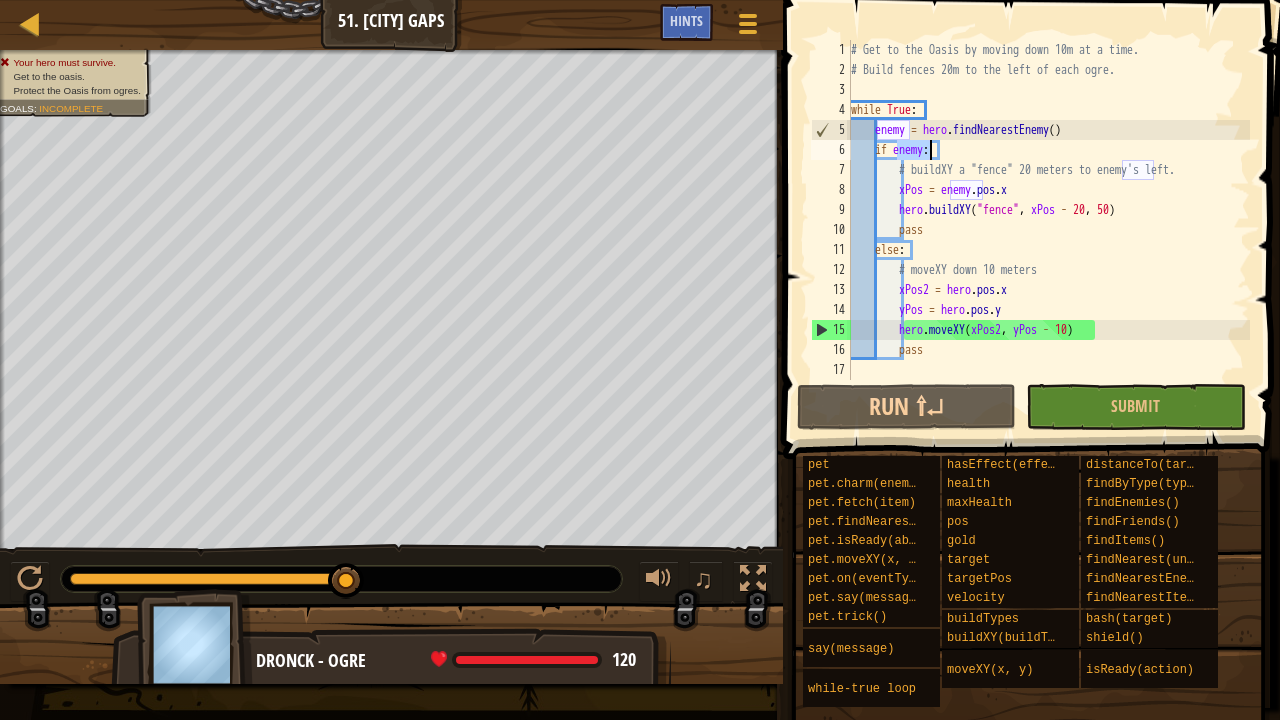 click on "Get to the Oasis by moving down 10m at a time. # Build fences 20m to the left of each ogre. while True: enemy = hero.findNearestEnemy() if enemy: # buildXY a "fence" 20 meters to enemy's left. xPos = enemy.pos.x hero.buildXY("fence", xPos - 20, 50) pass else: # moveXY down 10 meters xPos2 = hero.pos.x yPos = hero.pos.y hero.moveXY(xPos2, yPos - 10) pass" at bounding box center (1048, 230) 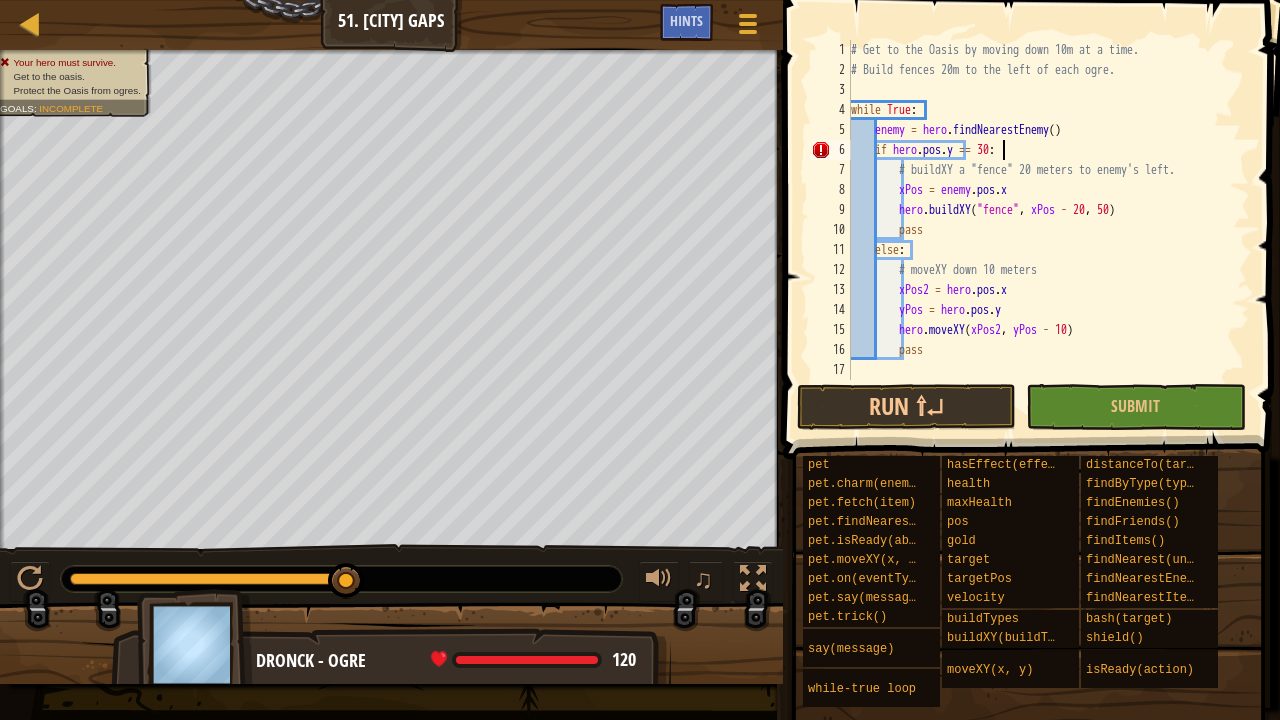 scroll, scrollTop: 9, scrollLeft: 12, axis: both 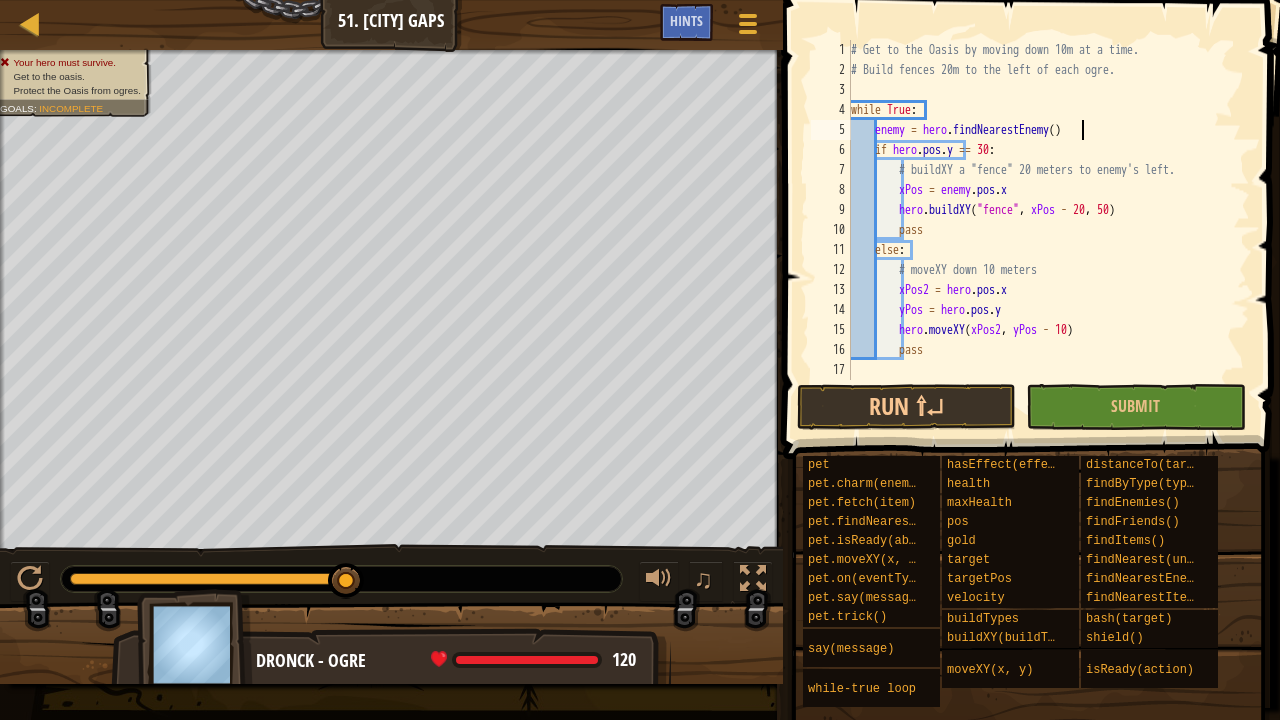 click on "# Get to the Oasis by moving down 10m at a time. # Build fences 20m to the left of each ogre. while   True :      enemy   =   hero . findNearestEnemy ( )      if   hero . pos . y   ==   30 :          # buildXY a "fence" 20 meters to enemy's left.          xPos   =   enemy . pos . x          hero . buildXY ( "fence" ,   xPos   -   20 ,   50 )          pass      else :          # moveXY down 10 meters          xPos2   =   hero . pos . x          yPos   =   hero . pos . y          hero . moveXY ( xPos2 ,   yPos   -   10 )          pass" at bounding box center [1048, 230] 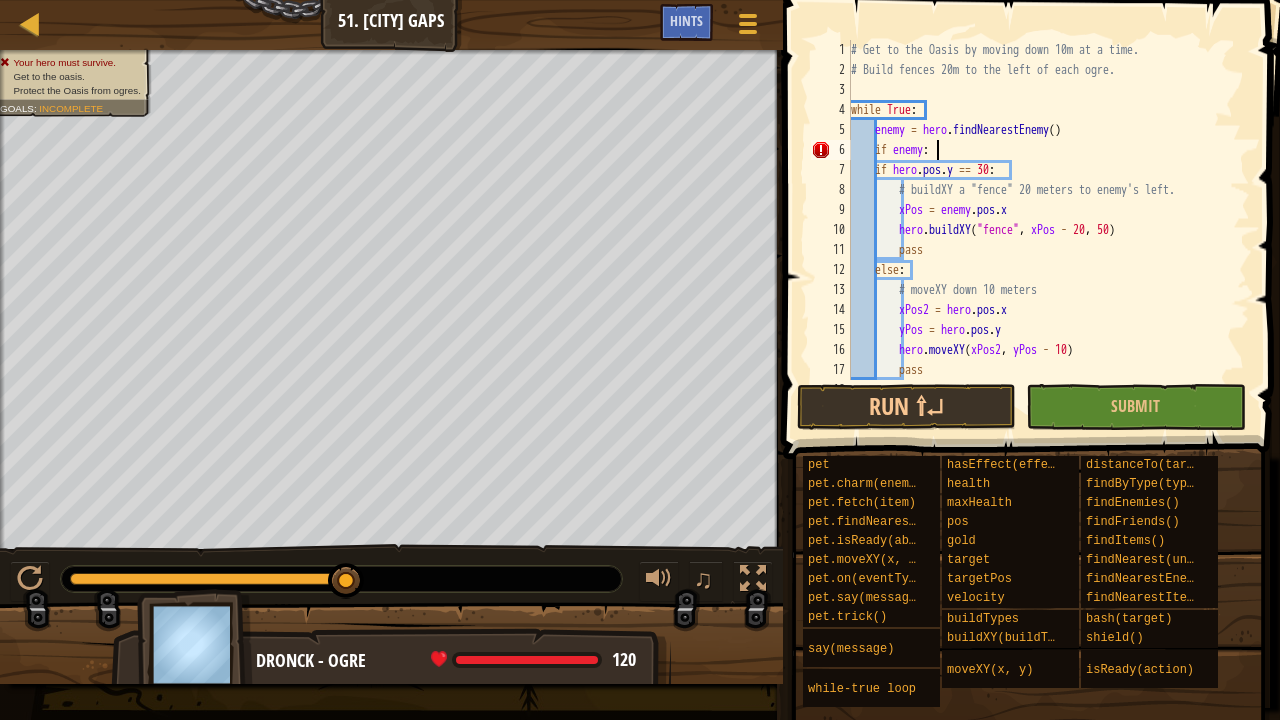 scroll, scrollTop: 9, scrollLeft: 6, axis: both 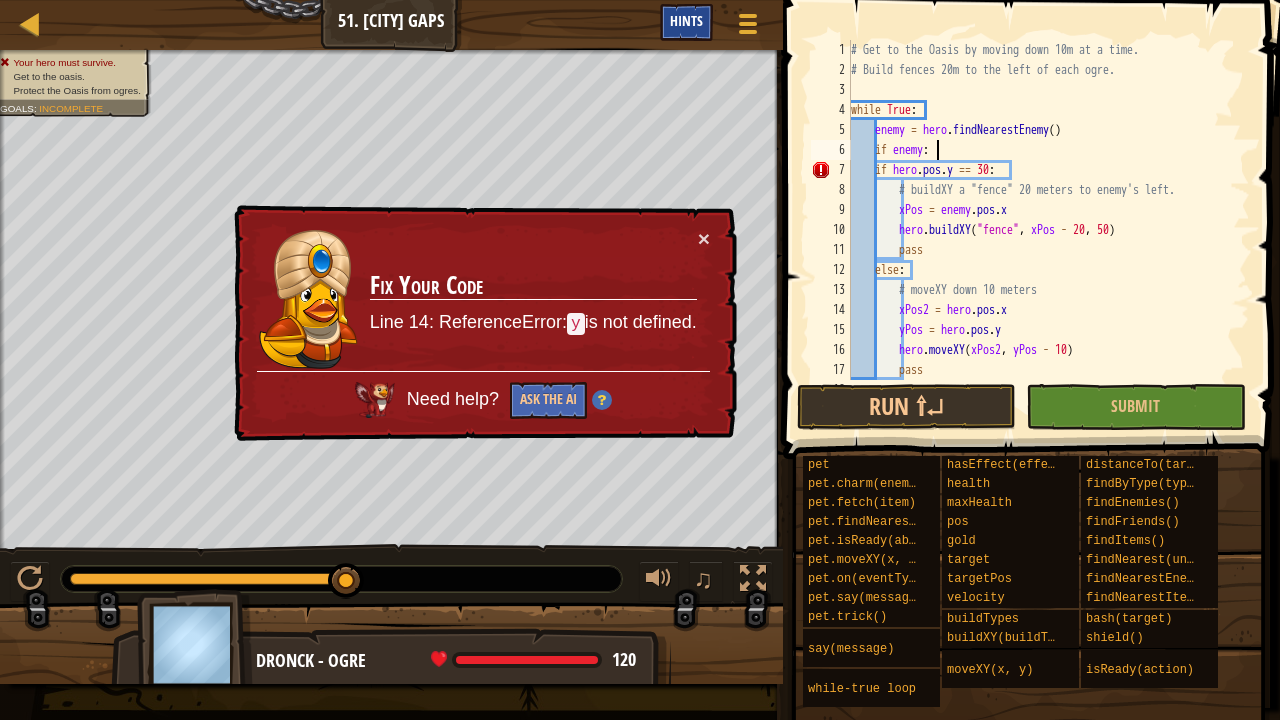 click on "Hints" at bounding box center (686, 22) 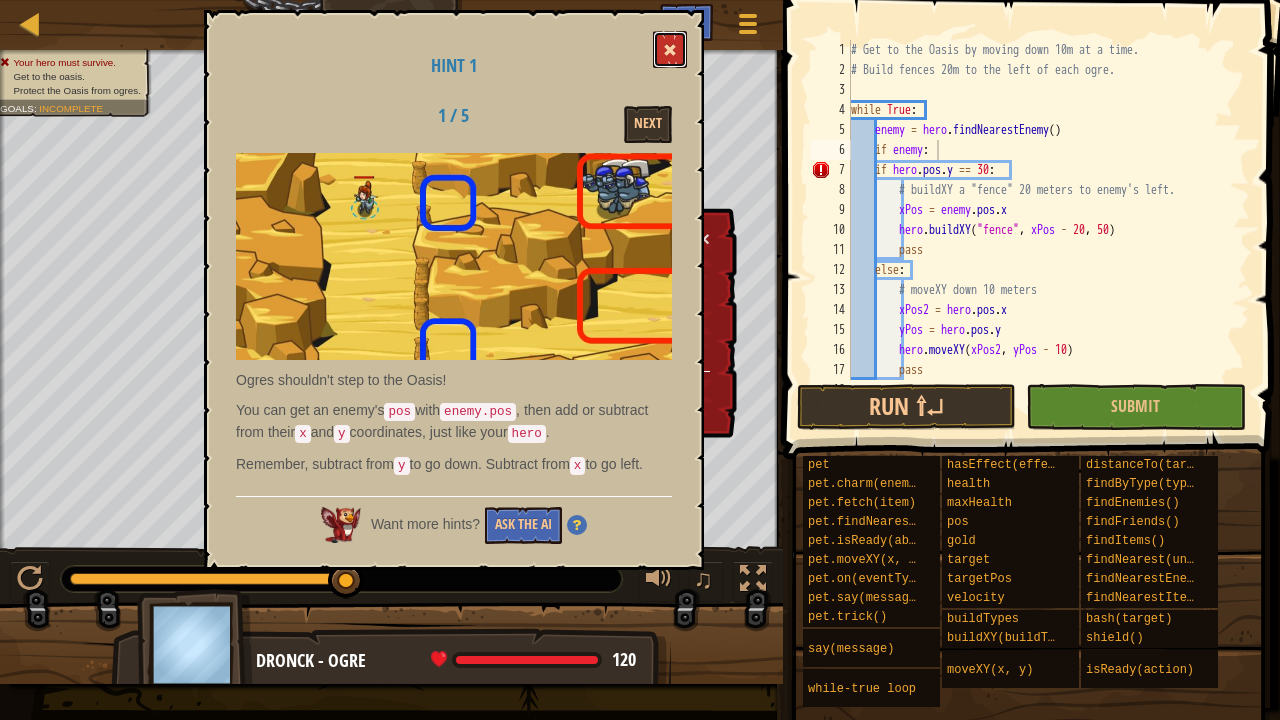 click at bounding box center (670, 49) 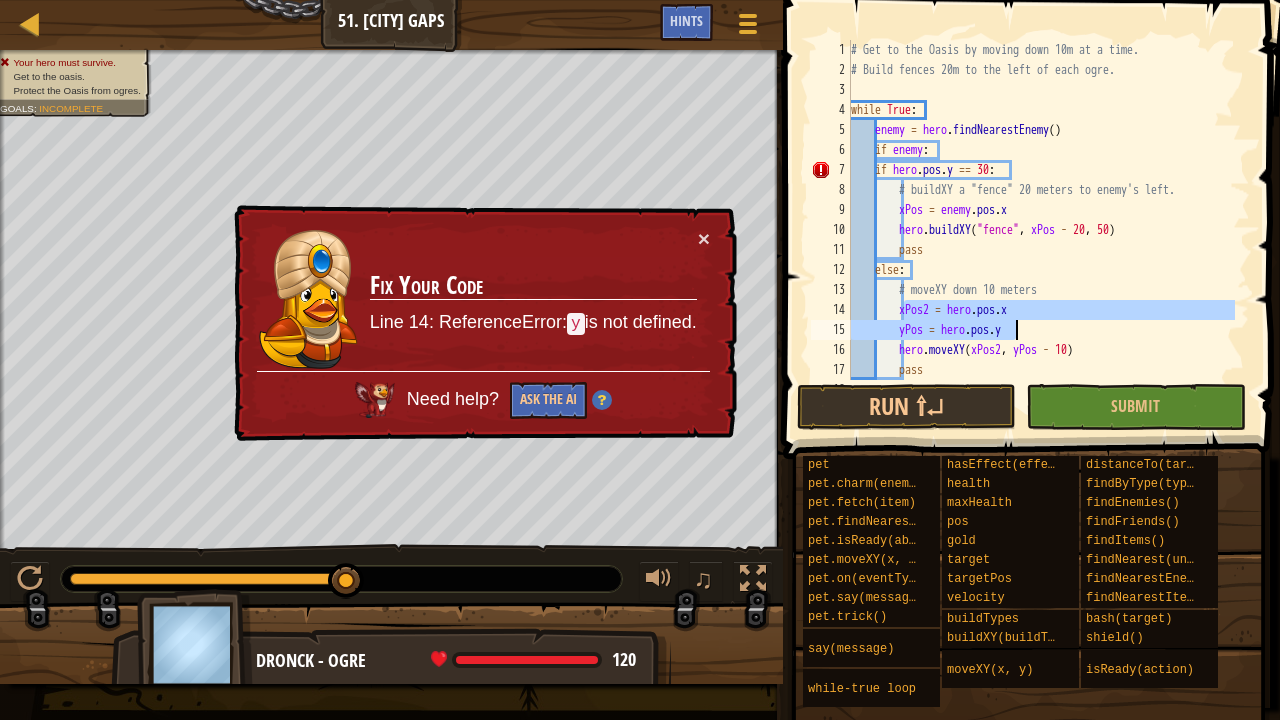 drag, startPoint x: 902, startPoint y: 309, endPoint x: 930, endPoint y: 292, distance: 32.75668 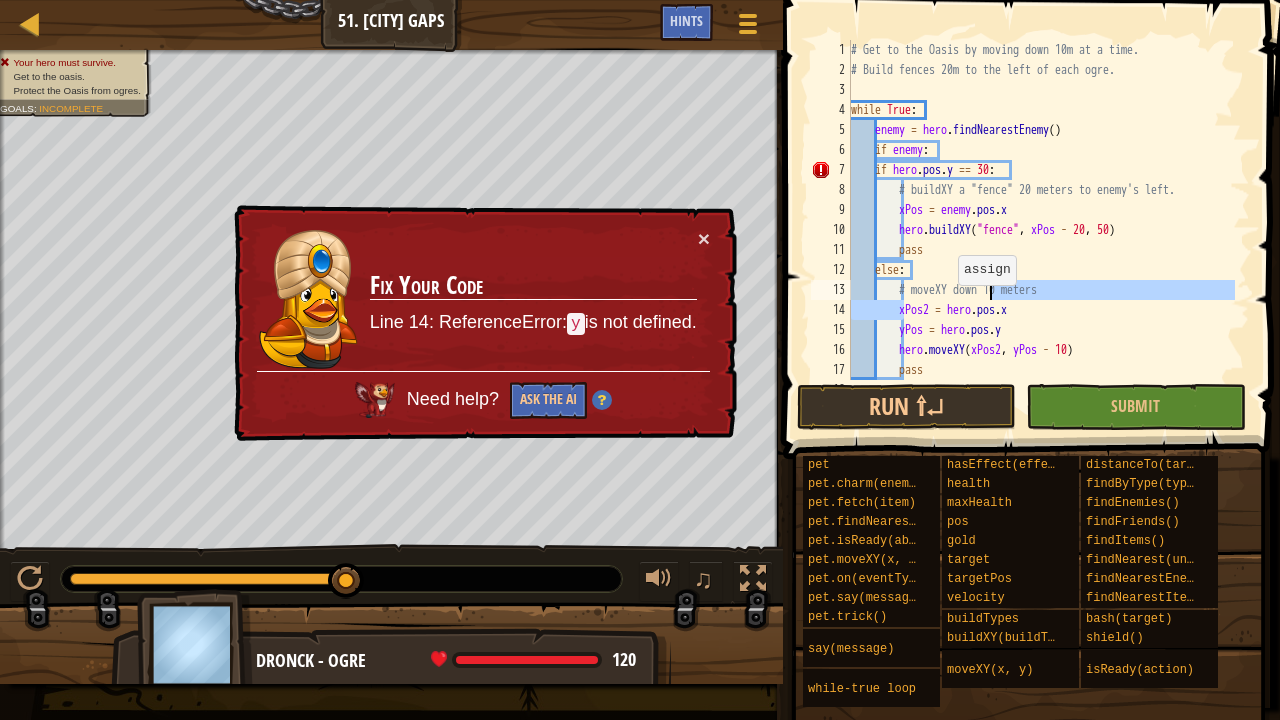 click on "# Get to the Oasis by moving down 10m at a time. # Build fences 20m to the left of each ogre. while   True :      enemy   =   hero . findNearestEnemy ( )      if   enemy :      if   hero . pos . y   ==   30 :          # buildXY a "fence" 20 meters to enemy's left.          xPos   =   enemy . pos . x          hero . buildXY ( "fence" ,   xPos   -   20 ,   50 )          pass      else :          # moveXY down 10 meters          xPos2   =   hero . pos . x          yPos   =   hero . pos . y          hero . moveXY ( xPos2 ,   yPos   -   10 )          pass" at bounding box center [1041, 230] 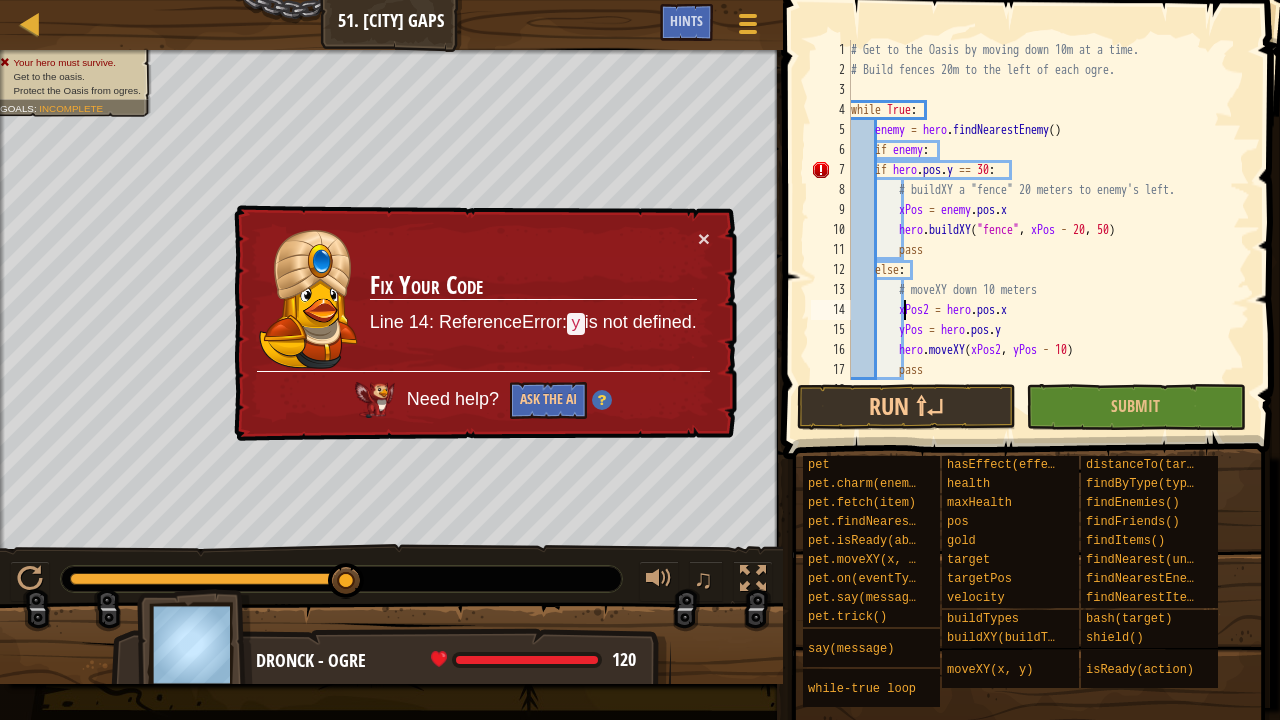 click on "# Get to the Oasis by moving down 10m at a time. # Build fences 20m to the left of each ogre. while   True :      enemy   =   hero . findNearestEnemy ( )      if   enemy :      if   hero . pos . y   ==   30 :          # buildXY a "fence" 20 meters to enemy's left.          xPos   =   enemy . pos . x          hero . buildXY ( "fence" ,   xPos   -   20 ,   50 )          pass      else :          # moveXY down 10 meters          xPos2   =   hero . pos . x          yPos   =   hero . pos . y          hero . moveXY ( xPos2 ,   yPos   -   10 )          pass" at bounding box center [1041, 230] 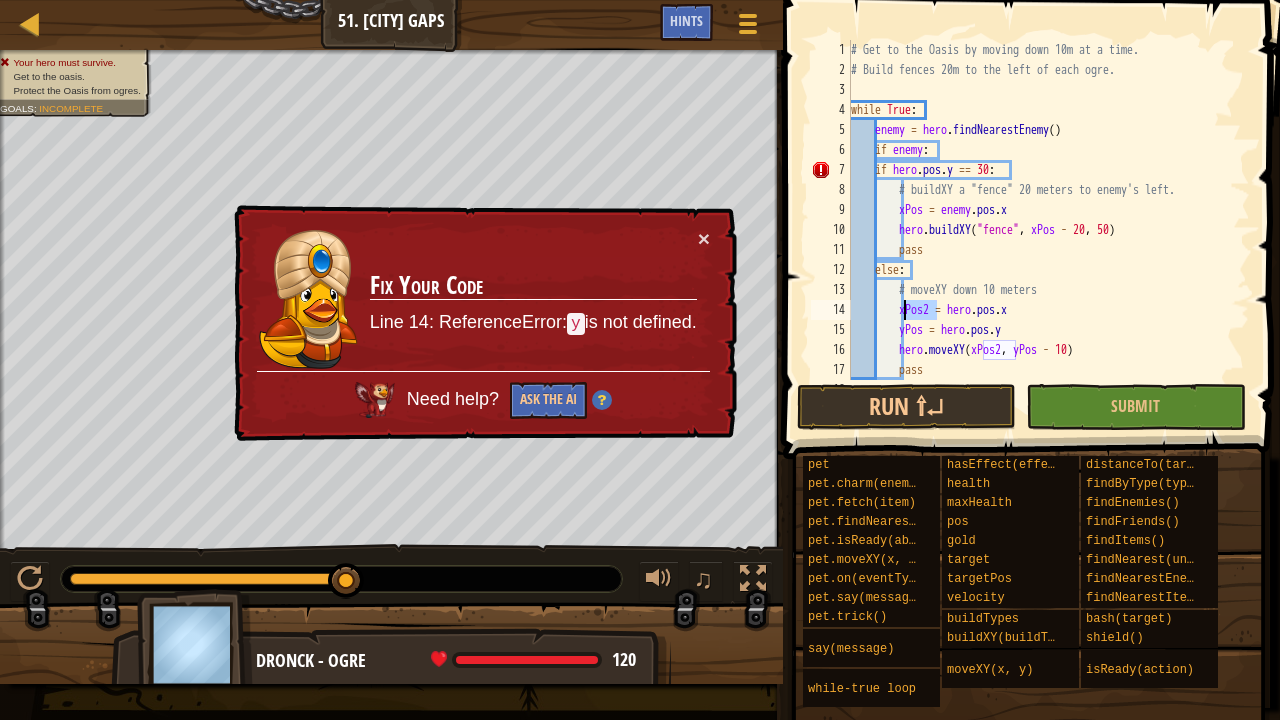 drag, startPoint x: 904, startPoint y: 314, endPoint x: 915, endPoint y: 318, distance: 11.7046995 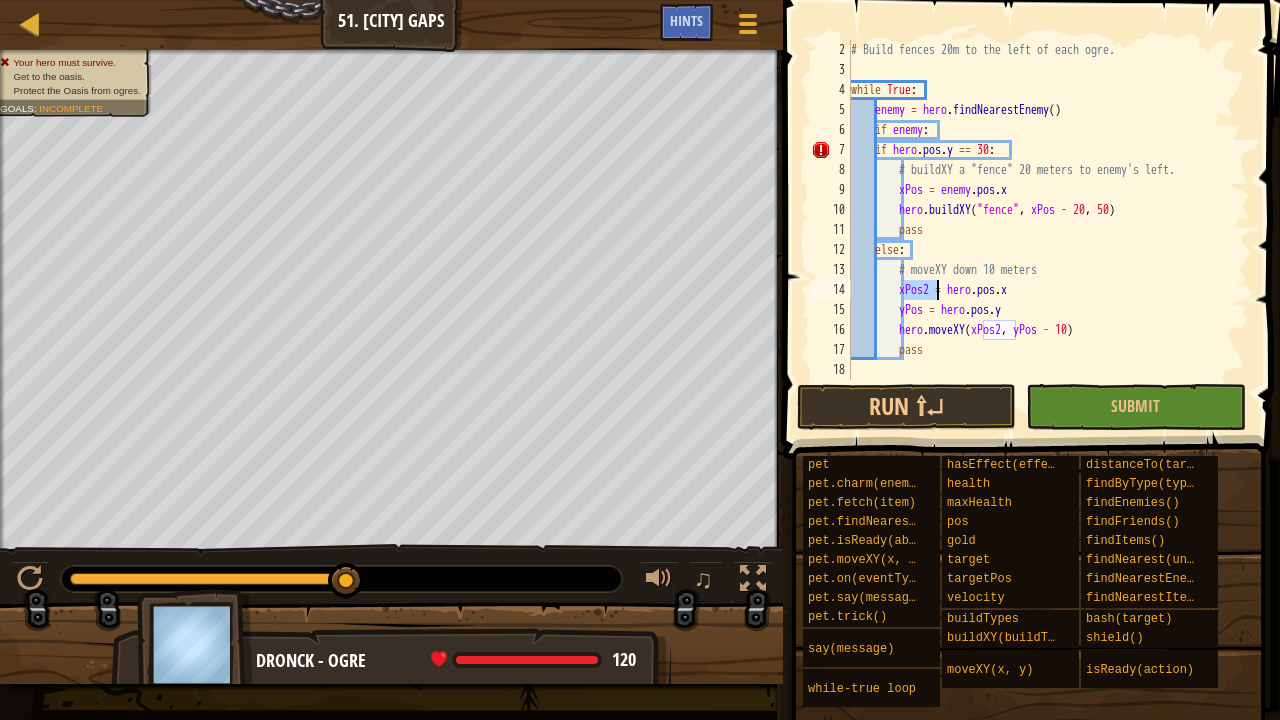 scroll, scrollTop: 0, scrollLeft: 0, axis: both 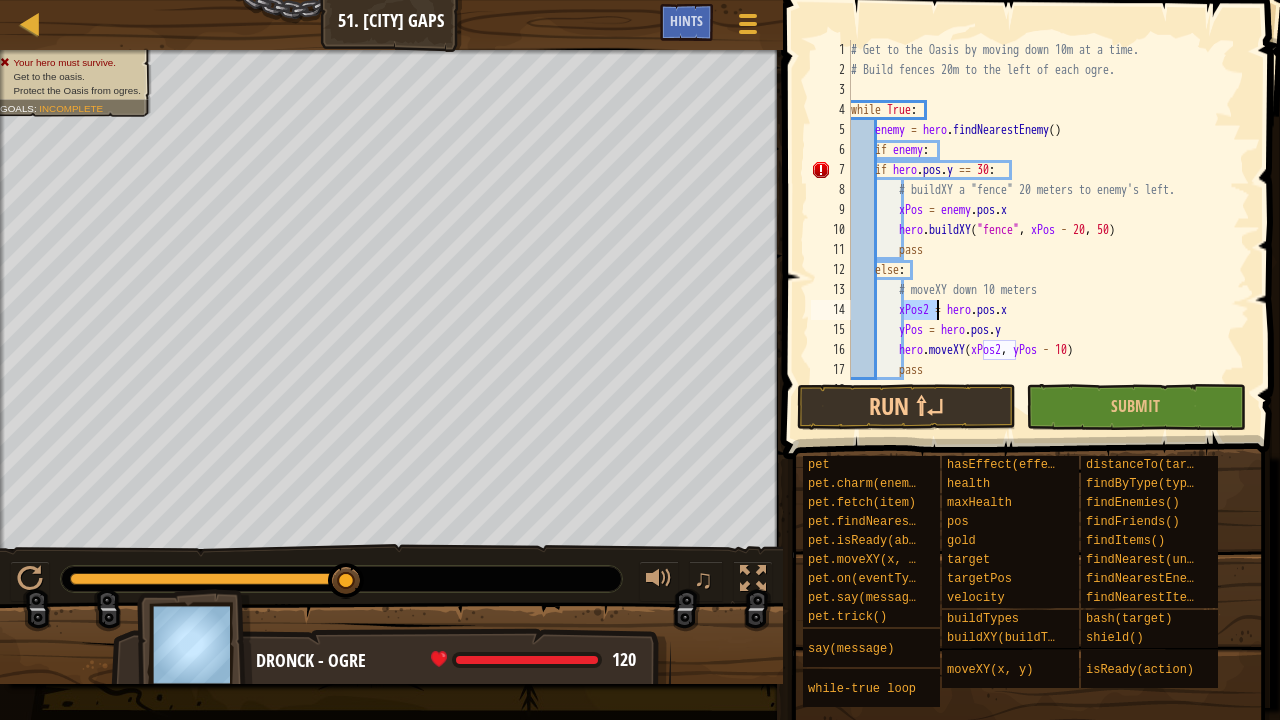 click on "# Get to the Oasis by moving down 10m at a time. # Build fences 20m to the left of each ogre. while   True :      enemy   =   hero . findNearestEnemy ( )      if   enemy :      if   hero . pos . y   ==   30 :          # buildXY a "fence" 20 meters to enemy's left.          xPos   =   enemy . pos . x          hero . buildXY ( "fence" ,   xPos   -   20 ,   50 )          pass      else :          # moveXY down 10 meters          xPos2   =   hero . pos . x          yPos   =   hero . pos . y          hero . moveXY ( xPos2 ,   yPos   -   10 )          pass" at bounding box center (1041, 210) 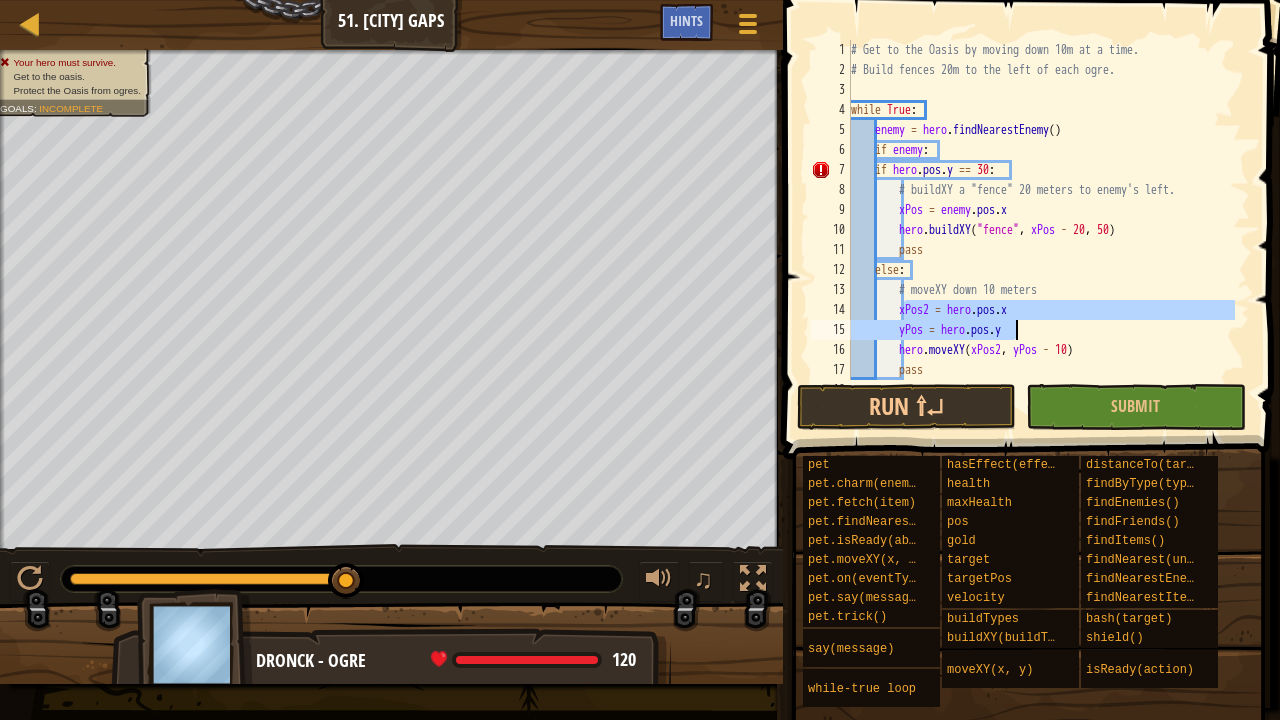 drag, startPoint x: 906, startPoint y: 318, endPoint x: 1034, endPoint y: 338, distance: 129.55309 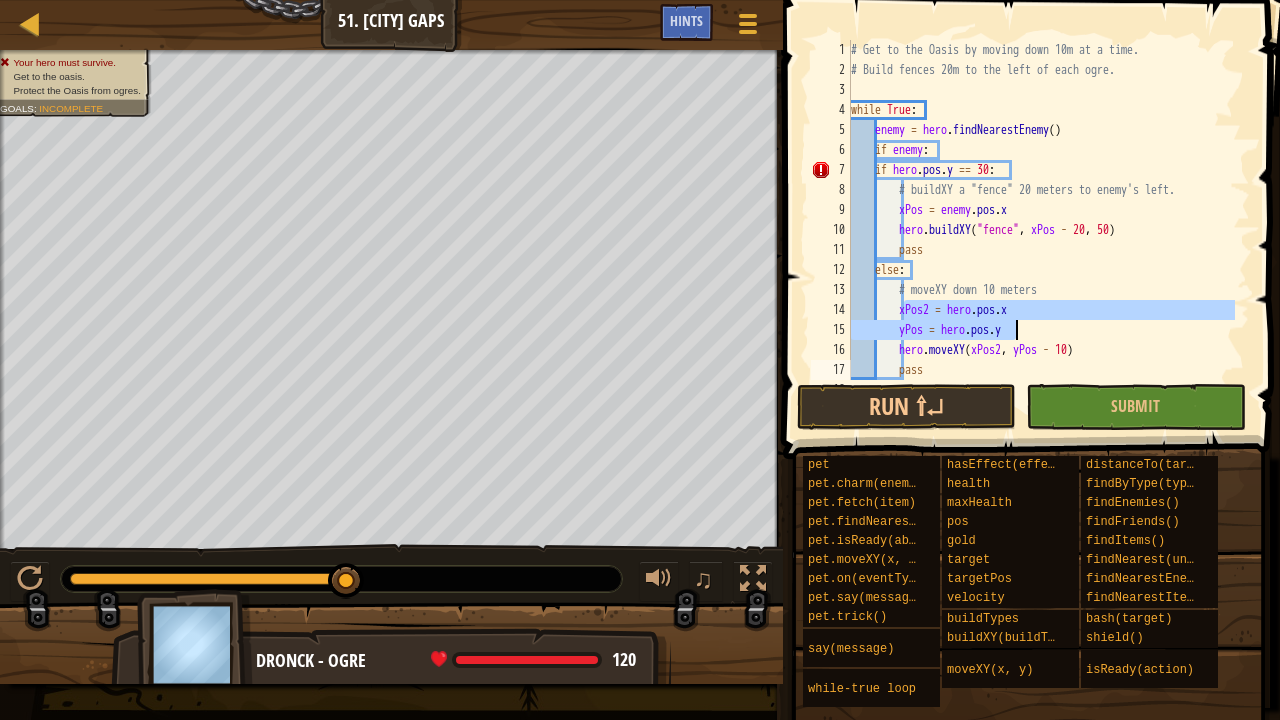 click on "# Get to the Oasis by moving down 10m at a time. # Build fences 20m to the left of each ogre. while   True :      enemy   =   hero . findNearestEnemy ( )      if   enemy :      if   hero . pos . y   ==   30 :          # buildXY a "fence" 20 meters to enemy's left.          xPos   =   enemy . pos . x          hero . buildXY ( "fence" ,   xPos   -   20 ,   50 )          pass      else :          # moveXY down 10 meters          xPos2   =   hero . pos . x          yPos   =   hero . pos . y          hero . moveXY ( xPos2 ,   yPos   -   10 )          pass" at bounding box center [1041, 230] 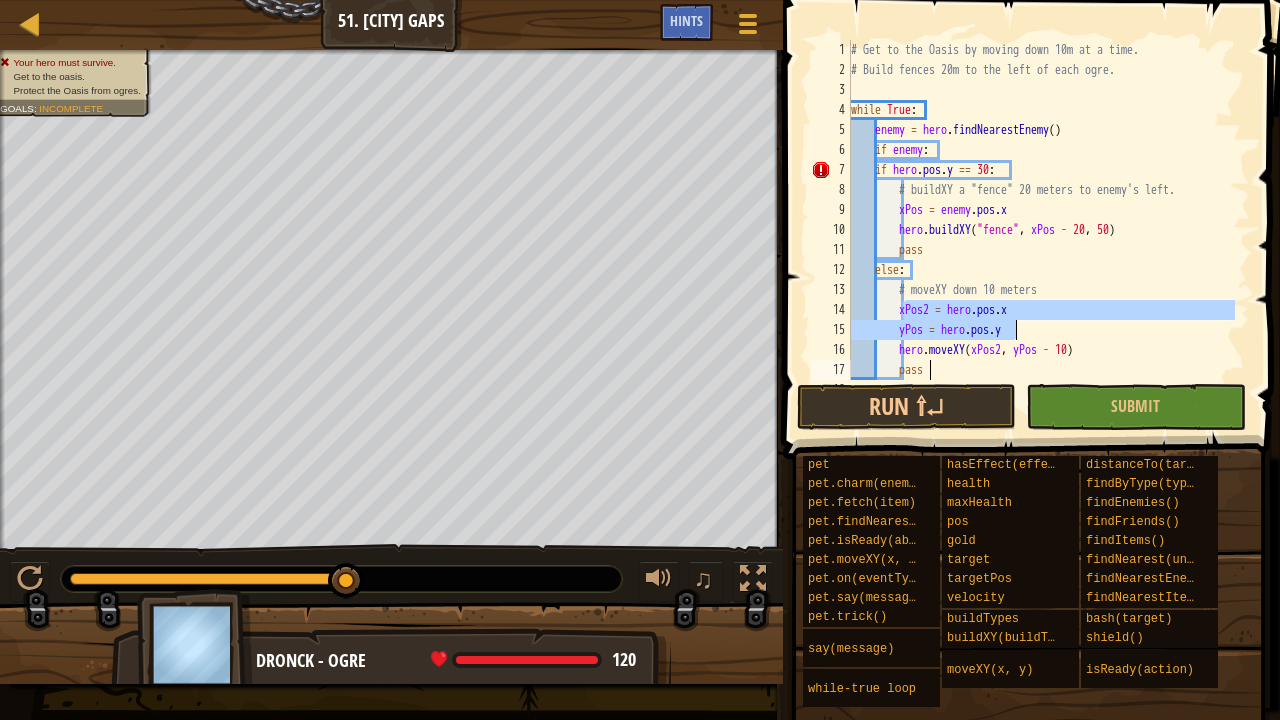 scroll, scrollTop: 9, scrollLeft: 0, axis: vertical 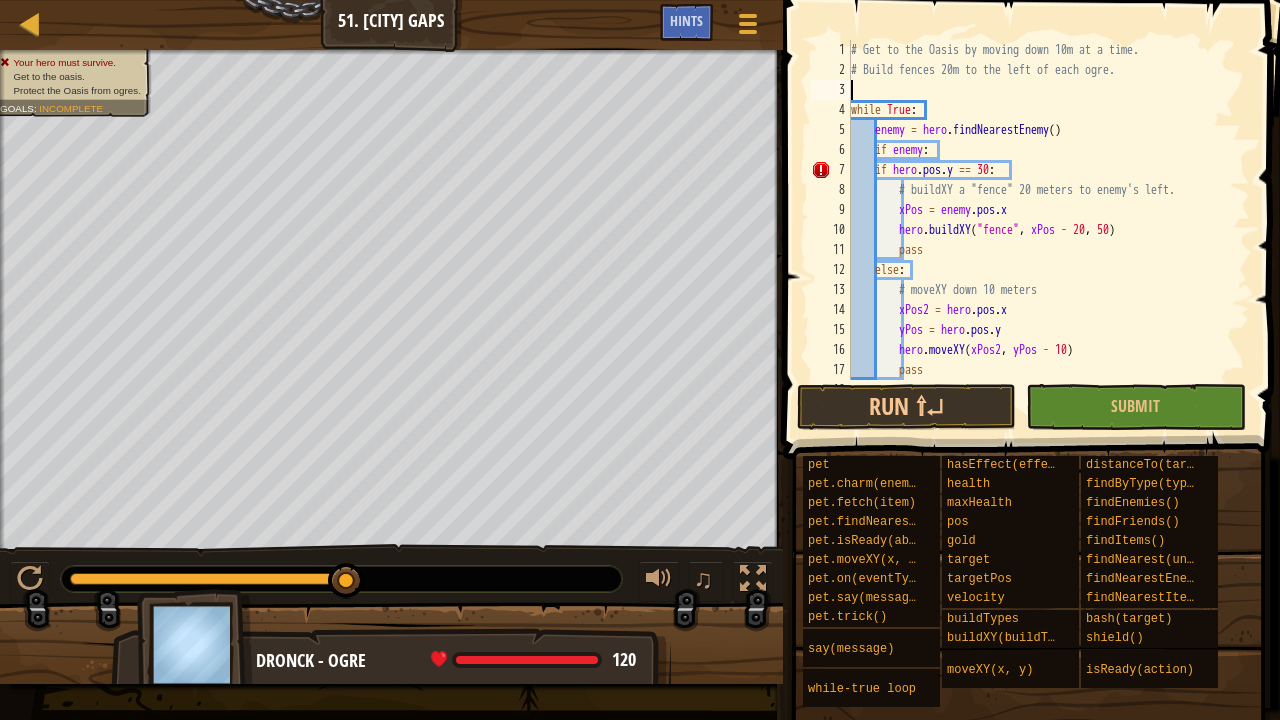paste on "xPos = hero.pos.x" 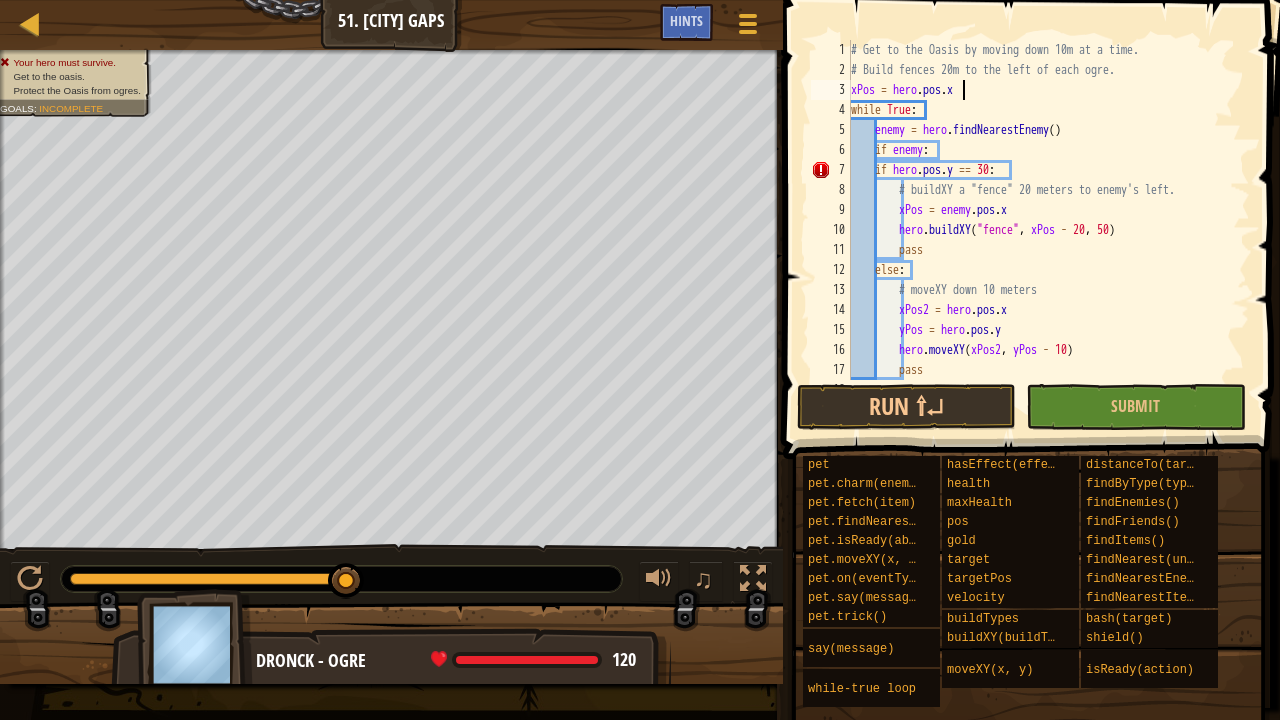 click on "Get to the Oasis by moving down 10m at a time. # Build fences 20m to the left of each ogre. xPos = hero.pos.x while True: enemy = hero.findNearestEnemy() if enemy: if hero.pos.y == 30: # buildXY a "fence" 20 meters to enemy's left. xPos = enemy.pos.x hero.buildXY("fence", xPos - 20, 50) pass else: # moveXY down 10 meters xPos2 = hero.pos.x yPos = hero.pos.y hero.moveXY(xPos2, yPos - 10) pass" at bounding box center (1041, 230) 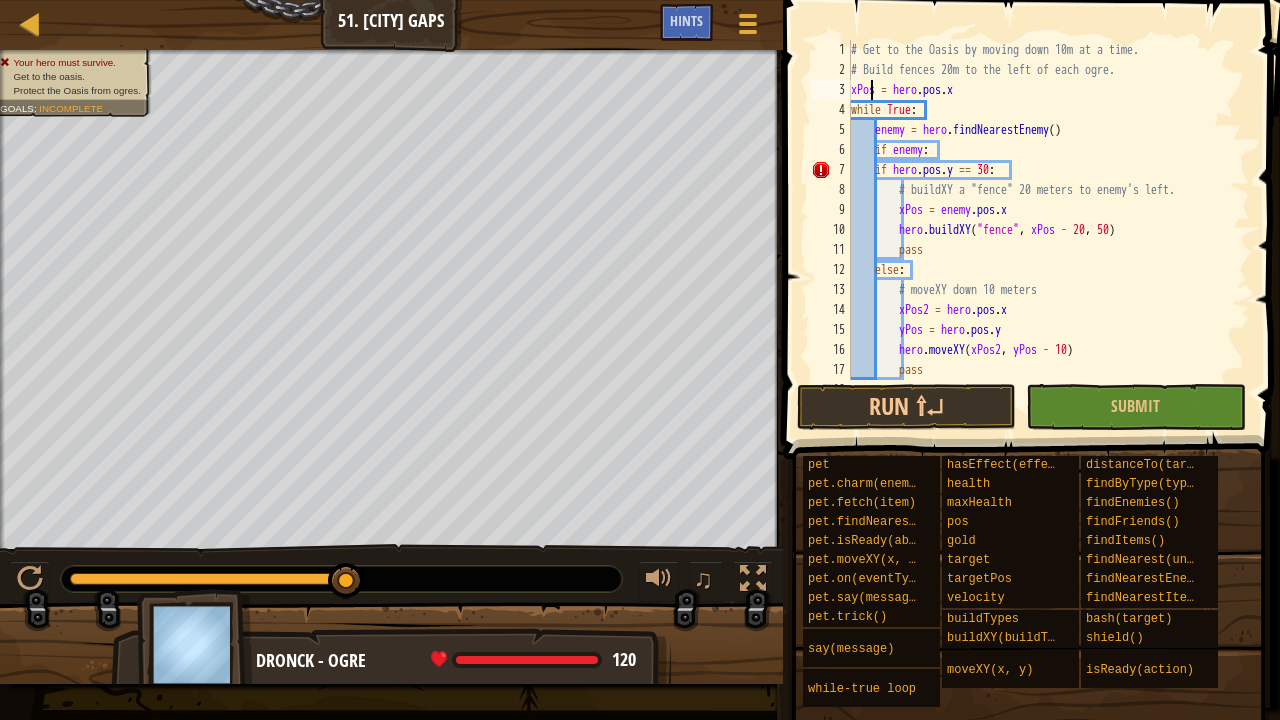 drag, startPoint x: 870, startPoint y: 90, endPoint x: 882, endPoint y: 94, distance: 12.649111 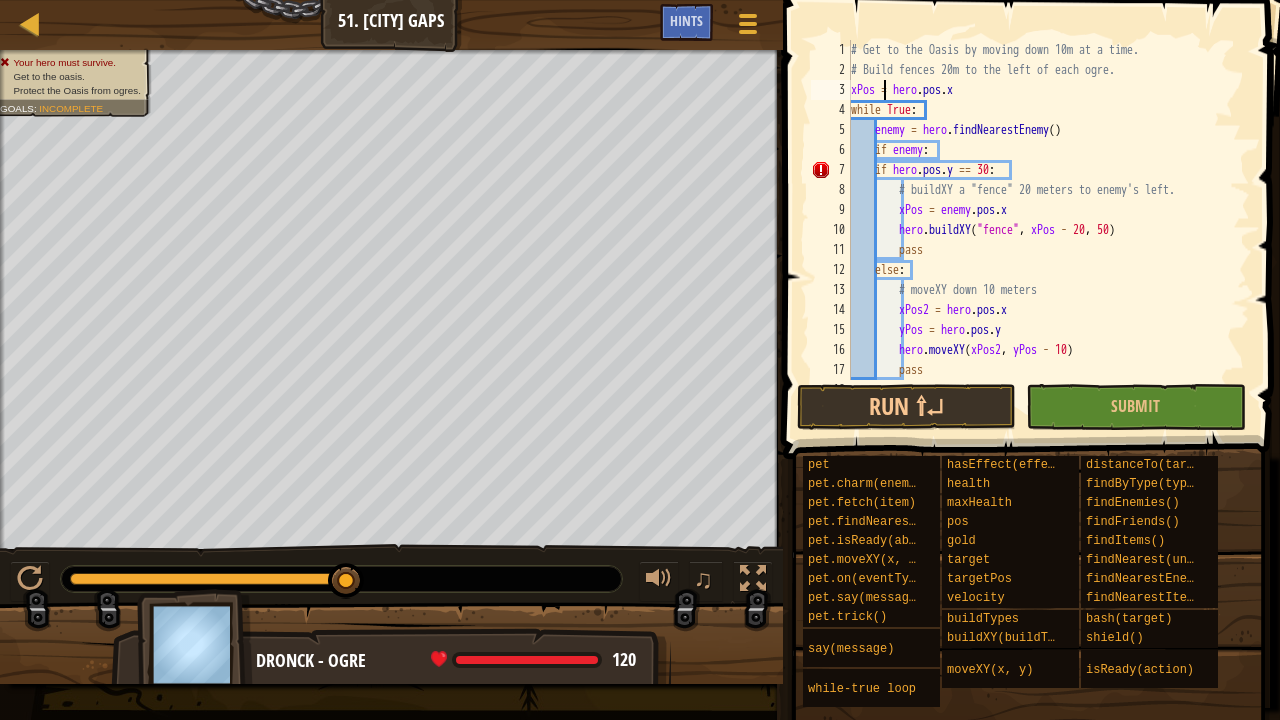 click on "Get to the Oasis by moving down 10m at a time. # Build fences 20m to the left of each ogre. xPos = hero.pos.x while True: enemy = hero.findNearestEnemy() if enemy: if hero.pos.y == 30: # buildXY a "fence" 20 meters to enemy's left. xPos = enemy.pos.x hero.buildXY("fence", xPos - 20, 50) pass else: # moveXY down 10 meters xPos2 = hero.pos.x yPos = hero.pos.y hero.moveXY(xPos2, yPos - 10) pass" at bounding box center [1041, 230] 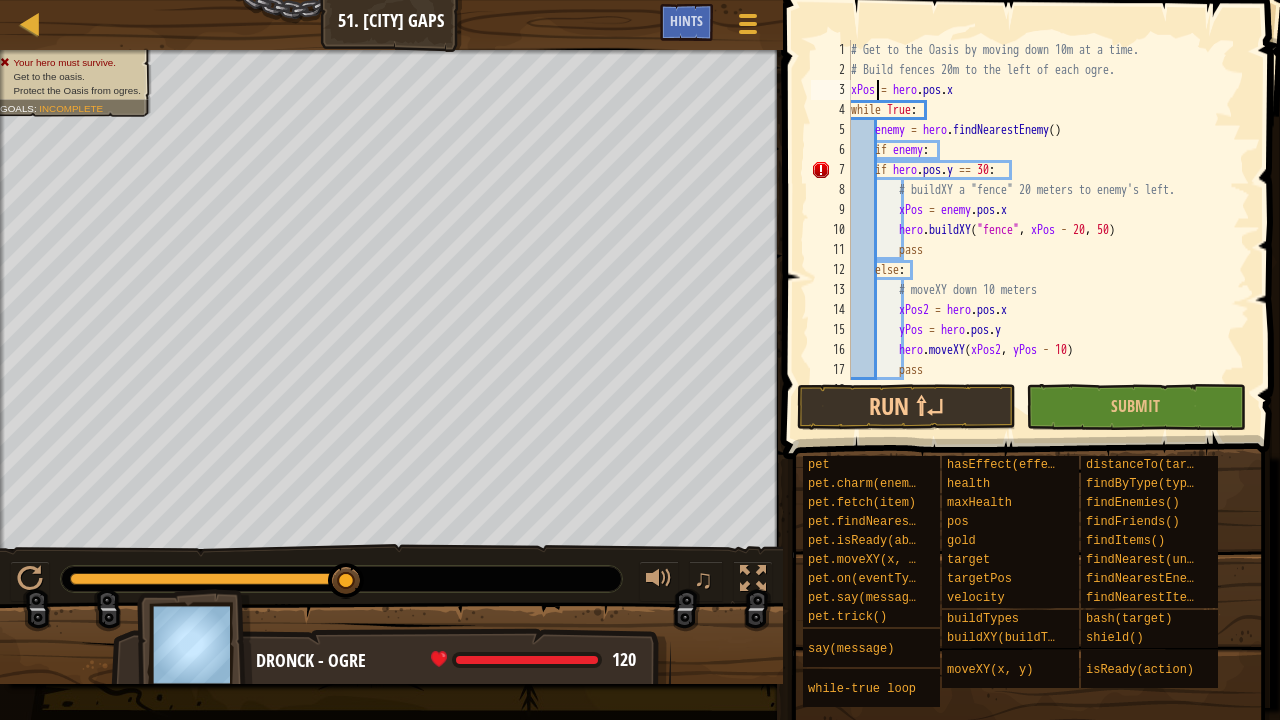 scroll, scrollTop: 9, scrollLeft: 2, axis: both 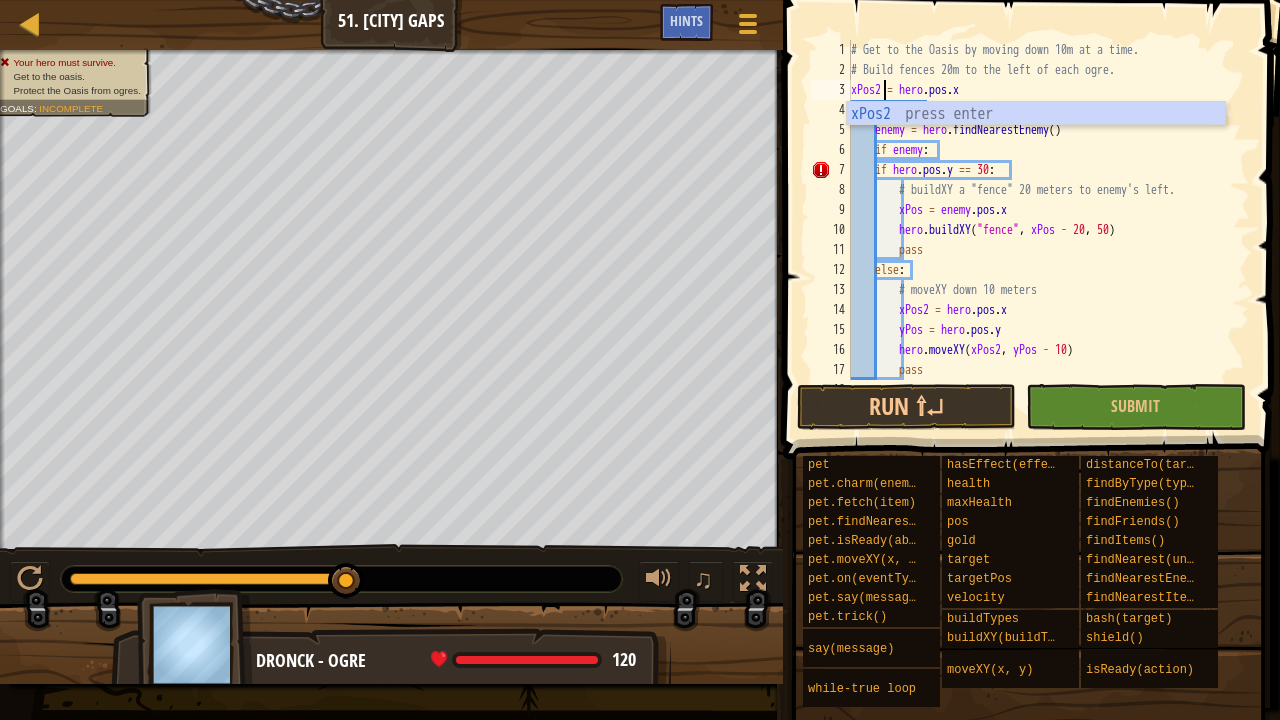 click on "# Get to the Oasis by moving down 10m at a time. # Build fences 20m to the left of each ogre. xPos2   =   hero . pos . x while   True :      enemy   =   hero . findNearestEnemy ( )      if   enemy :      if   hero . pos . y   ==   30 :          # buildXY a "fence" 20 meters to enemy's left.          xPos   =   enemy . pos . x          hero . buildXY ( "fence" ,   xPos   -   20 ,   50 )          pass      else :          # moveXY down 10 meters          xPos2   =   hero . pos . x          yPos   =   hero . pos . y          hero . moveXY ( xPos2 ,   yPos   -   10 )          pass" at bounding box center [1041, 230] 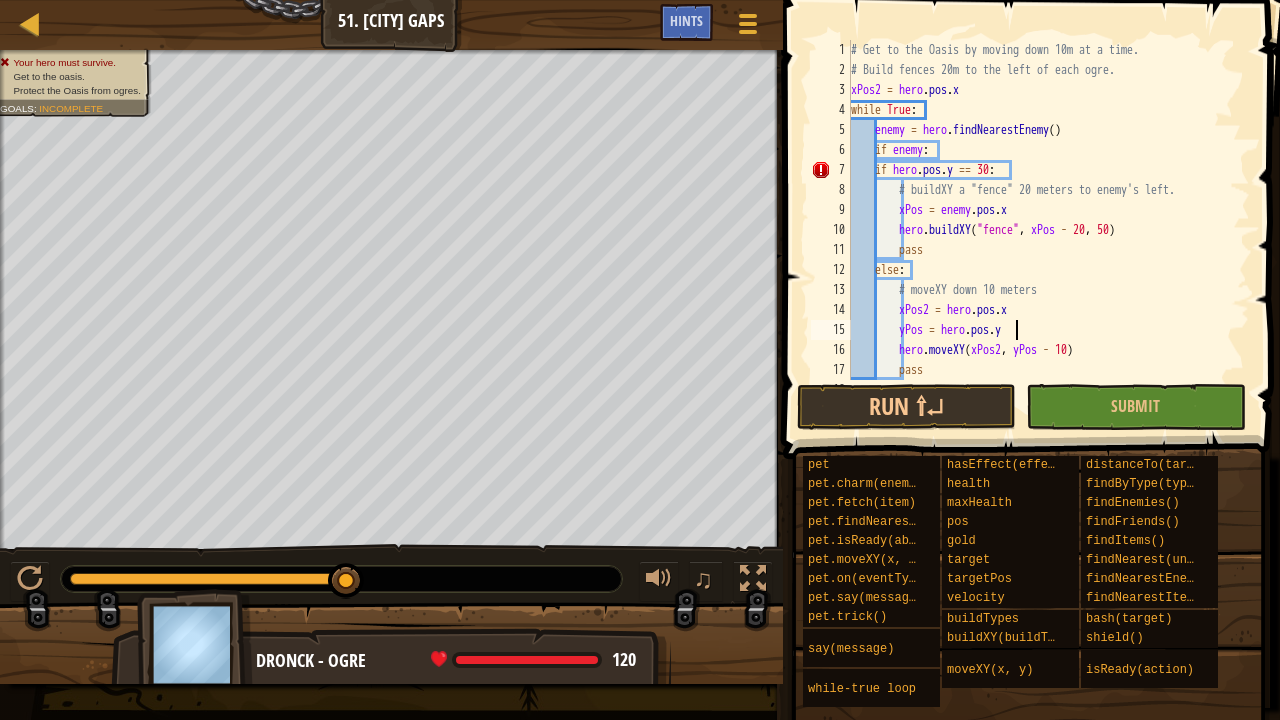 click on "# Get to the Oasis by moving down 10m at a time. # Build fences 20m to the left of each ogre. xPos2   =   hero . pos . x while   True :      enemy   =   hero . findNearestEnemy ( )      if   enemy :      if   hero . pos . y   ==   30 :          # buildXY a "fence" 20 meters to enemy's left.          xPos   =   enemy . pos . x          hero . buildXY ( "fence" ,   xPos   -   20 ,   50 )          pass      else :          # moveXY down 10 meters          xPos2   =   hero . pos . x          yPos   =   hero . pos . y          hero . moveXY ( xPos2 ,   yPos   -   10 )          pass" at bounding box center [1041, 230] 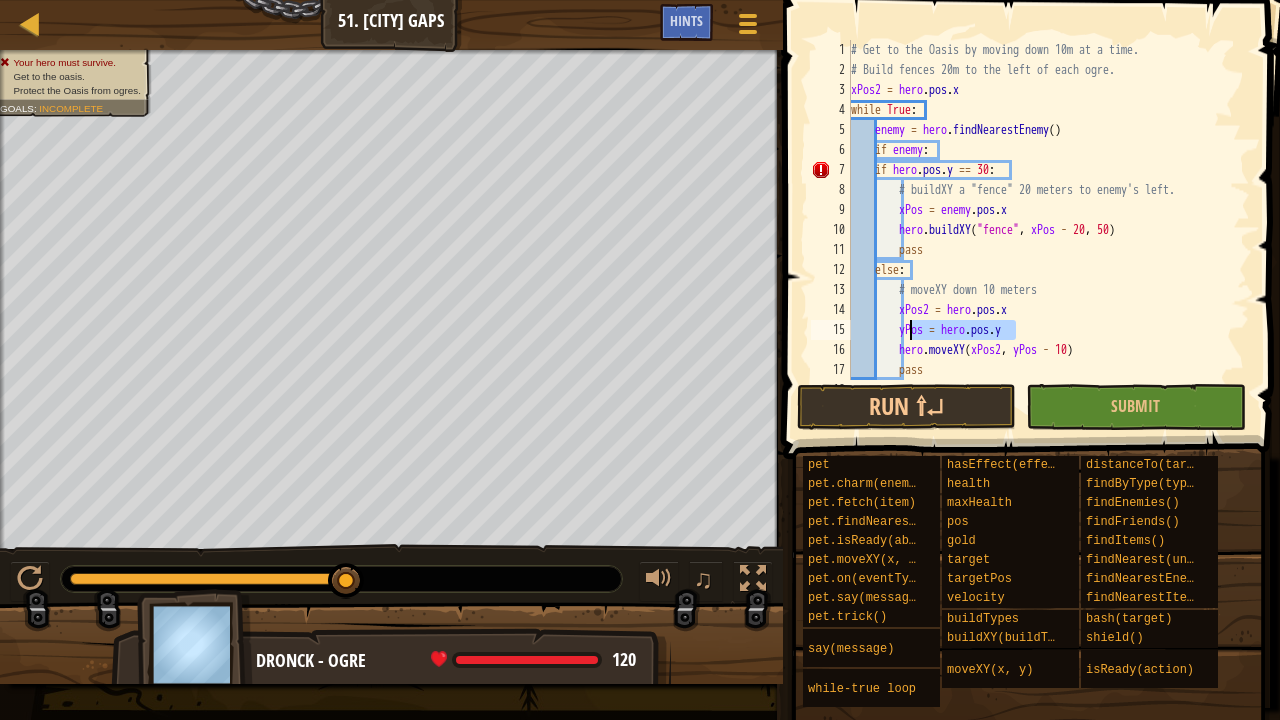 drag, startPoint x: 1028, startPoint y: 331, endPoint x: 908, endPoint y: 334, distance: 120.03749 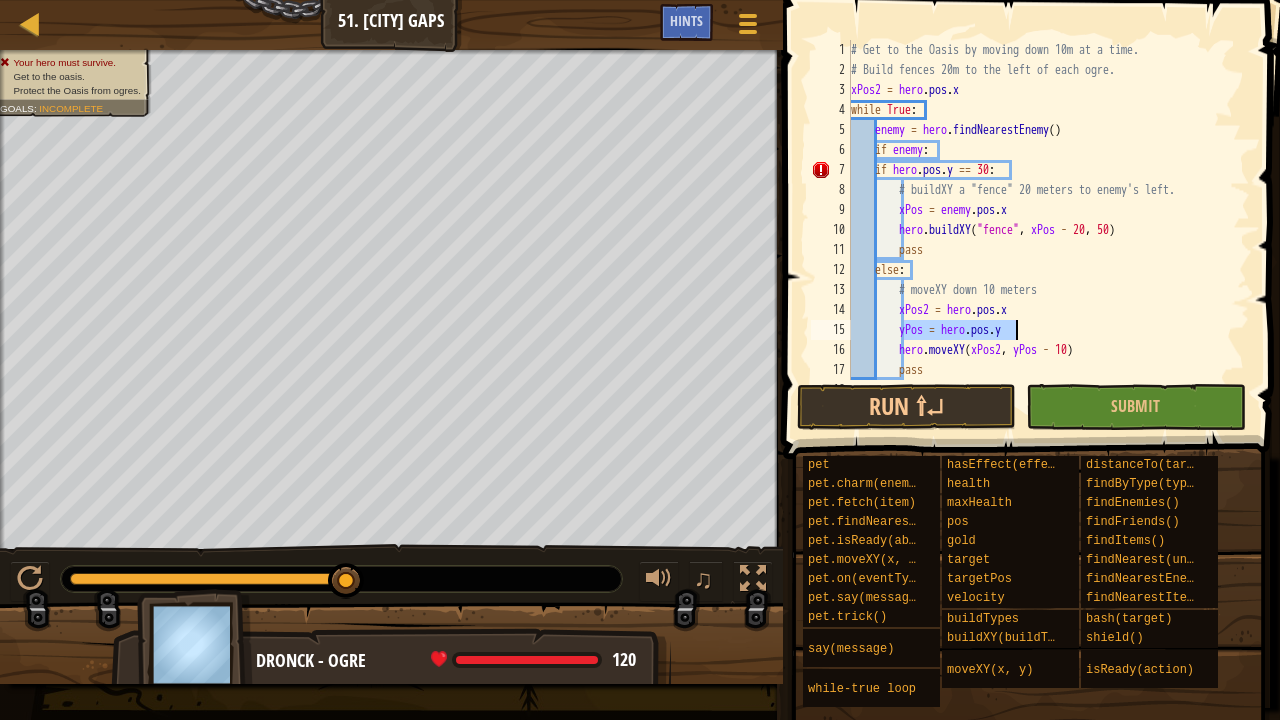 drag, startPoint x: 906, startPoint y: 325, endPoint x: 1018, endPoint y: 334, distance: 112.36102 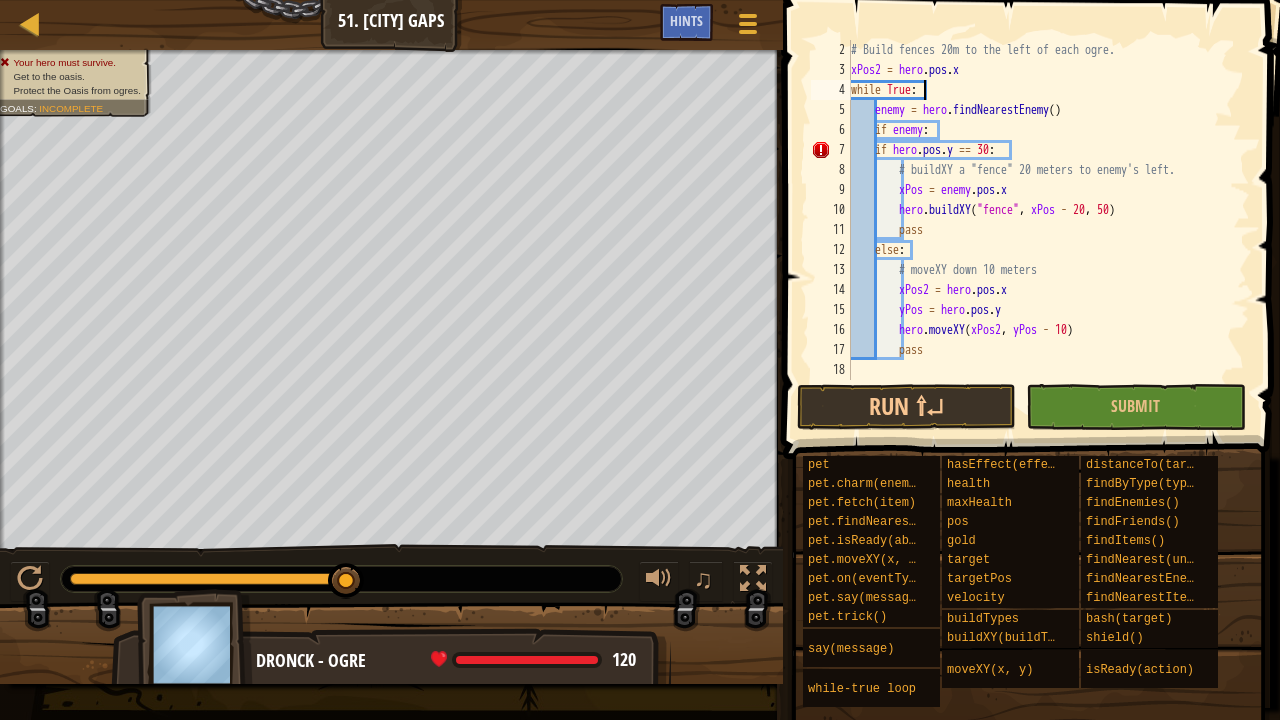 click on "# Build fences 20m to the left of each ogre. xPos2   =   hero . pos . x while   True :      enemy   =   hero . findNearestEnemy ( )      if   enemy :      if   hero . pos . y   ==   30 :          # buildXY a "fence" 20 meters to enemy's left.          xPos   =   enemy . pos . x          hero . buildXY ( "fence" ,   xPos   -   20 ,   50 )          pass      else :          # moveXY down 10 meters          xPos2   =   hero . pos . x          yPos   =   hero . pos . y          hero . moveXY ( xPos2 ,   yPos   -   10 )          pass" at bounding box center (1041, 230) 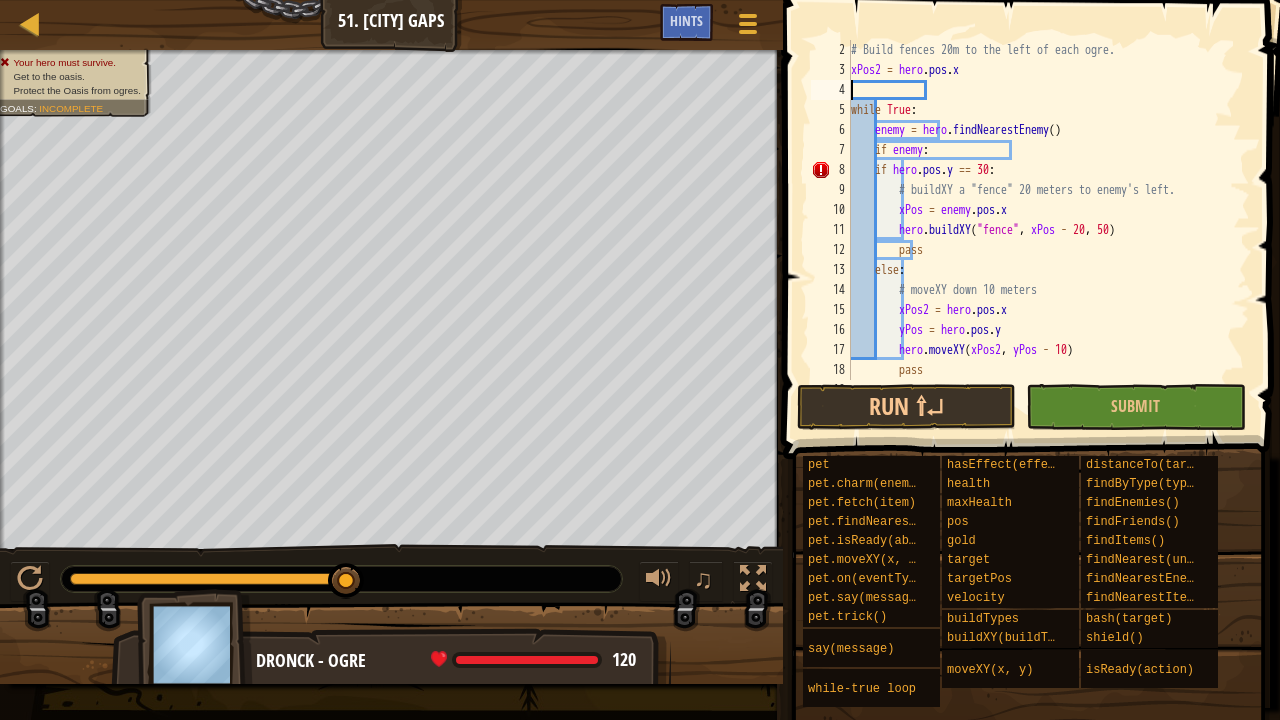 scroll, scrollTop: 9, scrollLeft: 0, axis: vertical 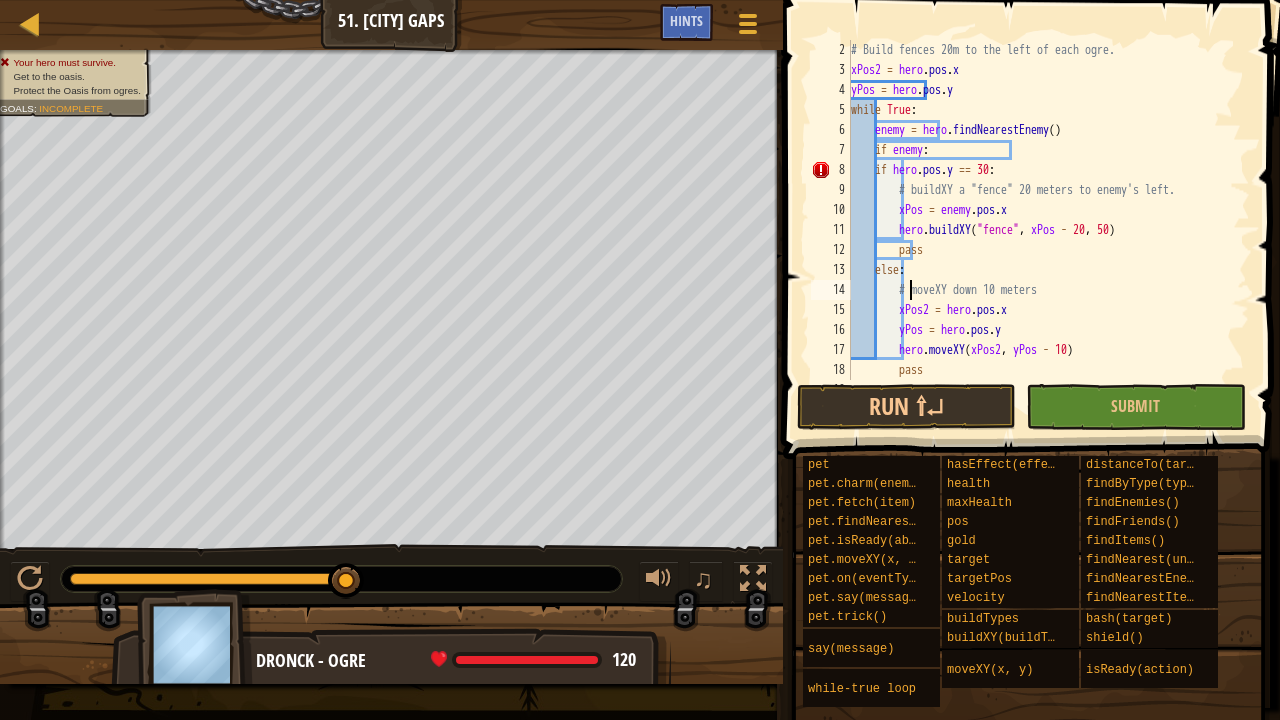 drag, startPoint x: 909, startPoint y: 299, endPoint x: 900, endPoint y: 308, distance: 12.727922 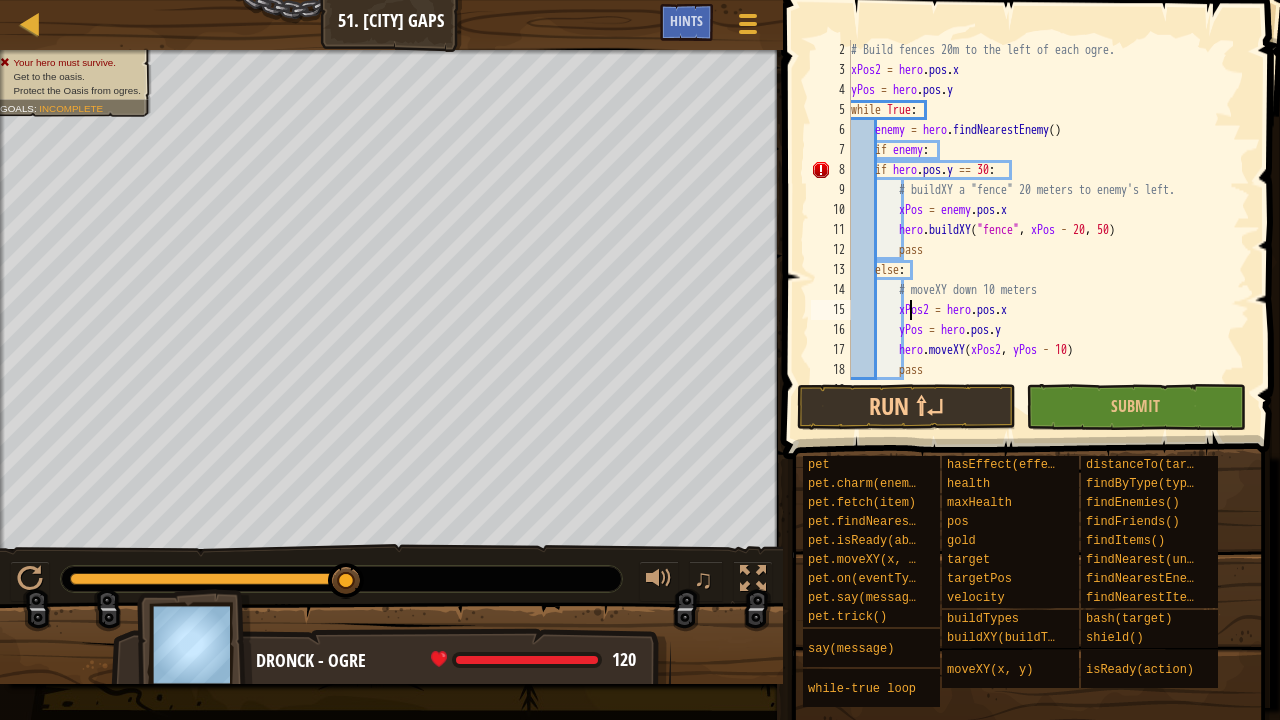 click on "# Build fences 20m to the left of each ogre. xPos2   =   hero . pos . x yPos   =   hero . pos . y while   True :      enemy   =   hero . findNearestEnemy ( )      if   enemy :      if   hero . pos . y   ==   30 :          # buildXY a "fence" 20 meters to enemy's left.          xPos   =   enemy . pos . x          hero . buildXY ( "fence" ,   xPos   -   20 ,   50 )          pass      else :          # moveXY down 10 meters          xPos2   =   hero . pos . x          yPos   =   hero . pos . y          hero . moveXY ( xPos2 ,   yPos   -   10 )          pass" at bounding box center (1041, 230) 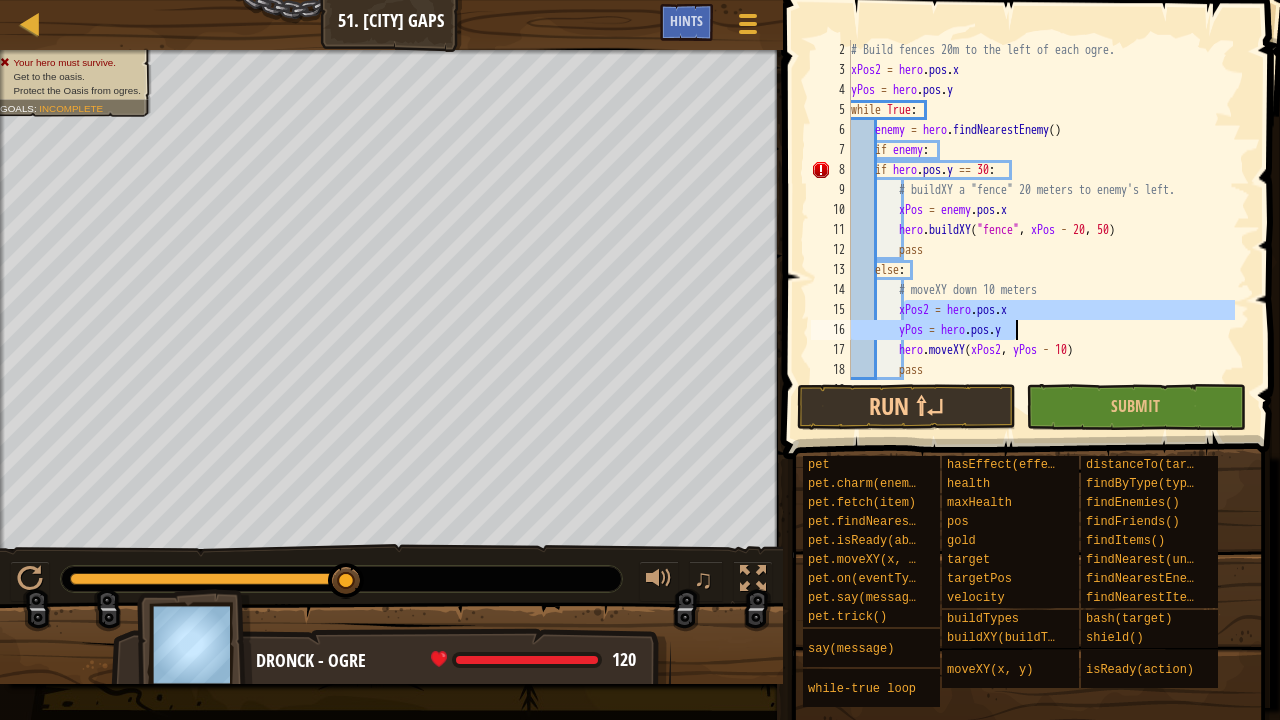 drag, startPoint x: 902, startPoint y: 306, endPoint x: 1029, endPoint y: 332, distance: 129.6341 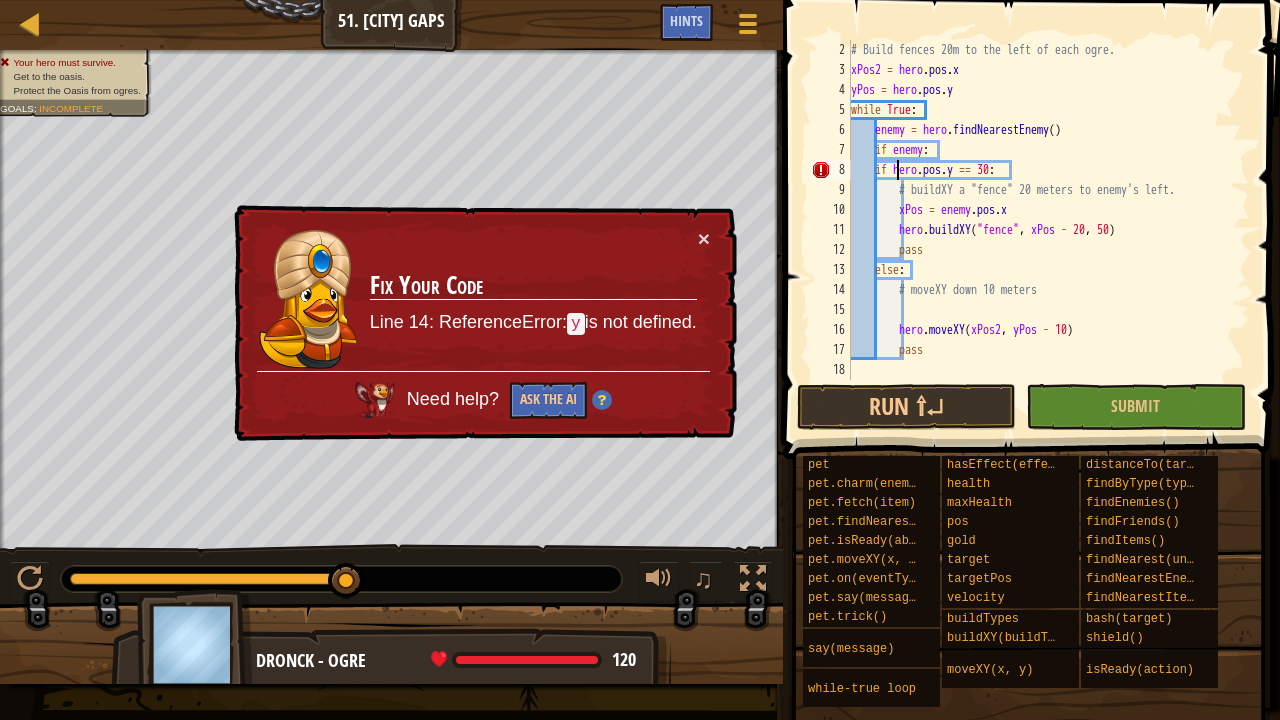 click on "# Build fences 20m to the left of each ogre. xPos2   =   hero . pos . x yPos   =   hero . pos . y while   True :      enemy   =   hero . findNearestEnemy ( )      if   enemy :      if   hero . pos . y   ==   30 :          # buildXY a "fence" 20 meters to enemy's left.          xPos   =   enemy . pos . x          hero . buildXY ( "fence" ,   xPos   -   20 ,   50 )          pass      else :          # moveXY down 10 meters                   hero . moveXY ( xPos2 ,   yPos   -   10 )          pass" at bounding box center [1041, 230] 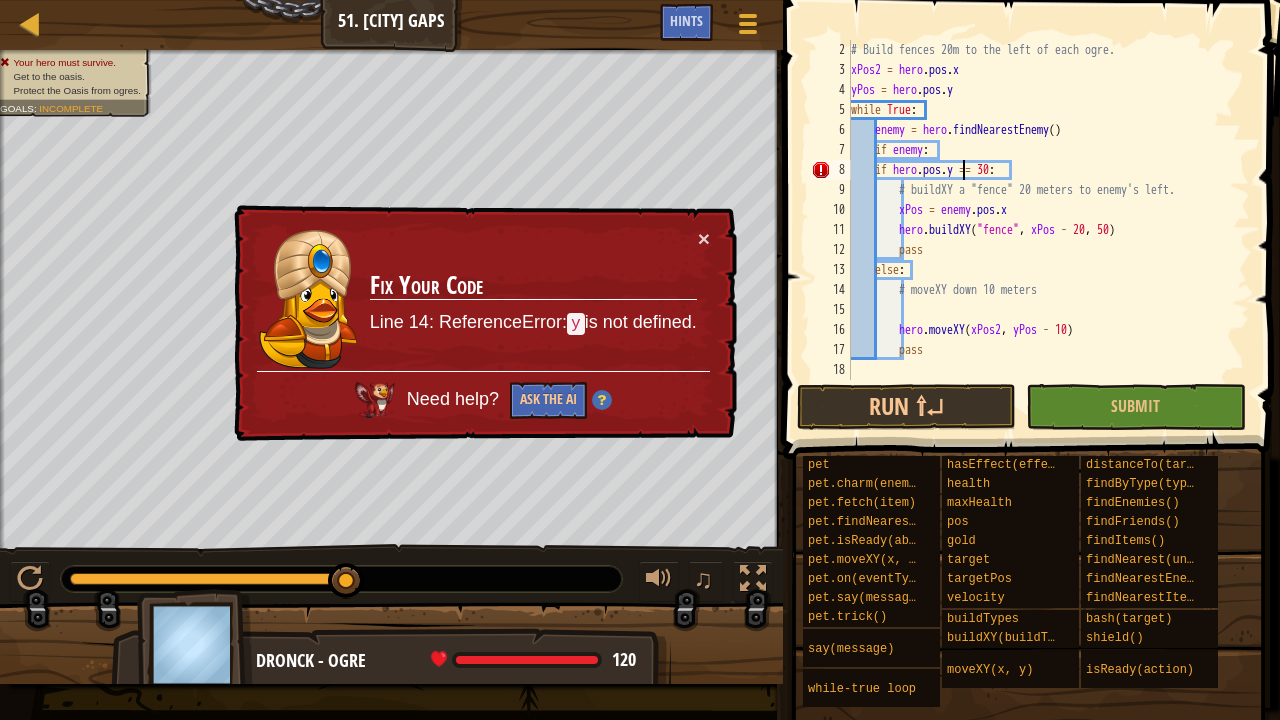 click on "# Build fences 20m to the left of each ogre. xPos2   =   hero . pos . x yPos   =   hero . pos . y while   True :      enemy   =   hero . findNearestEnemy ( )      if   enemy :      if   hero . pos . y   ==   30 :          # buildXY a "fence" 20 meters to enemy's left.          xPos   =   enemy . pos . x          hero . buildXY ( "fence" ,   xPos   -   20 ,   50 )          pass      else :          # moveXY down 10 meters                   hero . moveXY ( xPos2 ,   yPos   -   10 )          pass" at bounding box center [1041, 230] 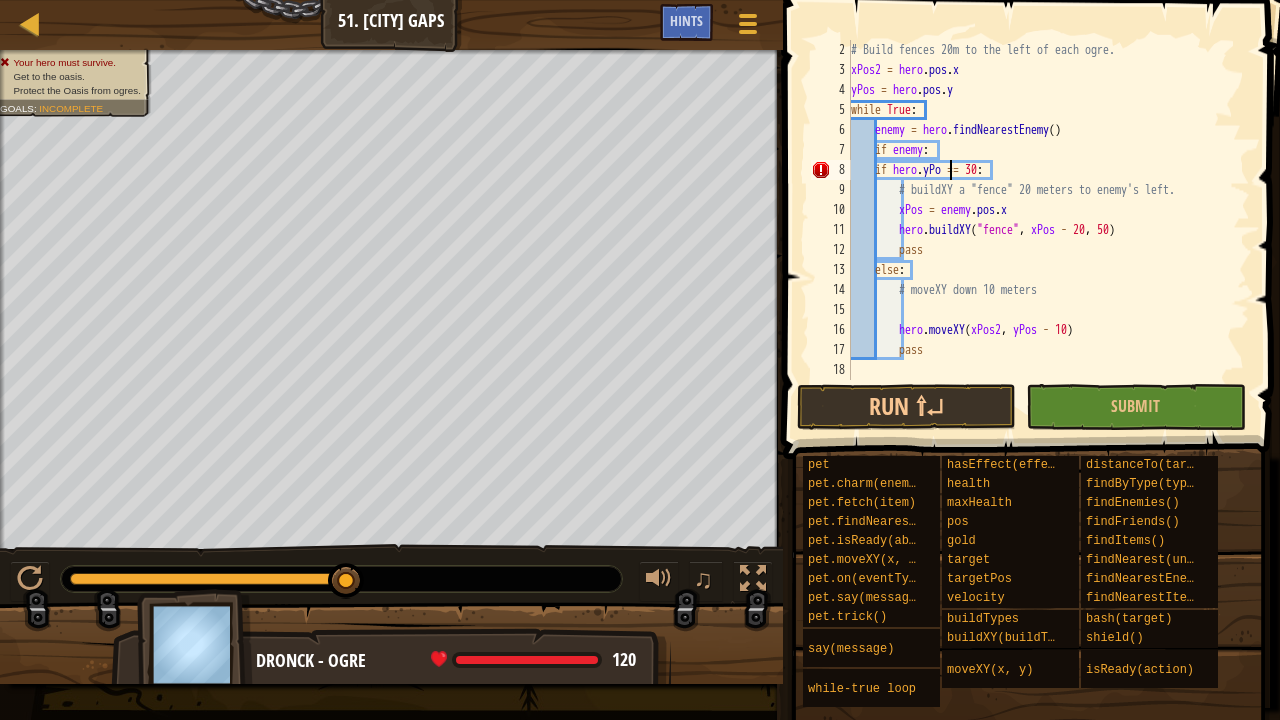 scroll, scrollTop: 9, scrollLeft: 8, axis: both 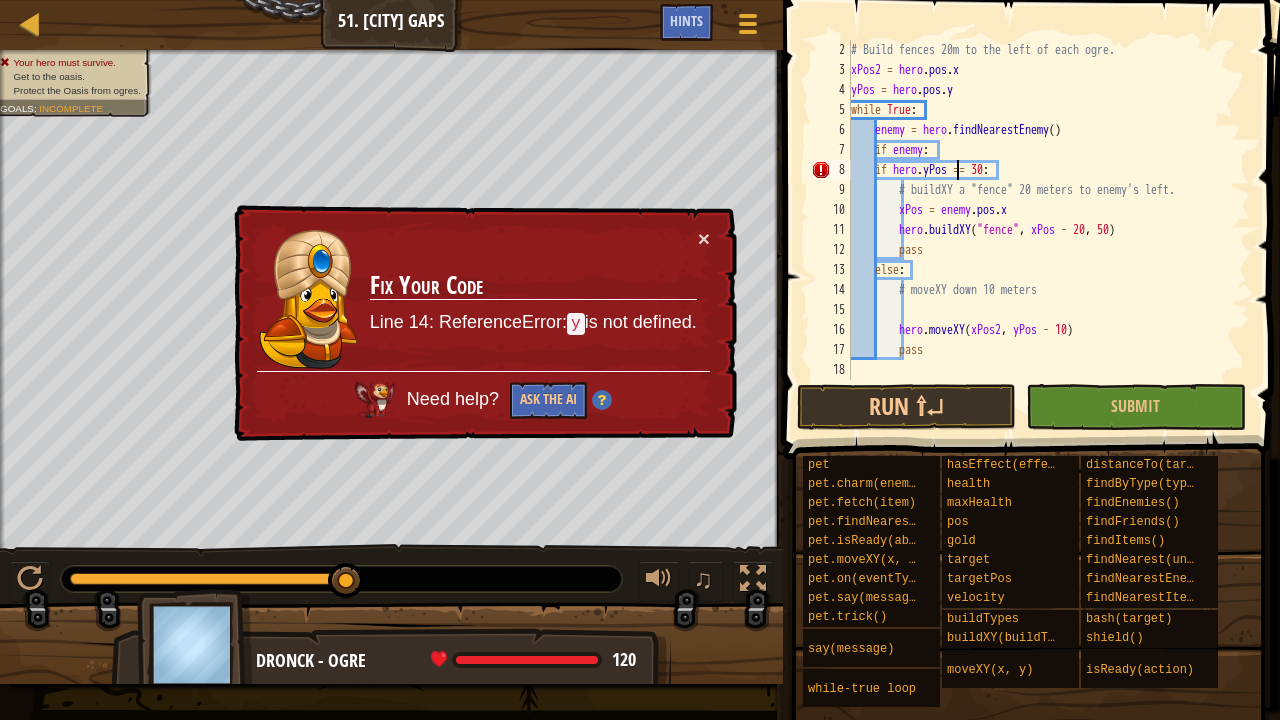 click on "# Build fences 20m to the left of each ogre. xPos2   =   hero . pos . x yPos   =   hero . pos . y while   True :      enemy   =   hero . findNearestEnemy ( )      if   enemy :      if   hero . yPos   ==   30 :          # buildXY a "fence" 20 meters to enemy's left.          xPos   =   enemy . pos . x          hero . buildXY ( "fence" ,   xPos   -   20 ,   50 )          pass      else :          # moveXY down 10 meters                   hero . moveXY ( xPos2 ,   yPos   -   10 )          pass" at bounding box center (1041, 230) 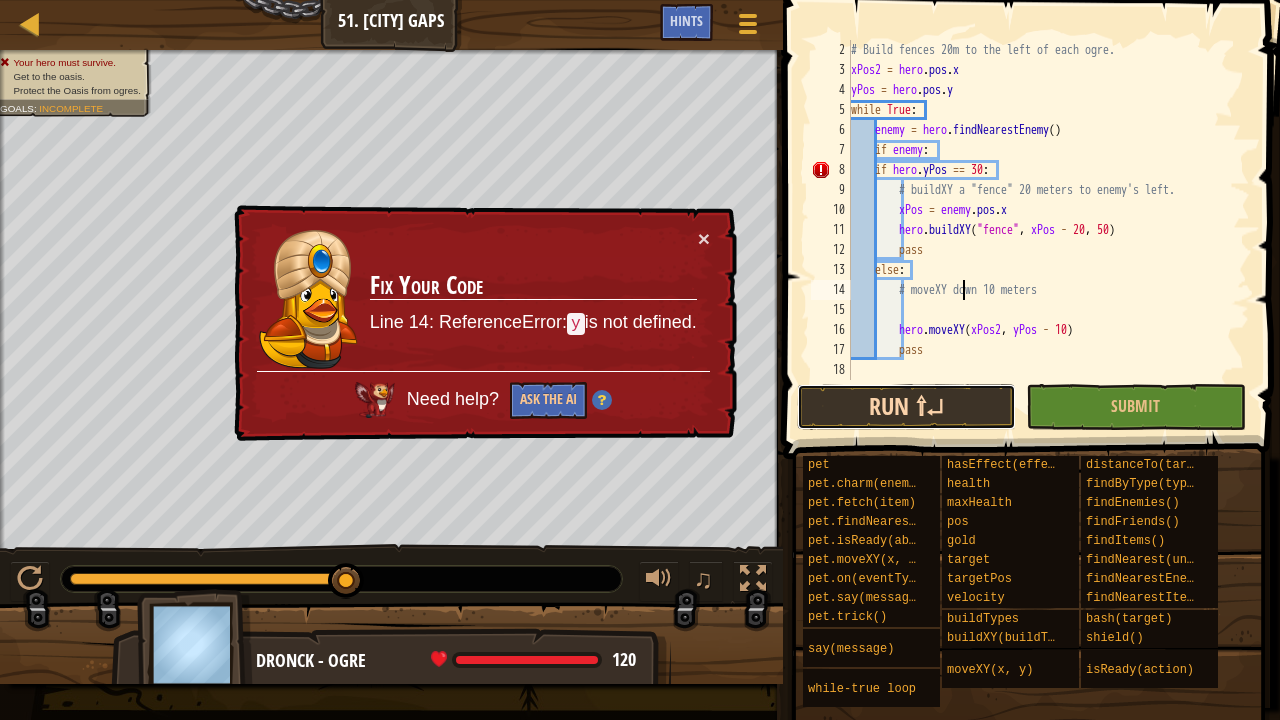 click on "Run ⇧↵" at bounding box center (906, 407) 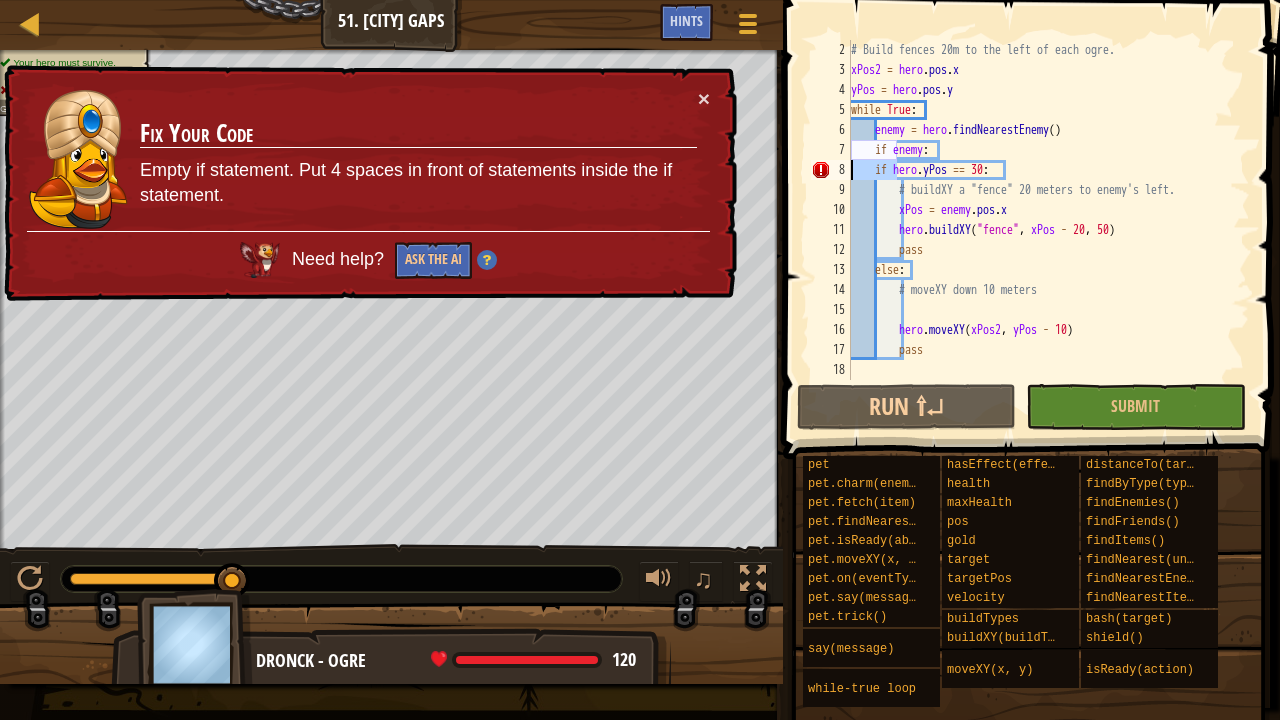 drag, startPoint x: 894, startPoint y: 167, endPoint x: 836, endPoint y: 165, distance: 58.034473 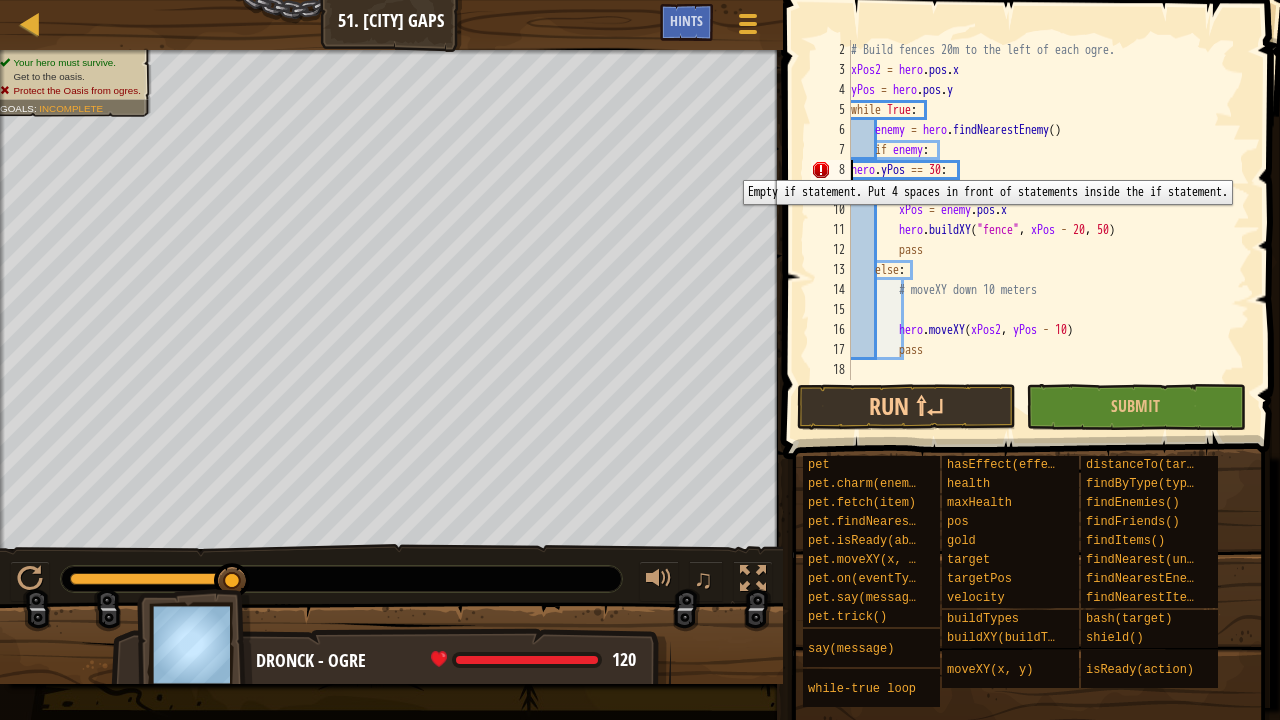scroll, scrollTop: 9, scrollLeft: 8, axis: both 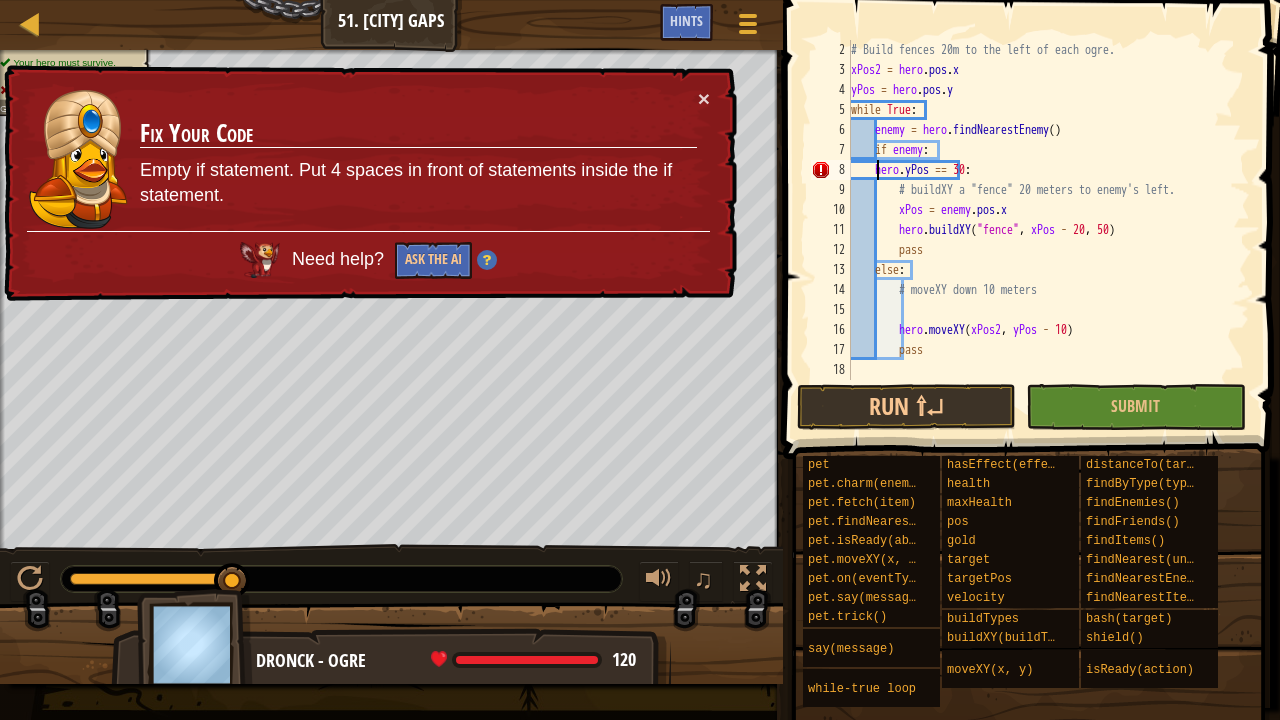 type on "hero.yPos == 30:" 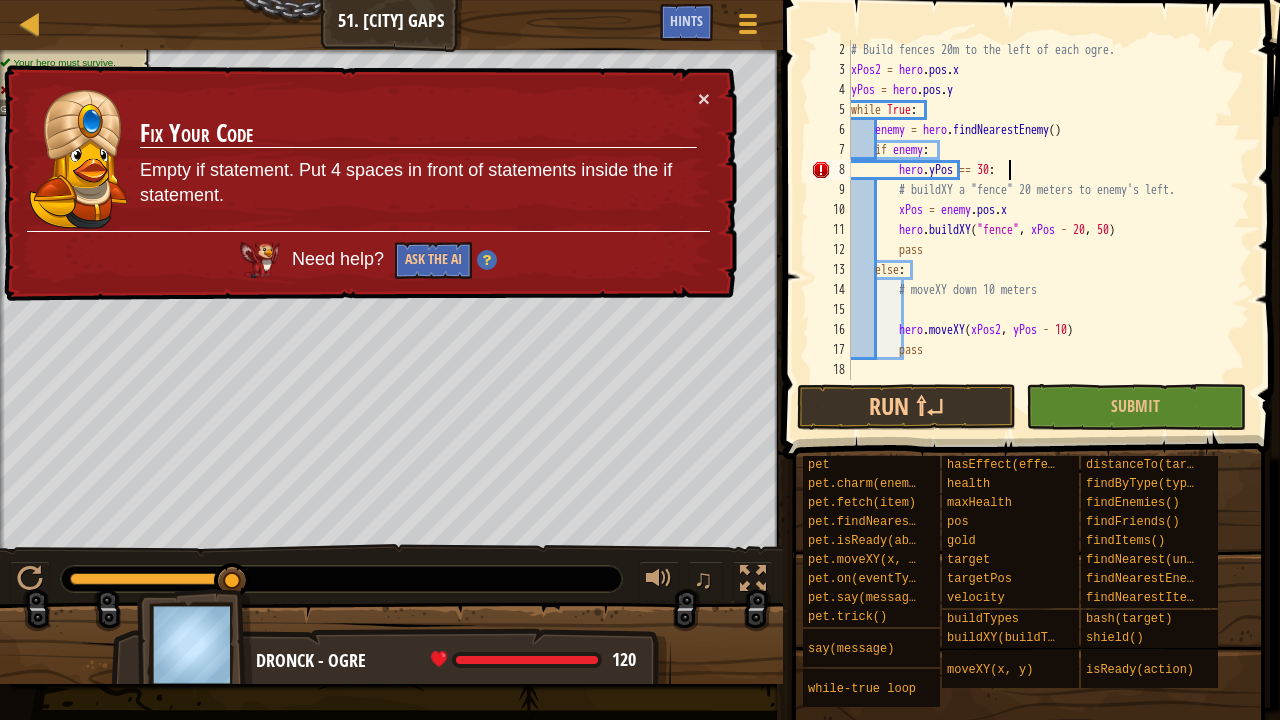 click on "Build fences 20m to the left of each ogre. xPos2 = hero.pos.x yPos = hero.pos.y while True: enemy = hero.findNearestEnemy() if enemy: hero.yPos == 30: # buildXY a "fence" 20 meters to enemy's left. xPos = enemy.pos.x hero.buildXY("fence", xPos - 20, 50) pass else: # moveXY down 10 meters hero.moveXY(xPos2, yPos - 10) pass" at bounding box center [1041, 230] 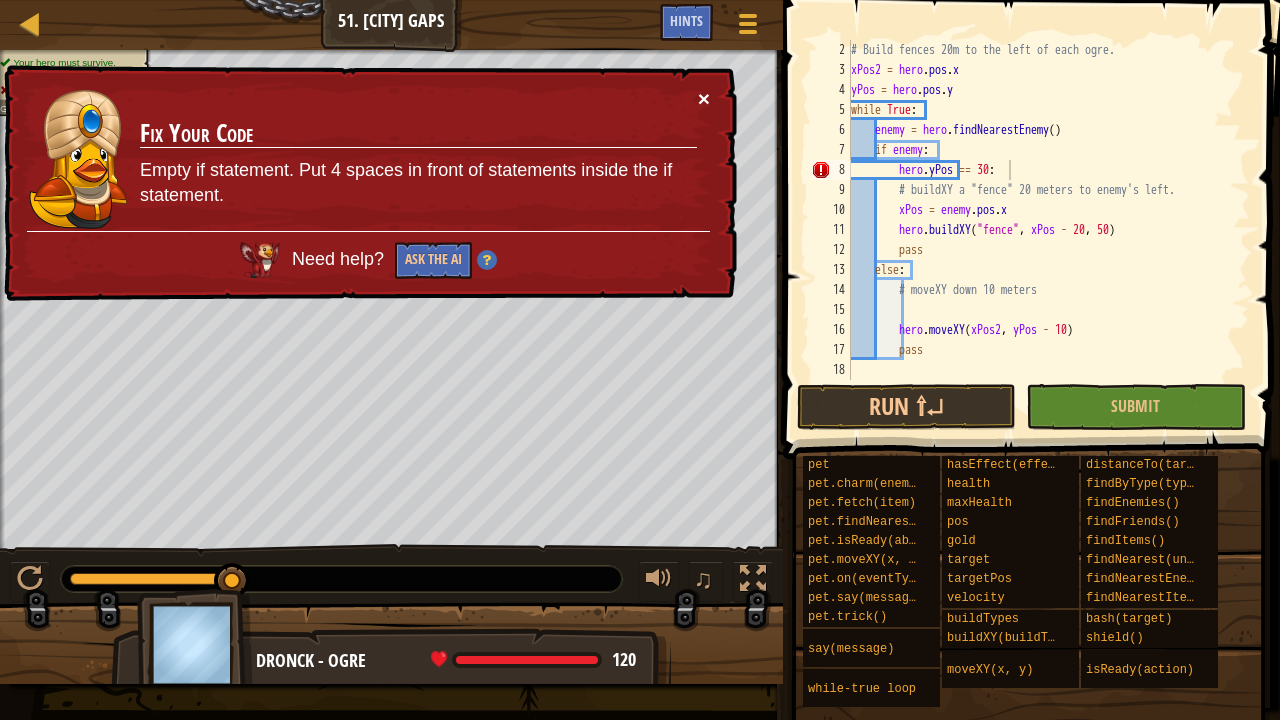 click on "×" at bounding box center [704, 98] 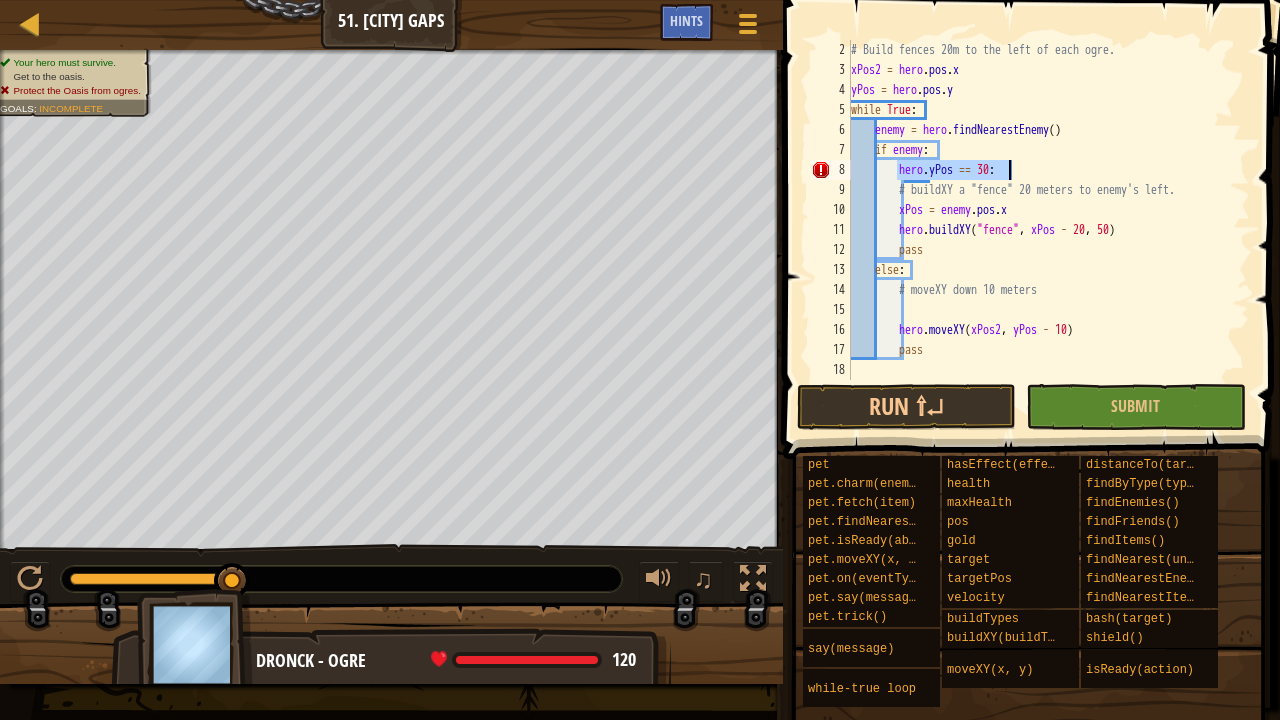 drag, startPoint x: 900, startPoint y: 170, endPoint x: 1020, endPoint y: 176, distance: 120.14991 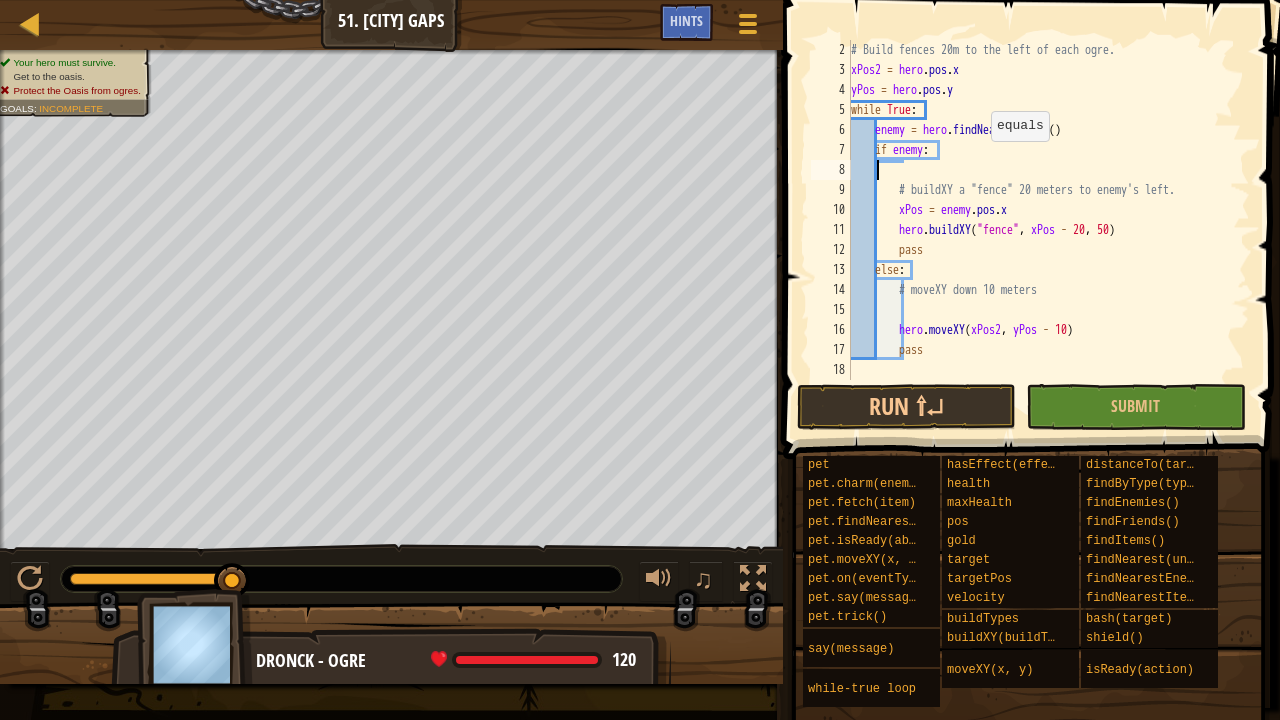 scroll, scrollTop: 9, scrollLeft: 0, axis: vertical 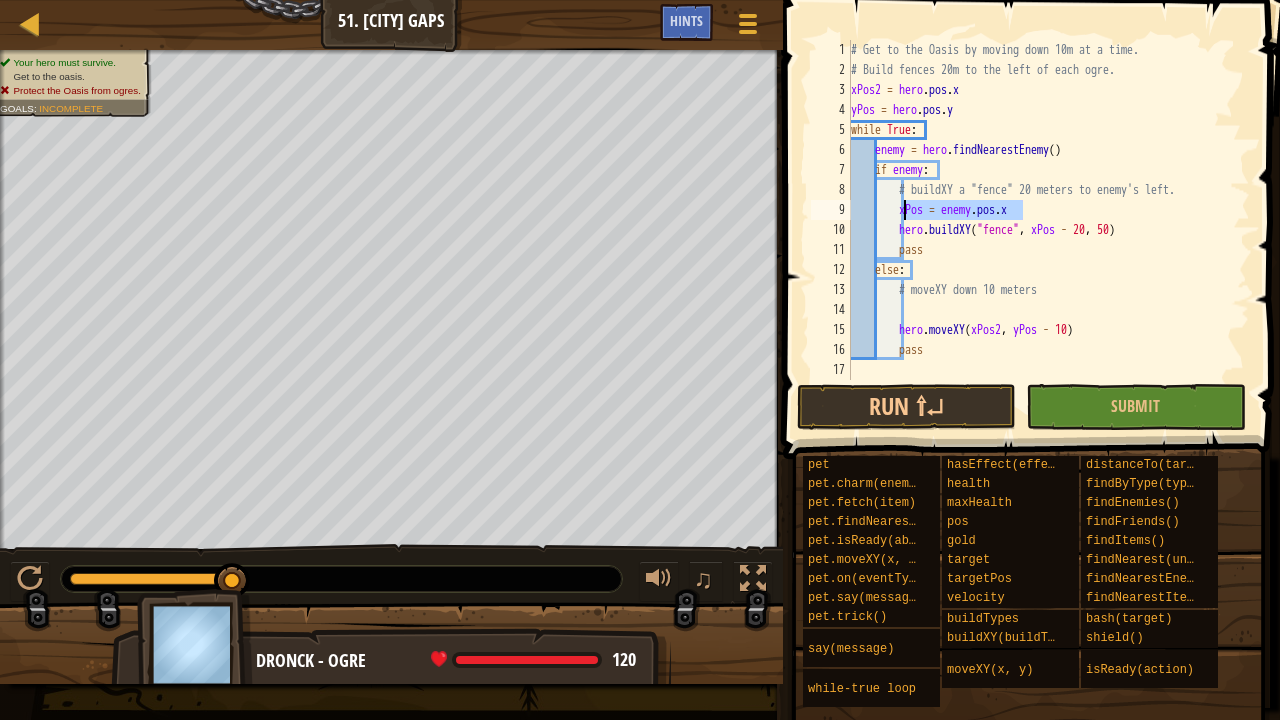 drag, startPoint x: 1065, startPoint y: 213, endPoint x: 903, endPoint y: 212, distance: 162.00308 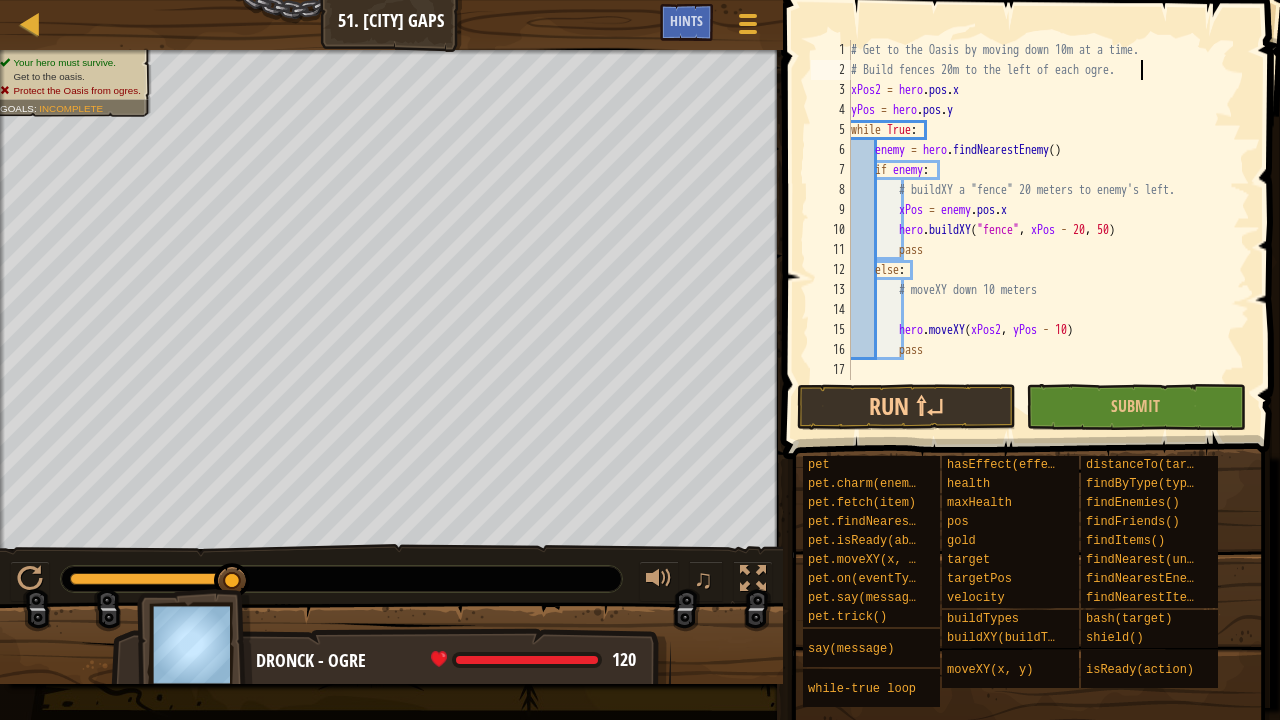 click on "# Get to the Oasis by moving down 10m at a time. # Build fences 20m to the left of each ogre. xPos2   =   hero . pos . x yPos   =   hero . pos . y while   True :      enemy   =   hero . findNearestEnemy ( )      if   enemy :          # buildXY a "fence" 20 meters to enemy's left.          xPos   =   enemy . pos . x          hero . buildXY ( "fence" ,   xPos   -   20 ,   50 )          pass      else :          # moveXY down 10 meters                   hero . moveXY ( xPos2 ,   yPos   -   10 )          pass" at bounding box center (1048, 230) 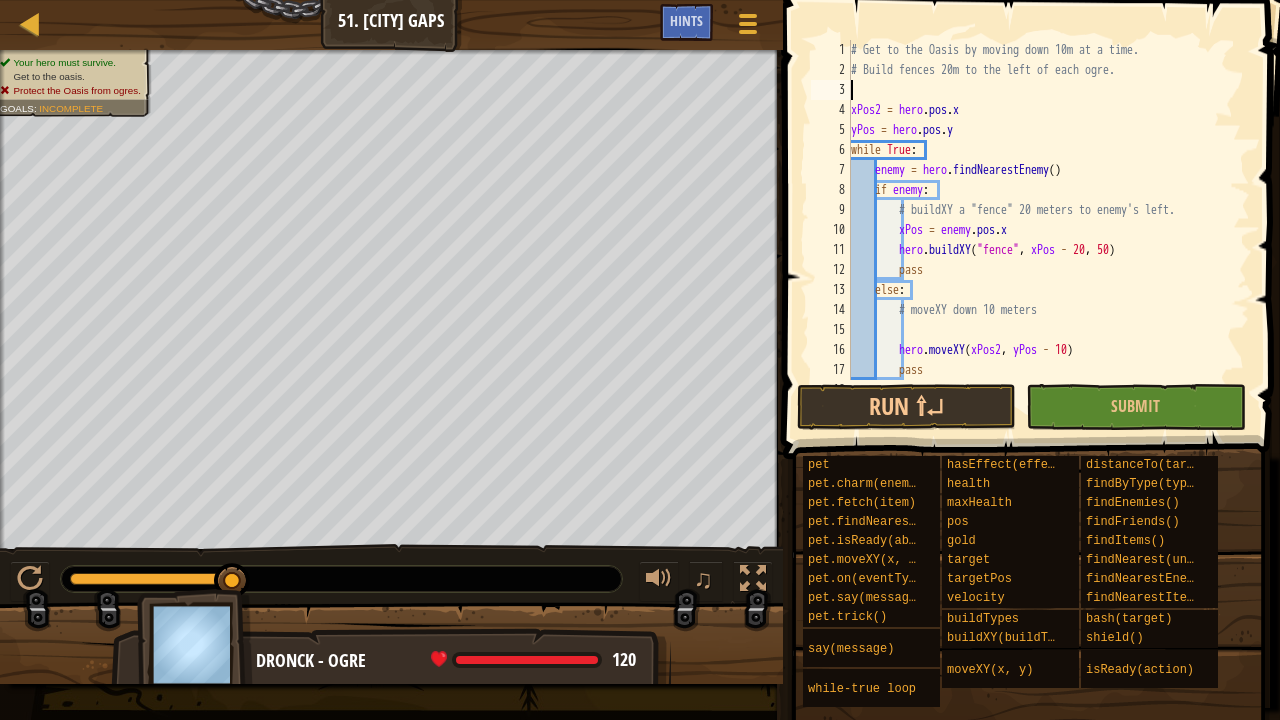 scroll, scrollTop: 0, scrollLeft: 0, axis: both 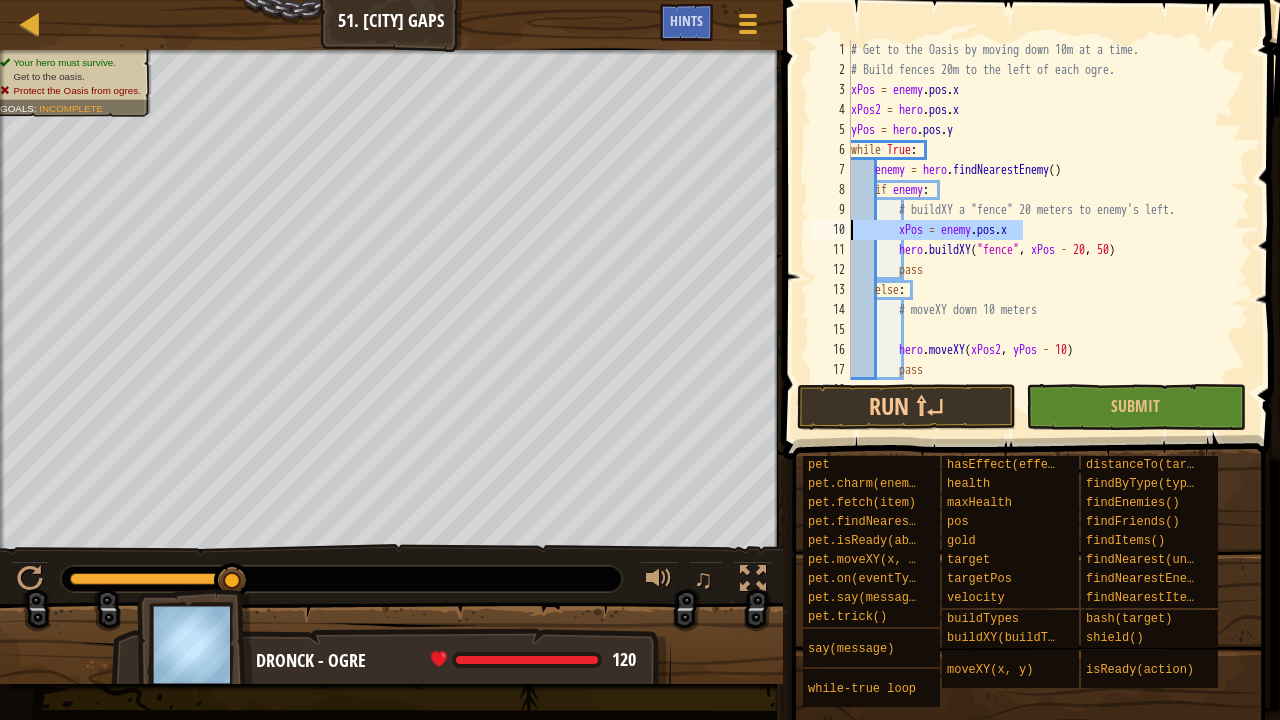 drag, startPoint x: 1043, startPoint y: 232, endPoint x: 837, endPoint y: 238, distance: 206.08736 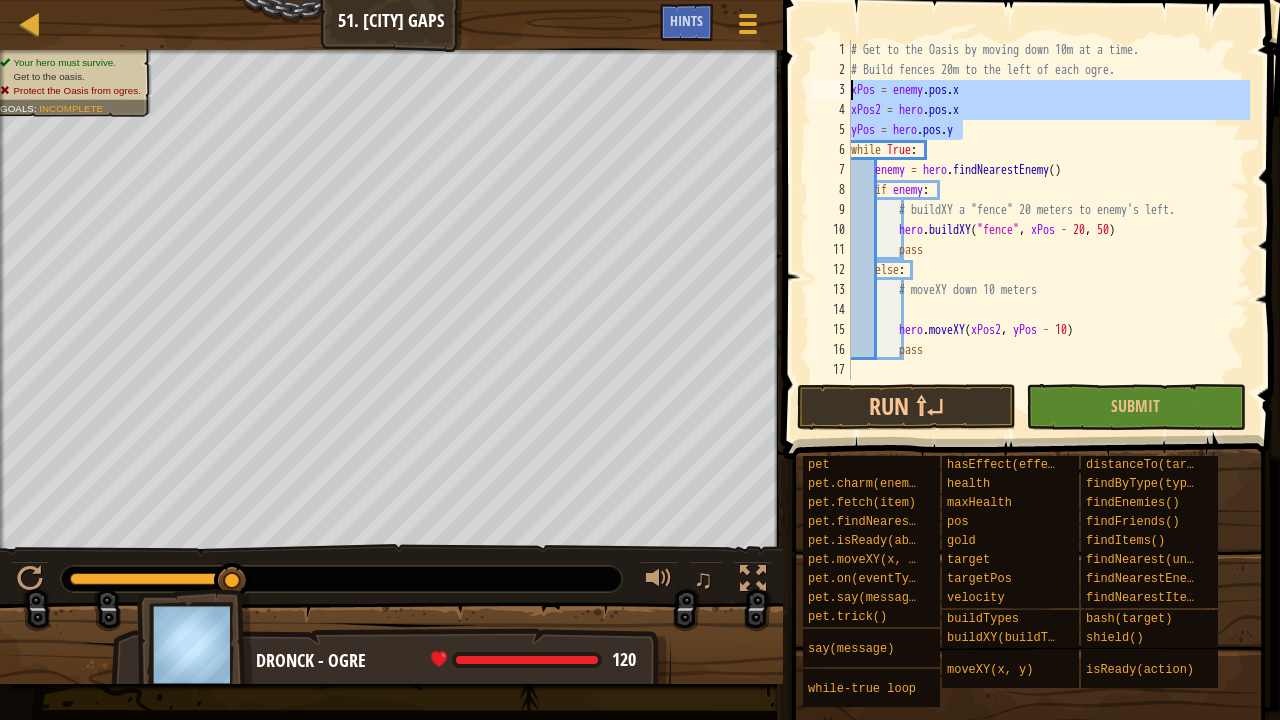 drag, startPoint x: 978, startPoint y: 132, endPoint x: 834, endPoint y: 96, distance: 148.43181 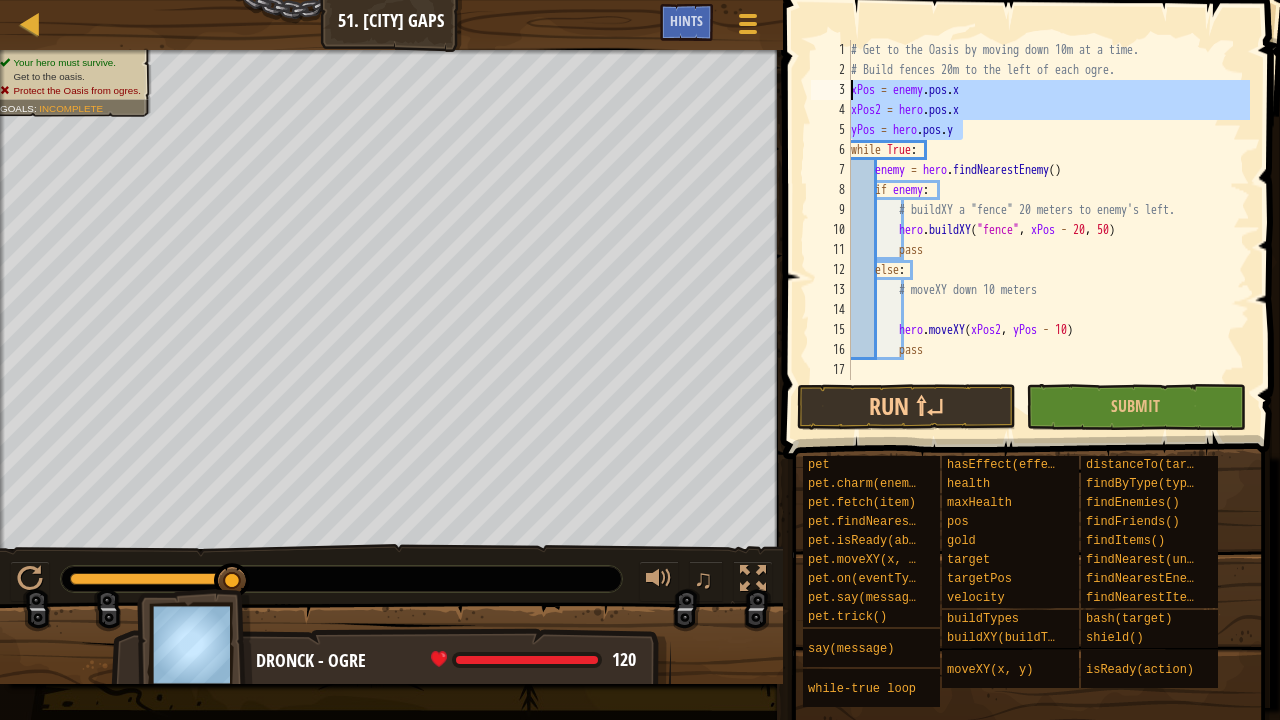 click on "58. Operation 'Killdeer'" at bounding box center [1048, 210] 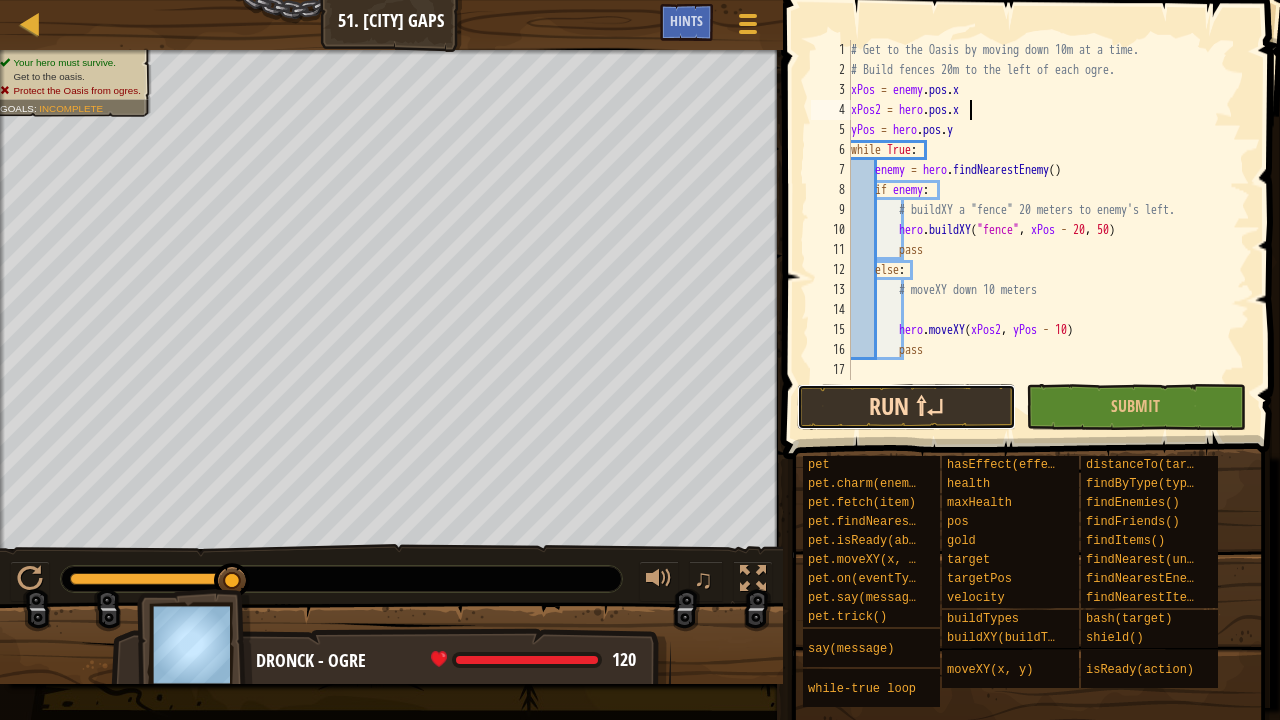 click on "Run ⇧↵" at bounding box center [906, 407] 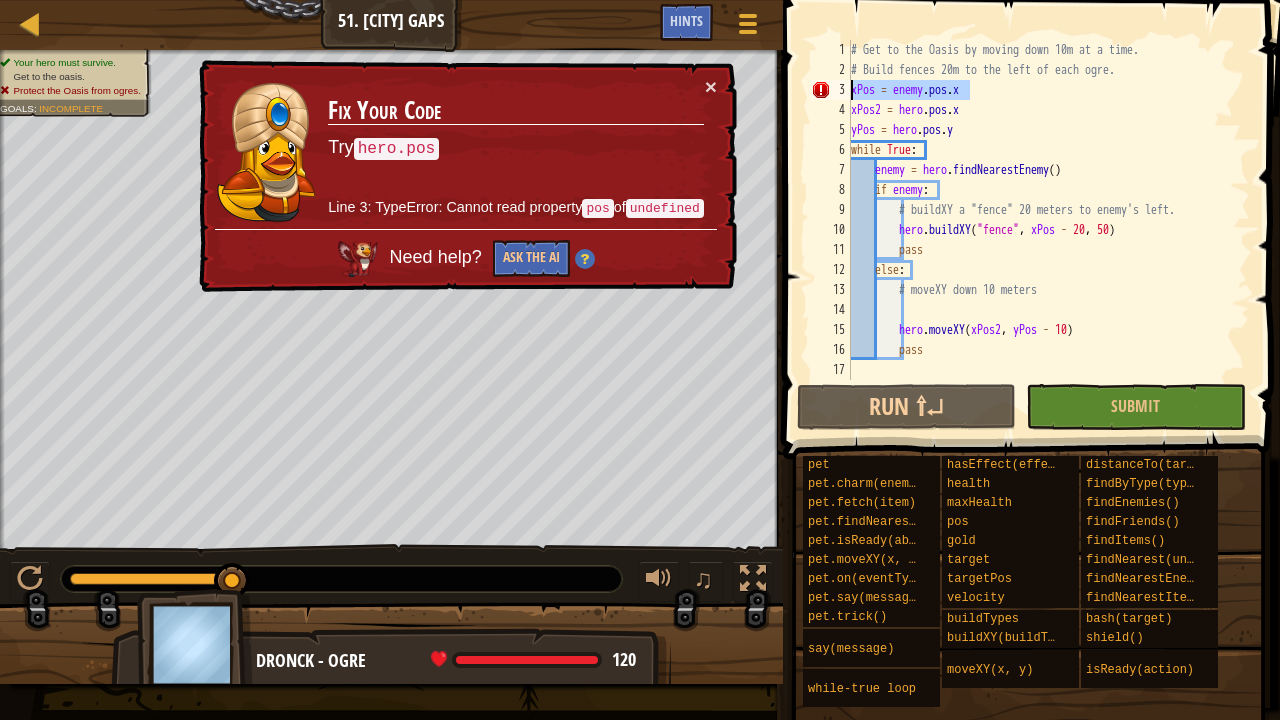 drag, startPoint x: 944, startPoint y: 90, endPoint x: 836, endPoint y: 86, distance: 108.07405 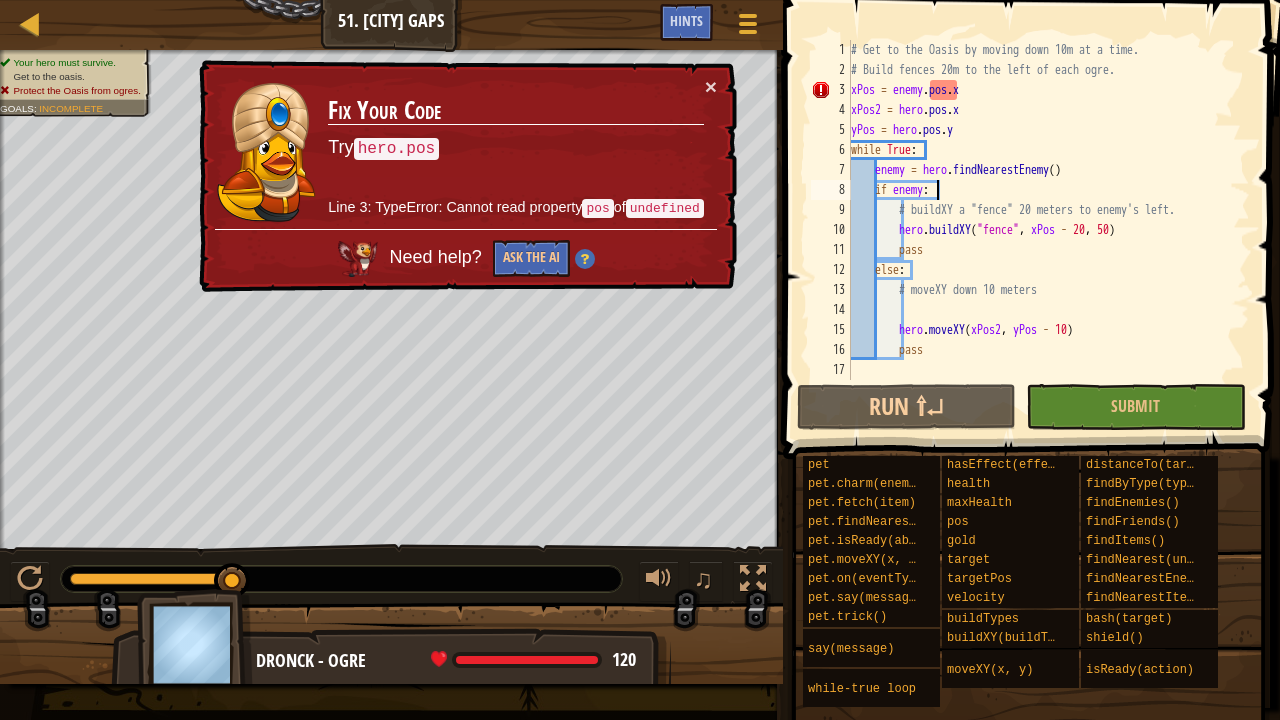 click on "58. Operation 'Killdeer'" at bounding box center [1048, 230] 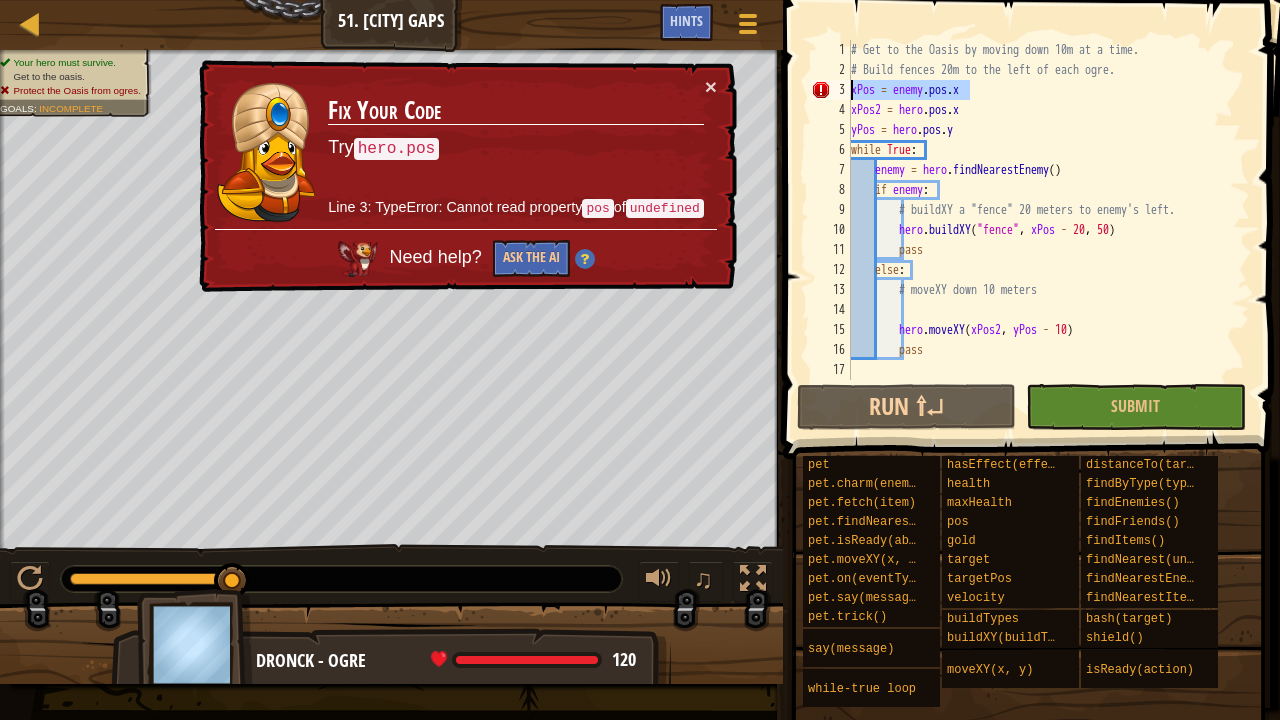 drag, startPoint x: 996, startPoint y: 86, endPoint x: 843, endPoint y: 92, distance: 153.1176 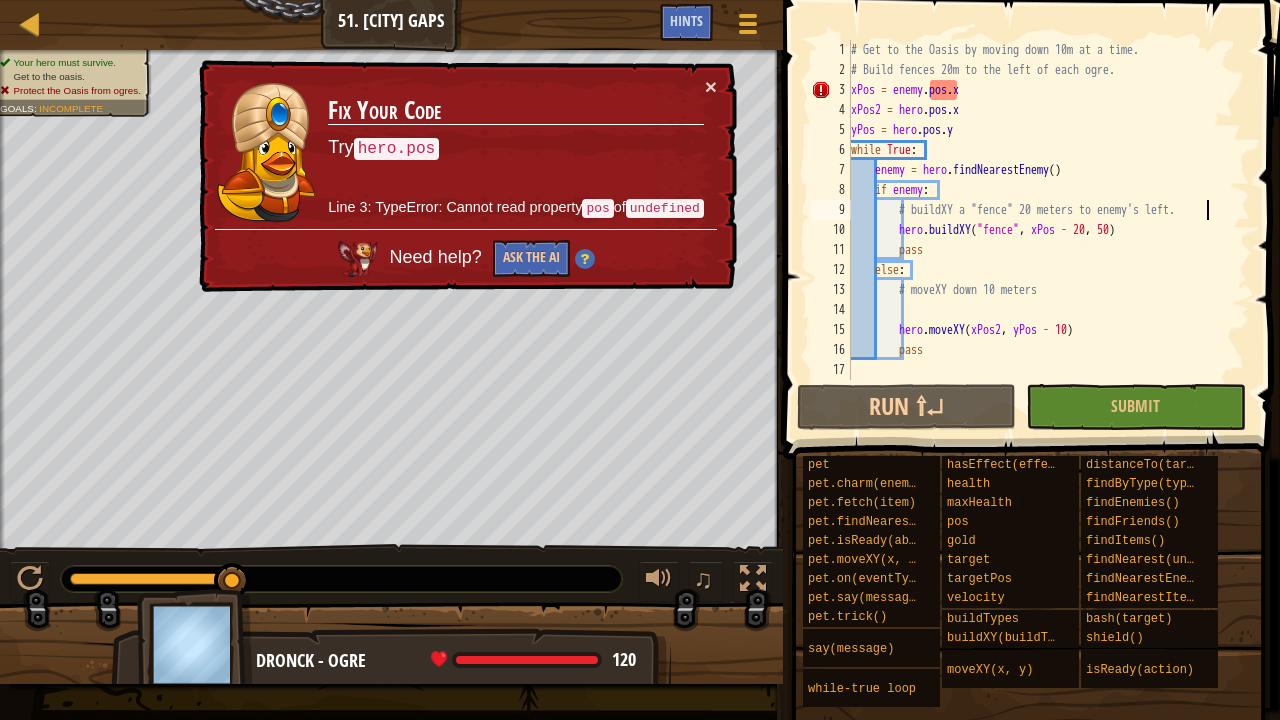 drag, startPoint x: 1216, startPoint y: 210, endPoint x: 1150, endPoint y: 229, distance: 68.68042 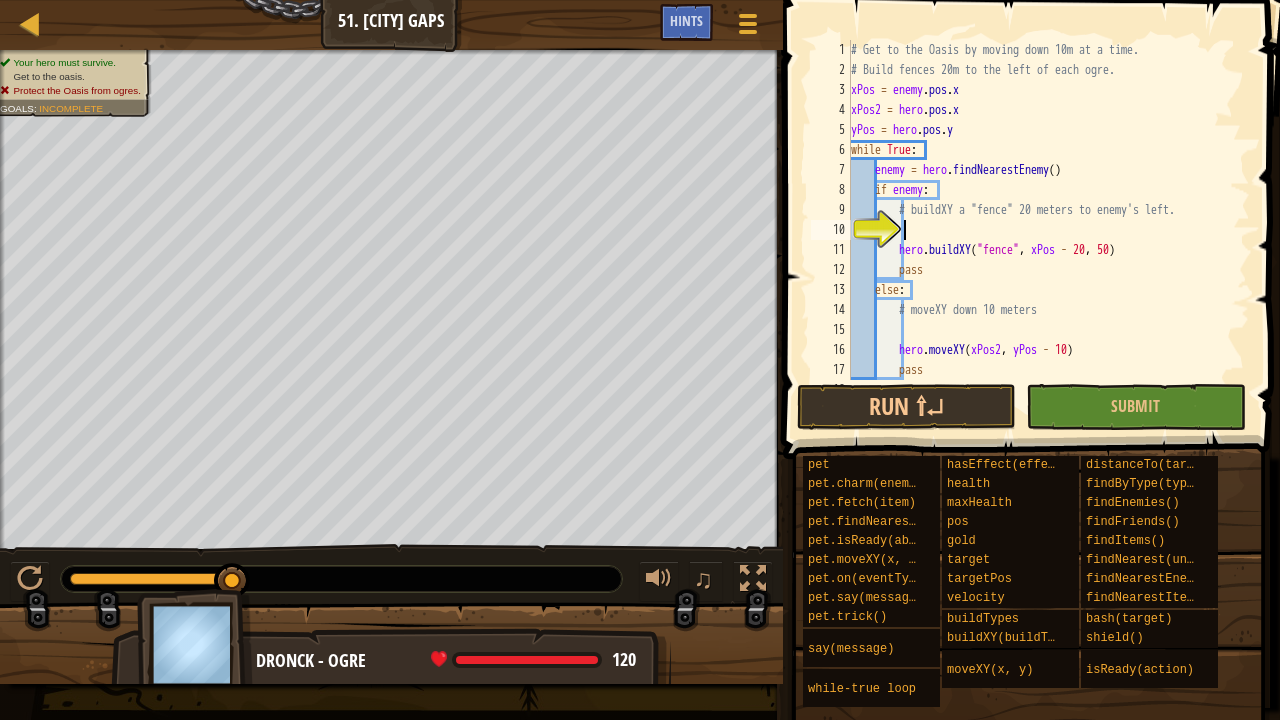 paste on "xPos = enemy.pos.x" 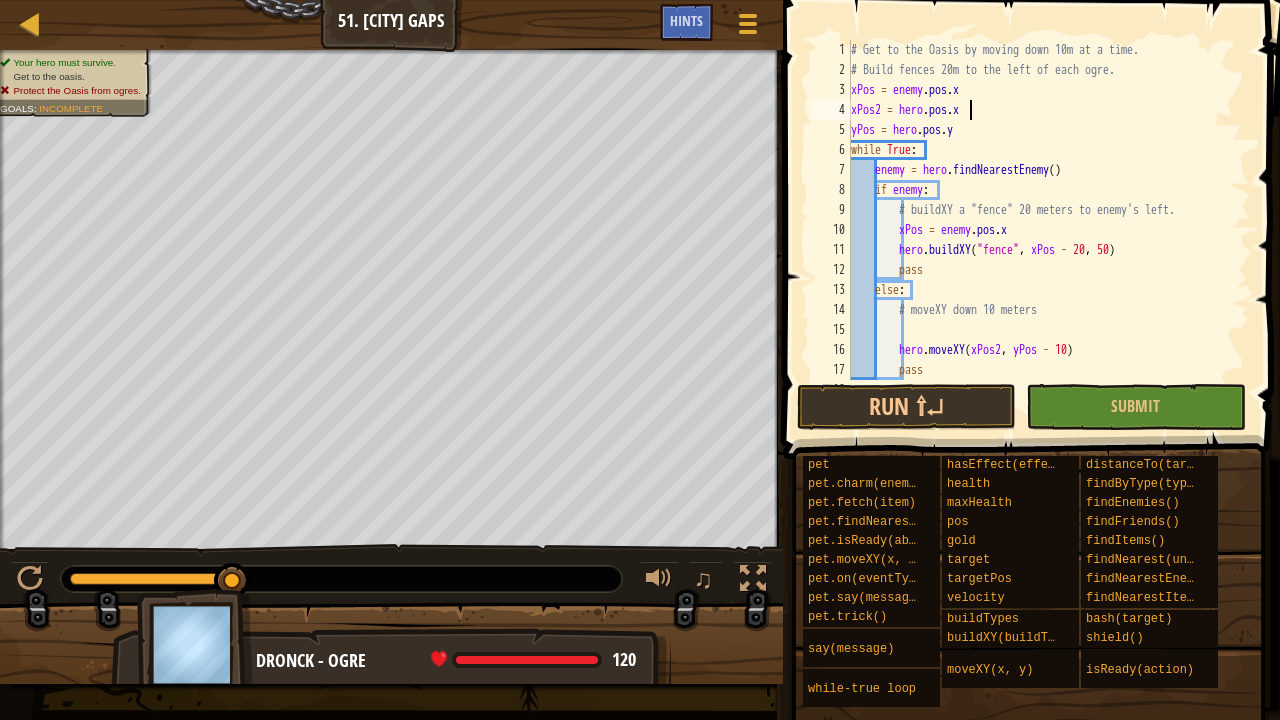 click on "# Get to the Oasis by moving down 10m at a time. # Build fences 20m to the left of each ogre. xPos   =   enemy . pos . x xPos2   =   hero . pos . x yPos   =   hero . pos . y while   True :      enemy   =   hero . findNearestEnemy ( )      if   enemy :          # buildXY a "fence" 20 meters to enemy's left.          xPos   =   enemy . pos . x          hero . buildXY ( "fence" ,   xPos   -   20 ,   50 )          pass      else :          # moveXY down 10 meters                   hero . moveXY ( xPos2 ,   yPos   -   10 )          pass" at bounding box center [1041, 230] 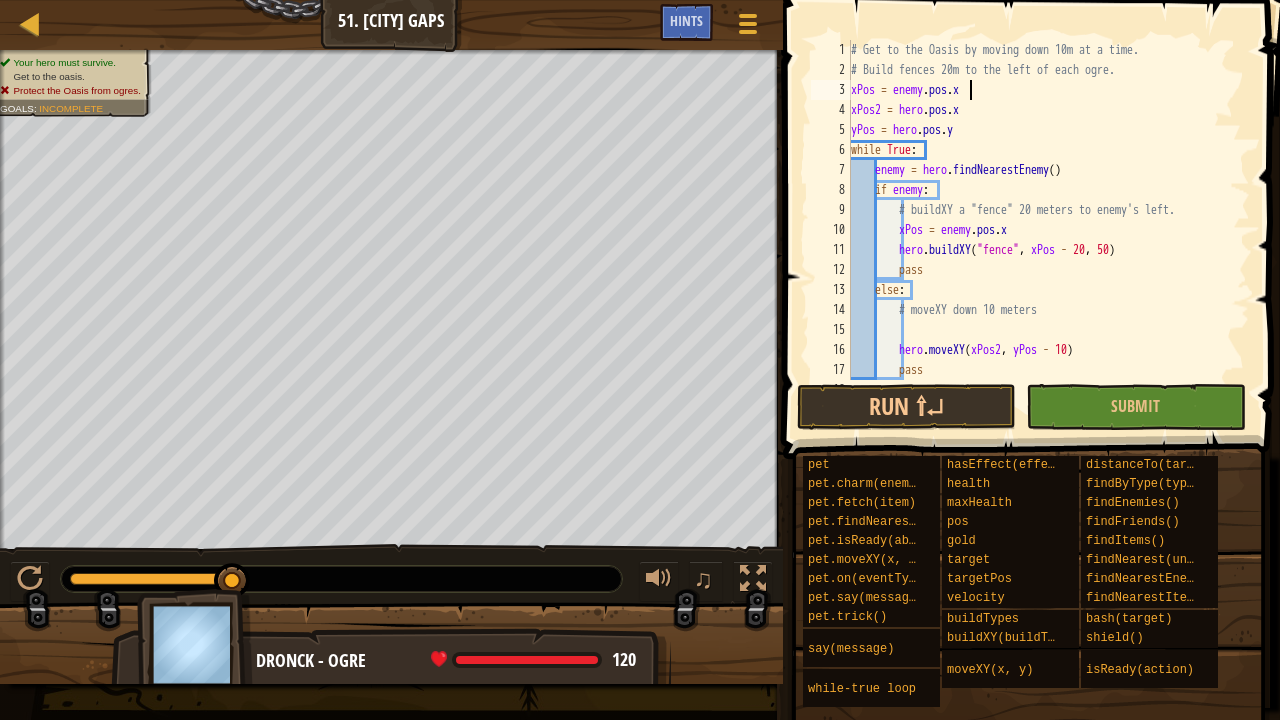 click on "# Get to the Oasis by moving down 10m at a time. # Build fences 20m to the left of each ogre. xPos   =   enemy . pos . x xPos2   =   hero . pos . x yPos   =   hero . pos . y while   True :      enemy   =   hero . findNearestEnemy ( )      if   enemy :          # buildXY a "fence" 20 meters to enemy's left.          xPos   =   enemy . pos . x          hero . buildXY ( "fence" ,   xPos   -   20 ,   50 )          pass      else :          # moveXY down 10 meters                   hero . moveXY ( xPos2 ,   yPos   -   10 )          pass" at bounding box center [1041, 230] 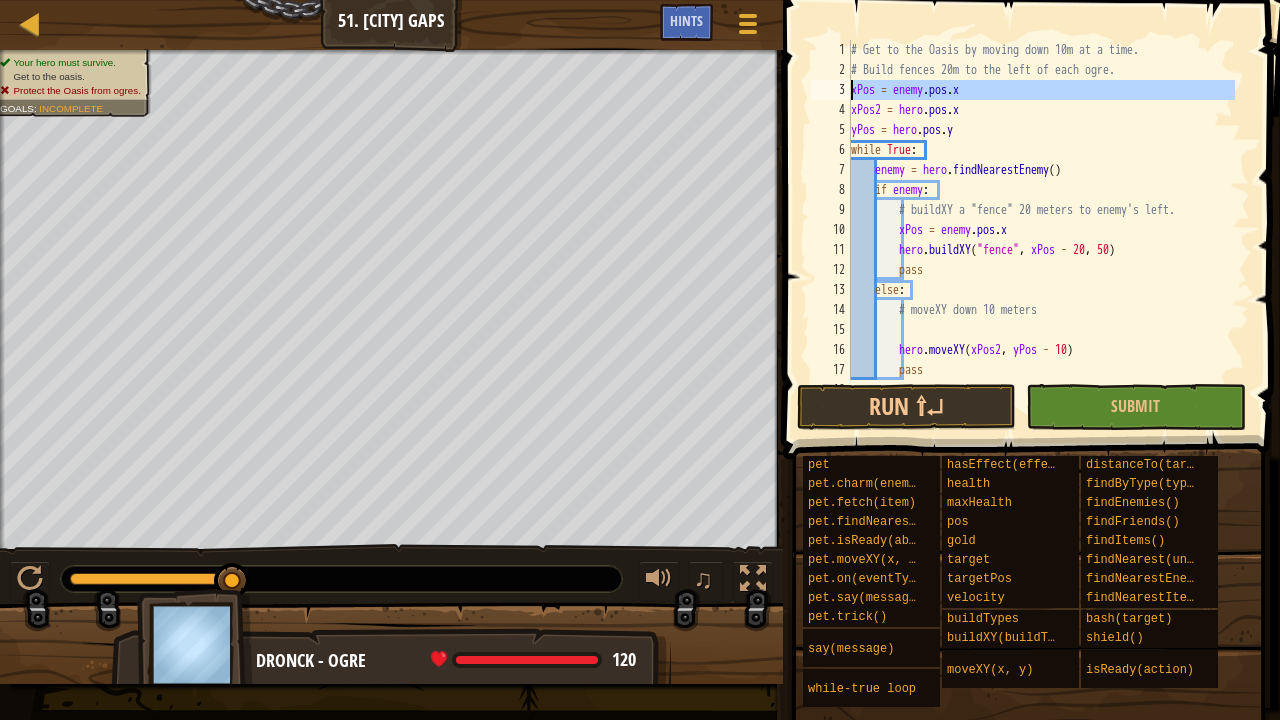 click on "3" at bounding box center (831, 90) 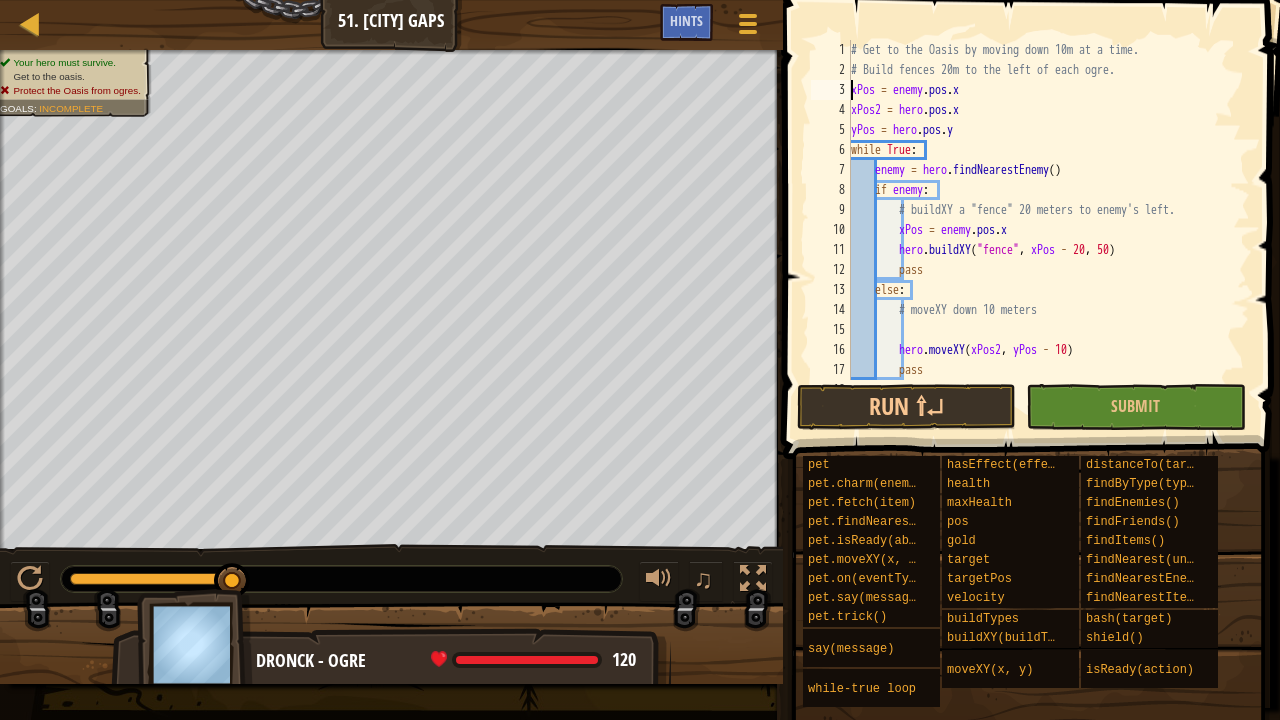 type on "pass" 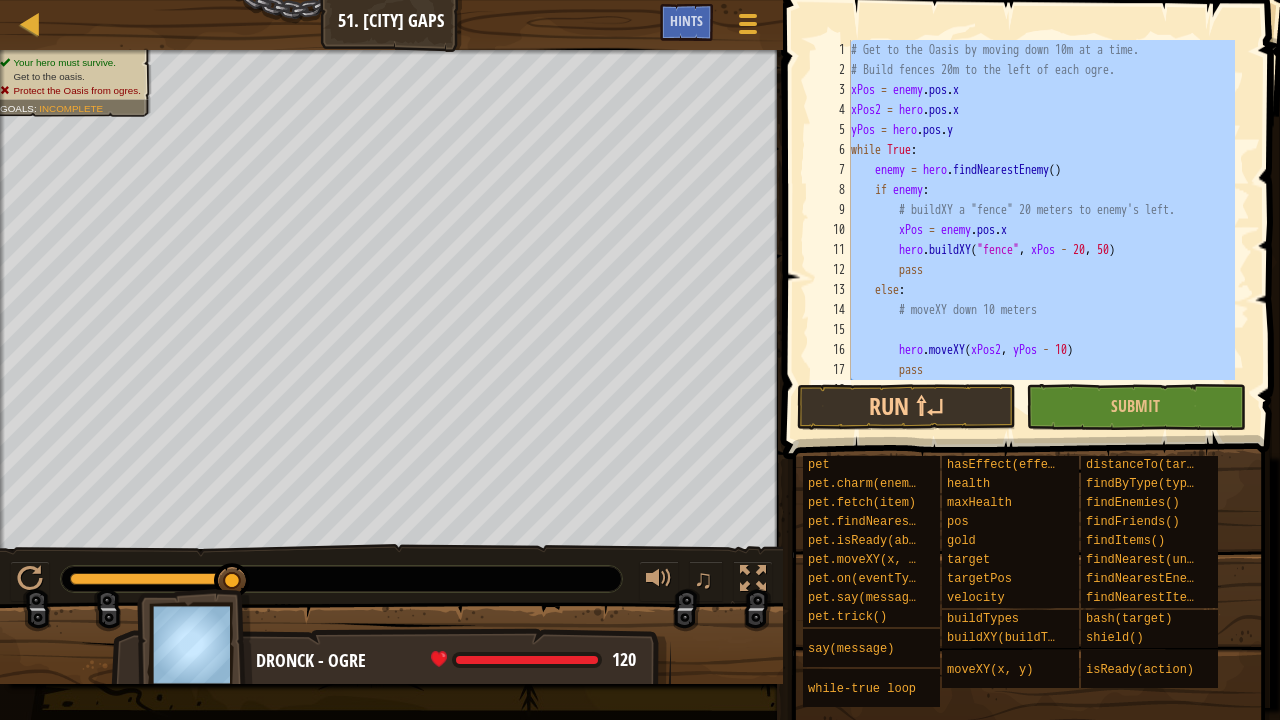 click on "3" at bounding box center (831, 90) 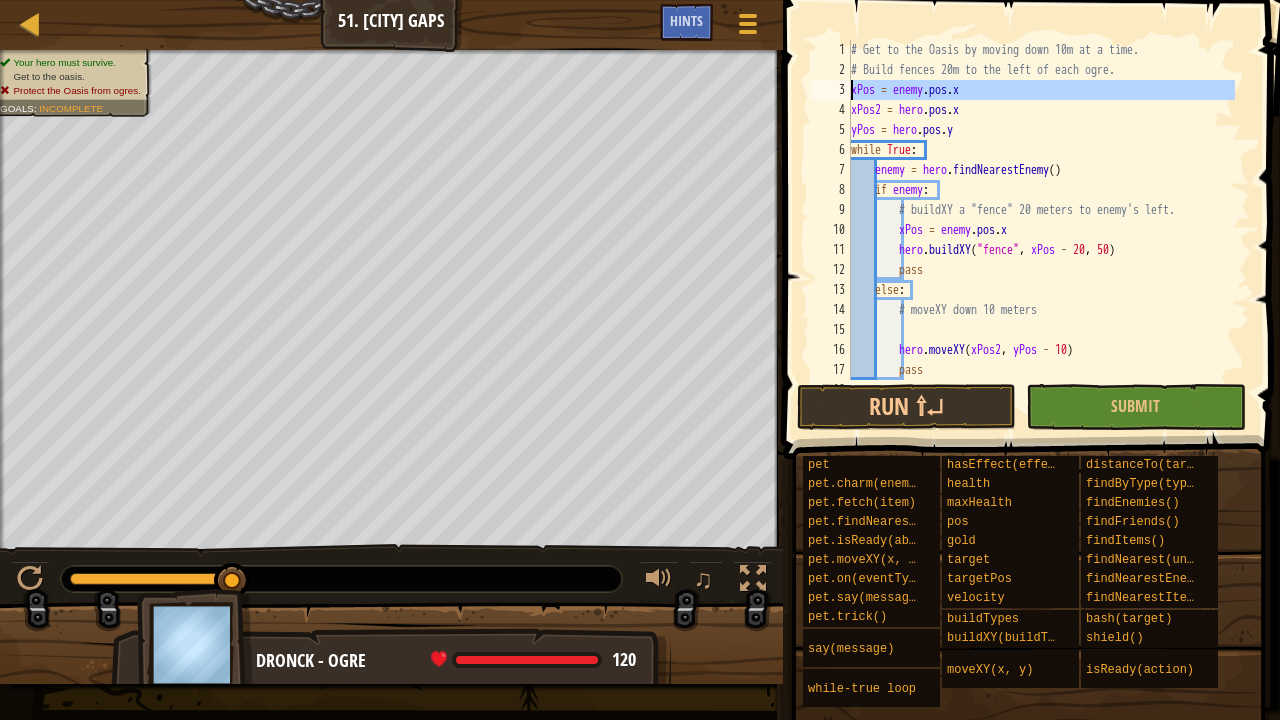 click on "3" at bounding box center (831, 90) 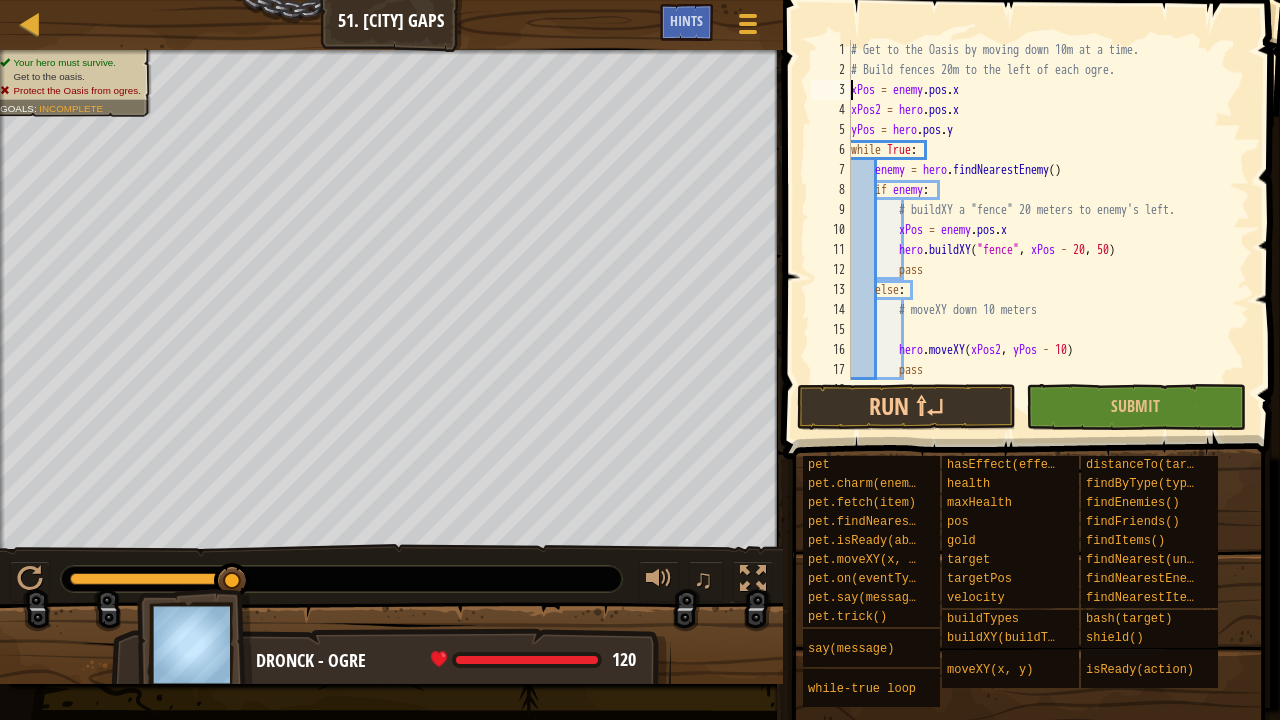 drag, startPoint x: 840, startPoint y: 94, endPoint x: 850, endPoint y: 87, distance: 12.206555 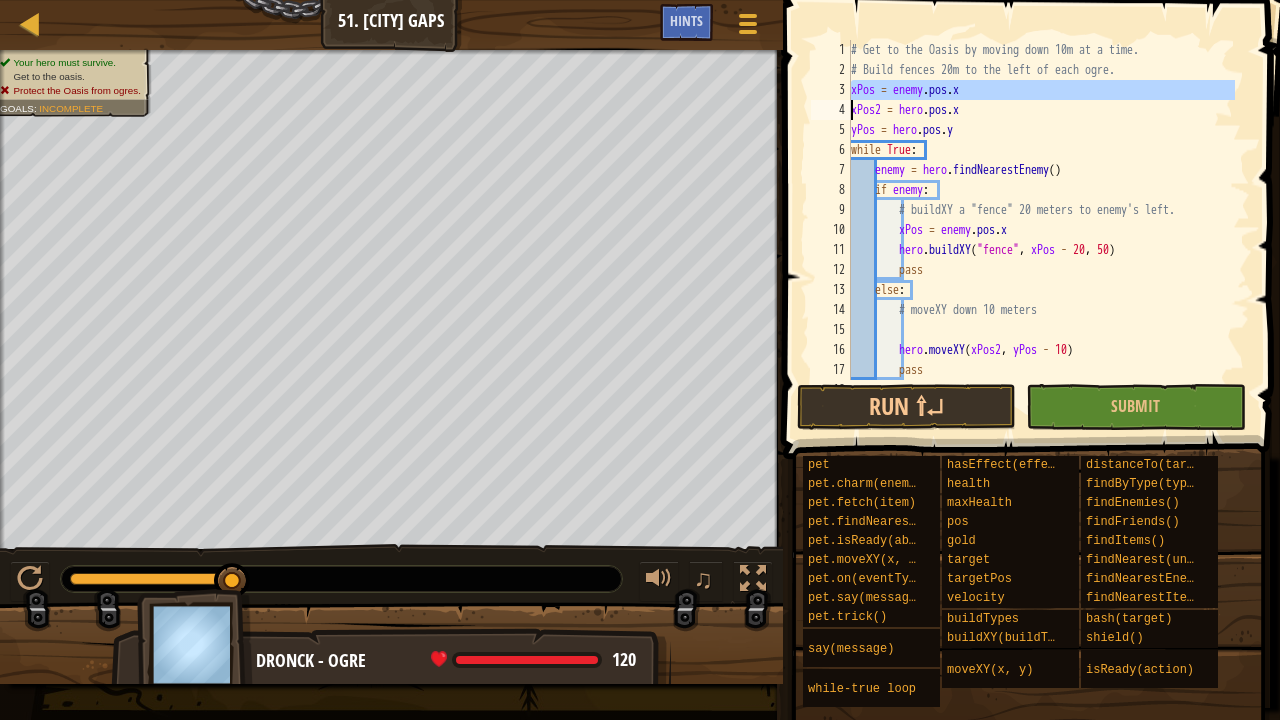 drag, startPoint x: 821, startPoint y: 86, endPoint x: 917, endPoint y: 91, distance: 96.13012 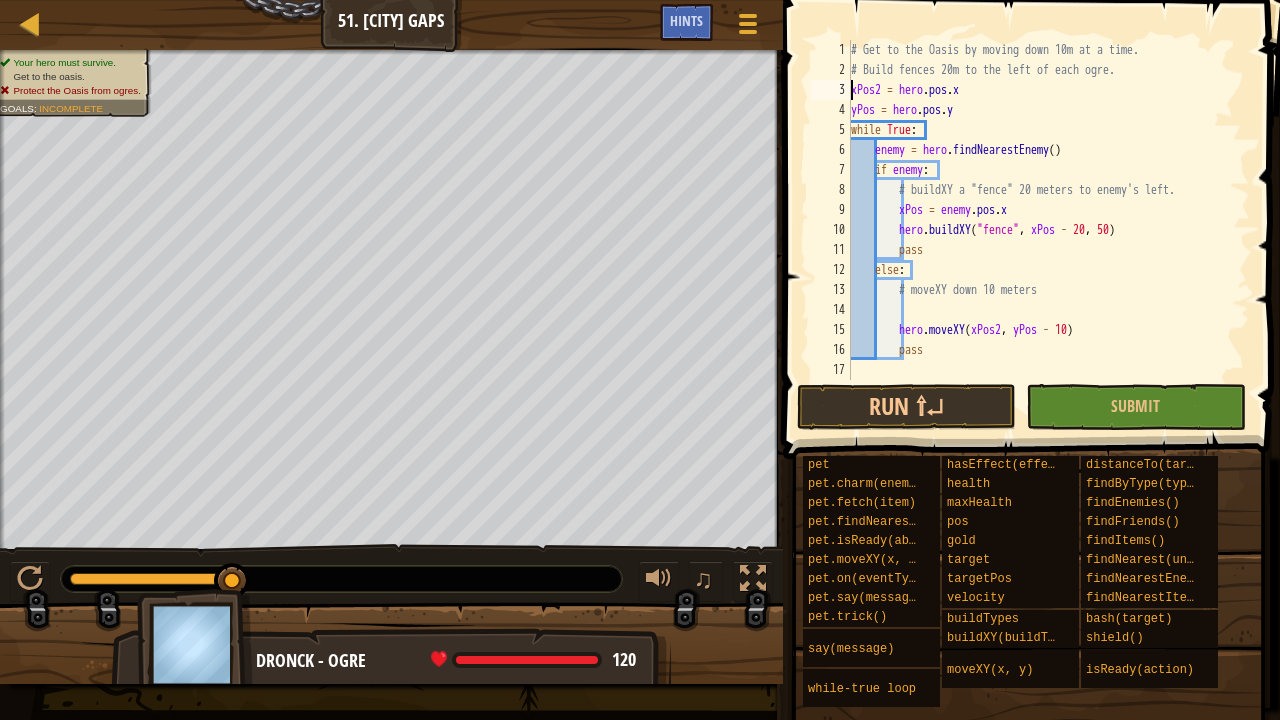 click on "# Get to the Oasis by moving down 10m at a time. # Build fences 20m to the left of each ogre. xPos2   =   hero . pos . x yPos   =   hero . pos . y while   True :      enemy   =   hero . findNearestEnemy ( )      if   enemy :          # buildXY a "fence" 20 meters to enemy's left.          xPos   =   enemy . pos . x          hero . buildXY ( "fence" ,   xPos   -   20 ,   50 )          pass      else :          # moveXY down 10 meters                   hero . moveXY ( xPos2 ,   yPos   -   10 )          pass" at bounding box center [1048, 230] 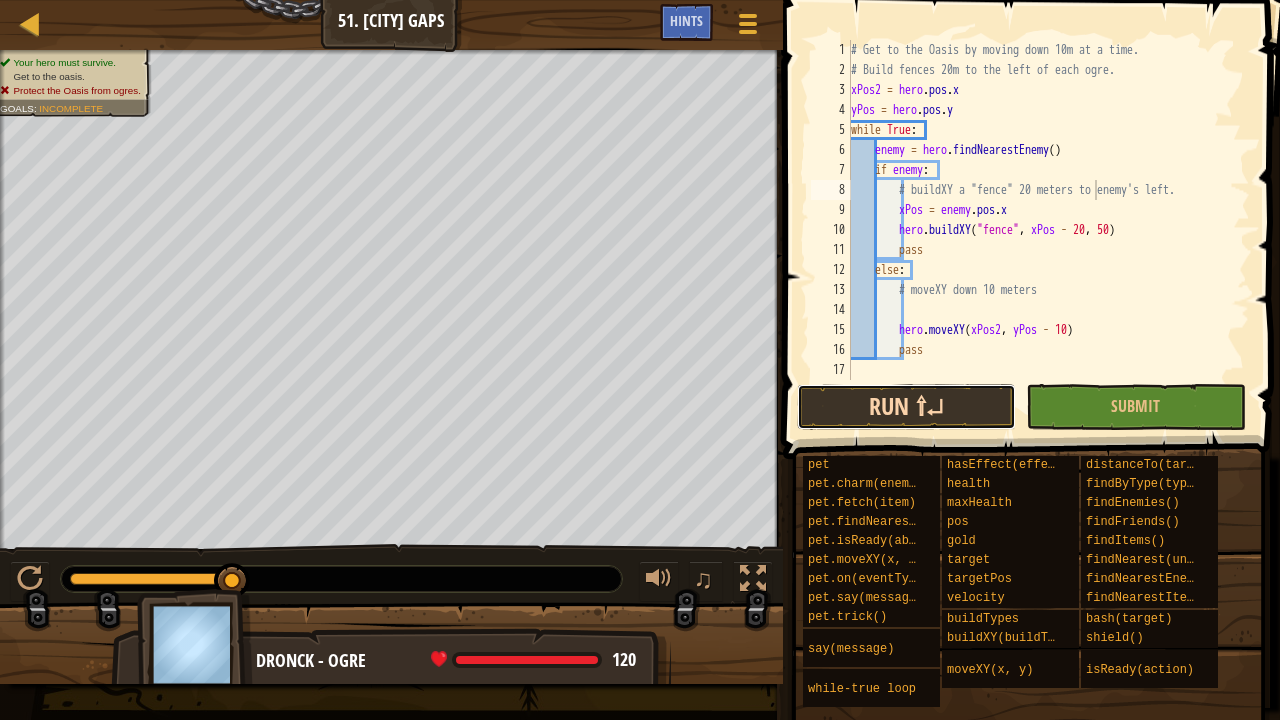 click on "Run ⇧↵" at bounding box center (906, 407) 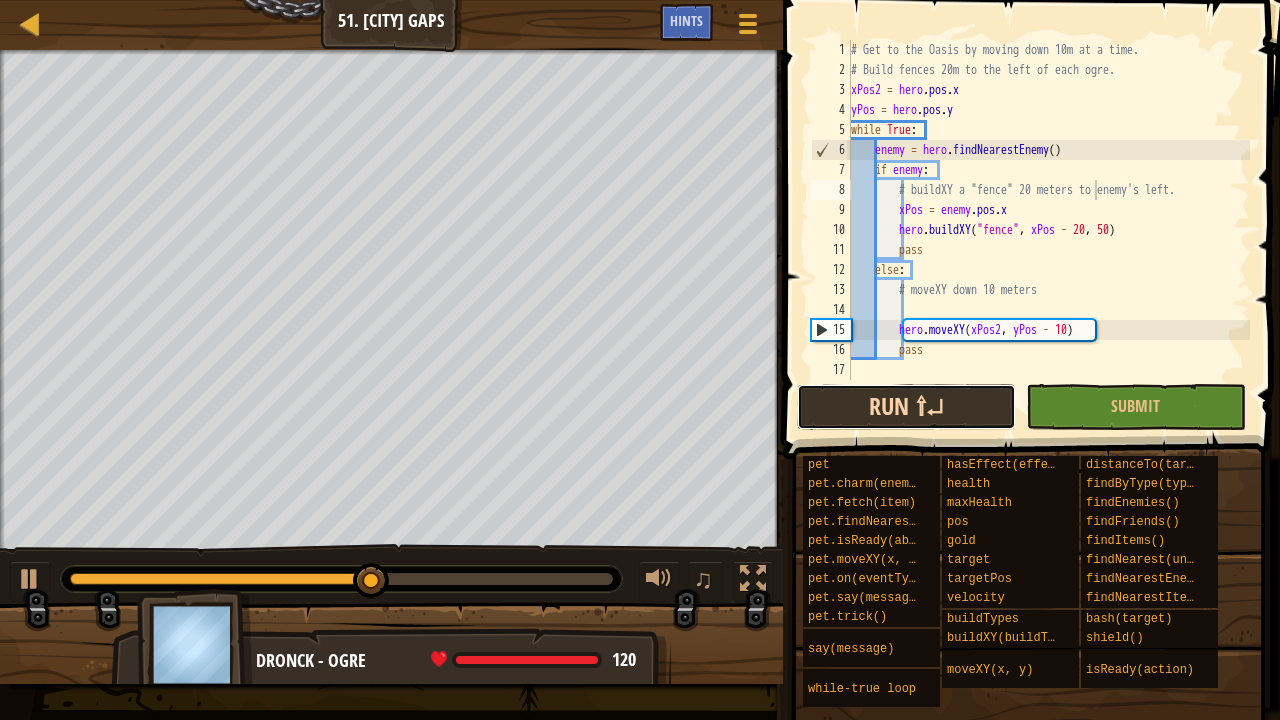 click on "Run ⇧↵" at bounding box center [906, 407] 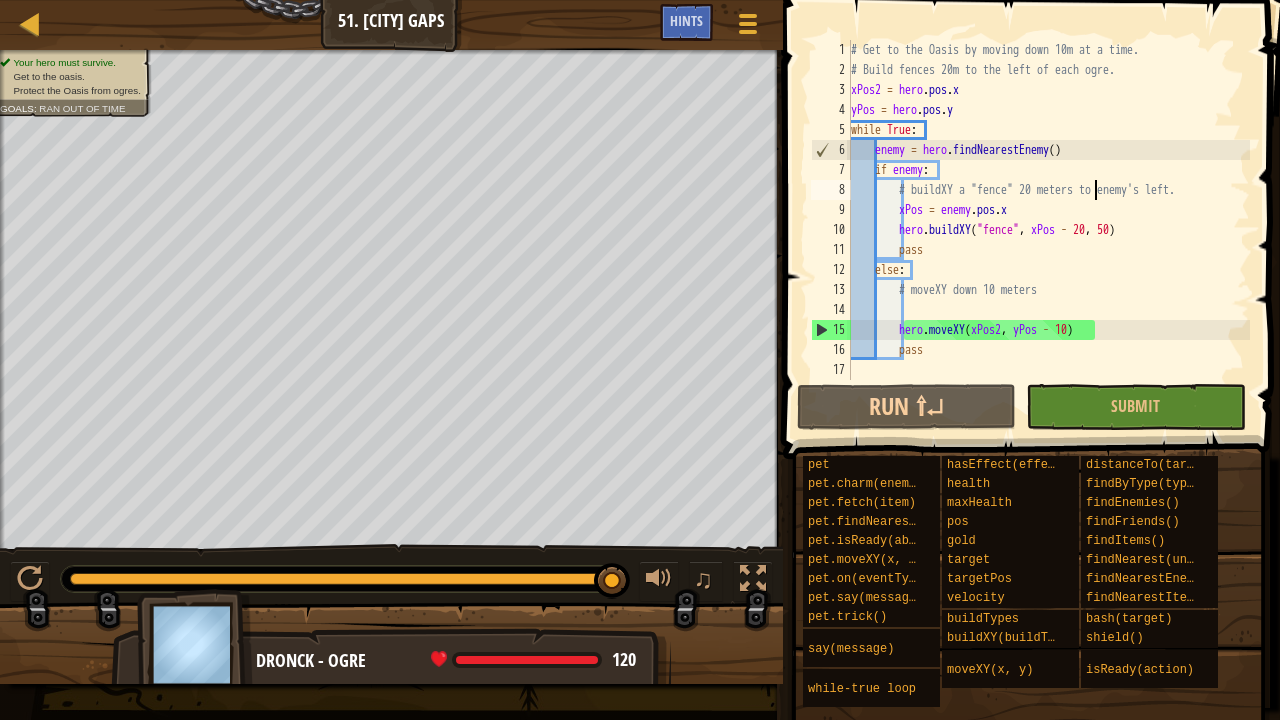 click on "Your hero must survive. Get to the oasis. Protect the Oasis from ogres. Goals : Ran out of time ♫ Dronck - ogre 120 x: 46 y: 52 x: 14 y: 52 action: move" at bounding box center (640, 367) 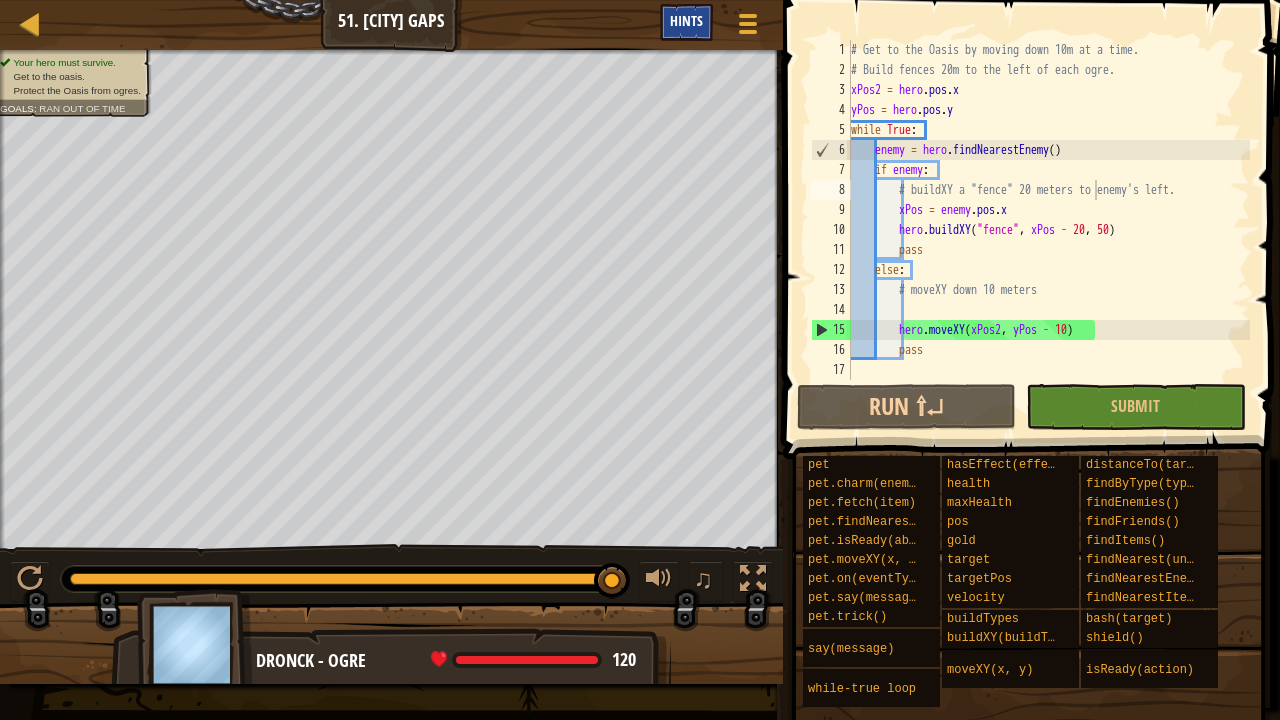 click on "Hints" at bounding box center [686, 22] 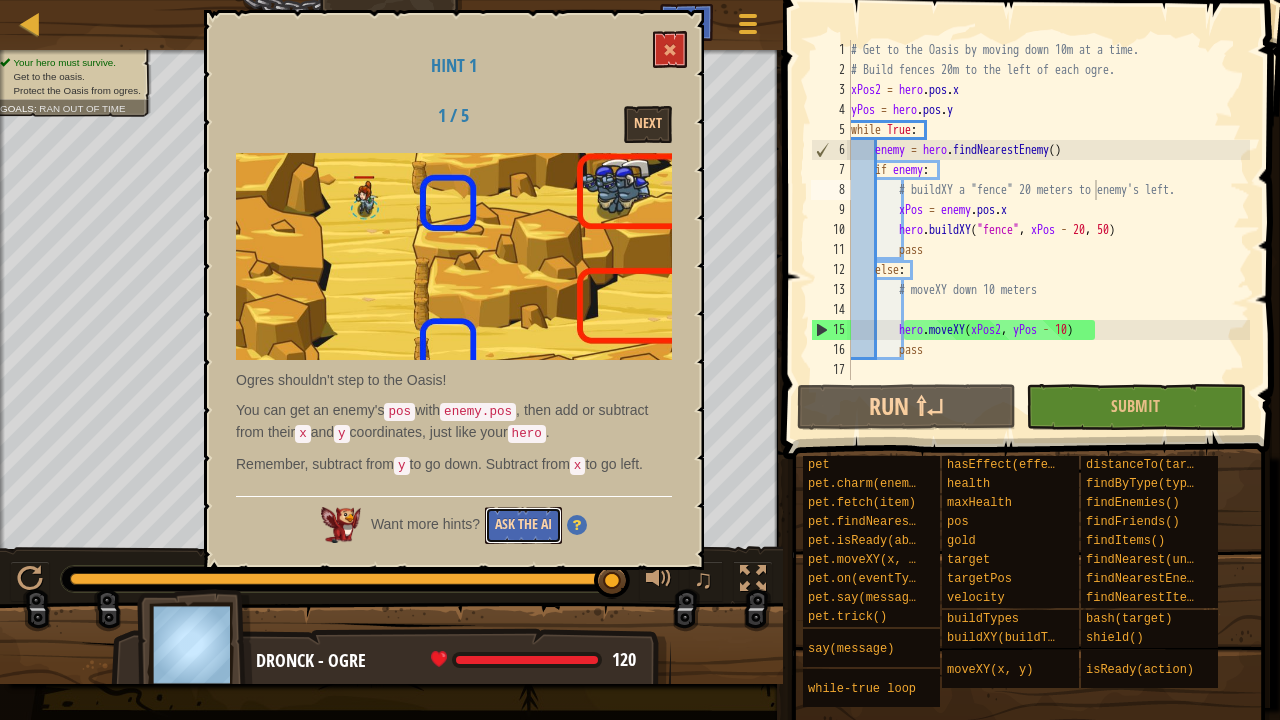 click on "Ask the AI" at bounding box center (523, 525) 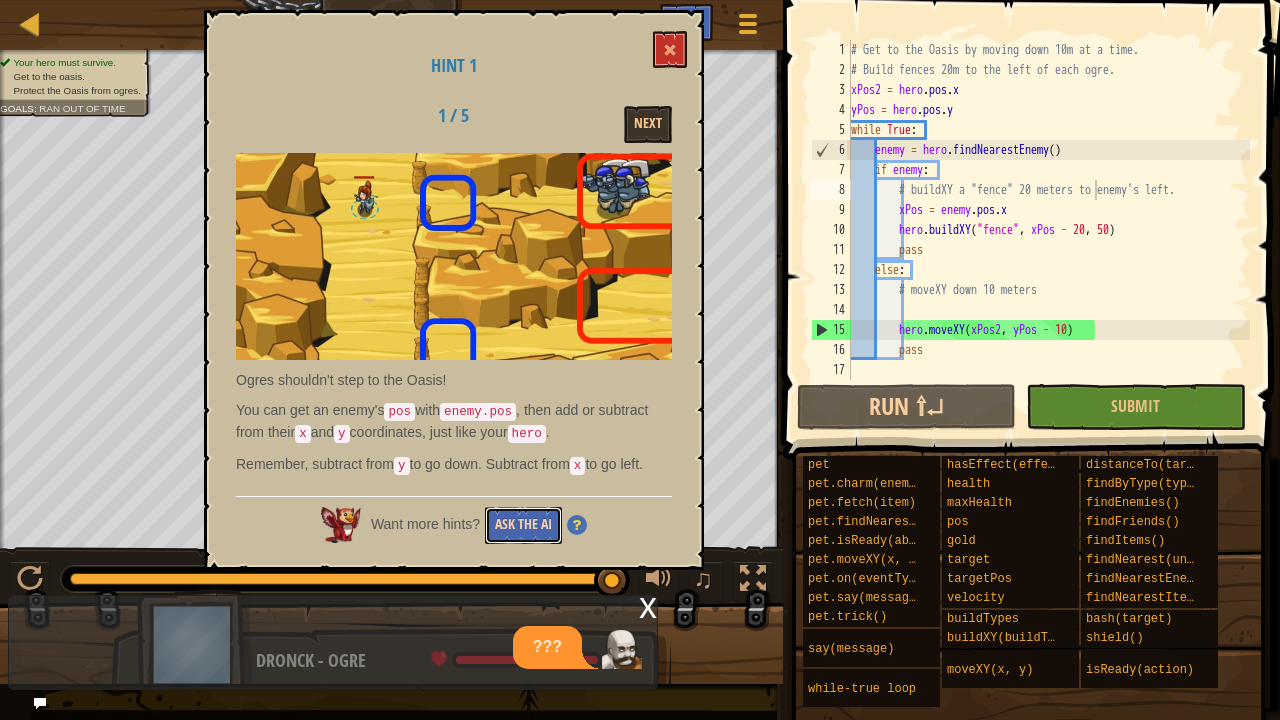 click on "Ask the AI" at bounding box center [523, 525] 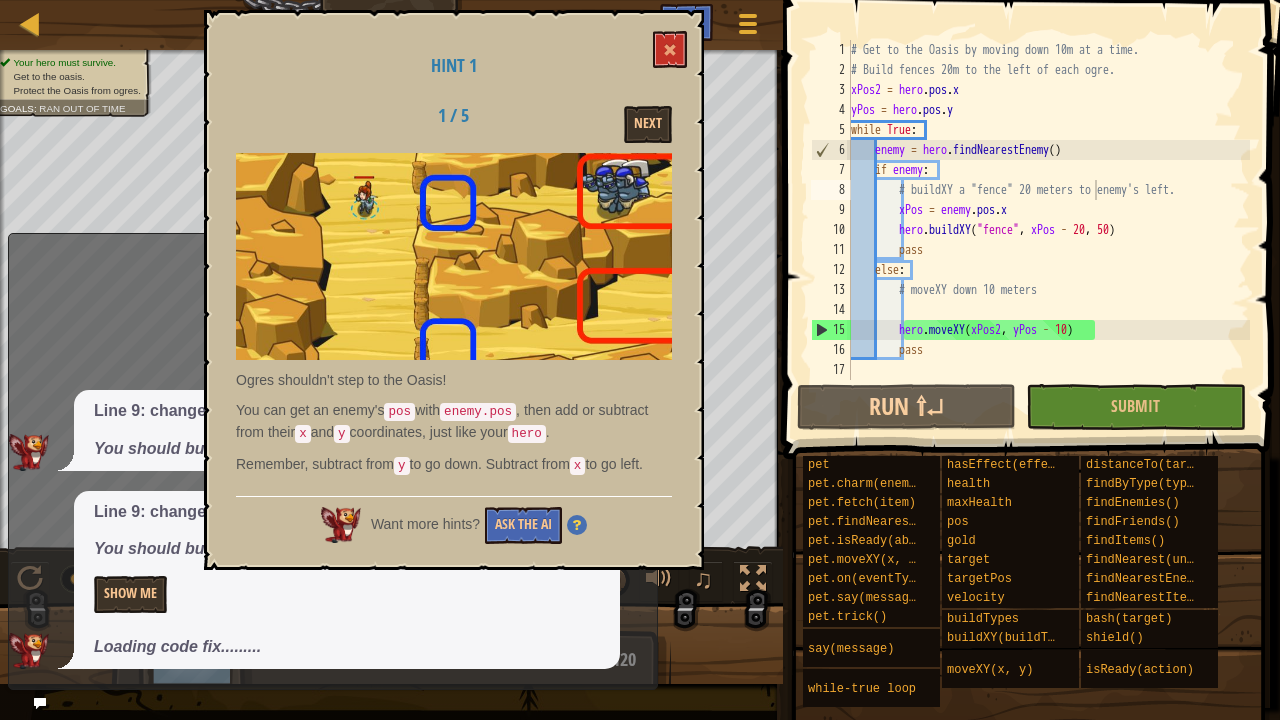 click on "Hint 1 1 / 5 Next
Ogres shouldn't step to the Oasis!
You can get an enemy's  pos  with  enemy.pos , then add or subtract from their  x  and  y  coordinates, just like your  hero .
Remember, subtract from  y  to go down. Subtract from  x  to go left.
Want more hints? Ask the AI" at bounding box center [454, 290] 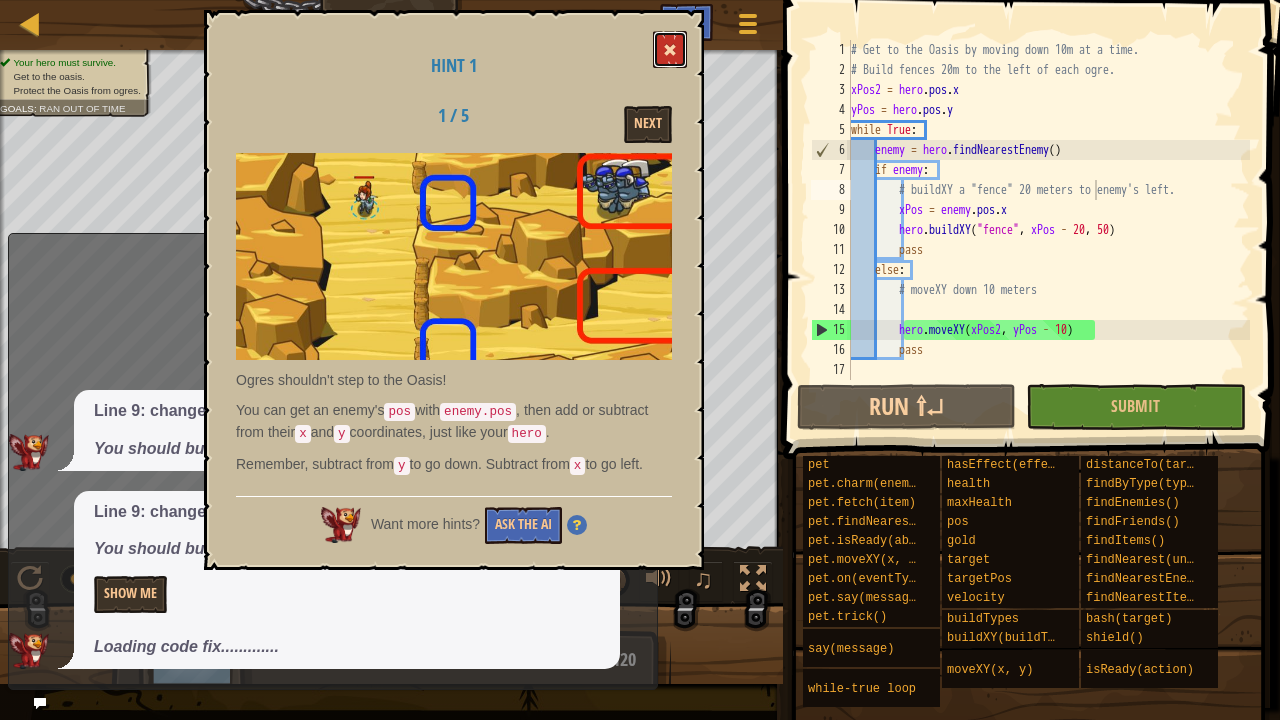 click at bounding box center [670, 50] 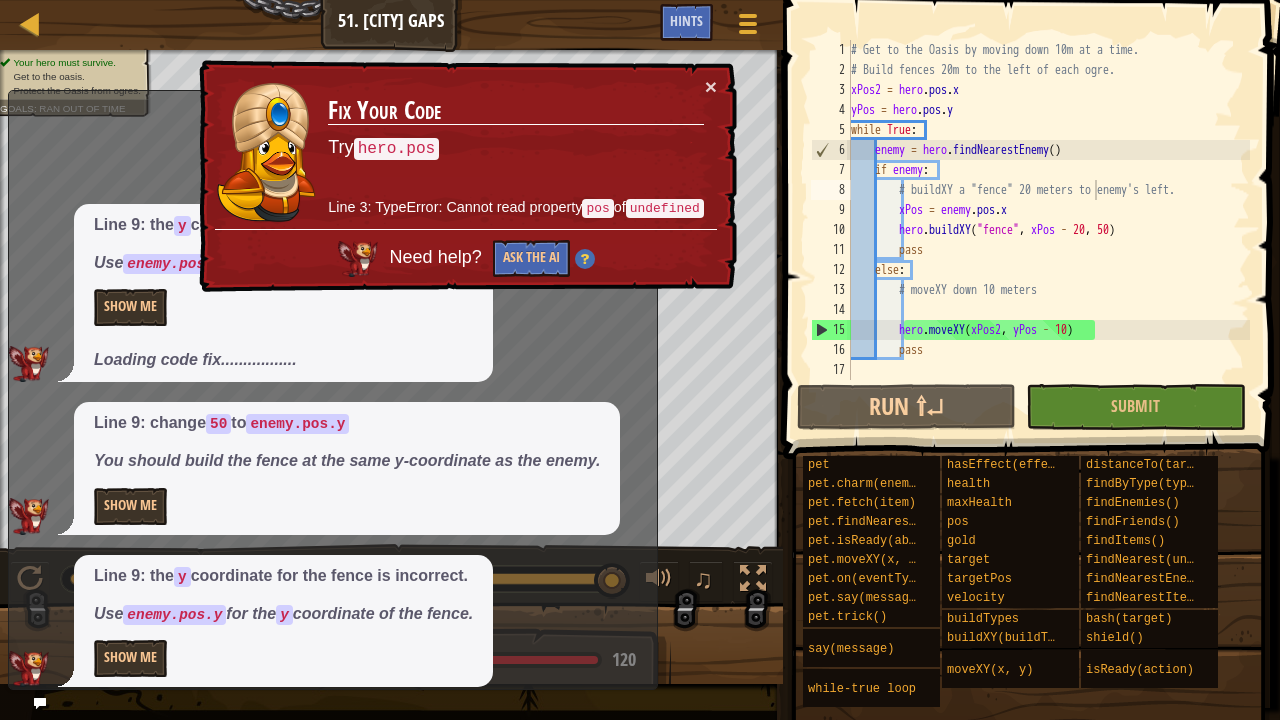 scroll, scrollTop: 60, scrollLeft: 0, axis: vertical 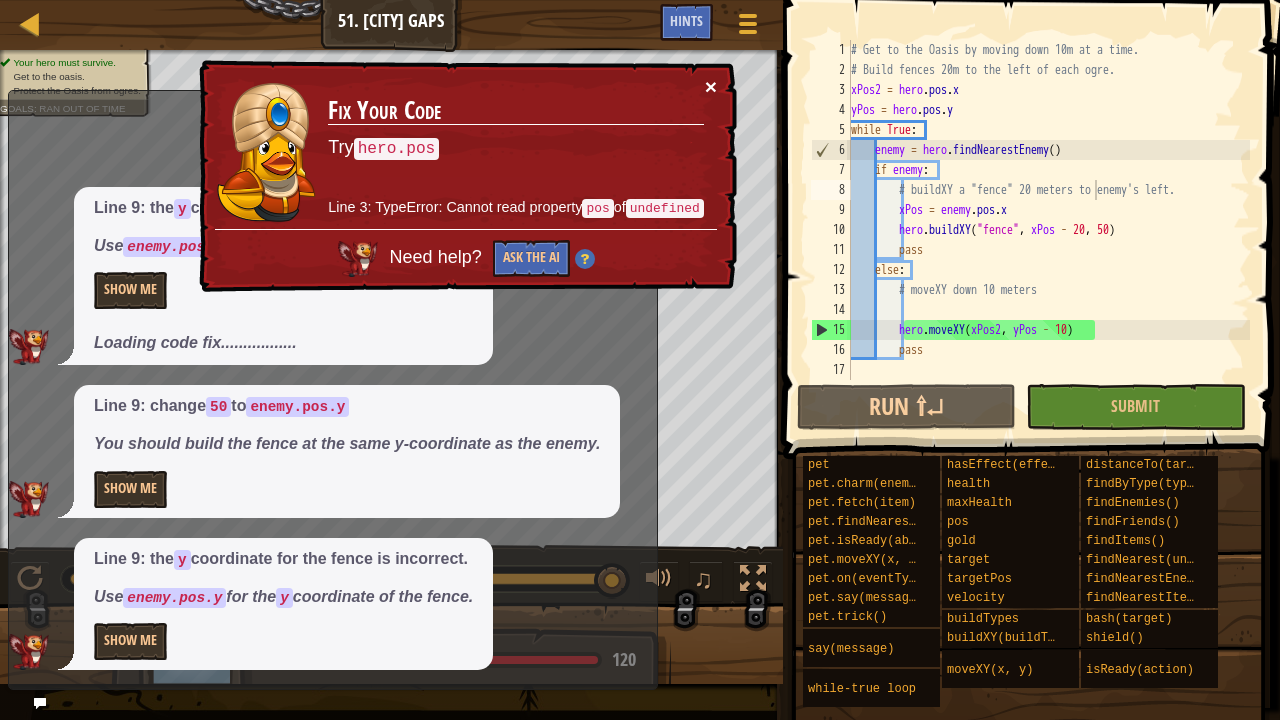 click on "×" at bounding box center [711, 87] 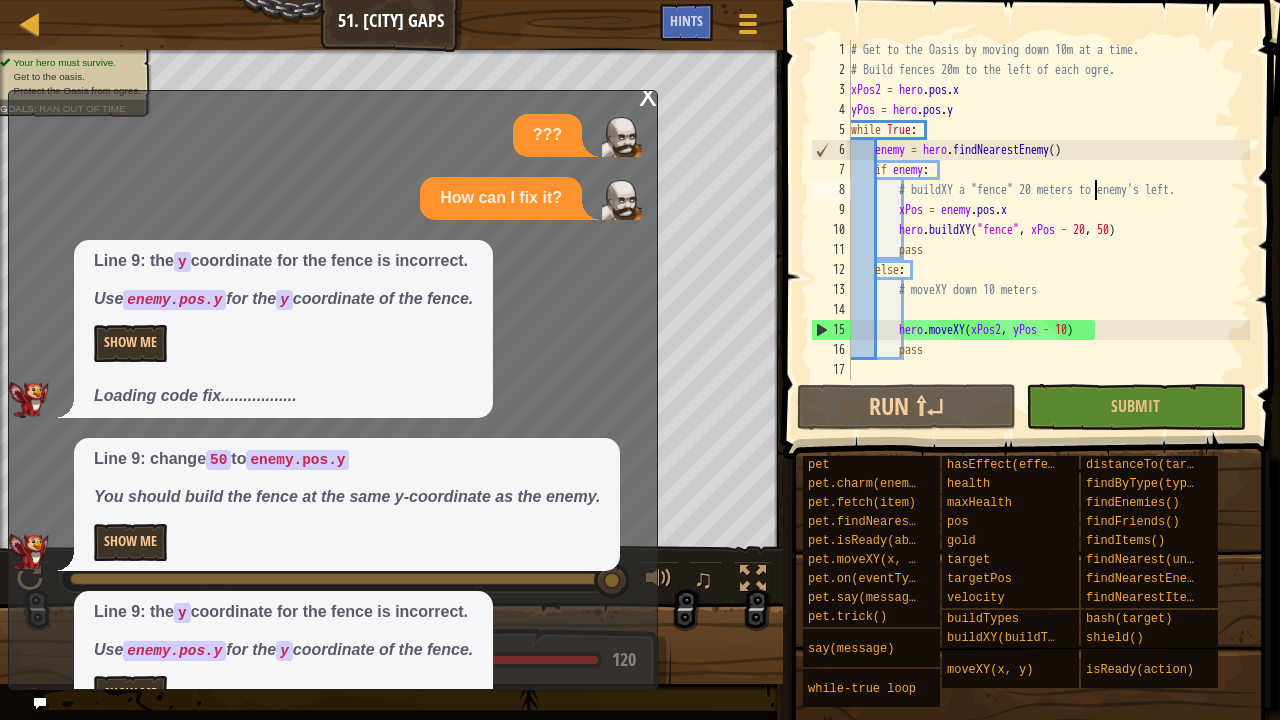 scroll, scrollTop: 60, scrollLeft: 0, axis: vertical 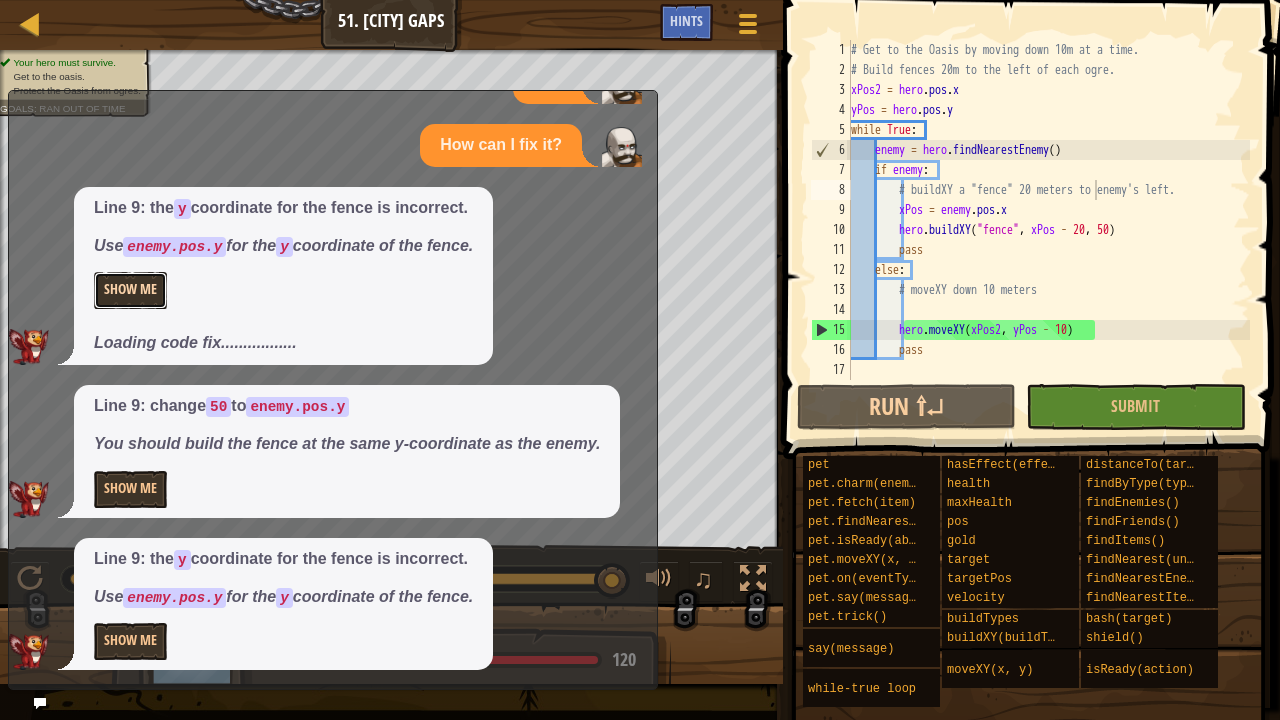 click on "Show Me" at bounding box center [130, 290] 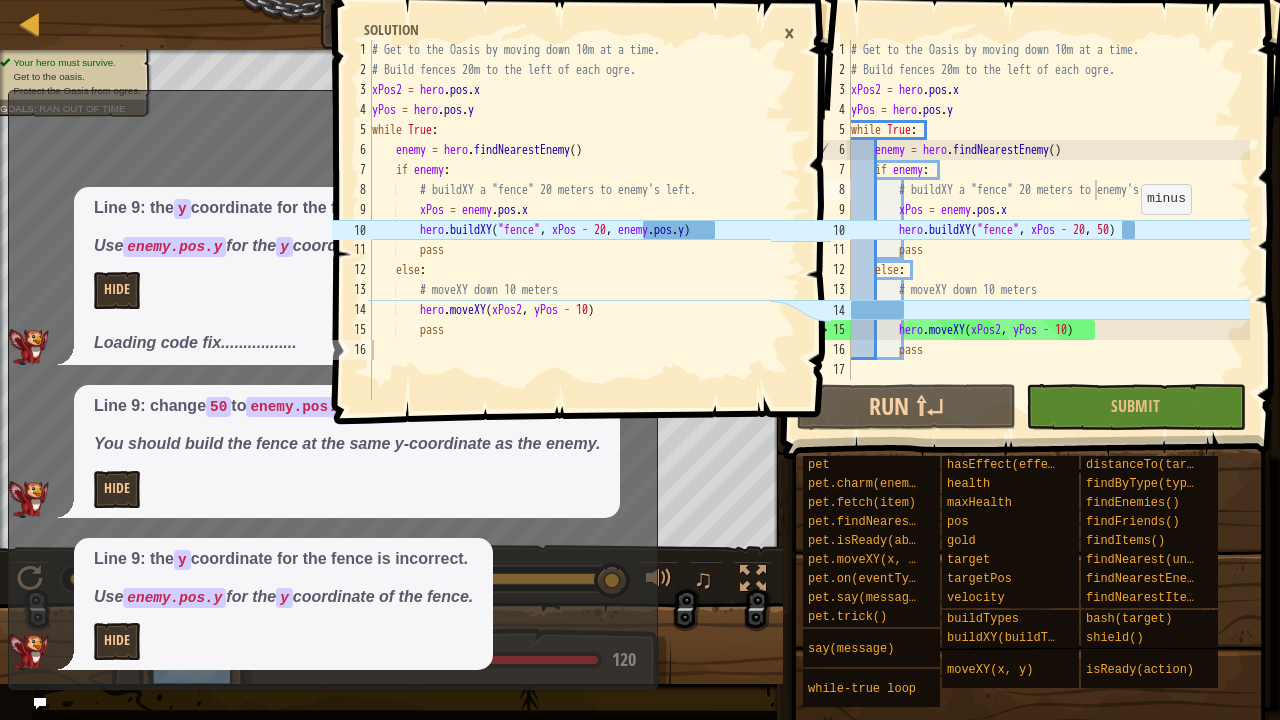 click on "# Get to the Oasis by moving down 10m at a time. # Build fences 20m to the left of each ogre. xPos2   =   hero . pos . x yPos   =   hero . pos . y while   True :      enemy   =   hero . findNearestEnemy ( )      if   enemy :          # buildXY a "fence" 20 meters to enemy's left.          xPos   =   enemy . pos . x          hero . buildXY ( "fence" ,   xPos   -   20 ,   50 )          pass      else :          # moveXY down 10 meters                   hero . moveXY ( xPos2 ,   yPos   -   10 )          pass" at bounding box center (1048, 230) 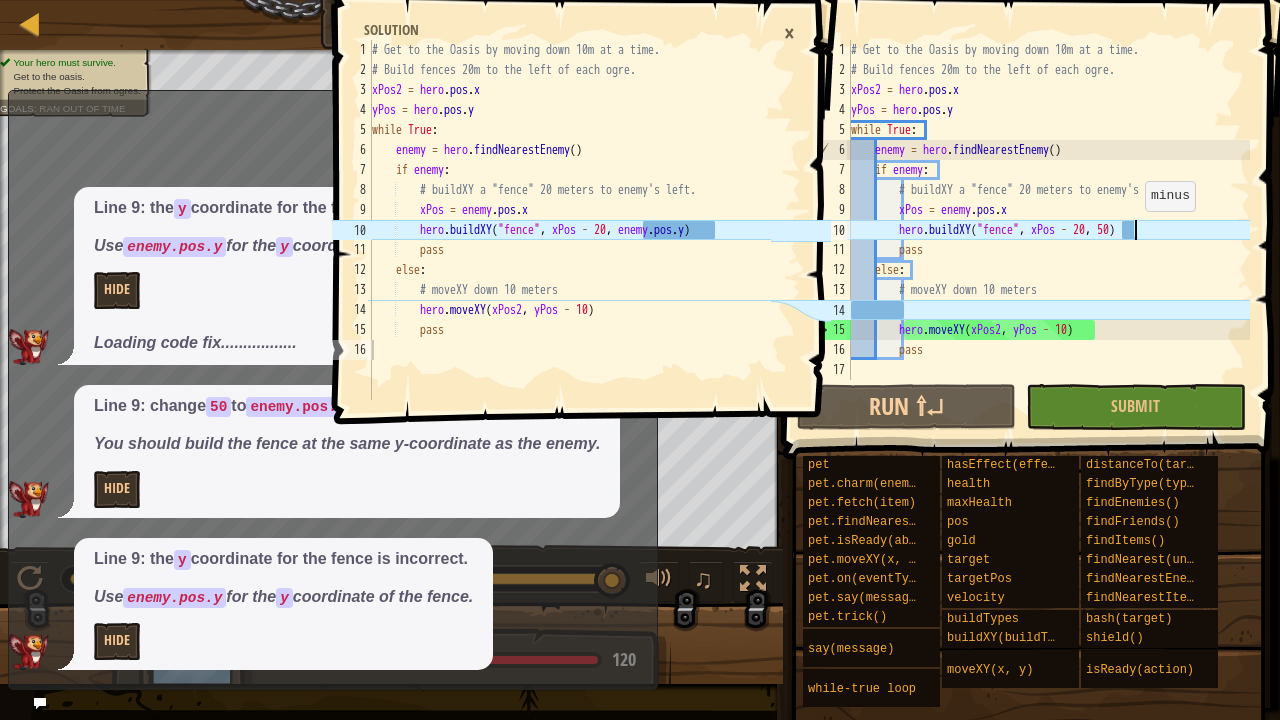 click on "# Get to the Oasis by moving down 10m at a time. # Build fences 20m to the left of each ogre. xPos2   =   hero . pos . x yPos   =   hero . pos . y while   True :      enemy   =   hero . findNearestEnemy ( )      if   enemy :          # buildXY a "fence" 20 meters to enemy's left.          xPos   =   enemy . pos . x          hero . buildXY ( "fence" ,   xPos   -   20 ,   50 )          pass      else :          # moveXY down 10 meters                   hero . moveXY ( xPos2 ,   yPos   -   10 )          pass" at bounding box center [1048, 230] 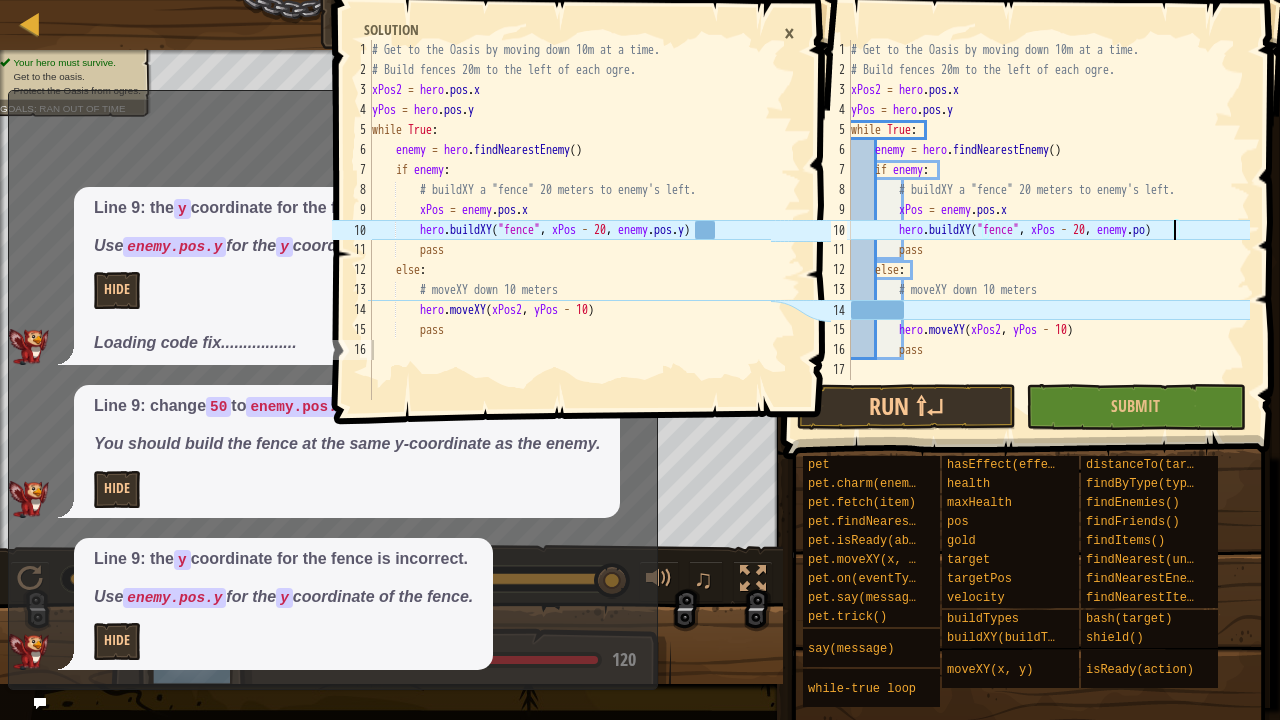 scroll, scrollTop: 9, scrollLeft: 27, axis: both 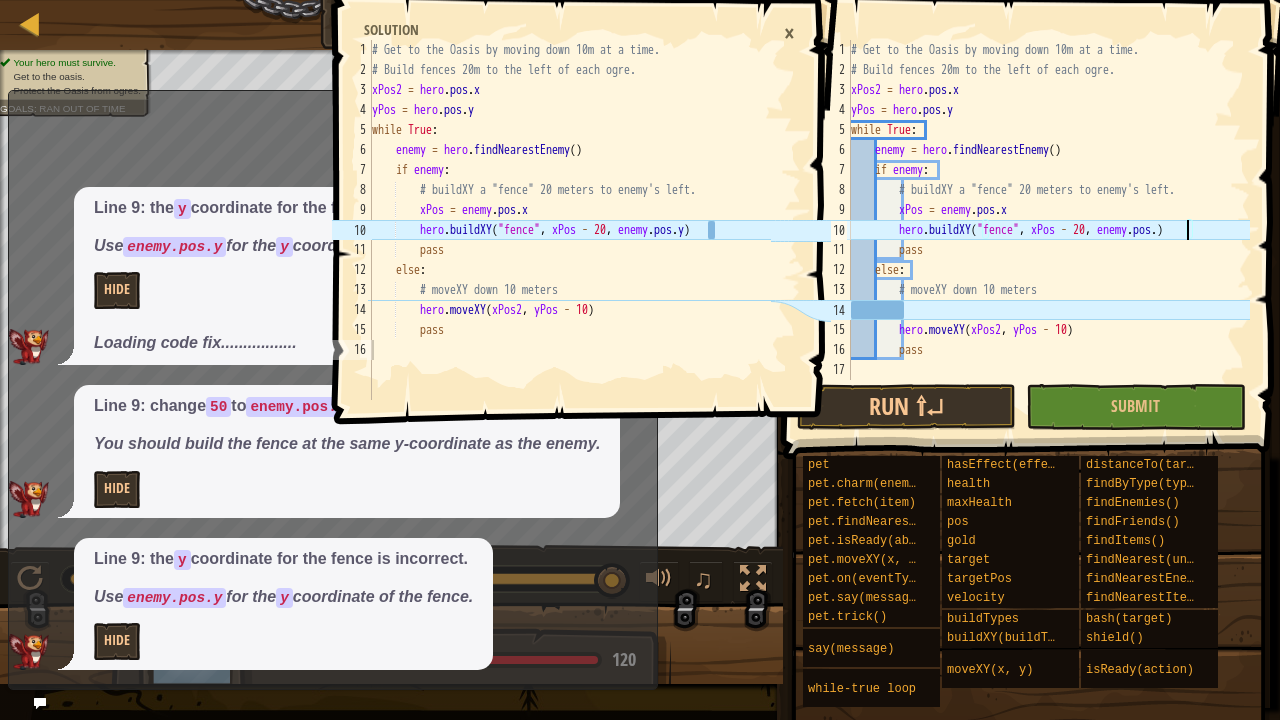 type on "hero.buildXY("fence", xPos - 20, enemy.pos.y)" 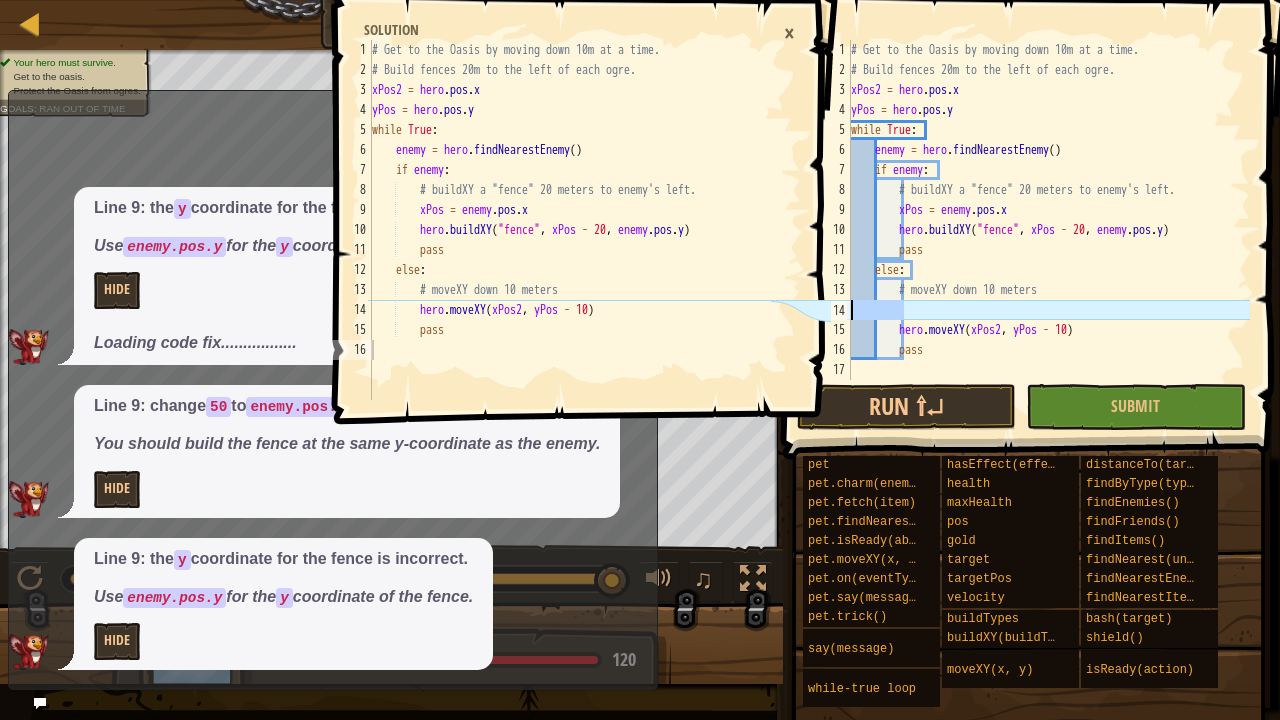 drag, startPoint x: 906, startPoint y: 316, endPoint x: 824, endPoint y: 308, distance: 82.38932 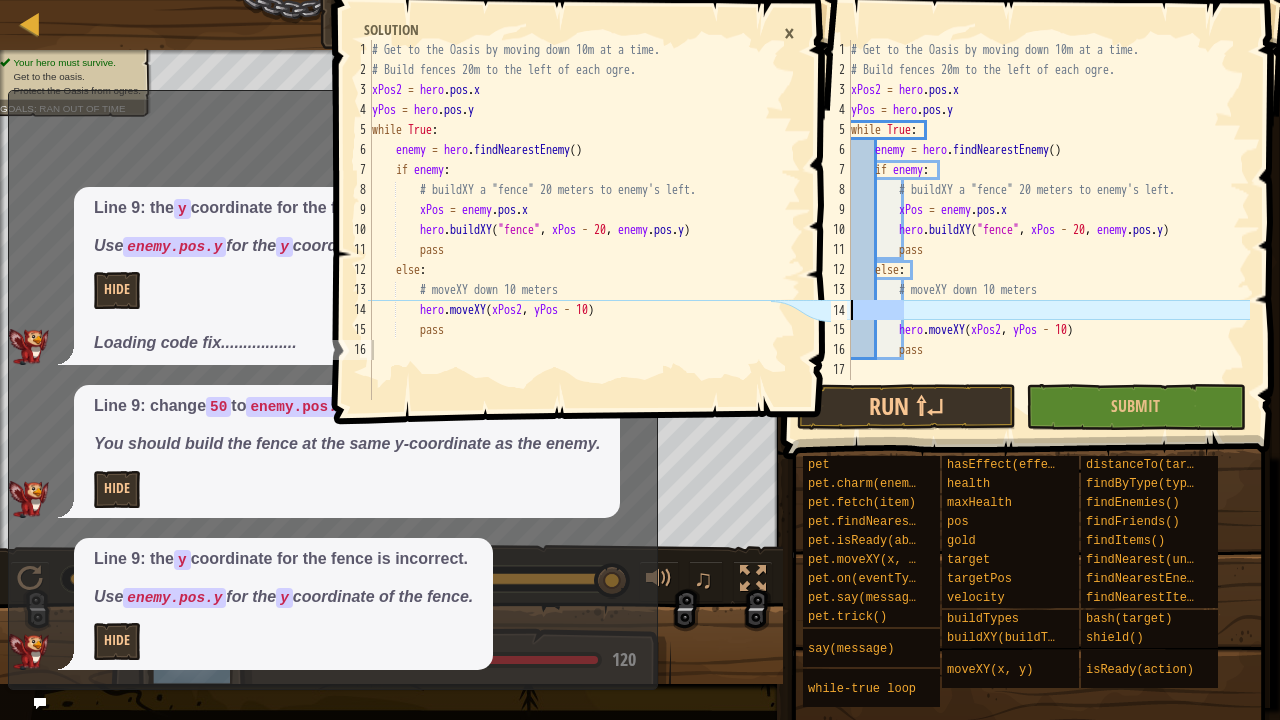 click on "Map Computer Science 3 51. [CITY] Gaps Game Menu Done Hints 1 2 3 4 5 6 7 8 9 10 11 12 13 14 15 16 # Get to the Oasis by moving down 10m at a time. # Build fences 20m to the left of each ogre. xPos2   =   hero . pos . x yPos   =   hero . pos . y while   True :      enemy   =   hero . findNearestEnemy ( )      if   enemy :           # buildXY a "fence" 20 meters to enemy's left.           xPos   =   enemy . pos . x          hero . buildXY ( "fence" ,   xPos   -   20 ,   enemy . pos . y )           pass      else :          # moveXY down 10 meters          hero . moveXY ( xPos2 ,   yPos   -   10 )          pass     XXXXXXXXXXXXXXXXXXXXXXXXXXXXXXXXXXXXXXXXXXXXXXXXXXXXXXXXXXXXXXXXXXXXXXXXXXXXXXXXXXXXXXXXXXXXXXXXXXXXXXXXXXXXXXXXXXXXXXXXXXXXXXXXXXXXXXXXXXXXXXXXXXXXXXXXXXXXXXXXXXXXXXXXXXXXXXXXXXXXXXXXXXXXXXXXXXXXXXXXXXXXXXXXXXXXXXXXXXXXXXXXXXXXXXXXXXXXXXXXXXXXXXXXXXXXXXXX Solution × Hints hero.buildXY("fence", xPos - 20, enemy.pos.y) 1 2 3 4 5 6 7 8 9 10 11 12 13 14 15 16 17 xPos2   =   hero . pos . x yPos" at bounding box center [640, 360] 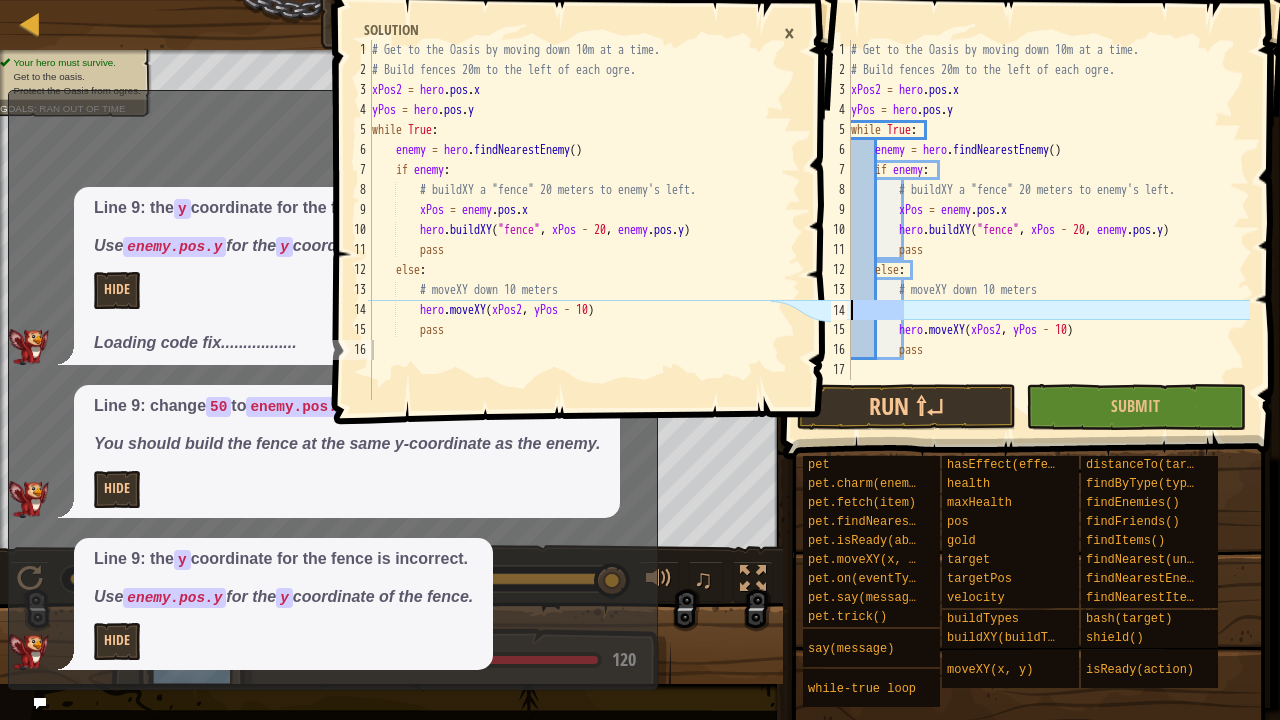 scroll, scrollTop: 0, scrollLeft: 0, axis: both 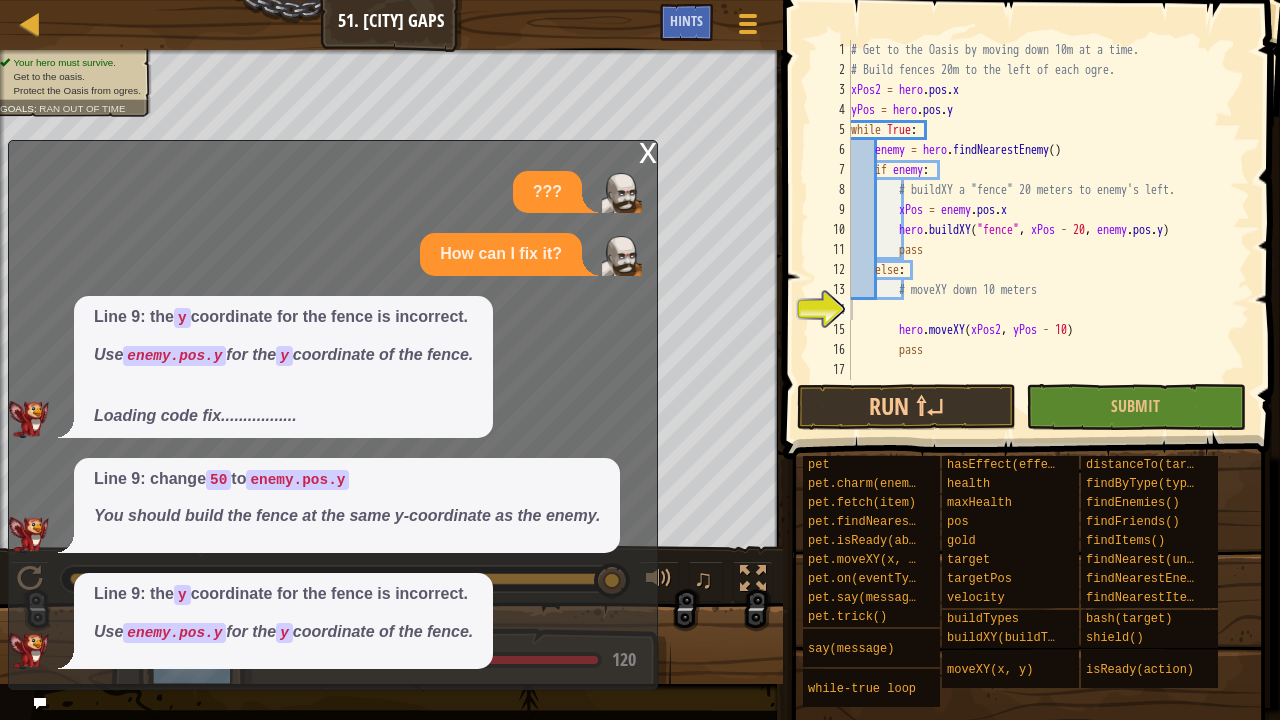 click on "enemy.pos.y" at bounding box center [297, 480] 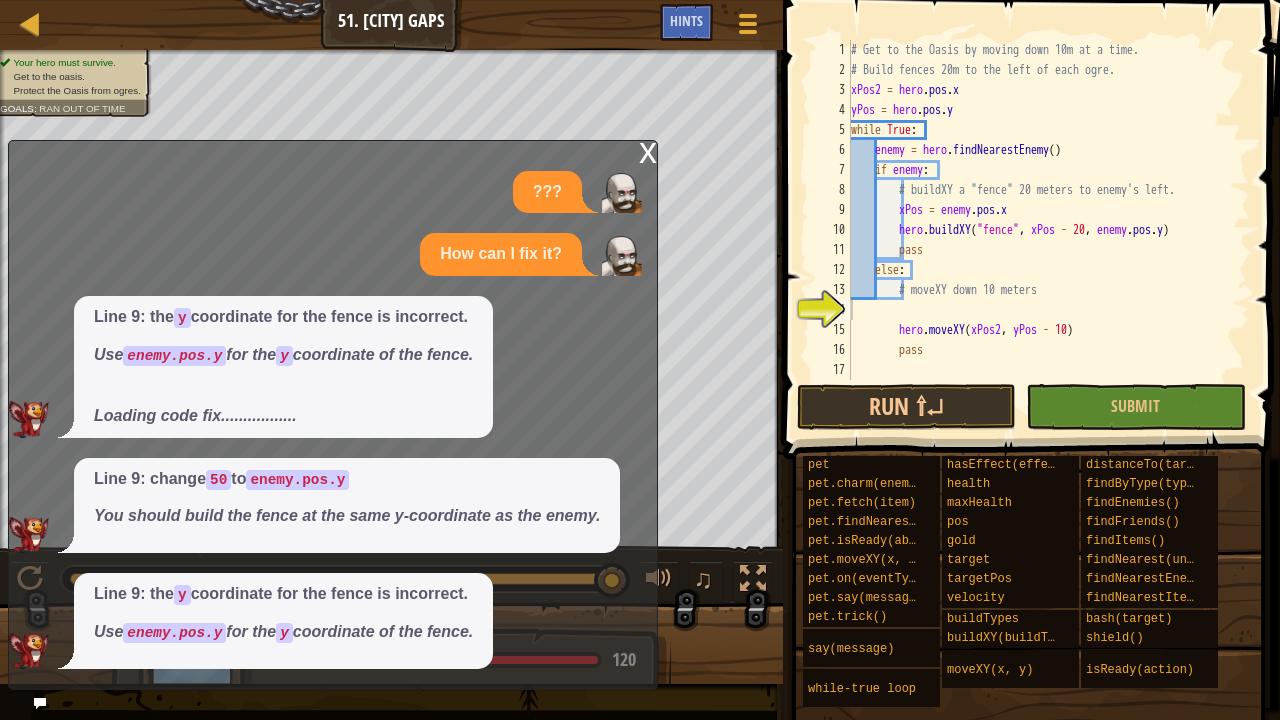 click on "enemy.pos.y" at bounding box center [297, 480] 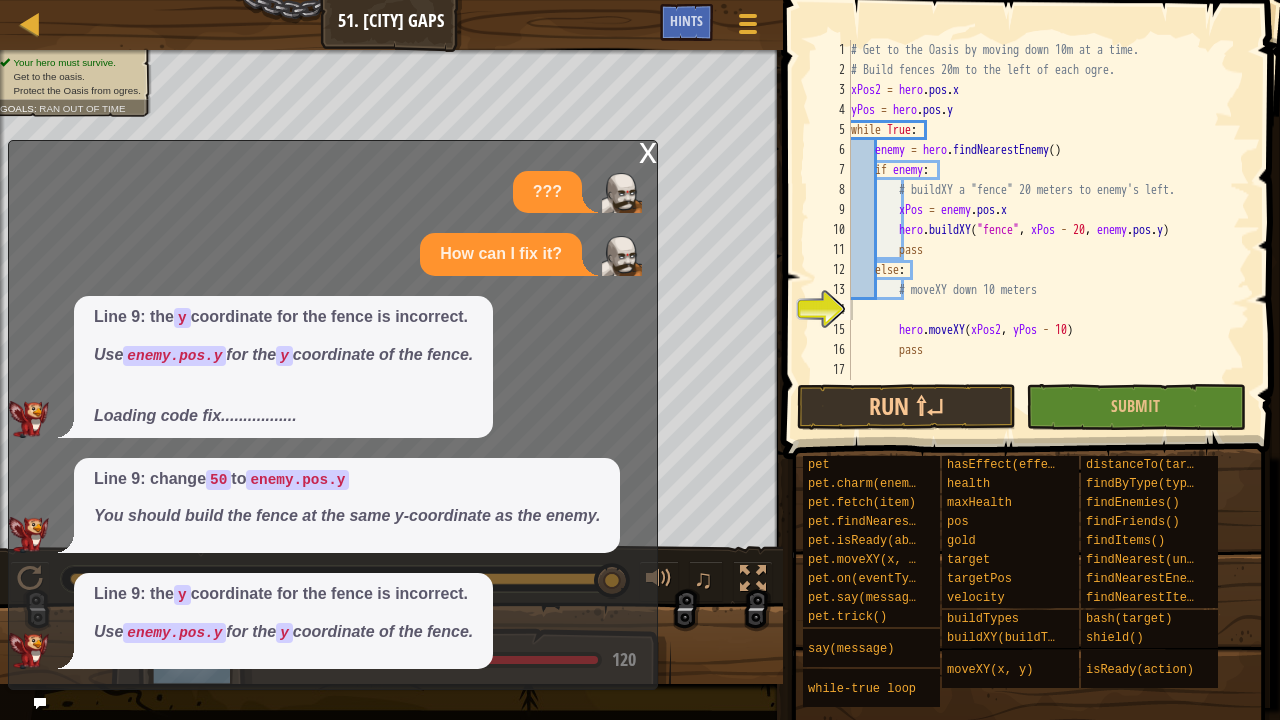 click on "enemy.pos.y" at bounding box center [297, 480] 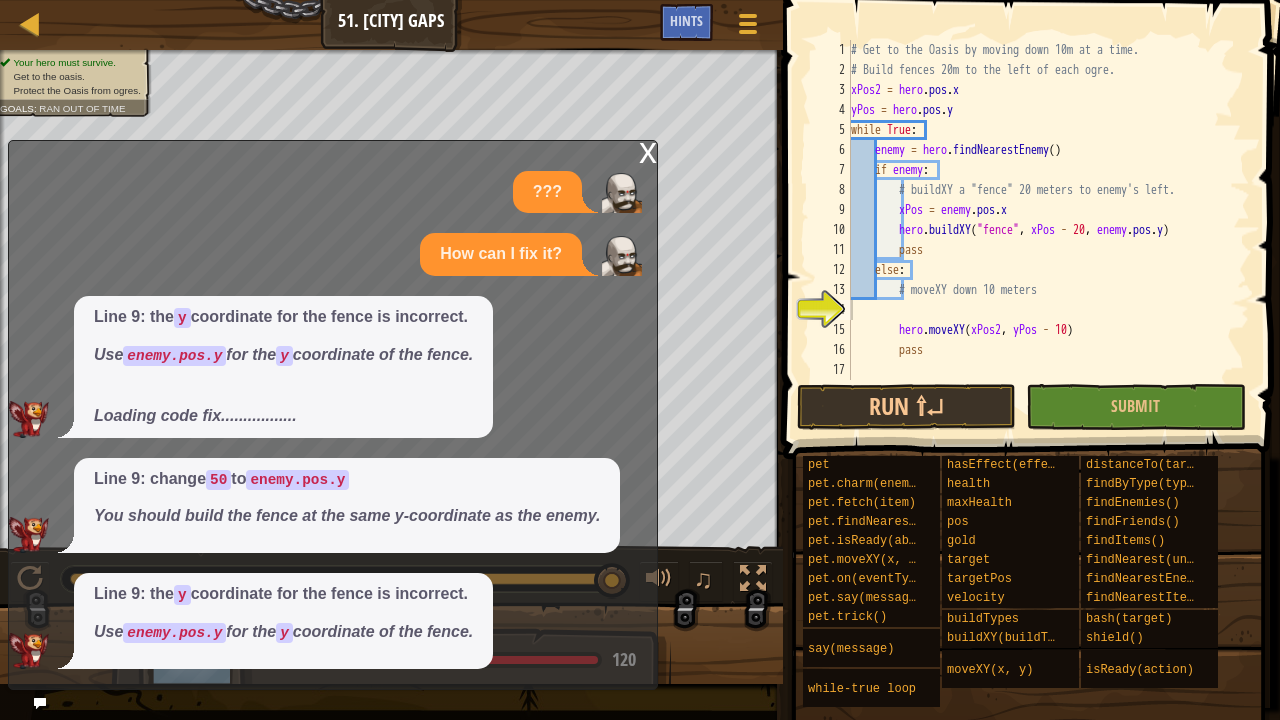 click on "x" at bounding box center [648, 151] 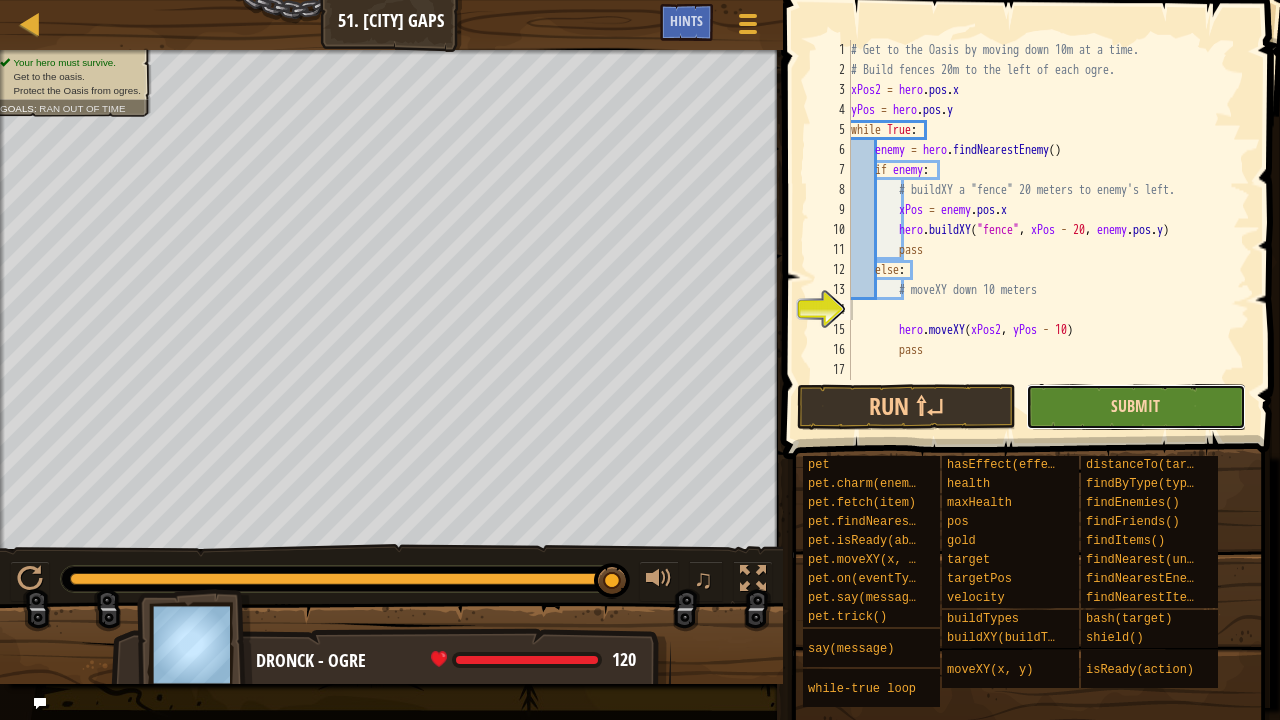 click on "Submit" at bounding box center [1135, 406] 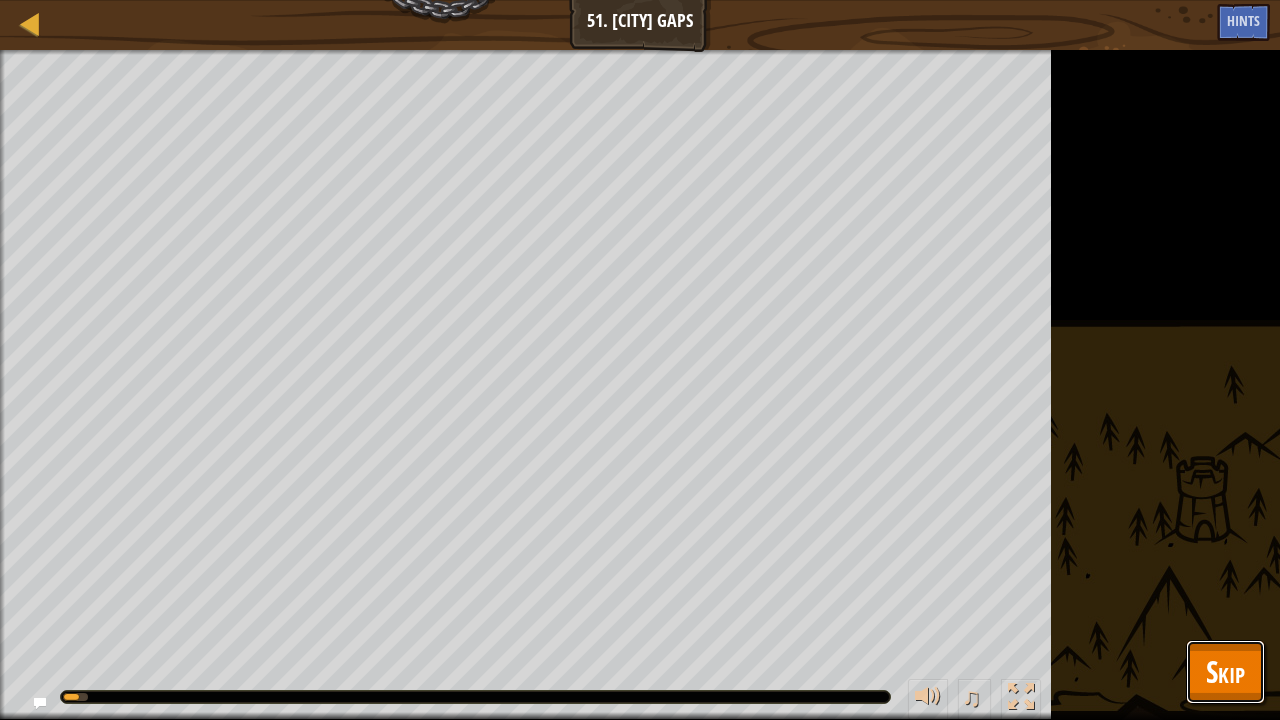 click on "Skip" at bounding box center [1225, 671] 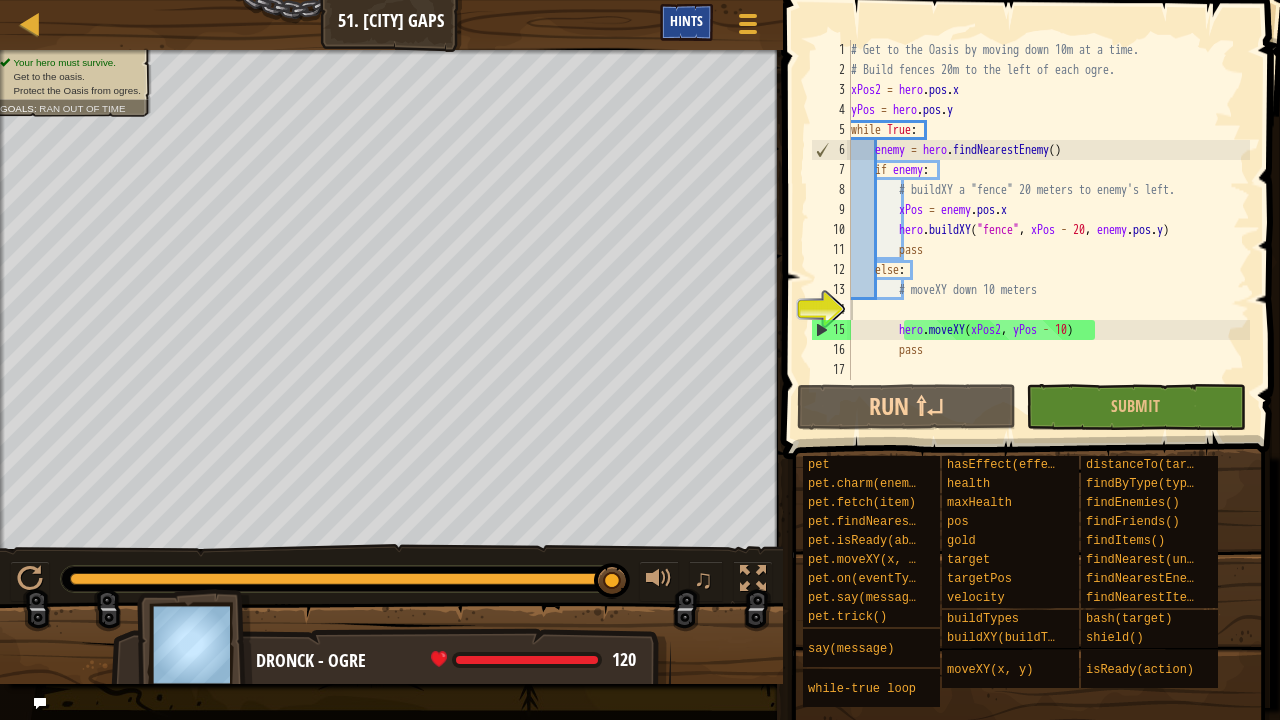 click on "Hints" at bounding box center [686, 22] 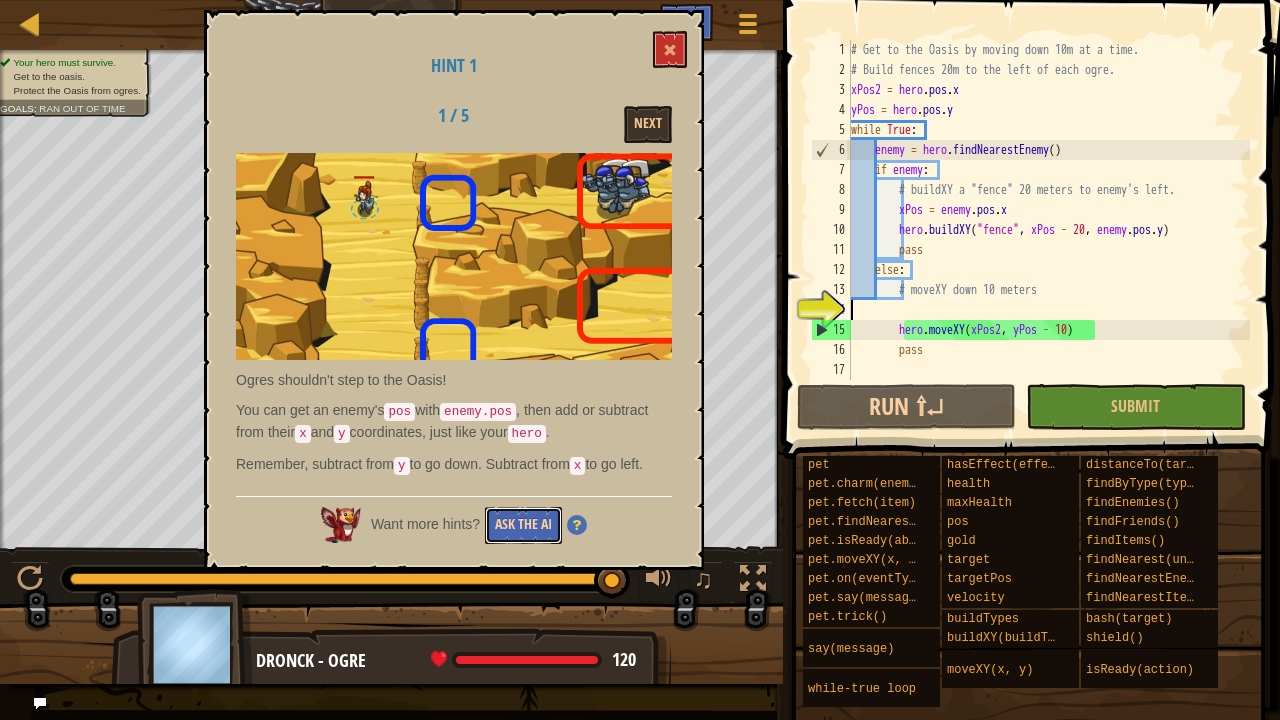 click on "Ask the AI" at bounding box center (523, 525) 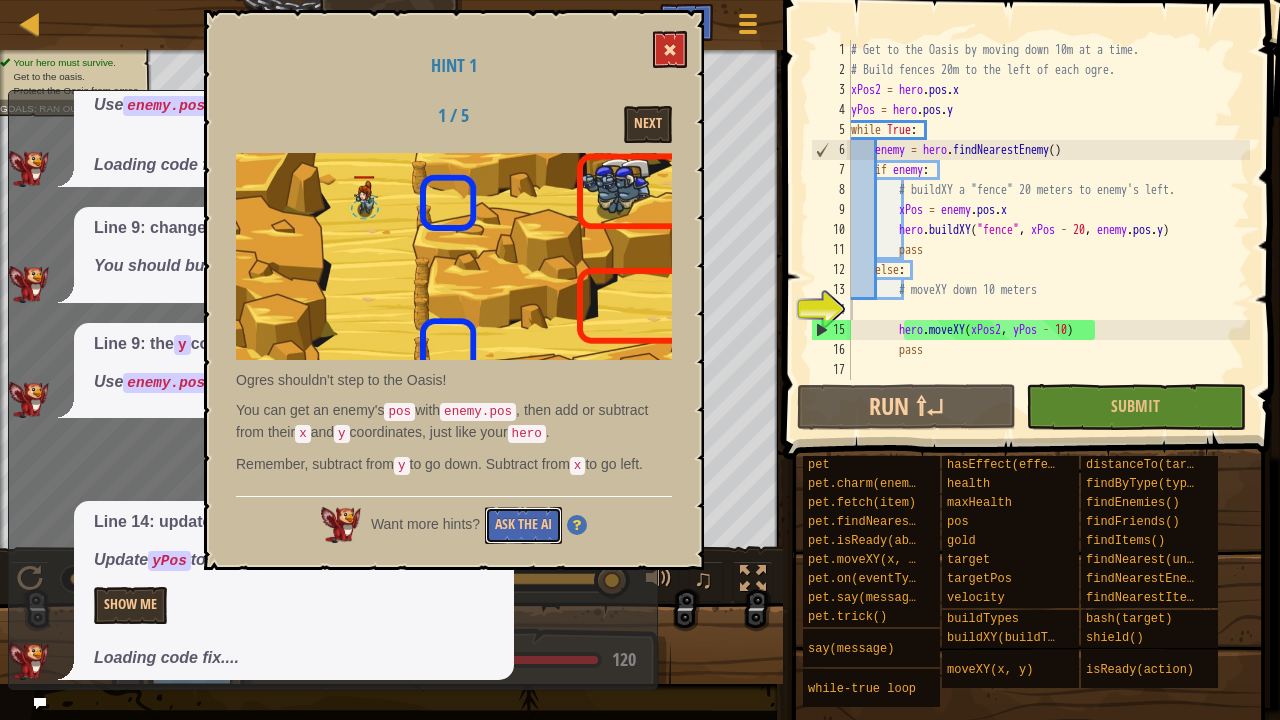 scroll, scrollTop: 210, scrollLeft: 0, axis: vertical 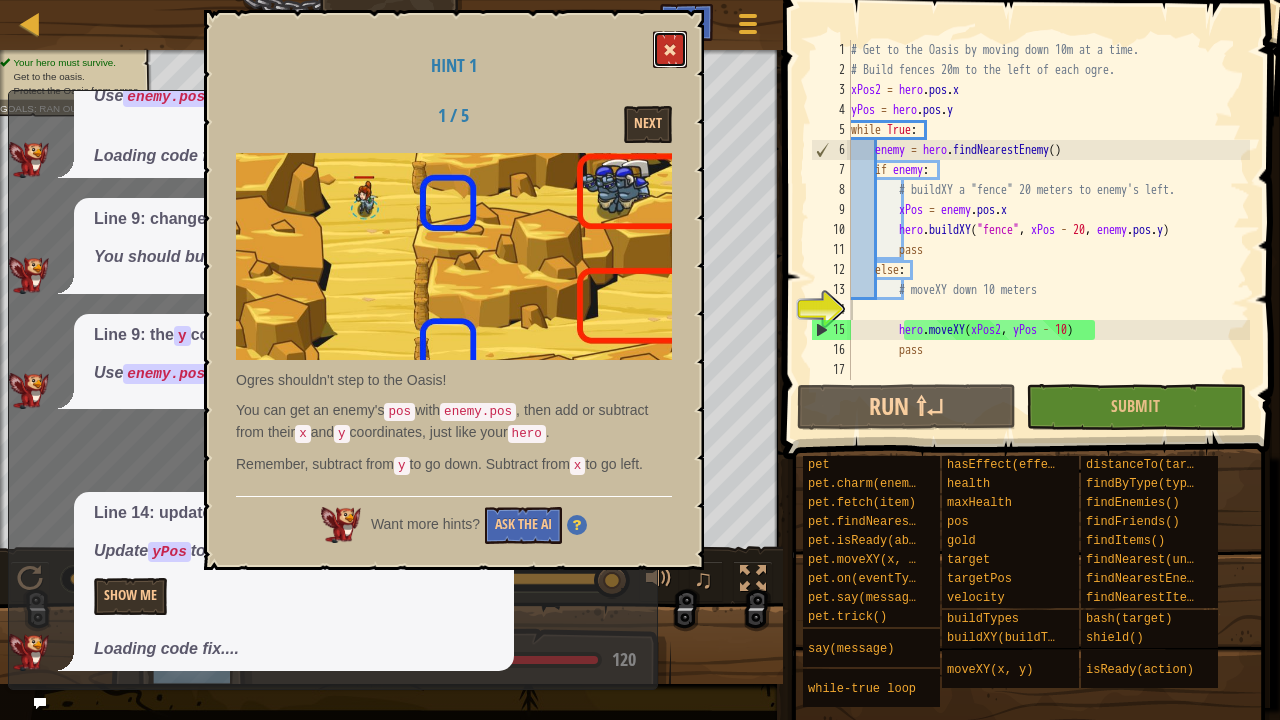 click at bounding box center (670, 49) 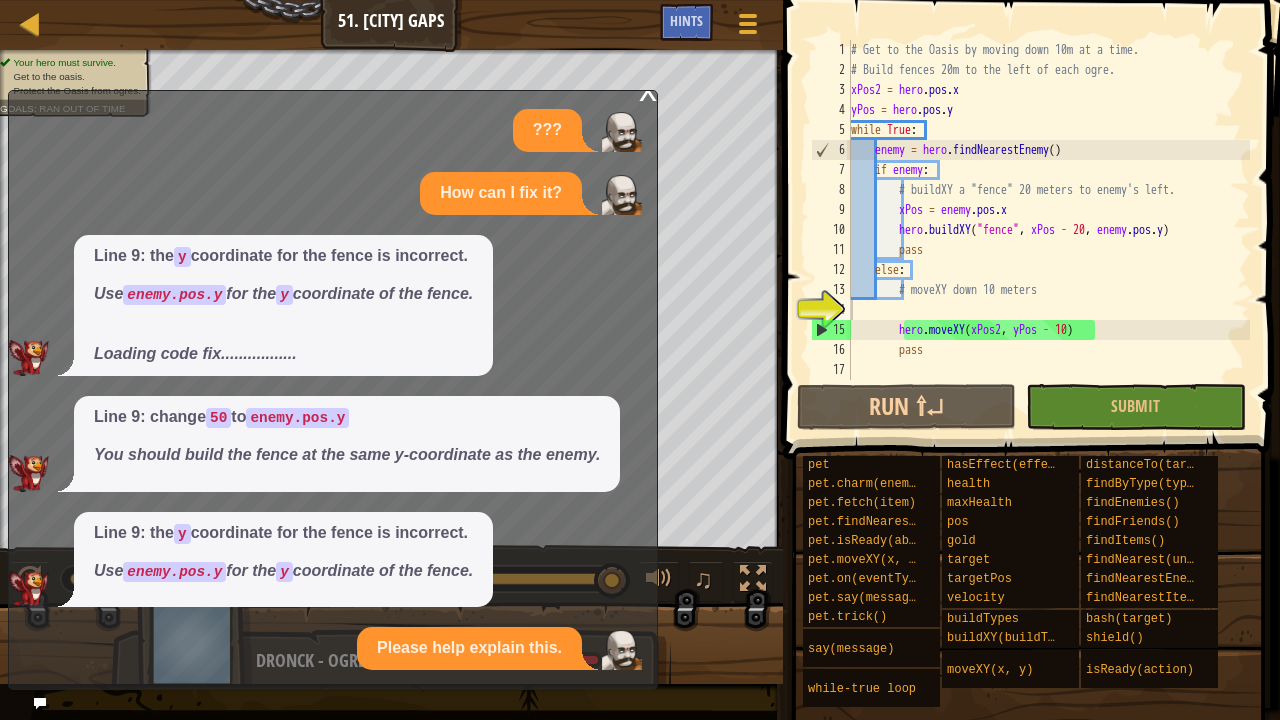 scroll, scrollTop: 165, scrollLeft: 0, axis: vertical 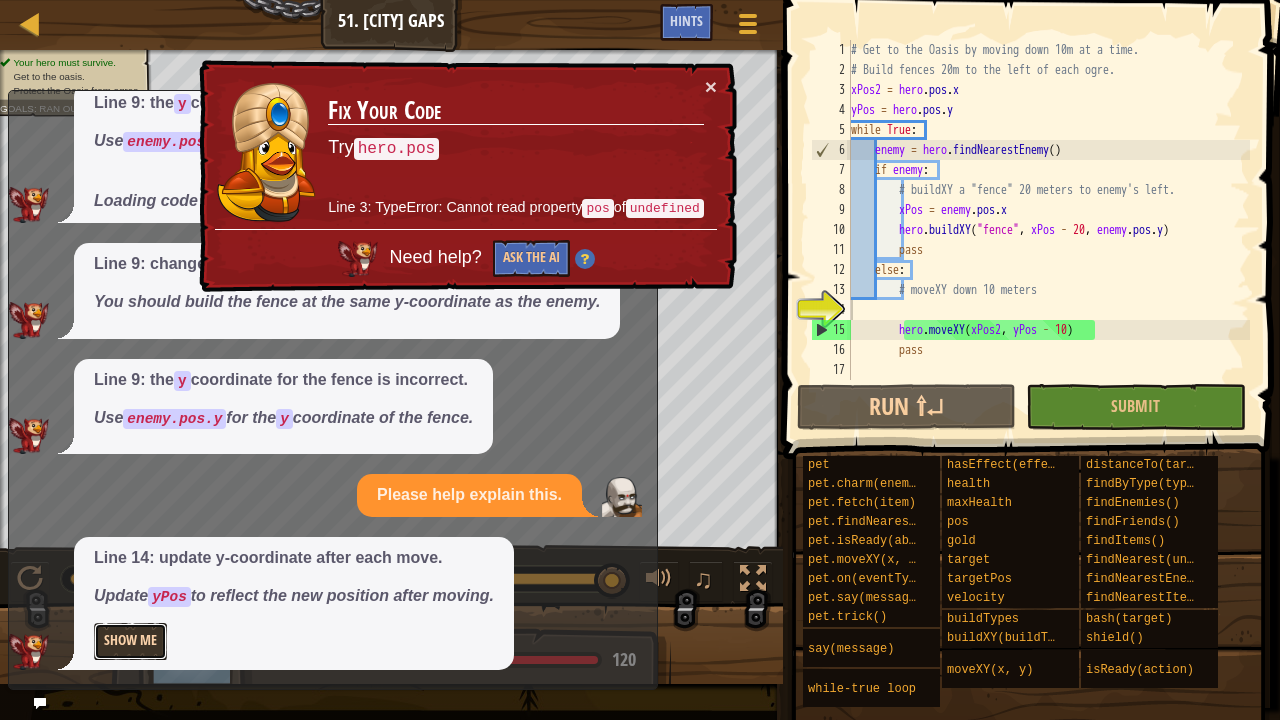 click on "Show Me" at bounding box center (130, 641) 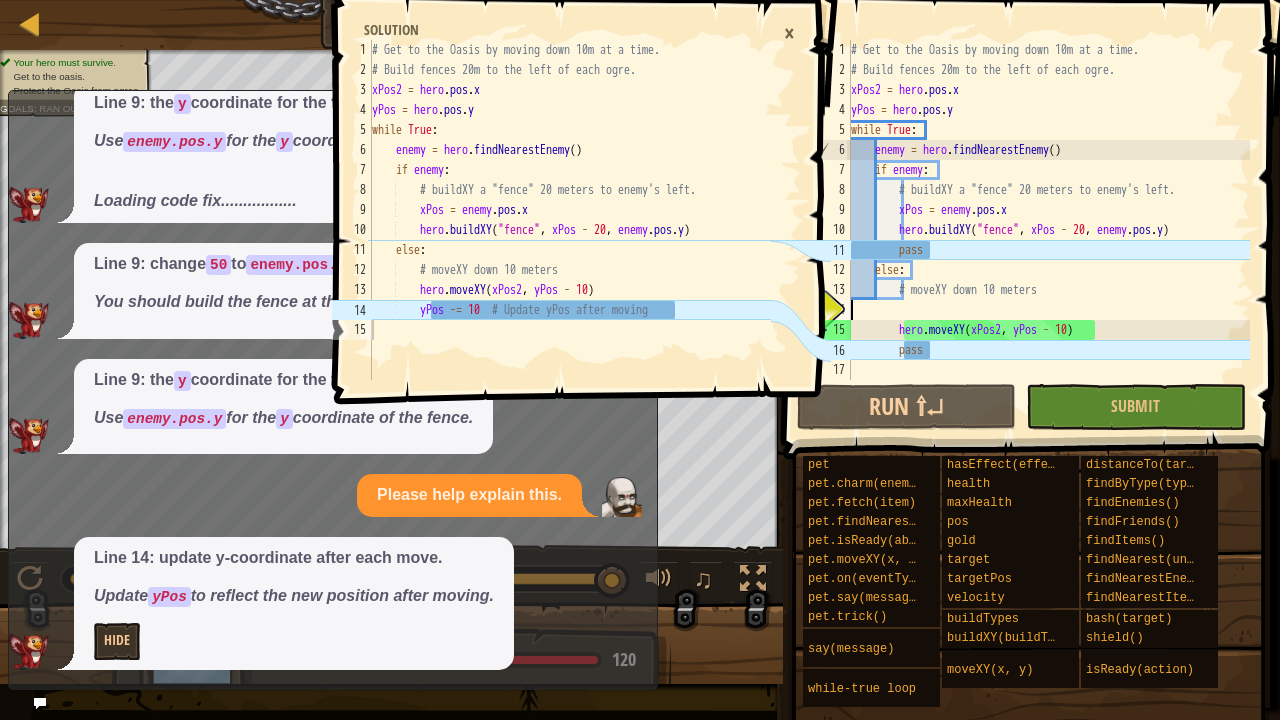 click on "Get to the Oasis by moving down 10m at a time. # Build fences 20m to the left of each ogre. xPos2 = hero.pos.x yPos = hero.pos.y while True: enemy = hero.findNearestEnemy() if enemy: # buildXY a "fence" 20 meters to enemy's left. xPos = enemy.pos.x hero.buildXY("fence", xPos - 20, enemy.pos.y) pass else: # moveXY down 10 meters hero.moveXY(xPos2, yPos - 10) pass" at bounding box center [1048, 230] 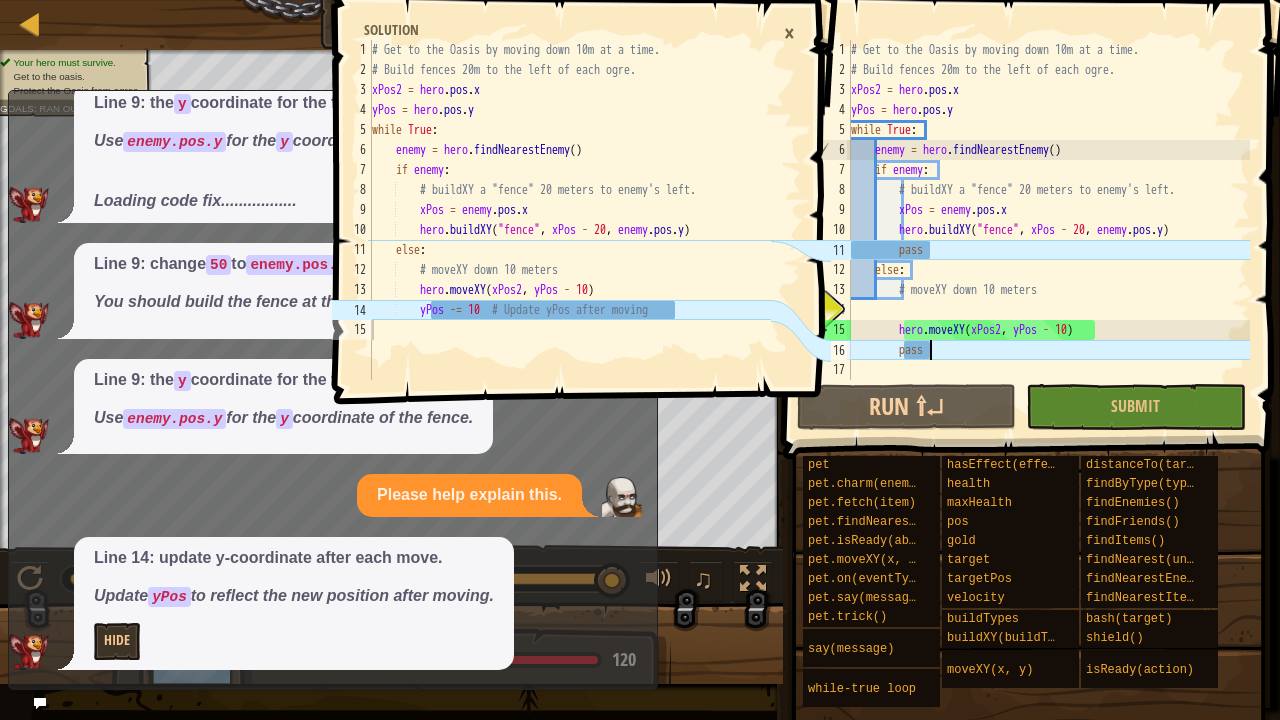 click on "Get to the Oasis by moving down 10m at a time. # Build fences 20m to the left of each ogre. xPos2 = hero.pos.x yPos = hero.pos.y while True: enemy = hero.findNearestEnemy() if enemy: # buildXY a "fence" 20 meters to enemy's left. xPos = enemy.pos.x hero.buildXY("fence", xPos - 20, enemy.pos.y) pass else: # moveXY down 10 meters hero.moveXY(xPos2, yPos - 10) pass" at bounding box center [1048, 230] 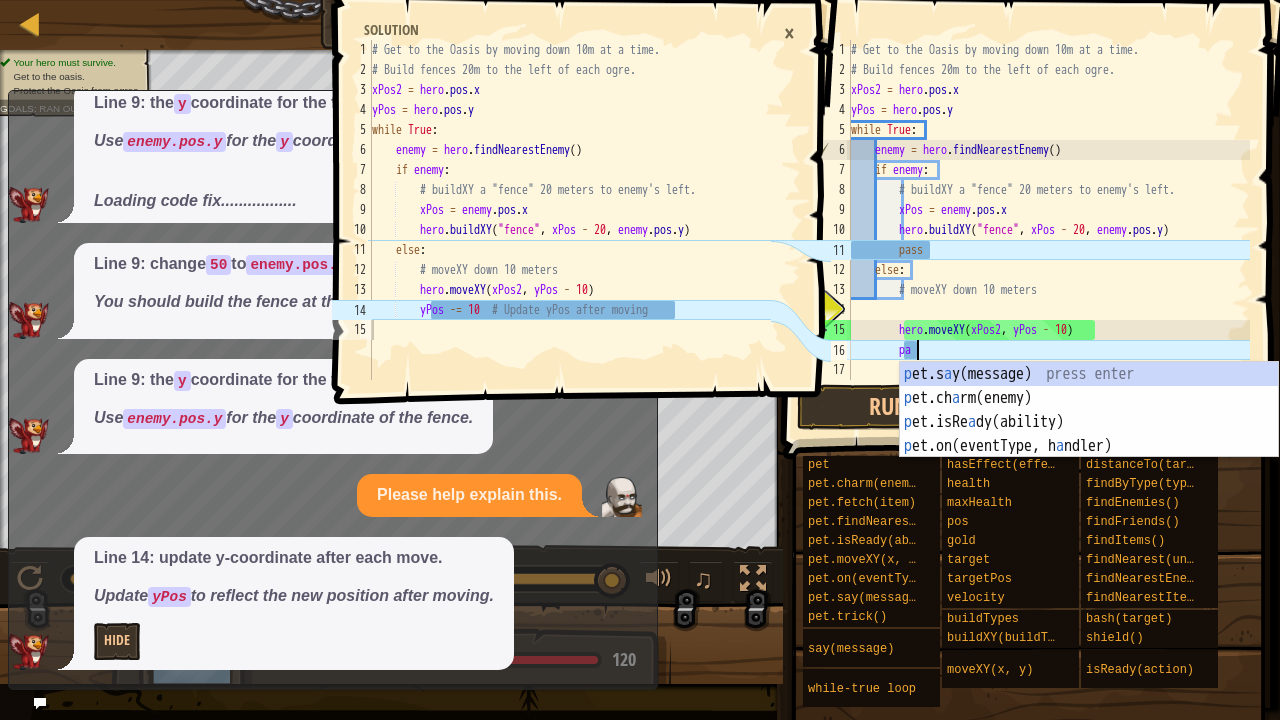 type on "p" 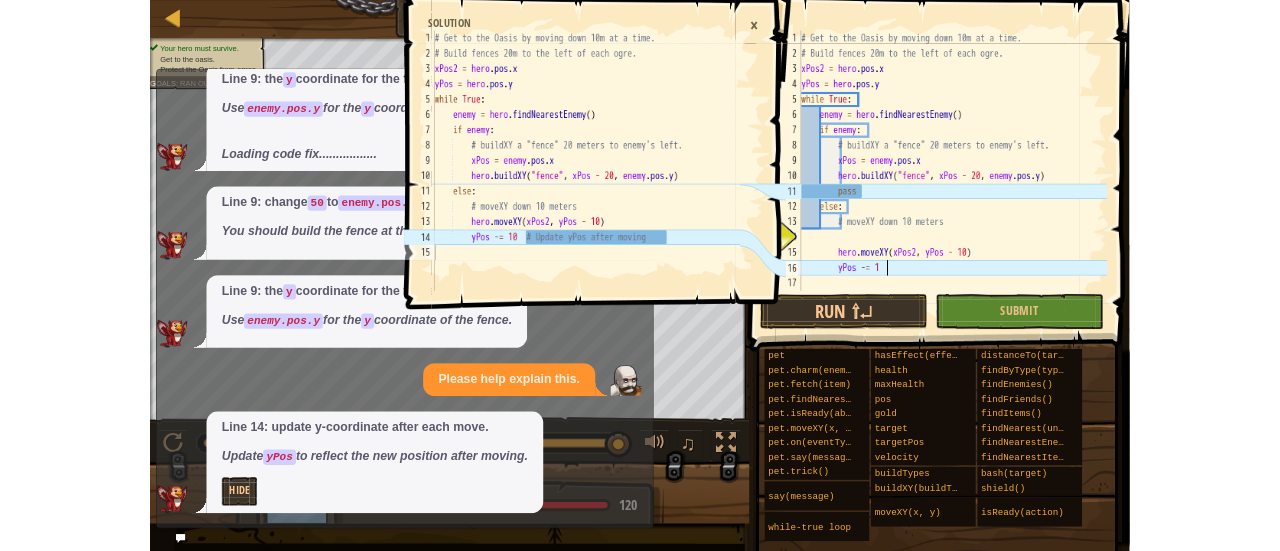 scroll, scrollTop: 9, scrollLeft: 8, axis: both 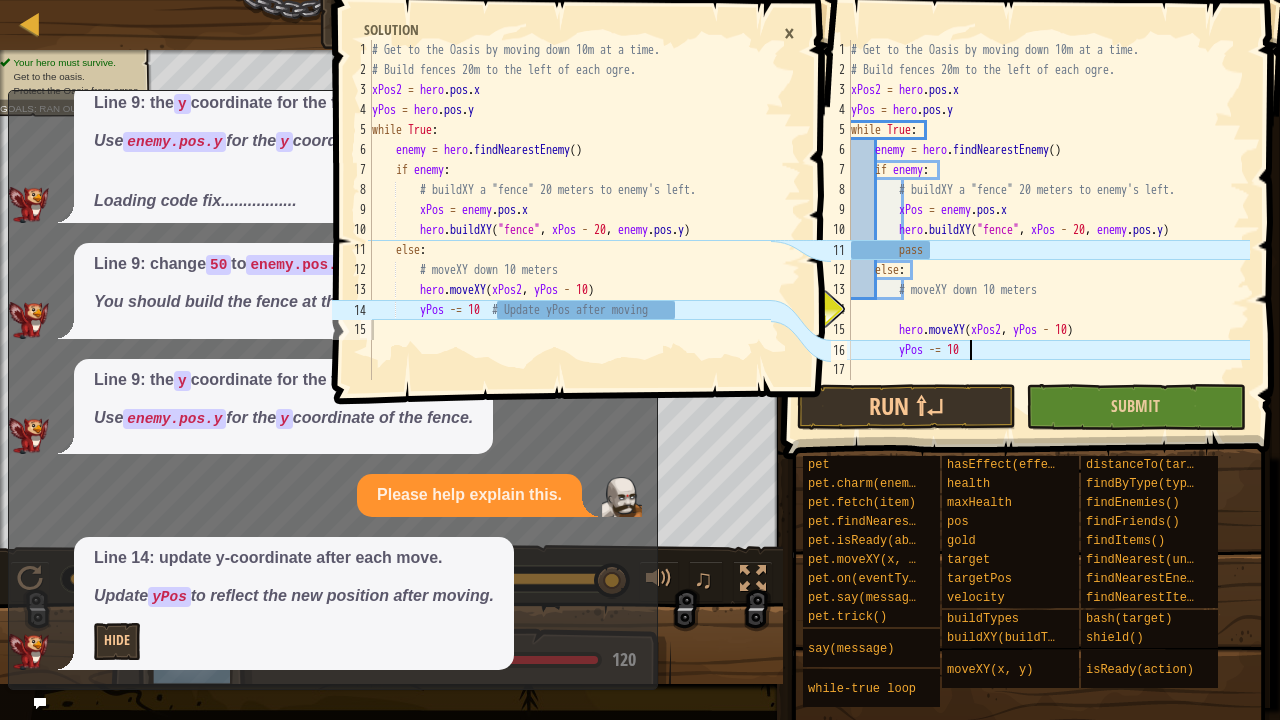 type on "yPos -= 10" 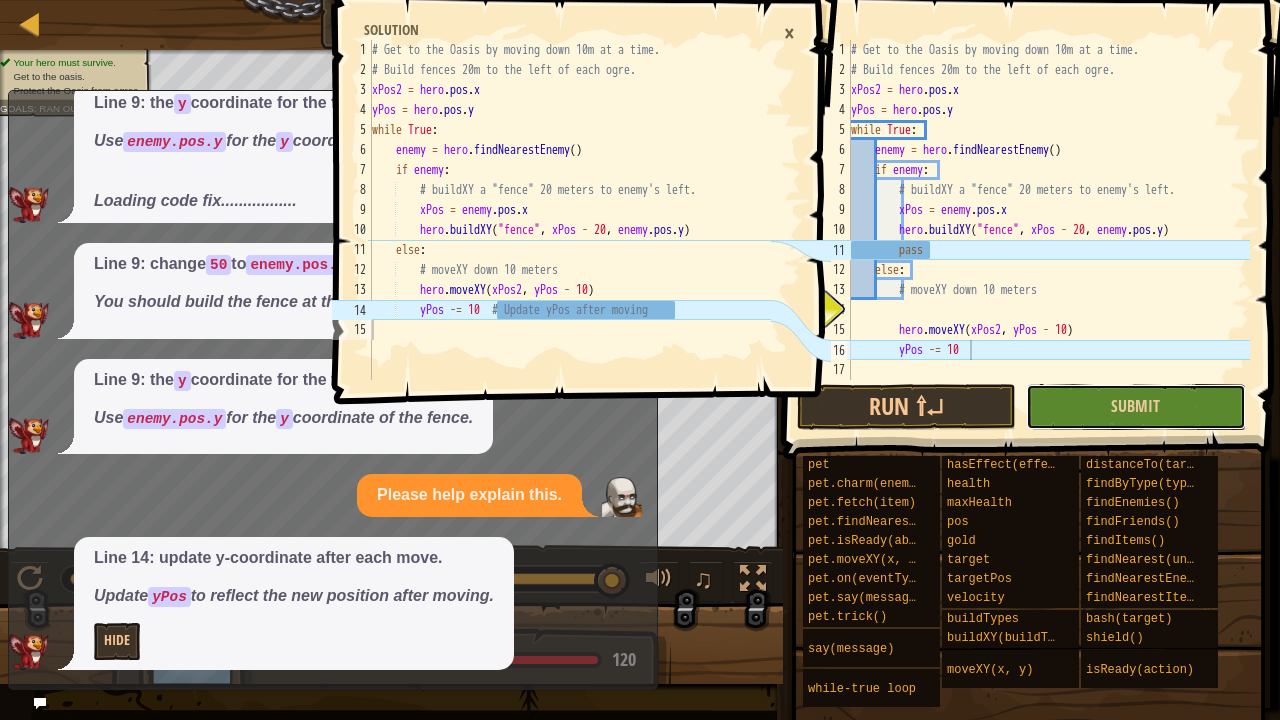 click on "Submit" at bounding box center [1135, 407] 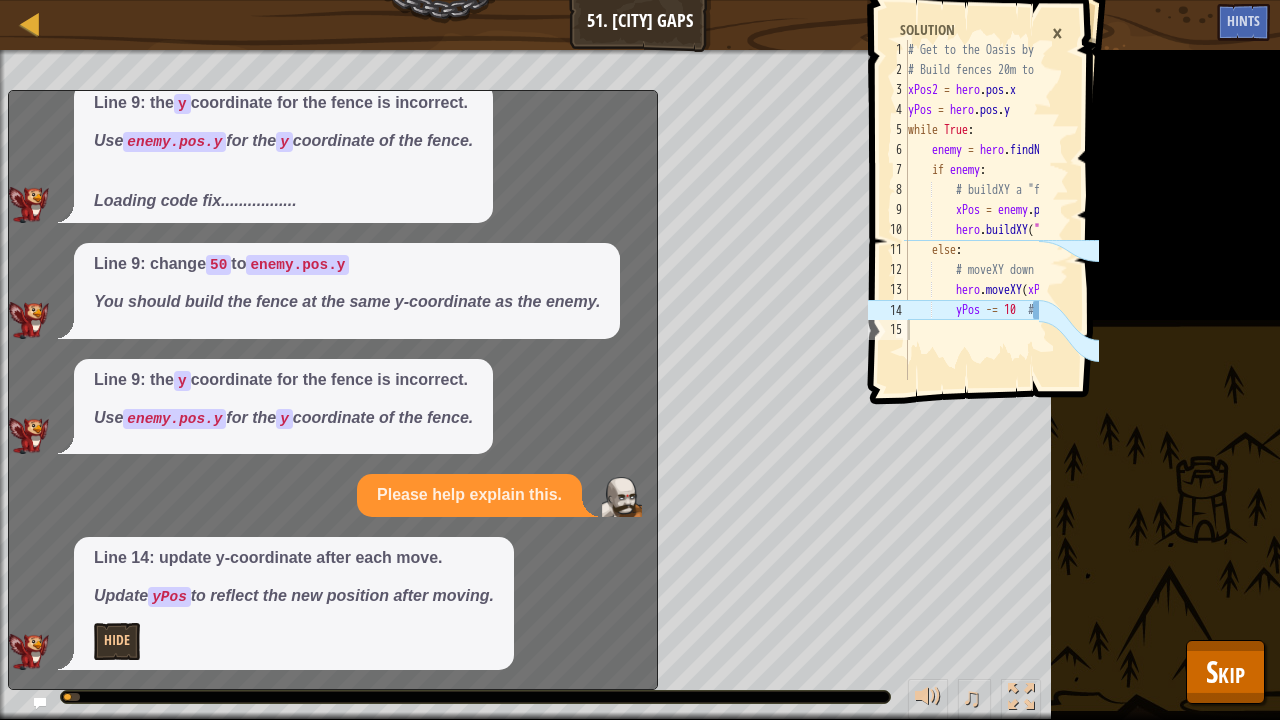 click on "Your hero must survive. Get to the oasis. Protect the Oasis from ogres. Goals : Running... ♫ Dronck - ogre x: 46 y: 52 x: 14 y: 52 action: move" at bounding box center (640, 385) 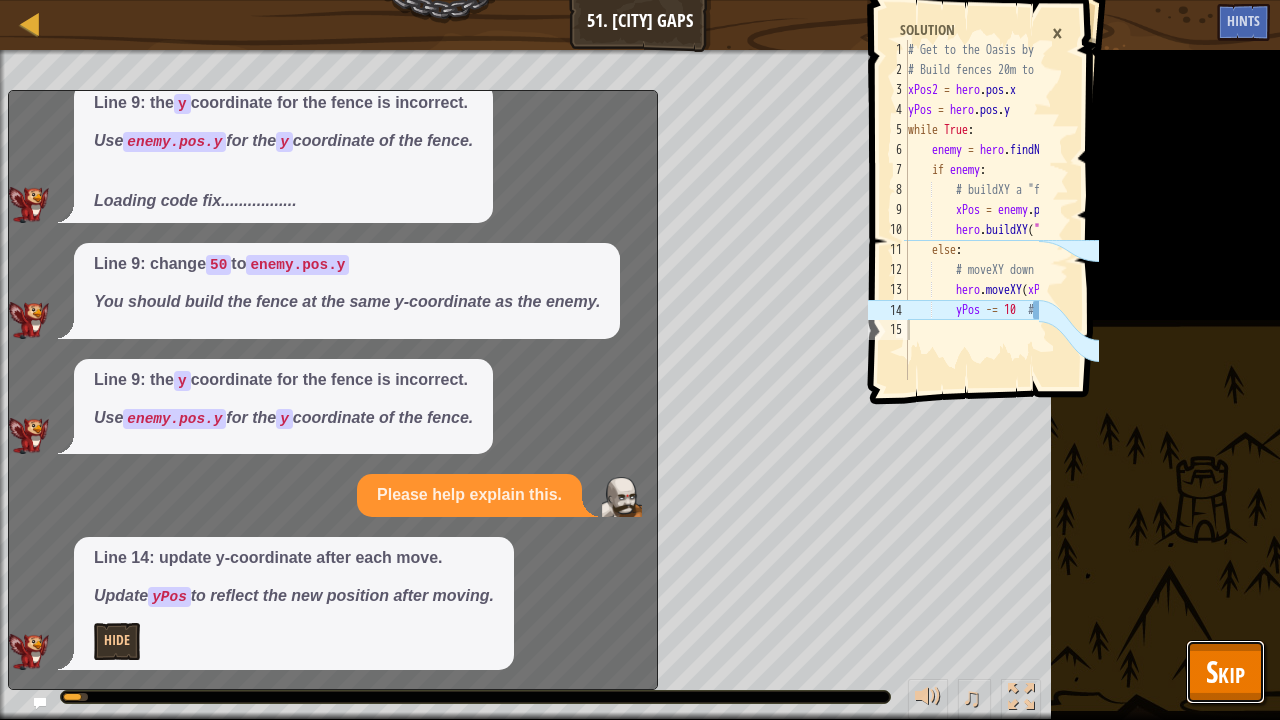 click on "Skip" at bounding box center [1225, 672] 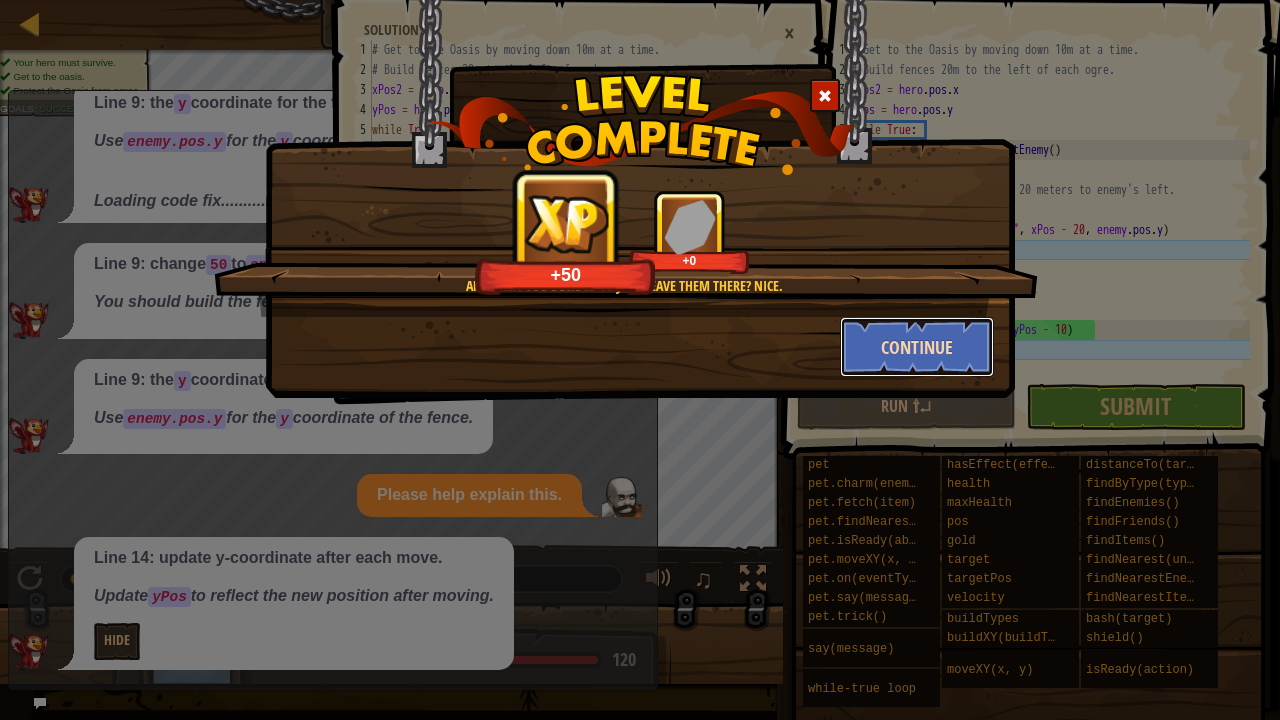 click on "Continue" at bounding box center [917, 347] 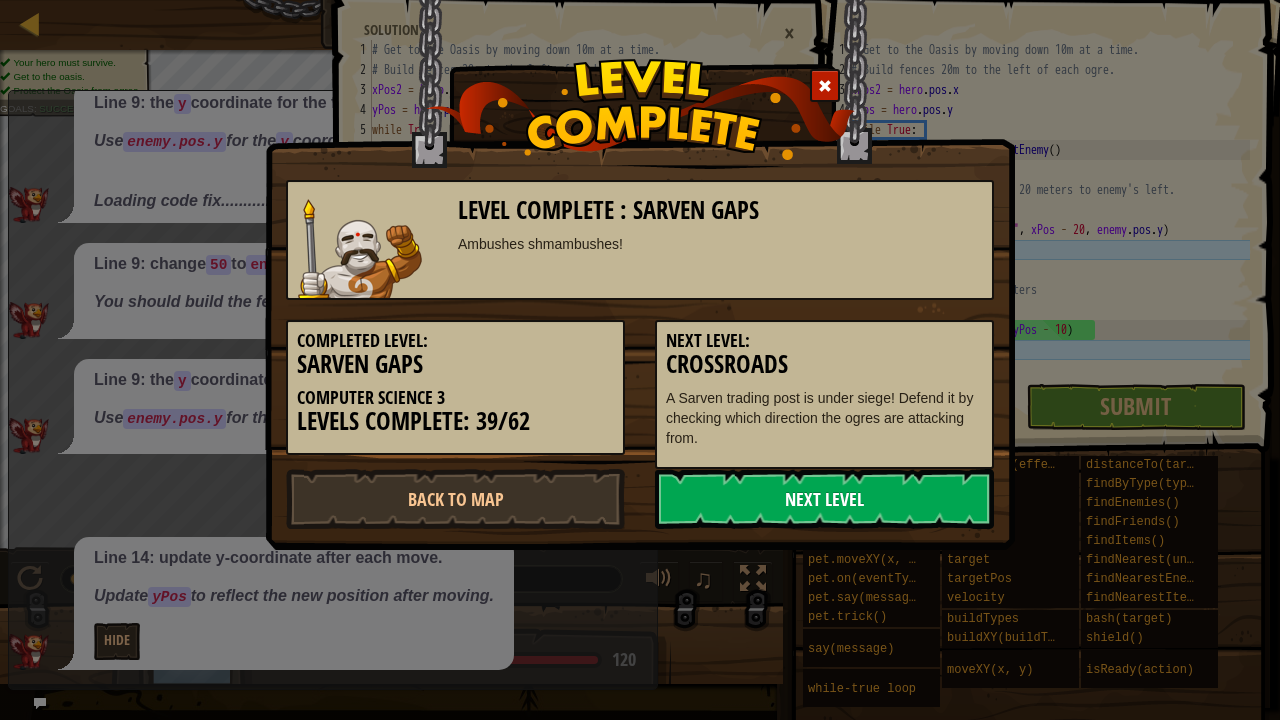 click on "Next Level" at bounding box center [824, 499] 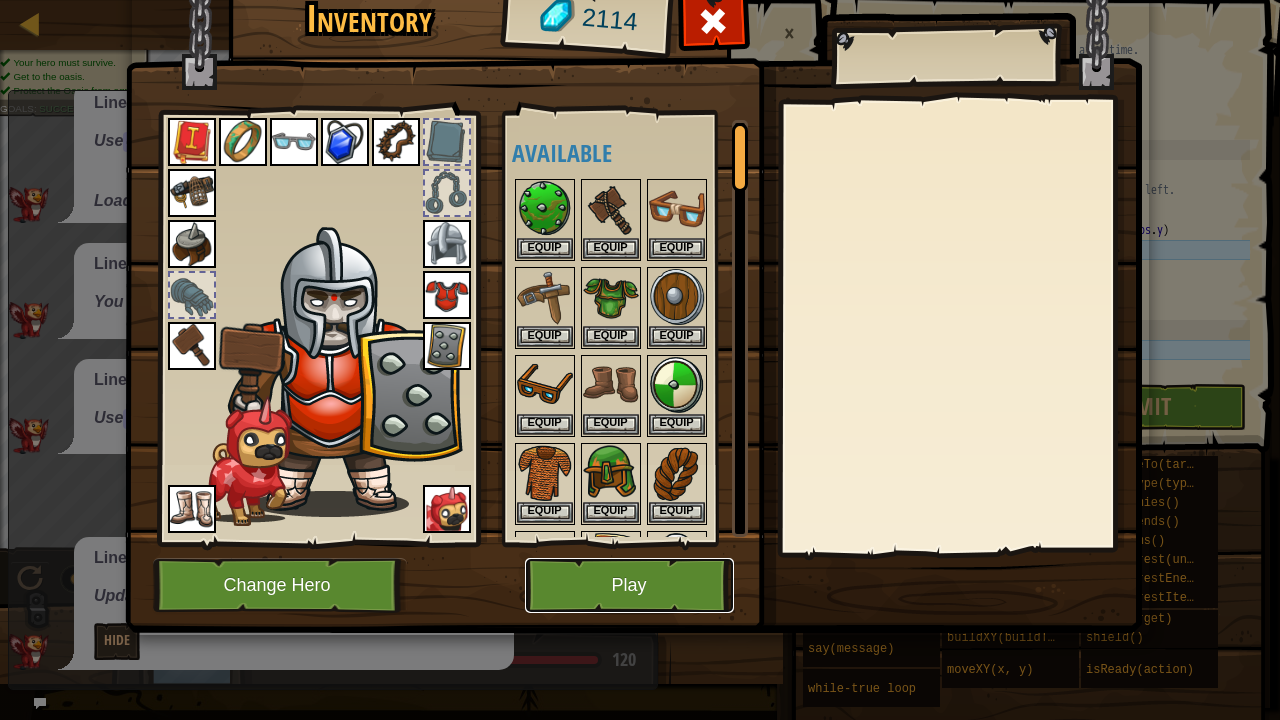 click on "Play" at bounding box center [629, 585] 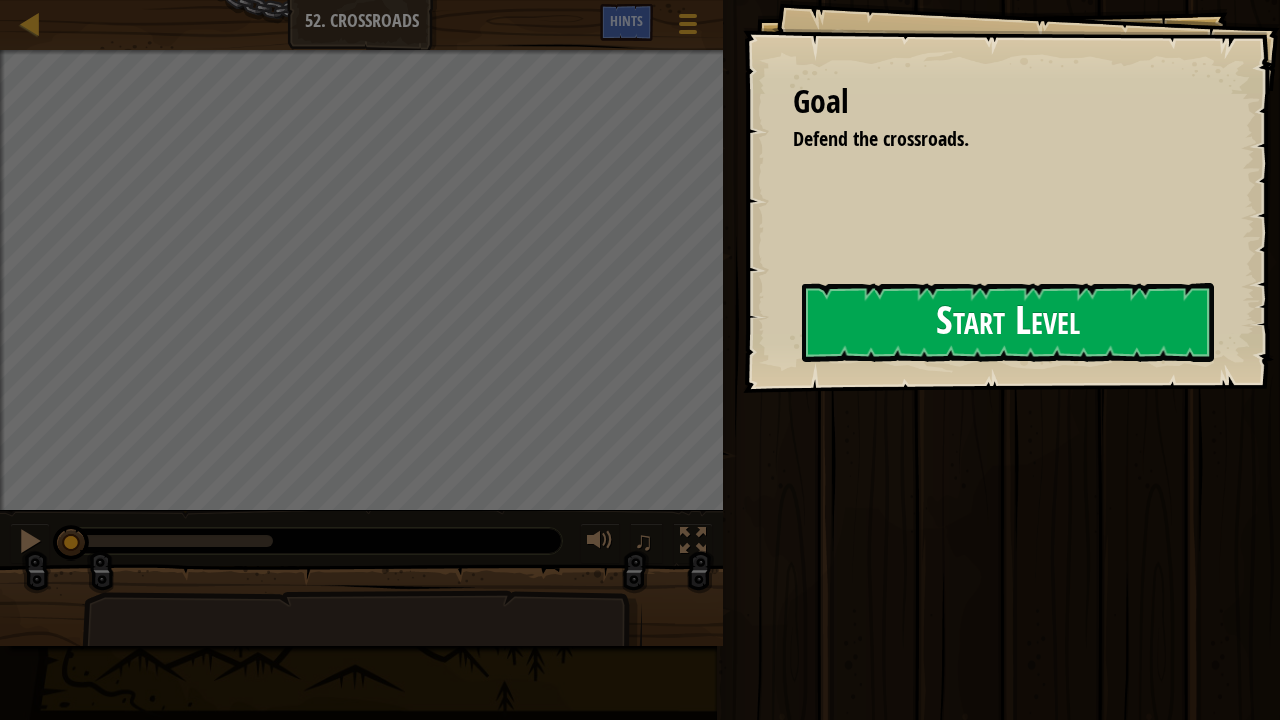 click on "Start Level" at bounding box center [1008, 322] 